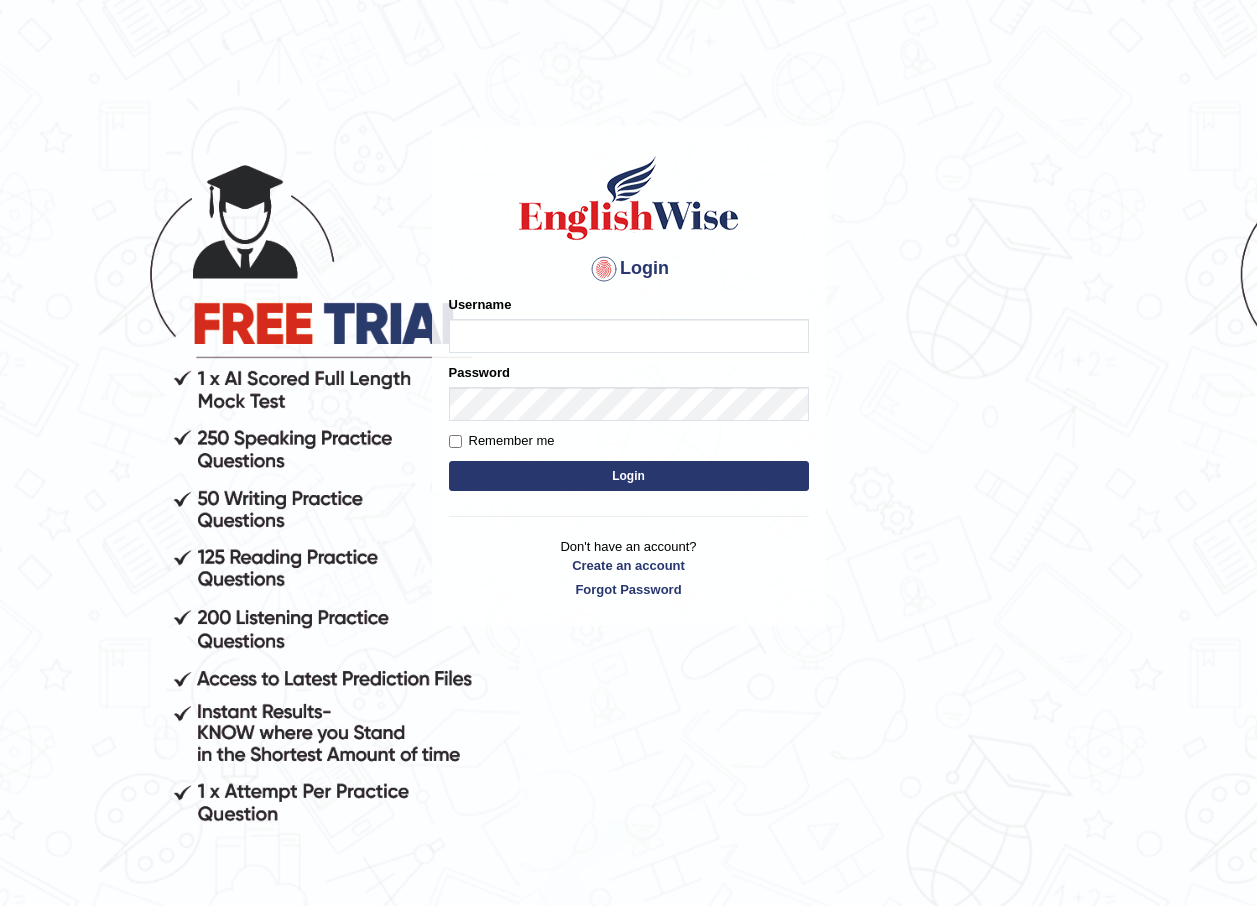 scroll, scrollTop: 0, scrollLeft: 0, axis: both 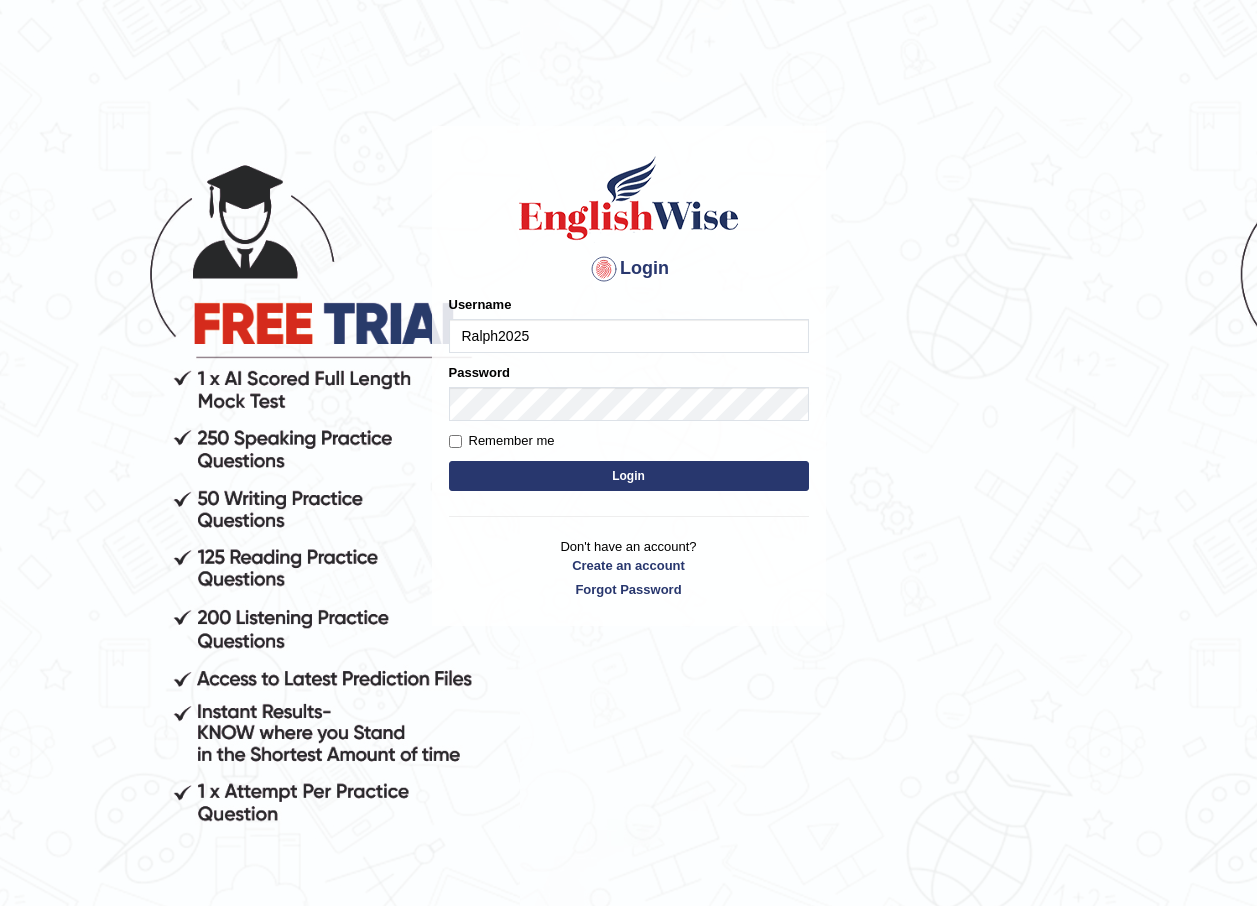type on "Ralph2025" 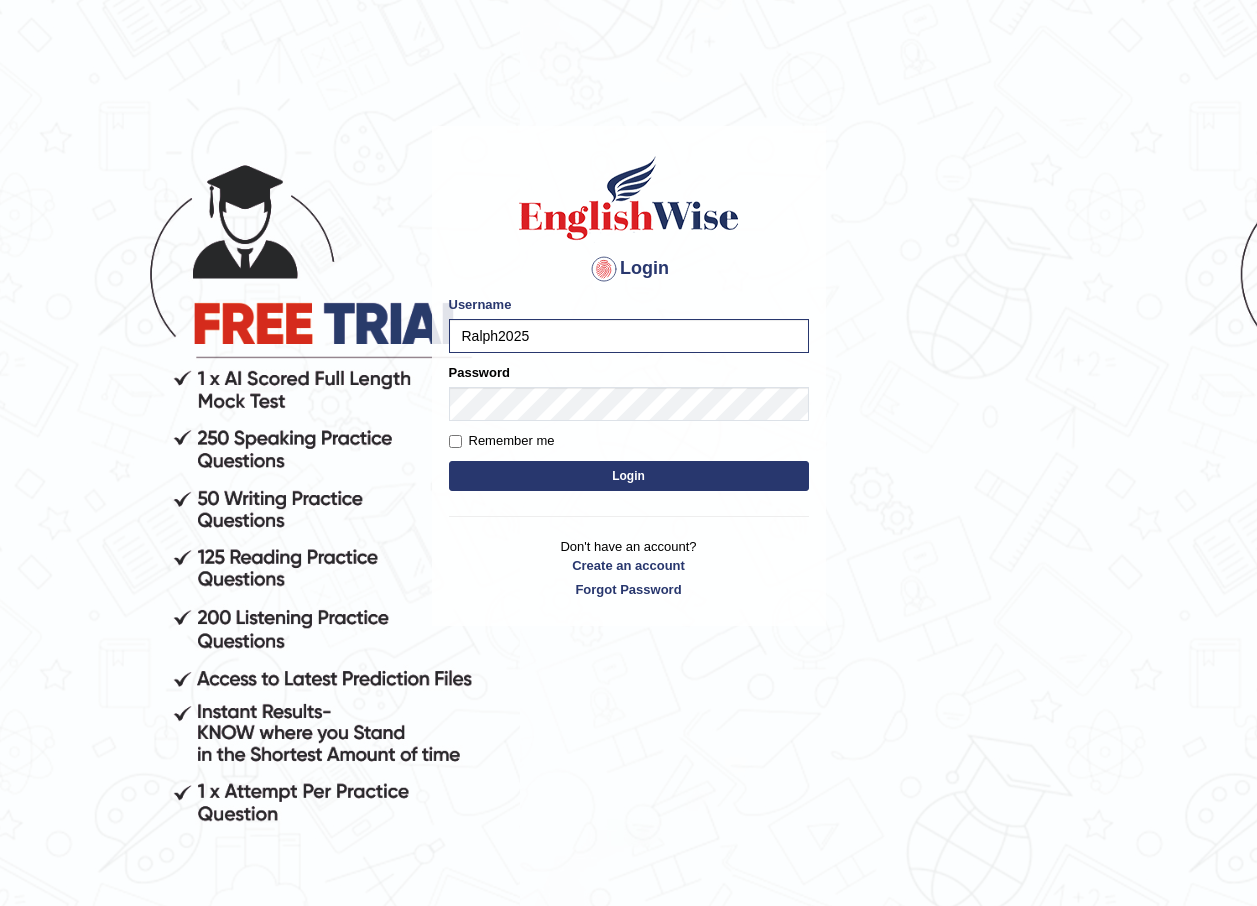 click on "Login" at bounding box center (629, 476) 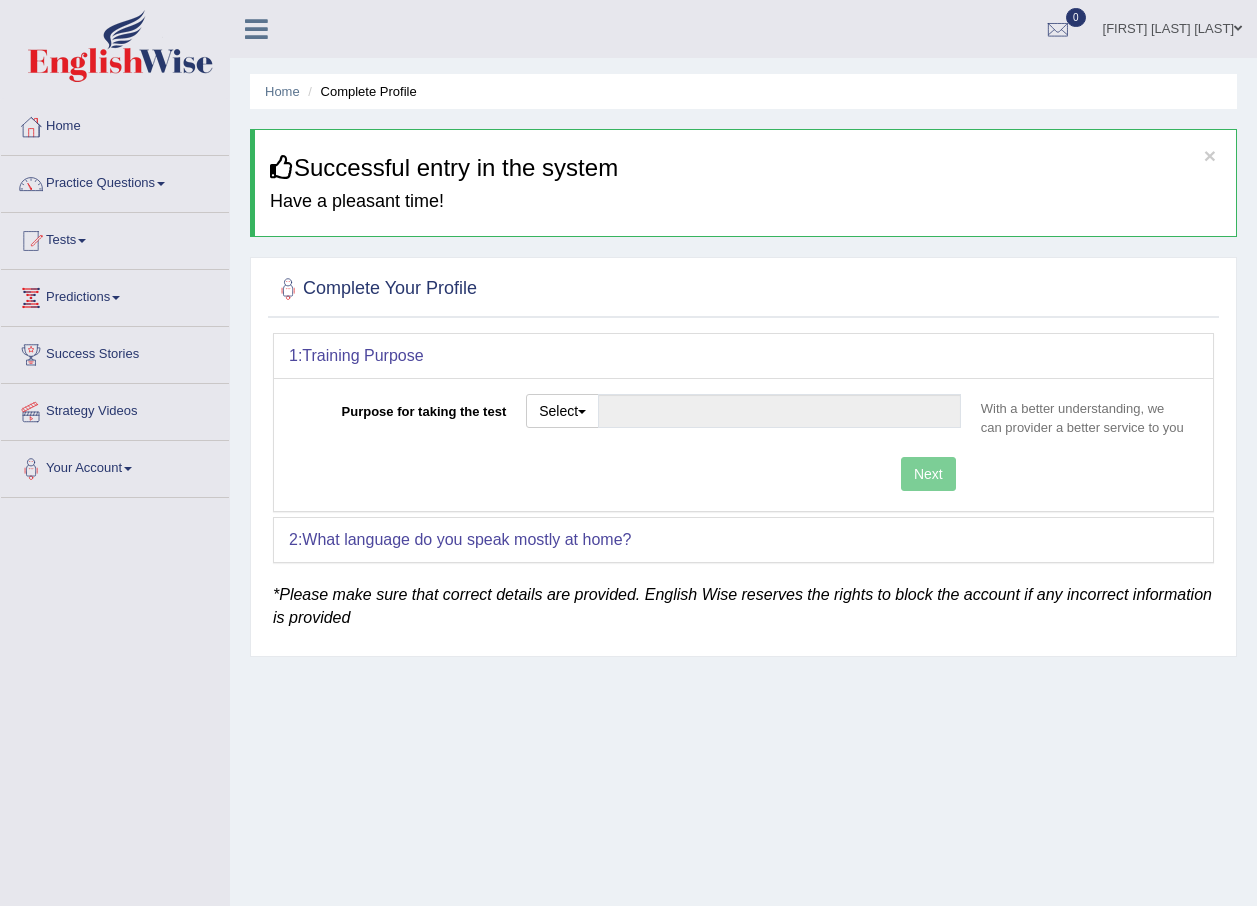 scroll, scrollTop: 0, scrollLeft: 0, axis: both 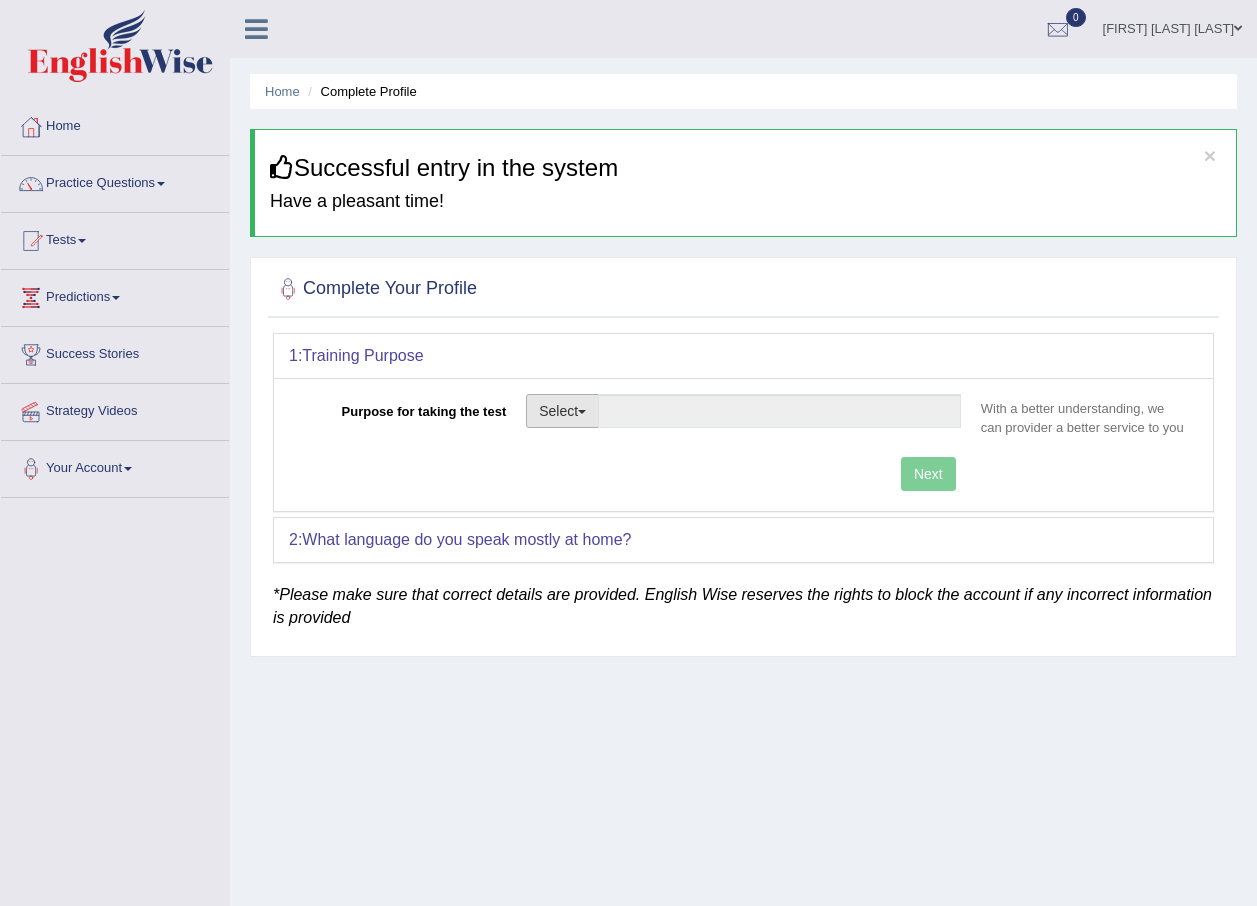 click on "Select" at bounding box center (562, 411) 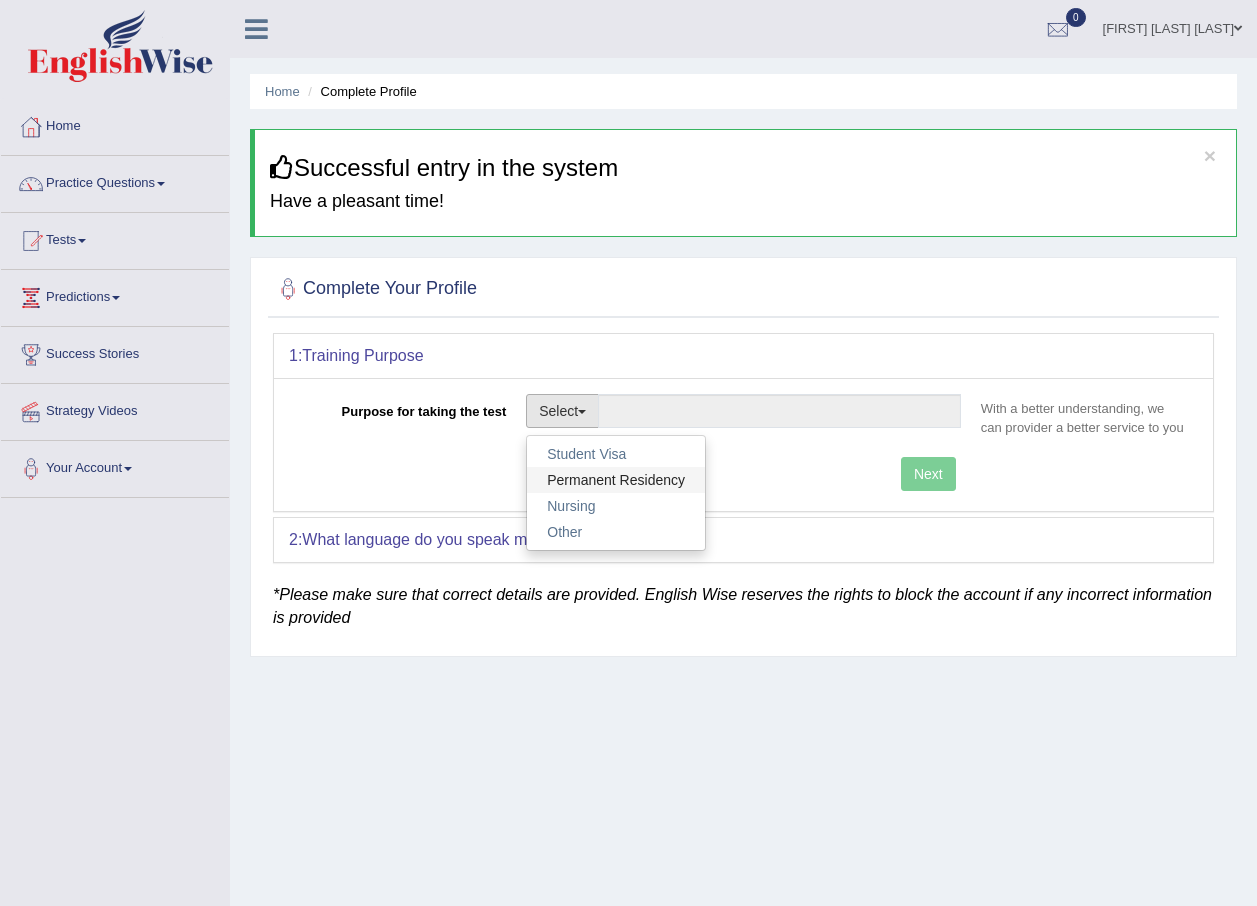 click on "Permanent Residency" at bounding box center [616, 480] 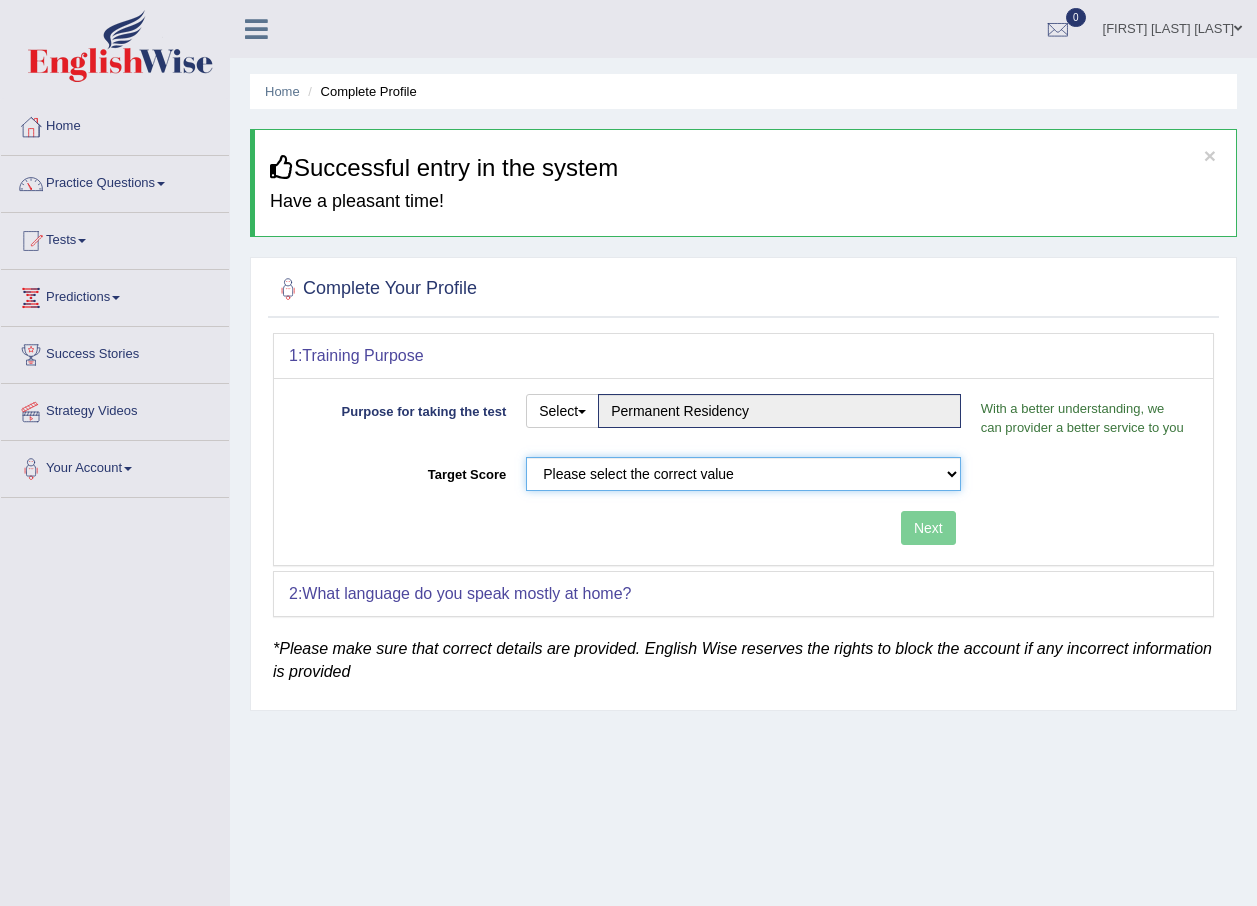 click on "Please select the correct value
50 (6 bands)
58 (6.5 bands)
65 (7 bands)
79 (8 bands)" at bounding box center (743, 474) 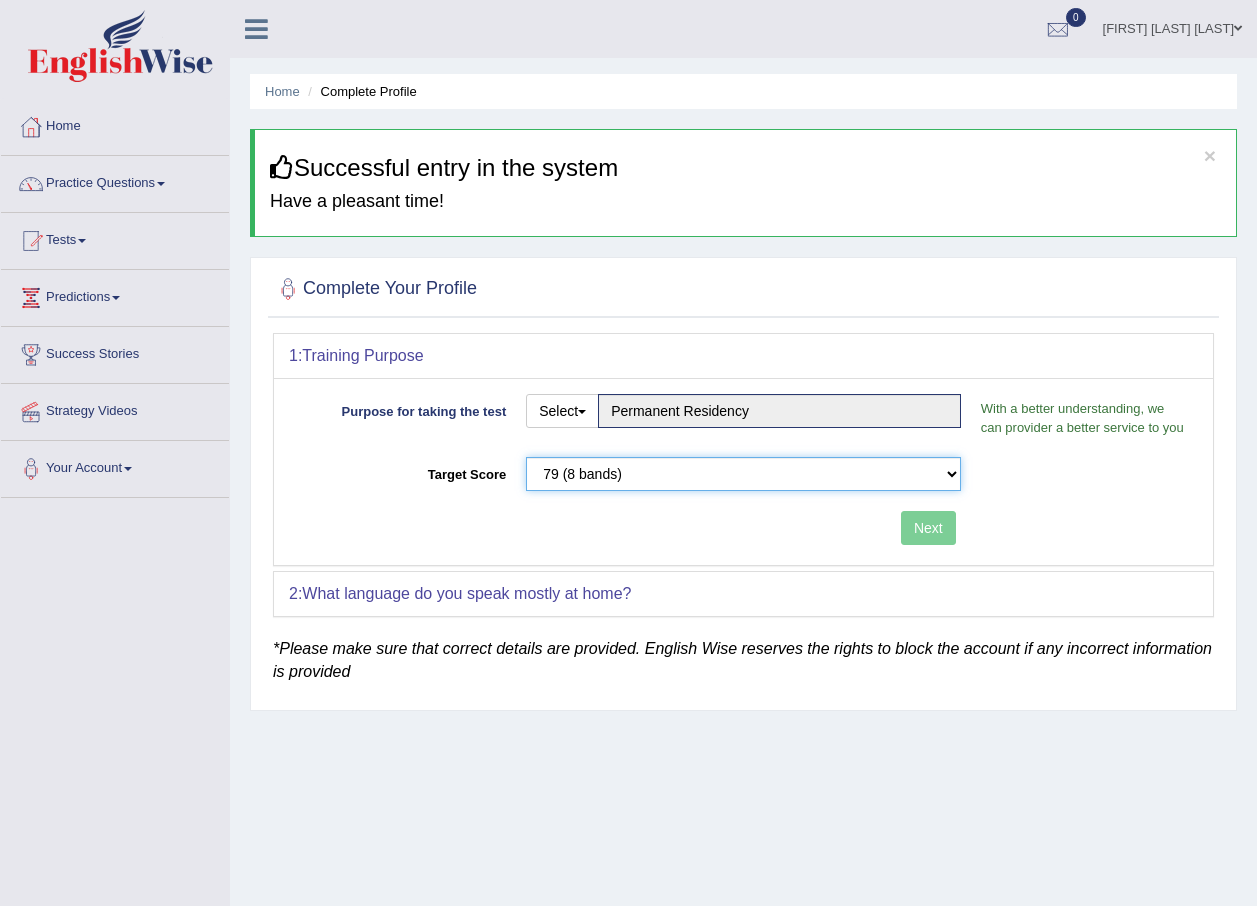 click on "Please select the correct value
50 (6 bands)
58 (6.5 bands)
65 (7 bands)
79 (8 bands)" at bounding box center [743, 474] 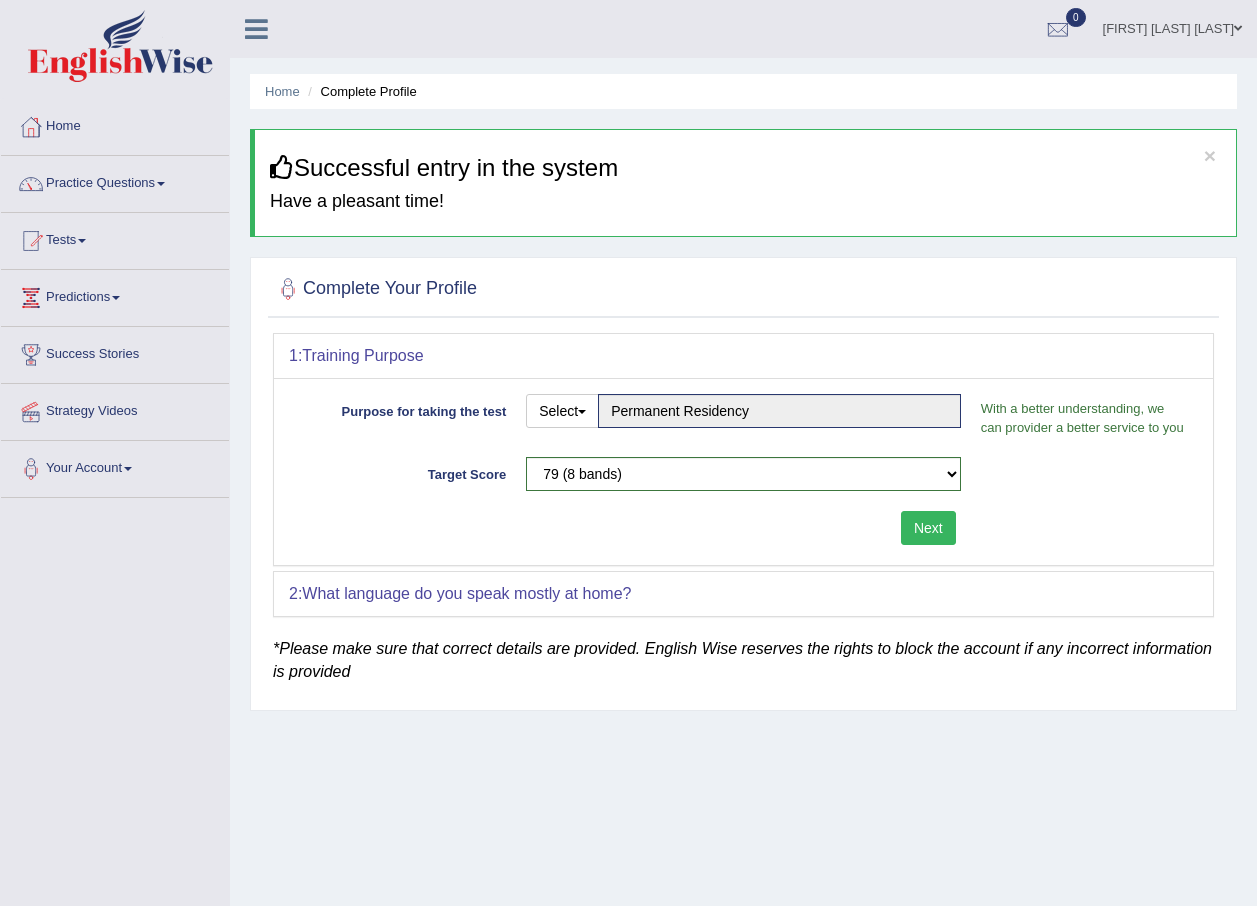 click on "Next" at bounding box center (928, 528) 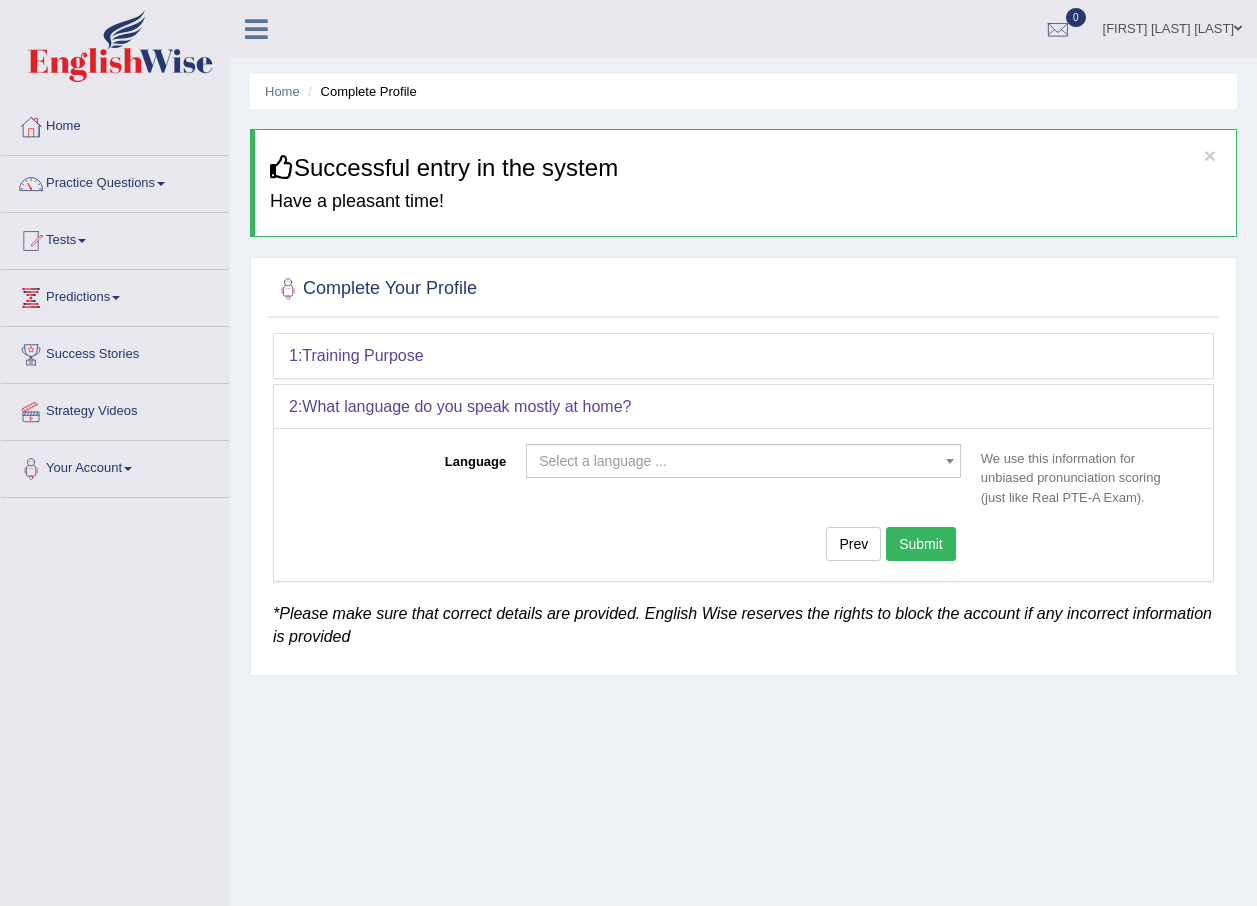 click at bounding box center (950, 461) 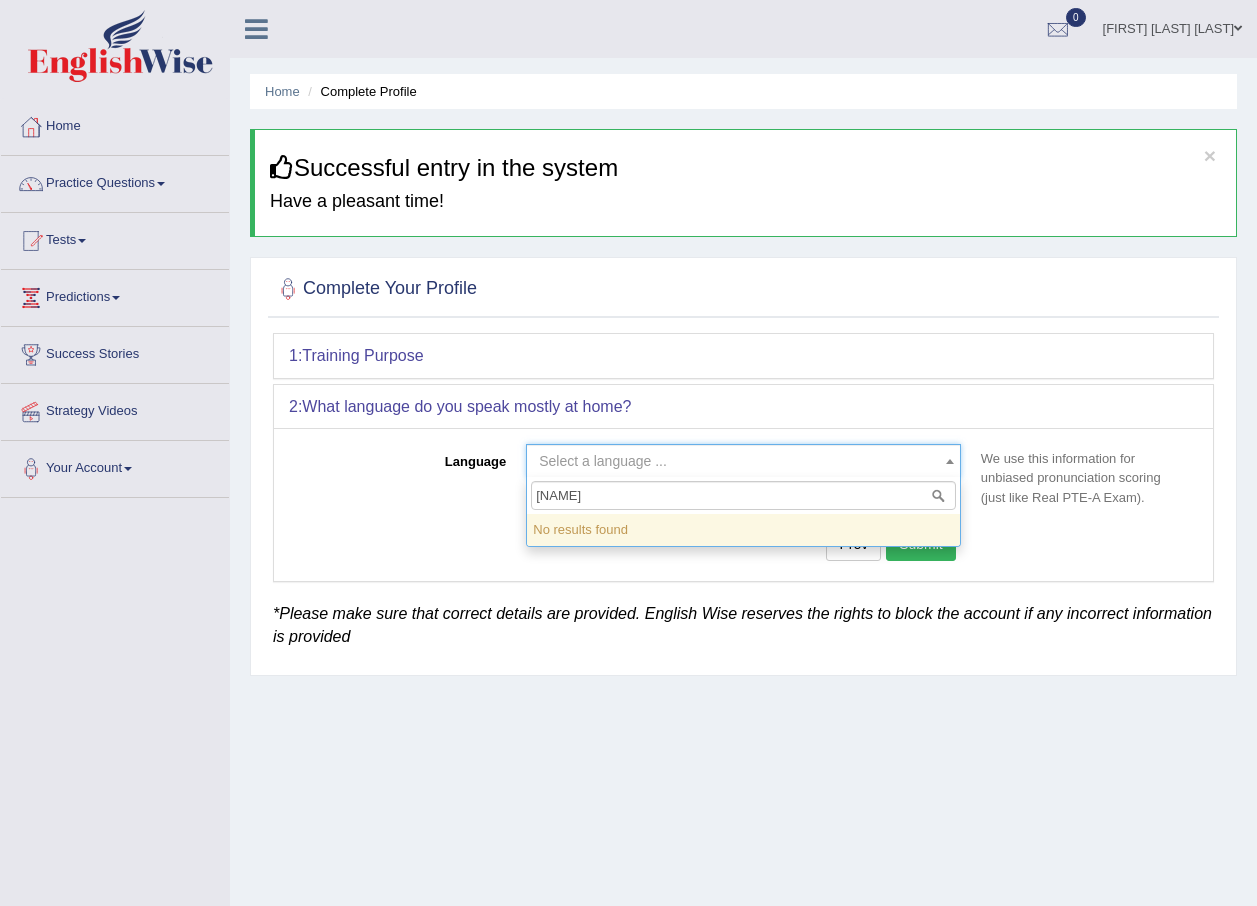 type on "phillipines" 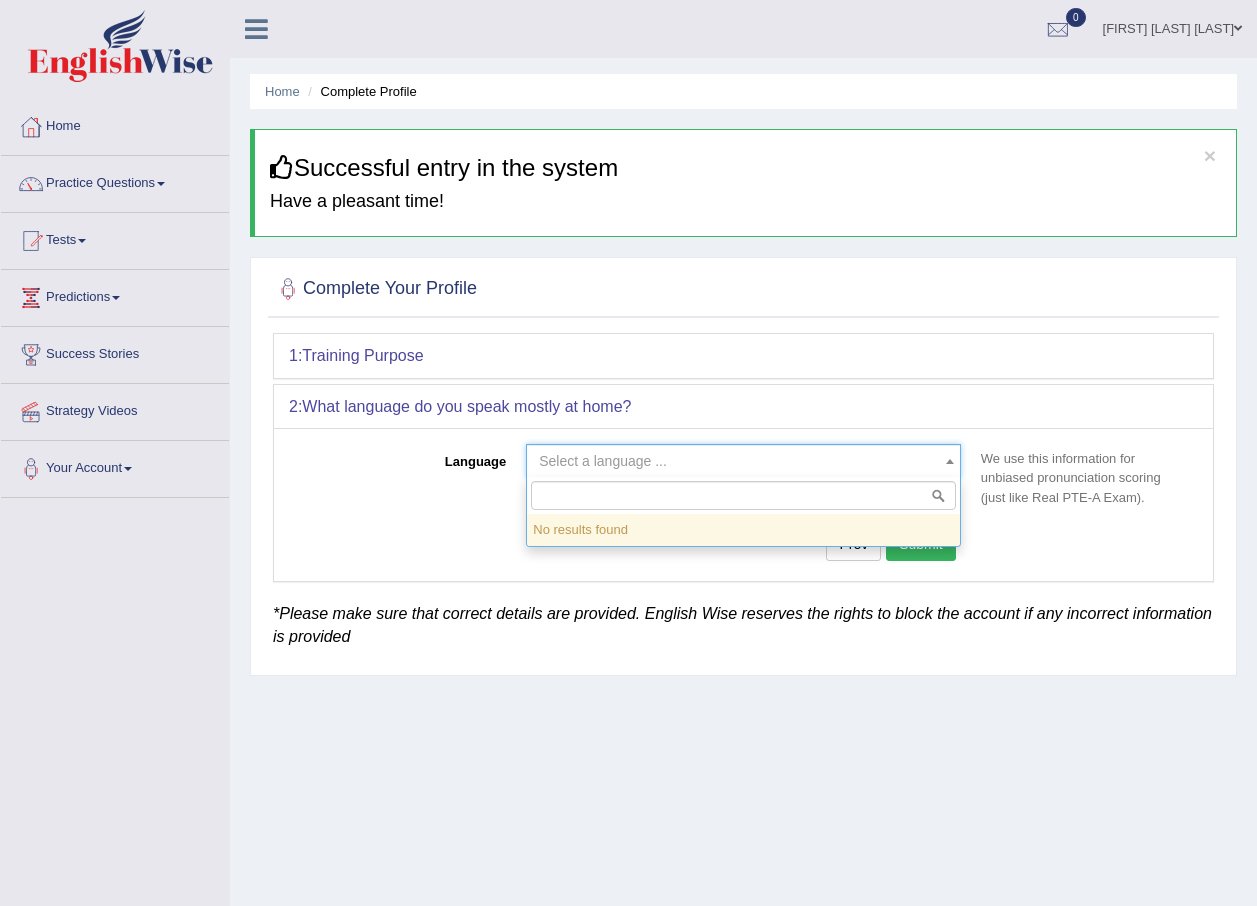click on "Language
Select a language ...
Afrikaans
Albanian
Amharic
Arabic
Armenian
Ashanti
Azeri
Basque
Byelorussian
Bengali
Bosnian
Bulgarian
Burmese
Catalan
Cebuano
Chichewa
Chinese-Mandarin
Chinese-Cantonese/Yue
Chinese-Hakka
Danish
Farsi, Eastern (Dari)
Dutch
English
French
German
Gujurati
Hindi
Italian
Indonesian
Japanese
Javanese
Kannada
Kashmiri
Korean
Malyalam
Marathi
Marshallese
Nepalese
Norwegian
Pidgin English
Palauan
Portuguese
Punjabi
Romanian
Russian
Sinhalese
Spanish
Turkish
Tamil
Tagalog
Telugu
Trukese
Urdu
Uzbek
Vietnamese
Welsh
Wolof
Yapese
Yoruba
Zulu
Other
Select a language ...
We use this information for unbiased pronunciation scoring (just like Real PTE-A Exam)." at bounding box center (743, 480) 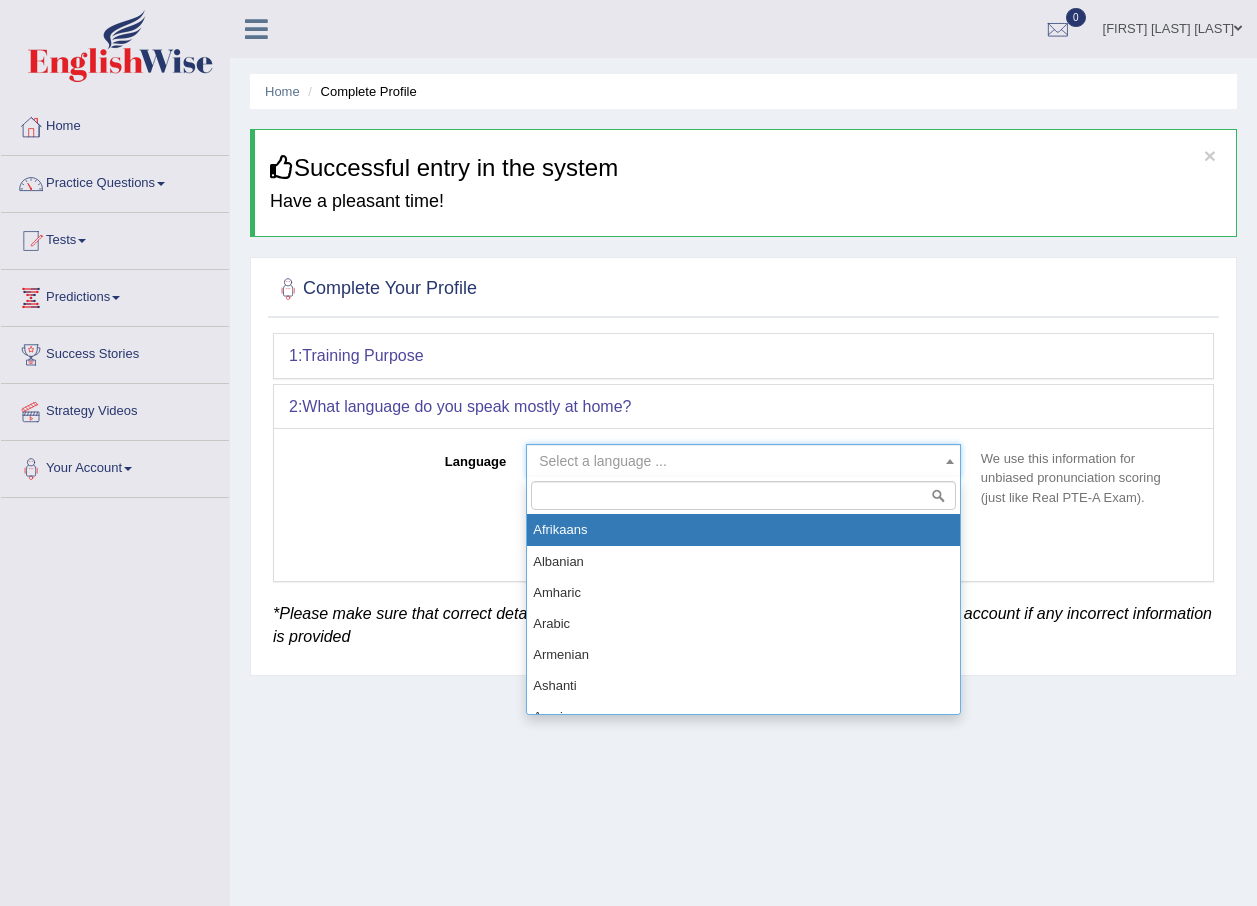 click at bounding box center (950, 461) 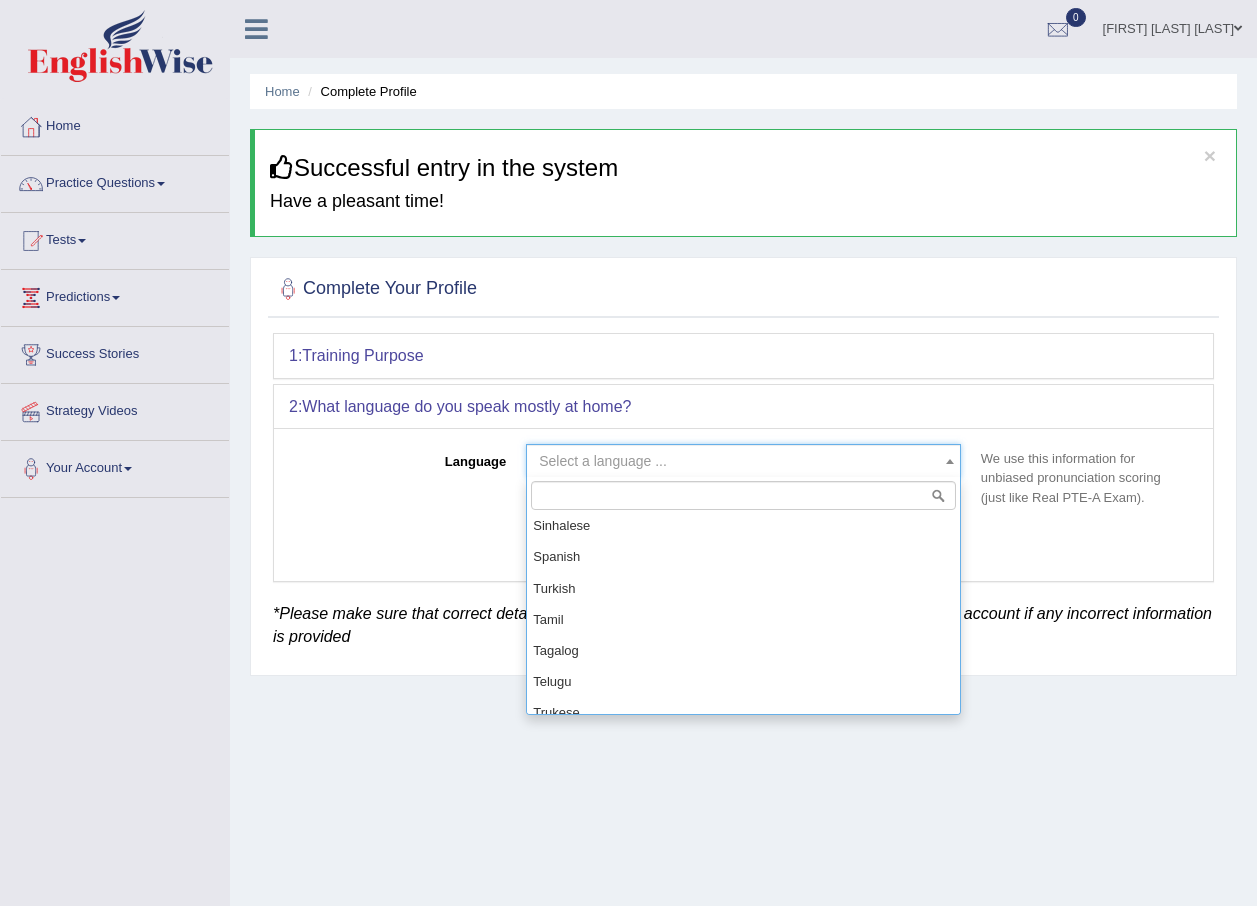 scroll, scrollTop: 1500, scrollLeft: 0, axis: vertical 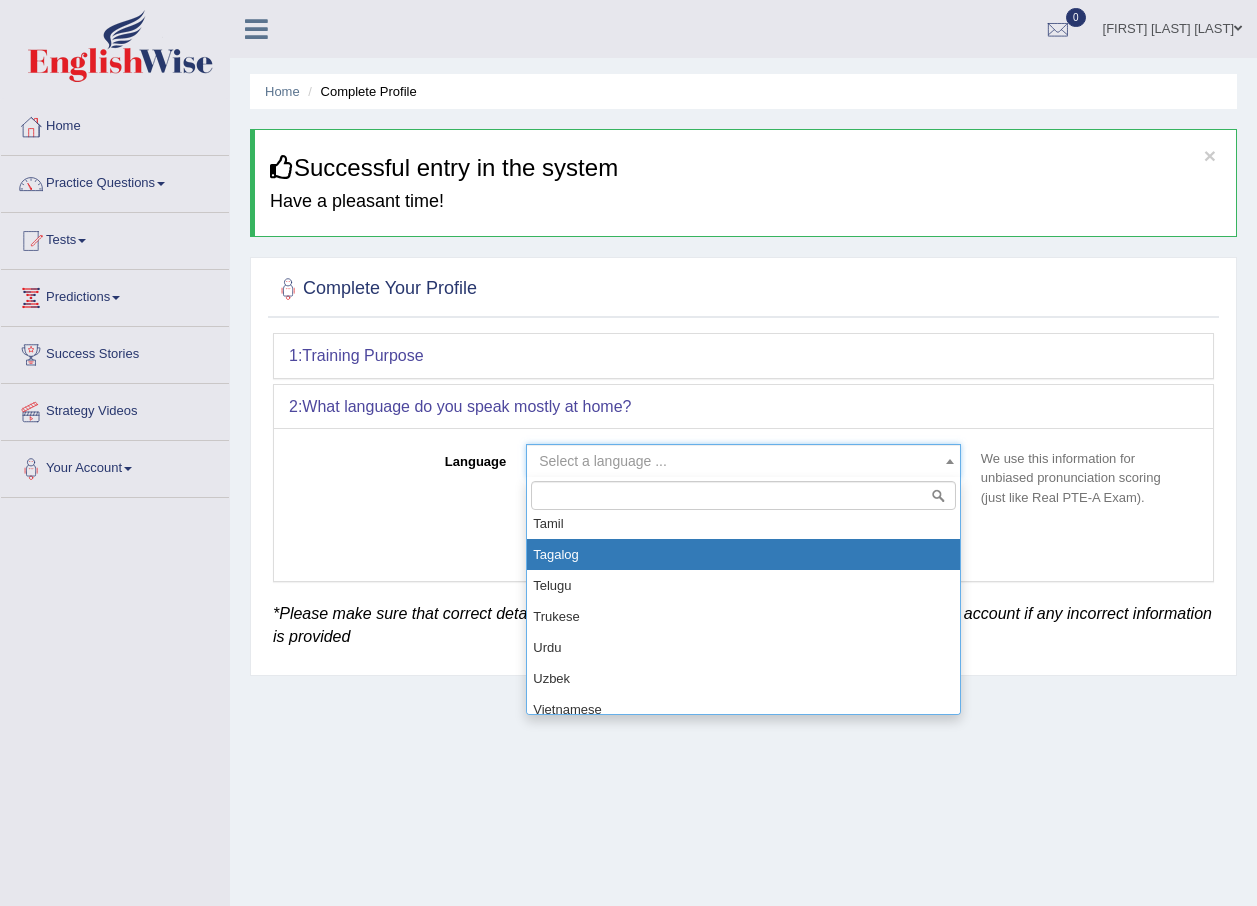 select on "Tagalog" 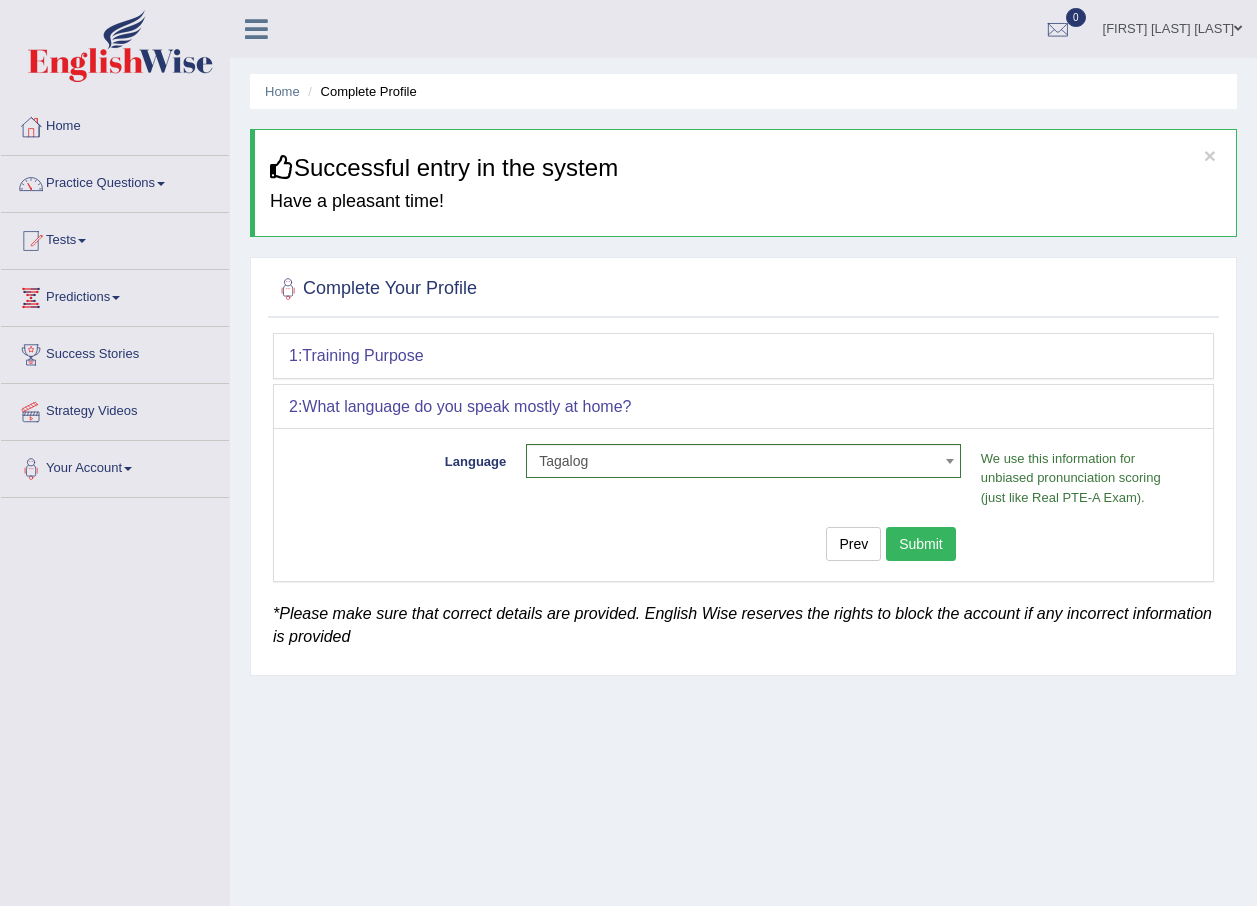 click on "Submit" at bounding box center [921, 544] 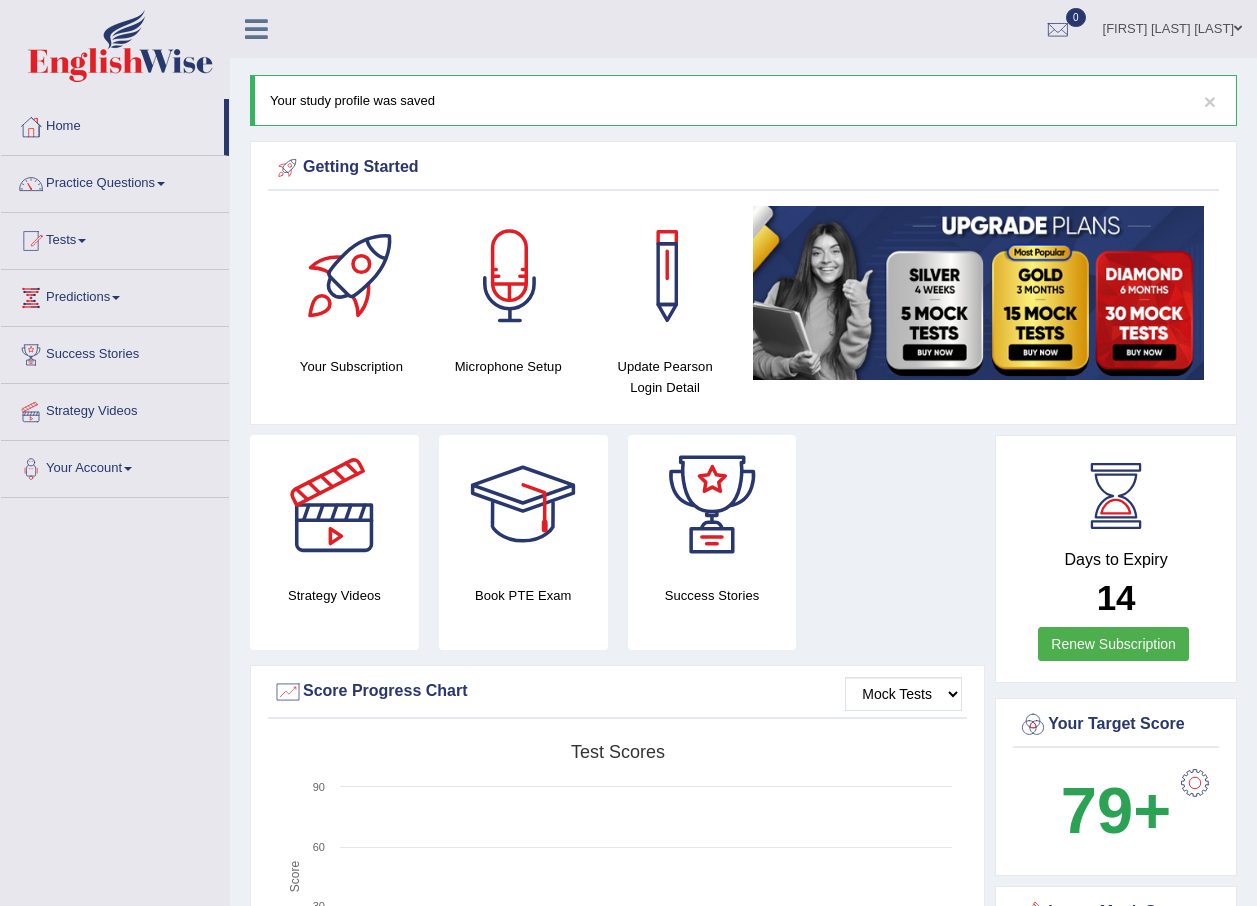 scroll, scrollTop: 0, scrollLeft: 0, axis: both 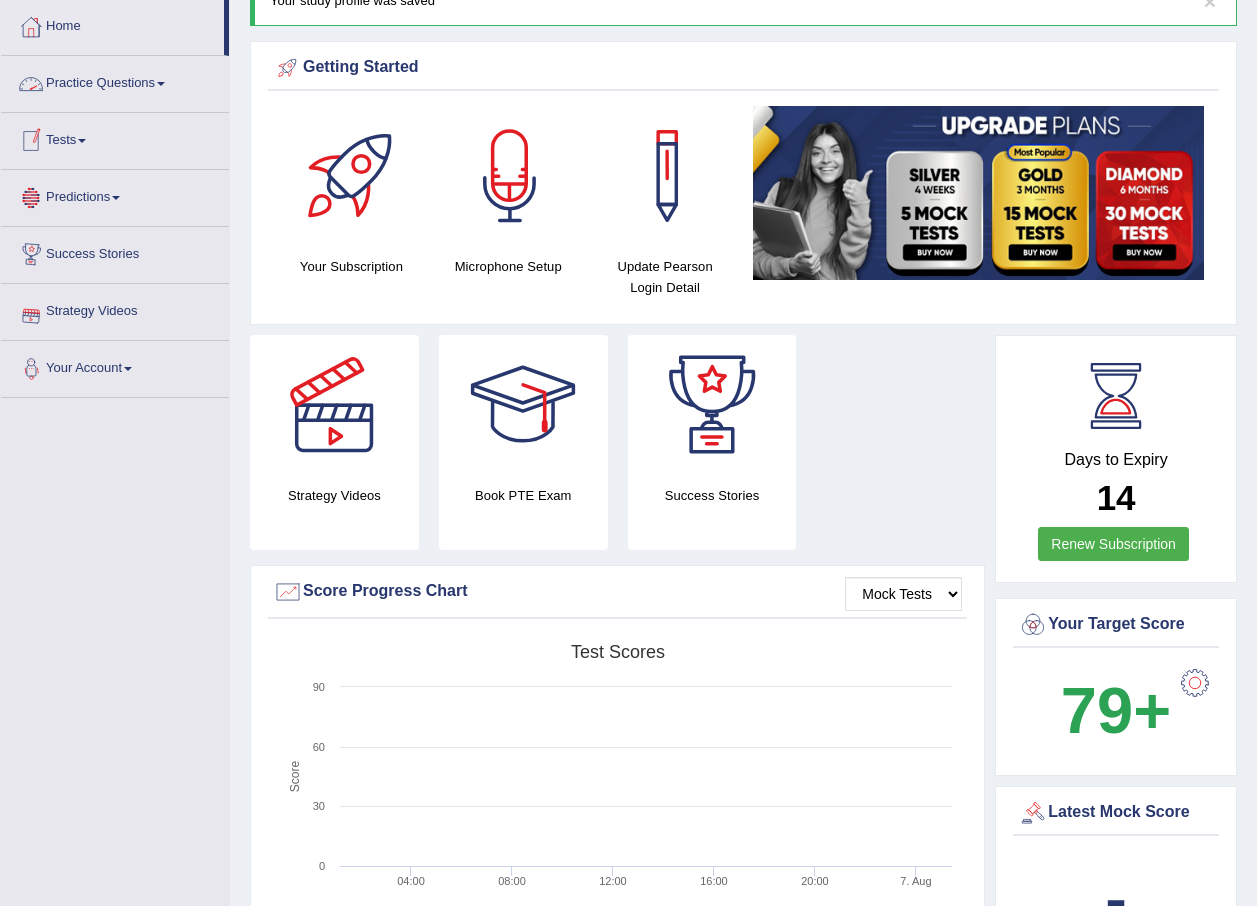 click at bounding box center [161, 84] 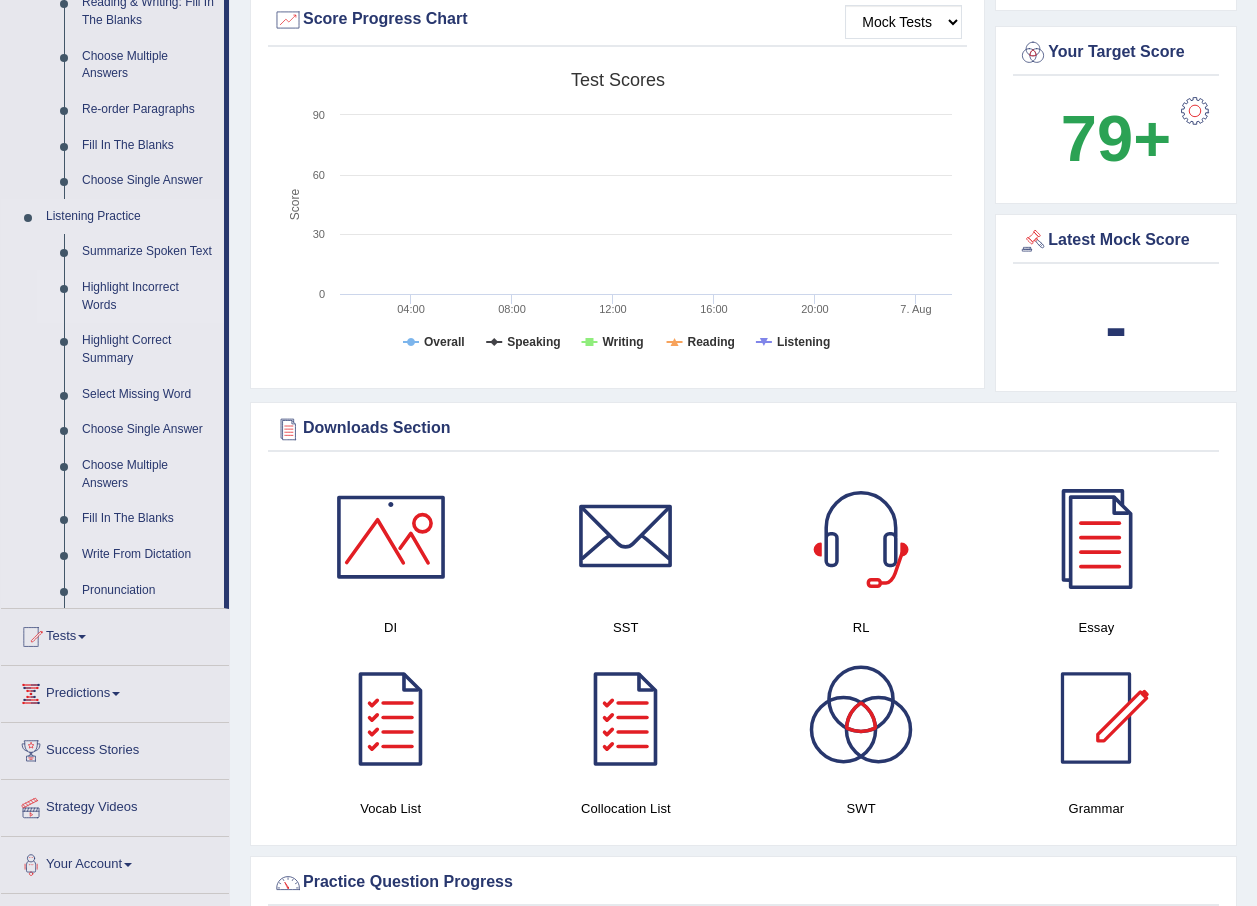 scroll, scrollTop: 700, scrollLeft: 0, axis: vertical 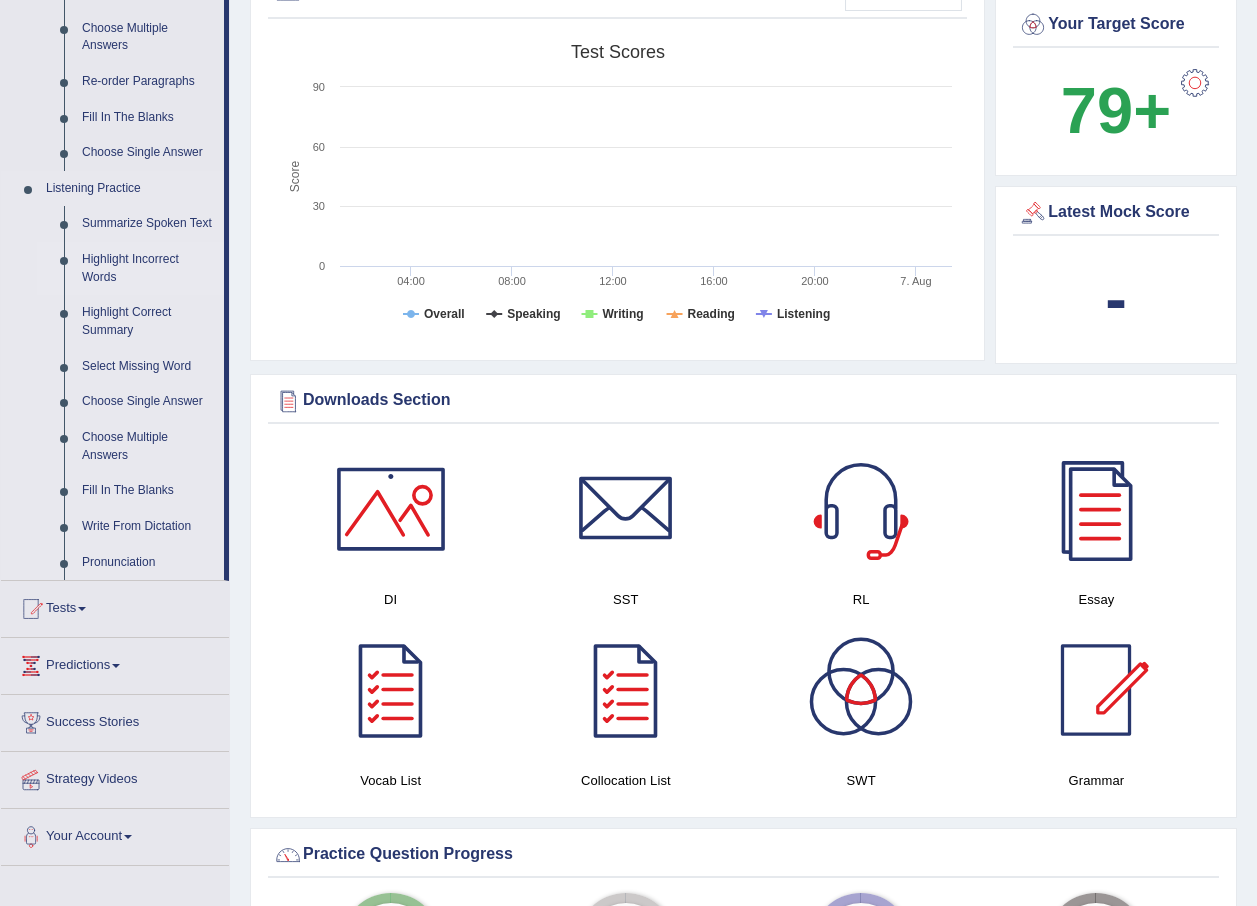 click on "Highlight Incorrect Words" at bounding box center (148, 268) 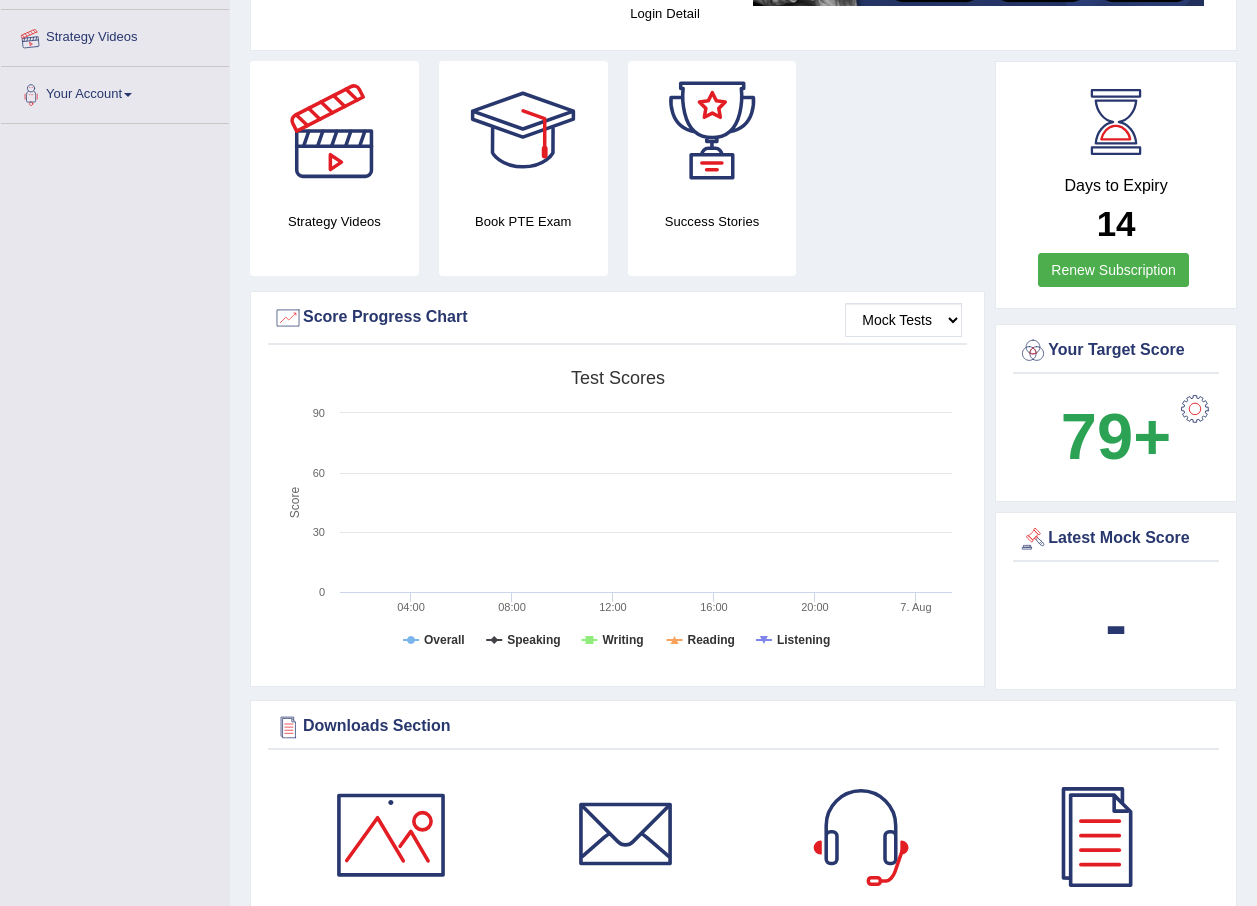 scroll, scrollTop: 671, scrollLeft: 0, axis: vertical 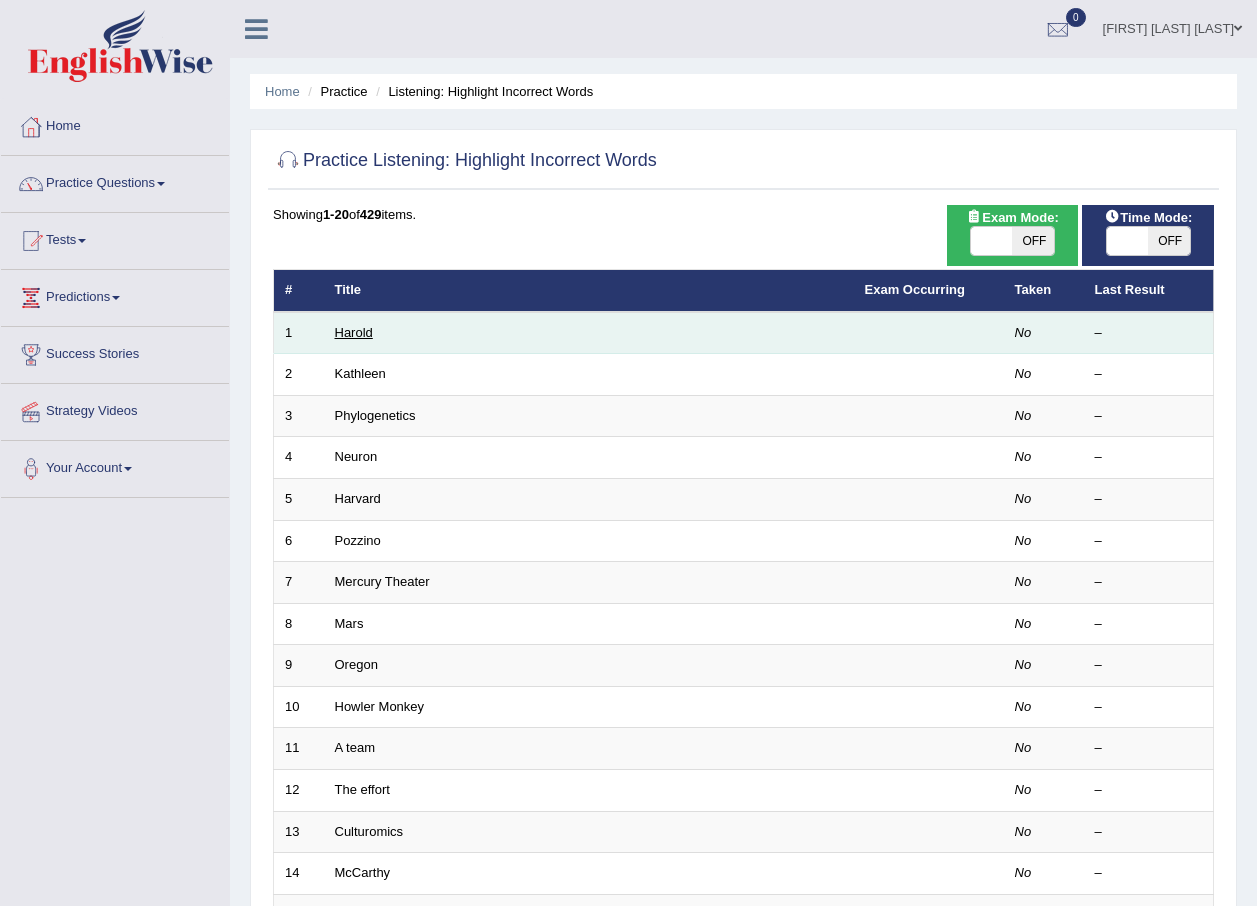 click on "Harold" at bounding box center [354, 332] 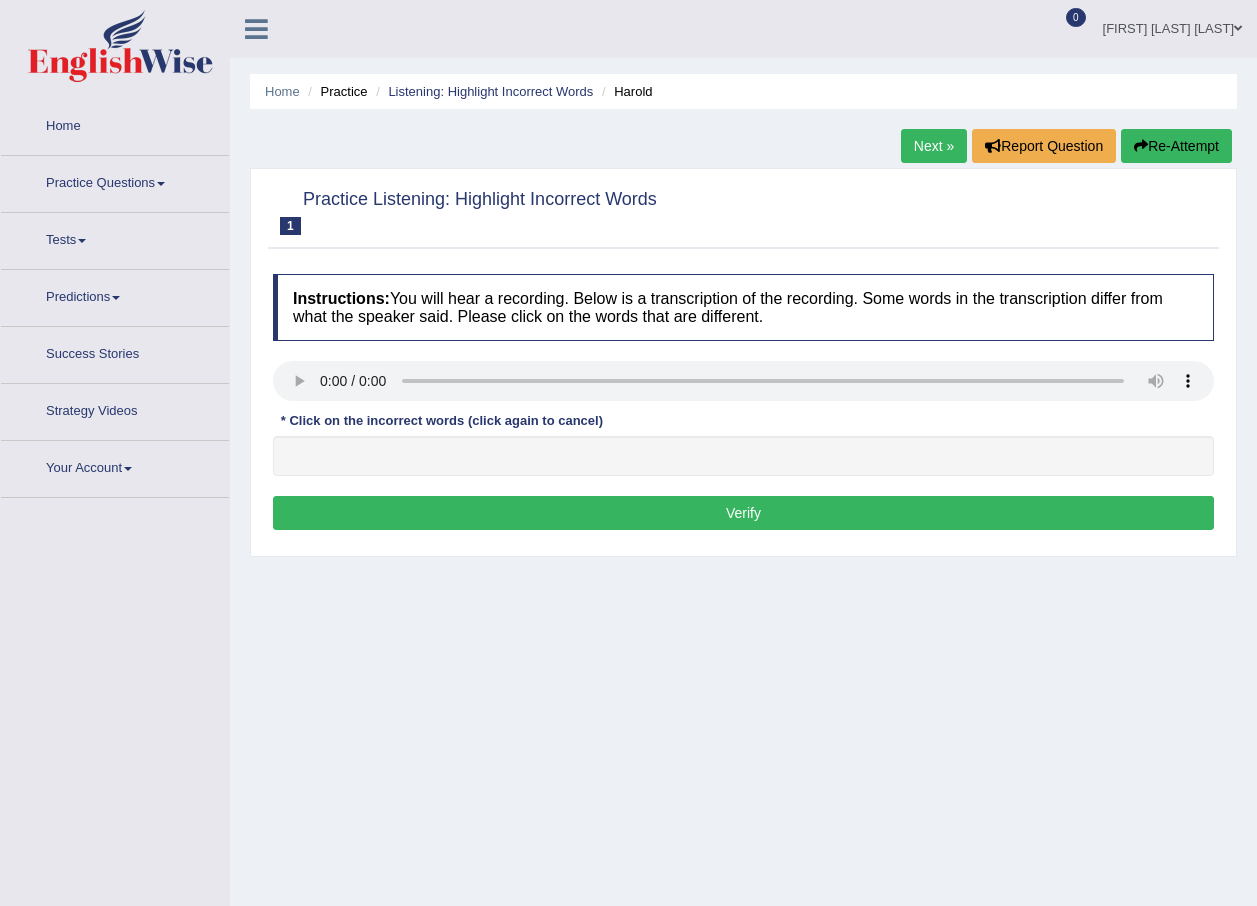 scroll, scrollTop: 0, scrollLeft: 0, axis: both 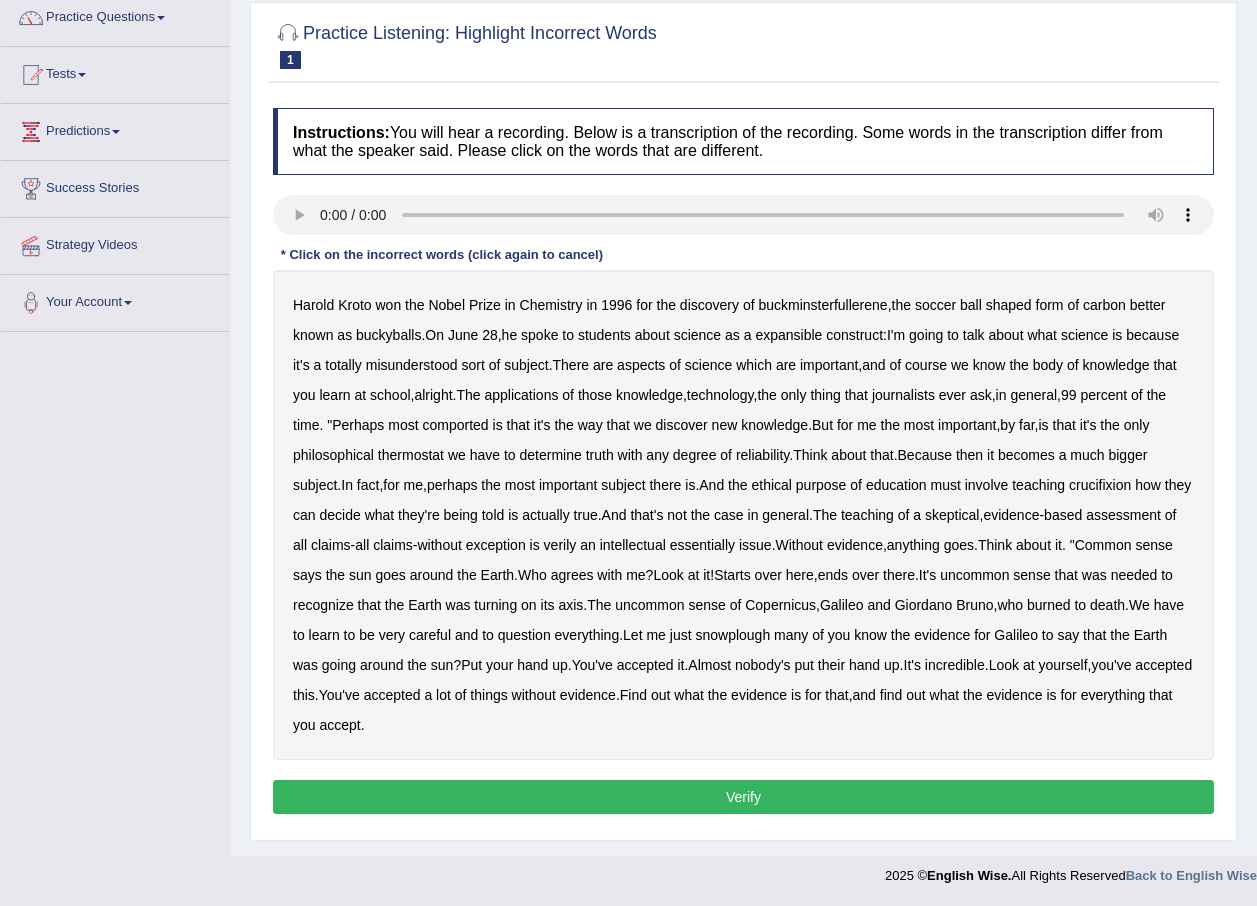 click on "discovery" at bounding box center (709, 305) 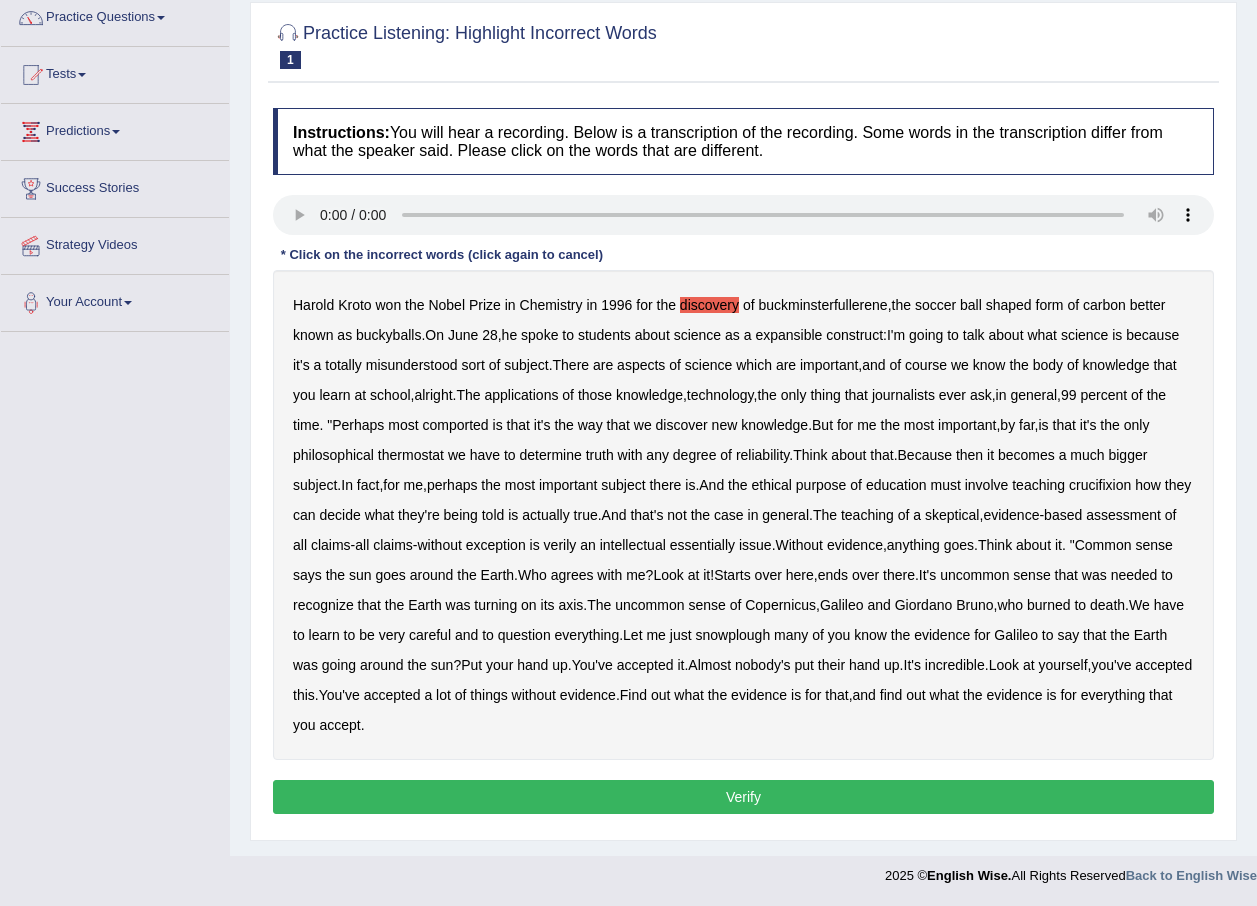 click on "science" at bounding box center (697, 335) 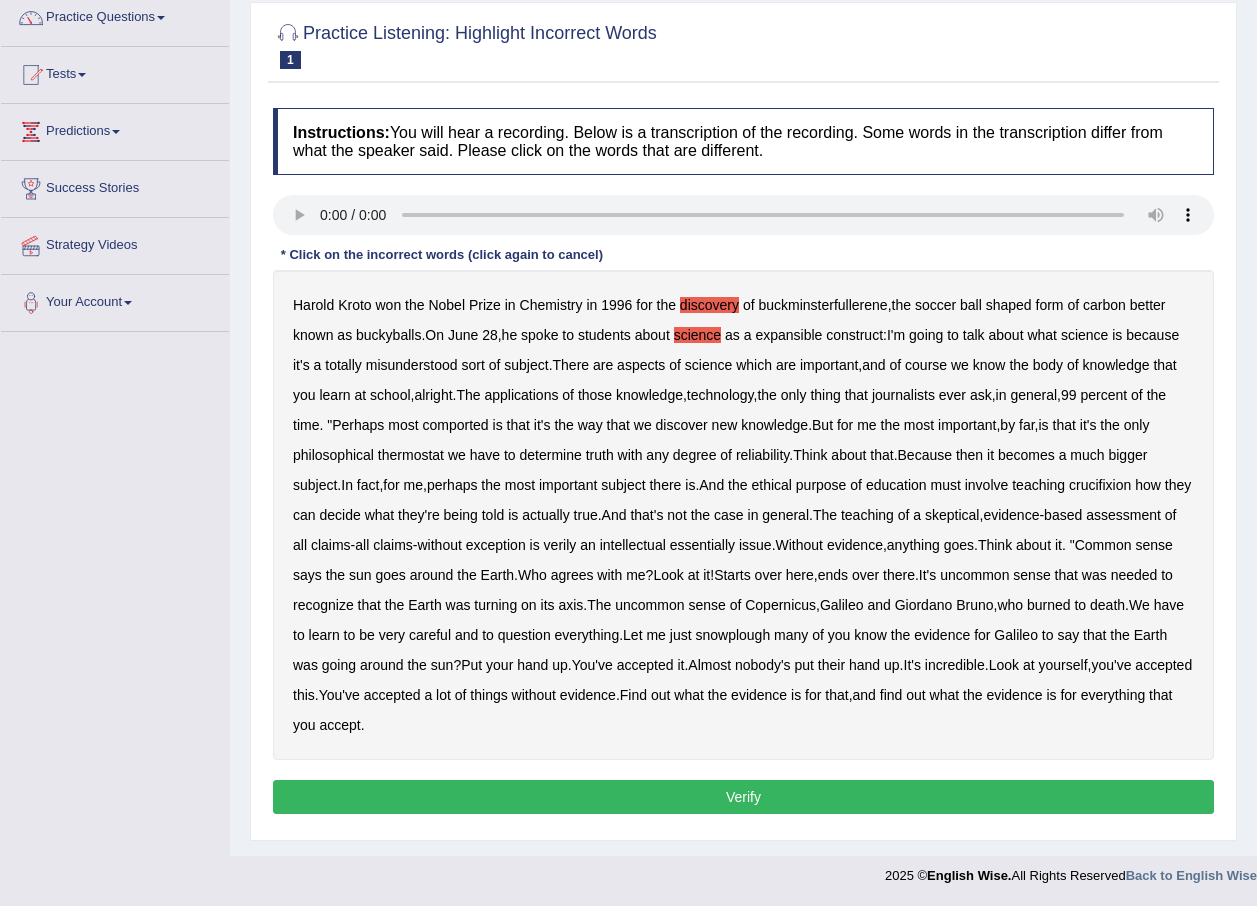 click on "science" at bounding box center [708, 365] 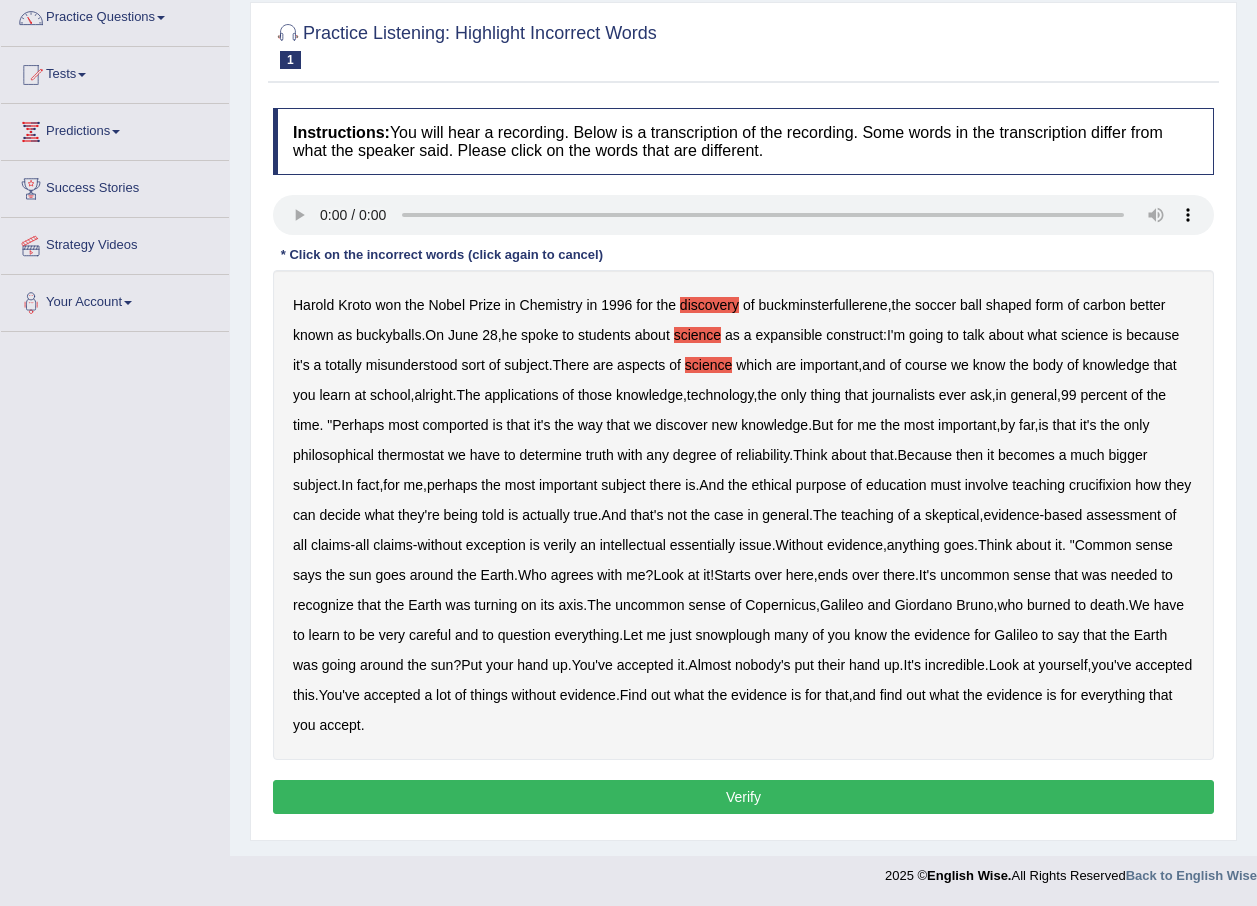 click on "aspects" at bounding box center [641, 365] 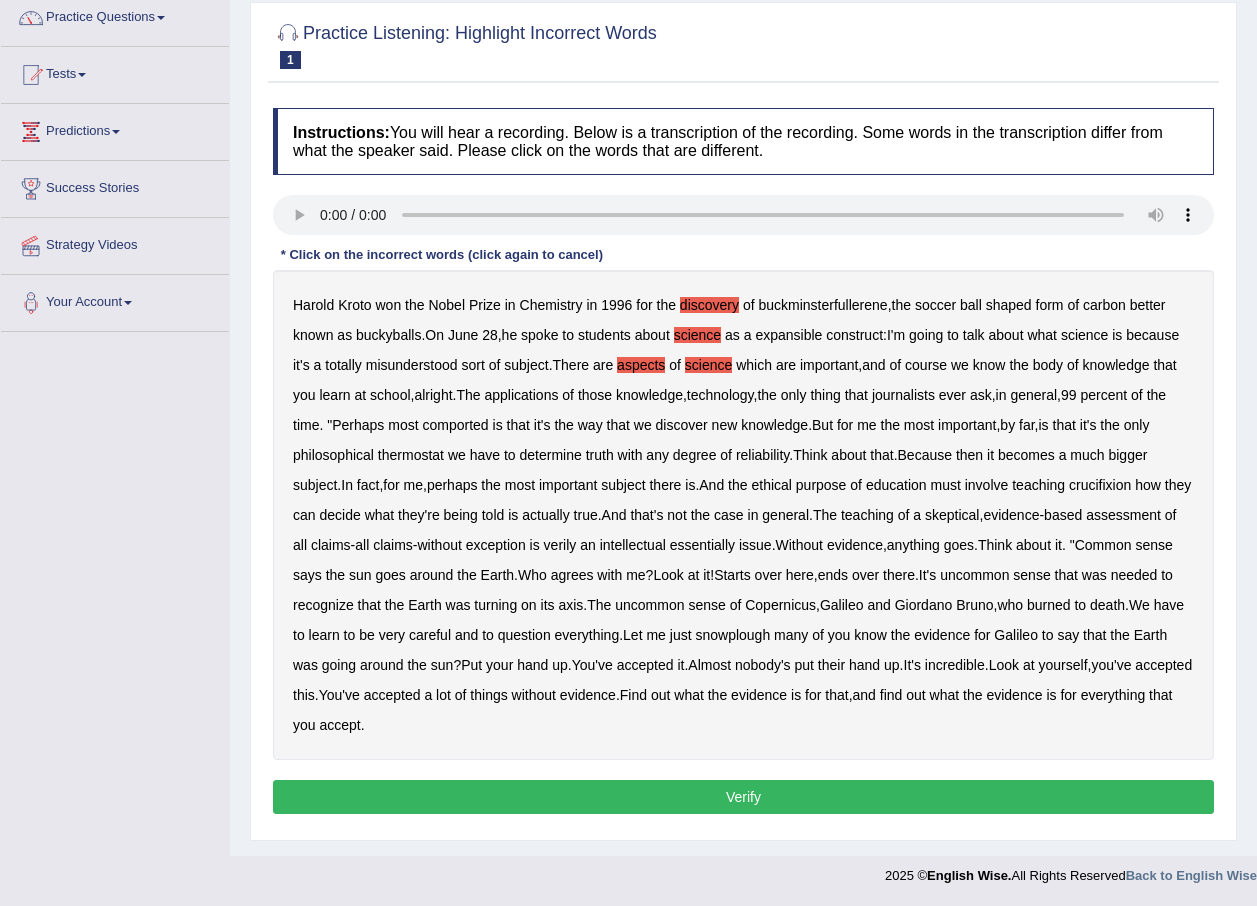 click on "students" at bounding box center [604, 335] 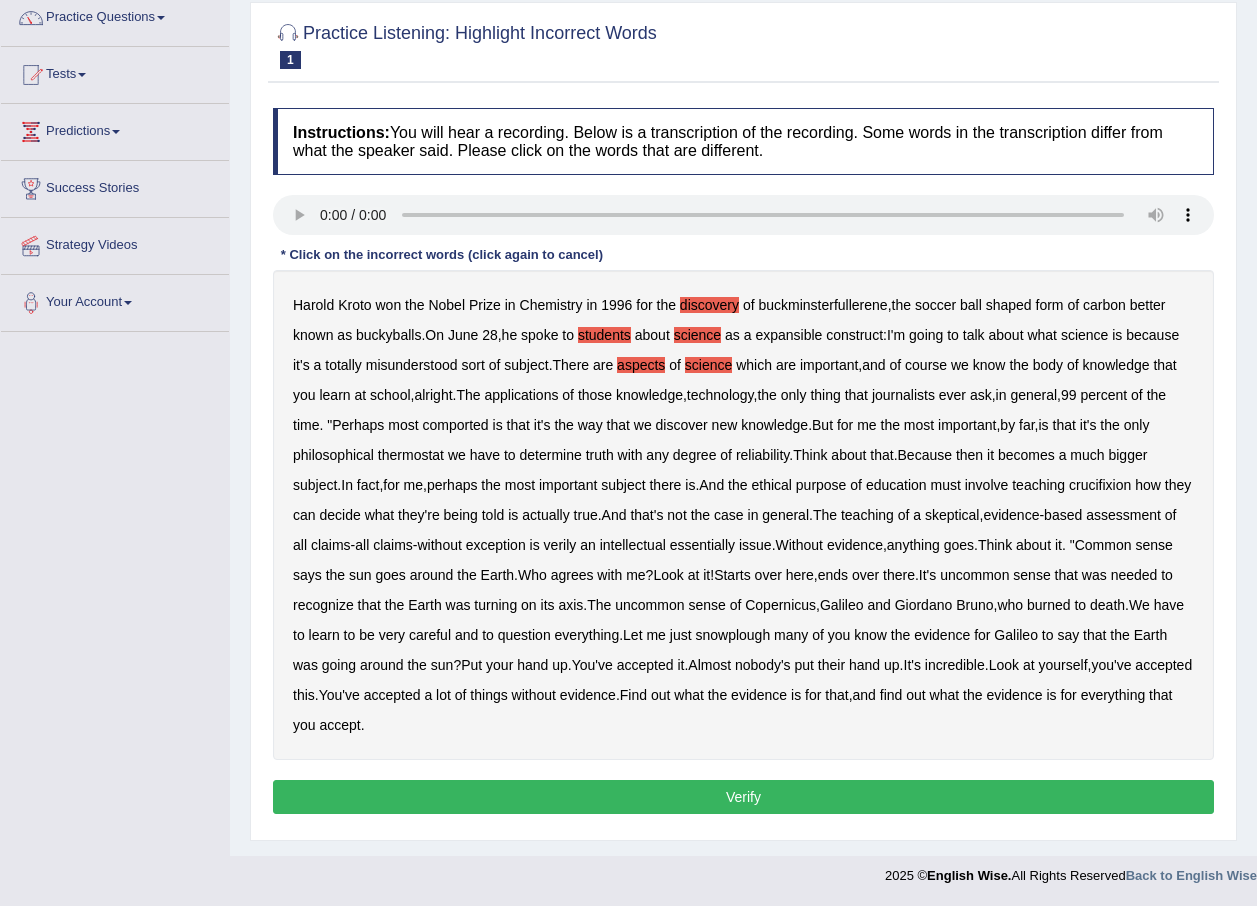 click on "Chemistry" at bounding box center (551, 305) 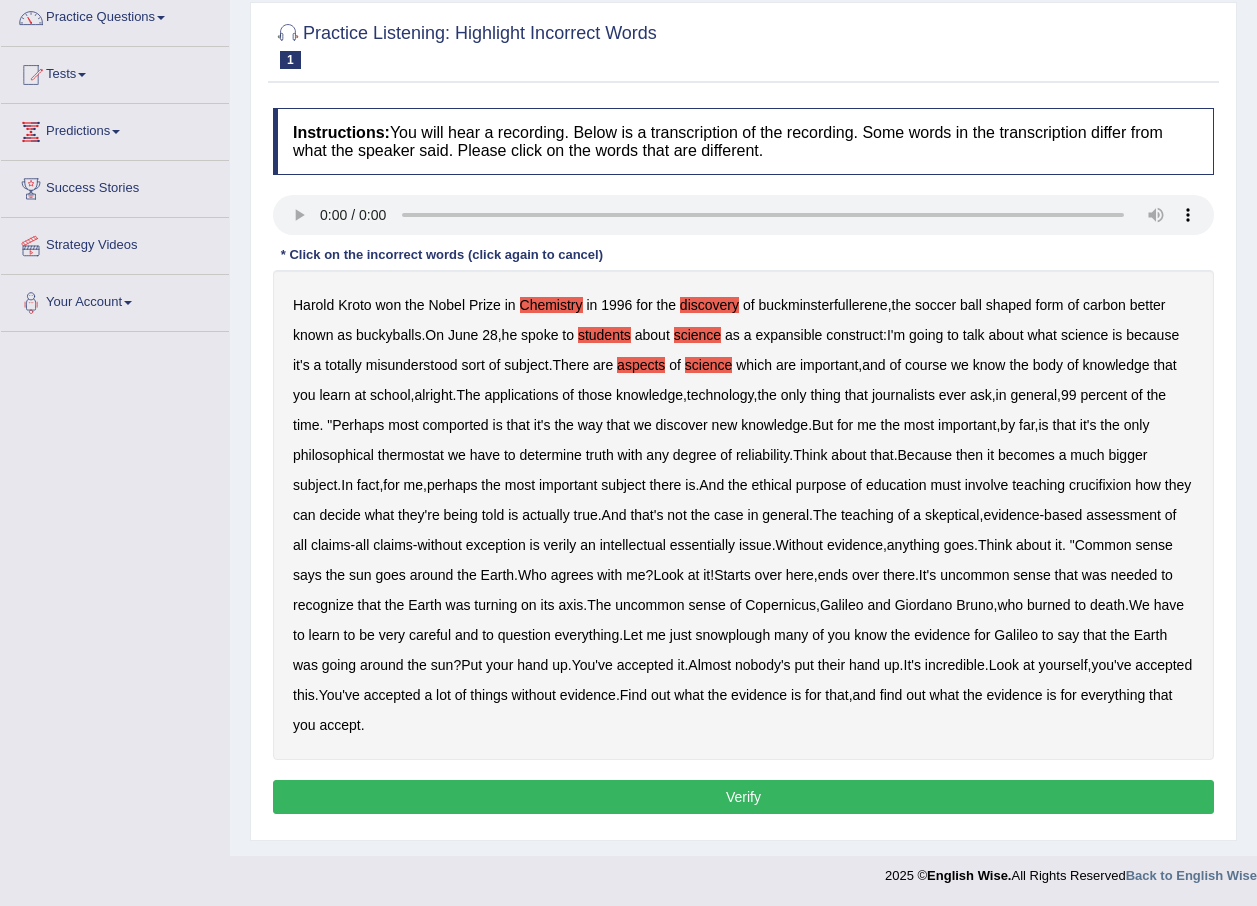 click on "of" at bounding box center [749, 305] 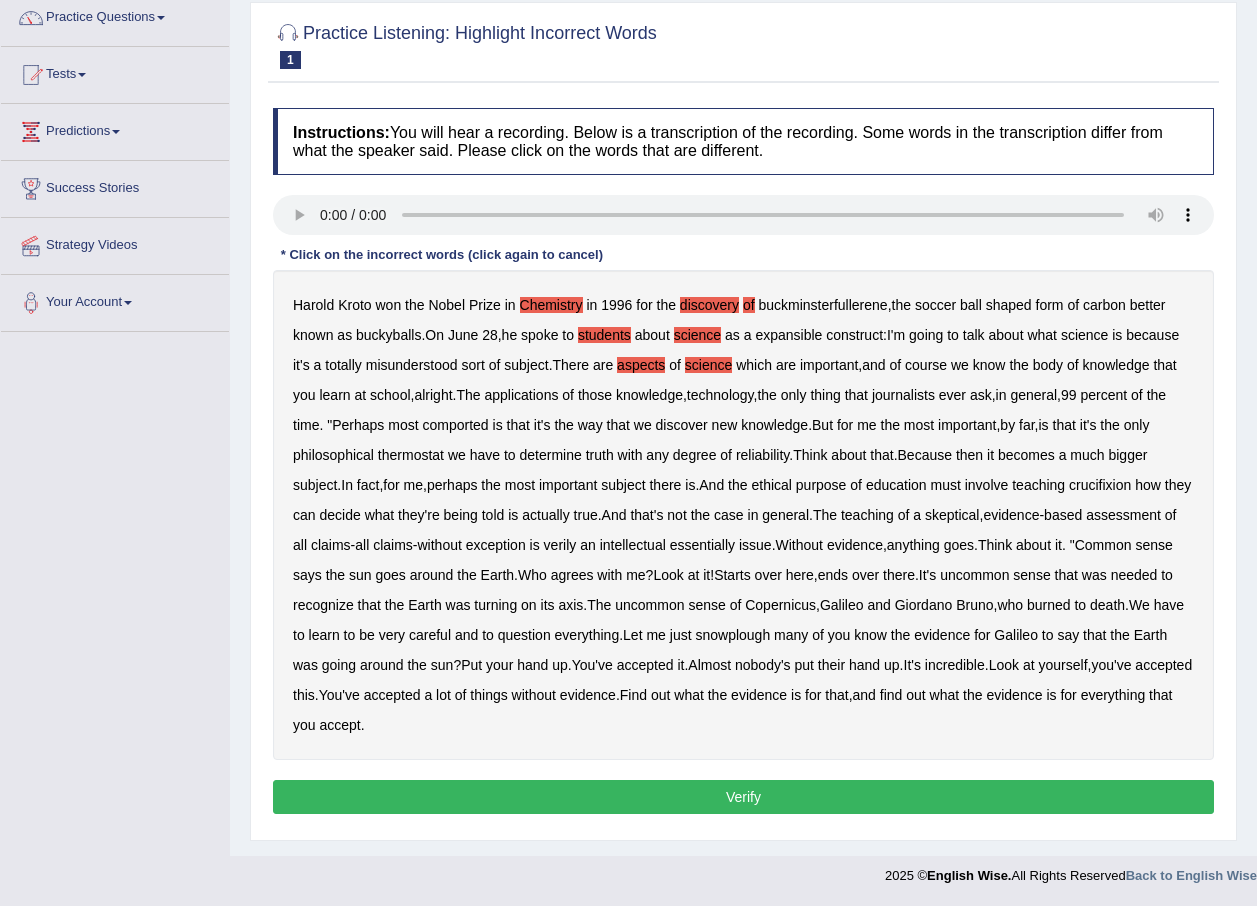 click on "Chemistry" at bounding box center [551, 305] 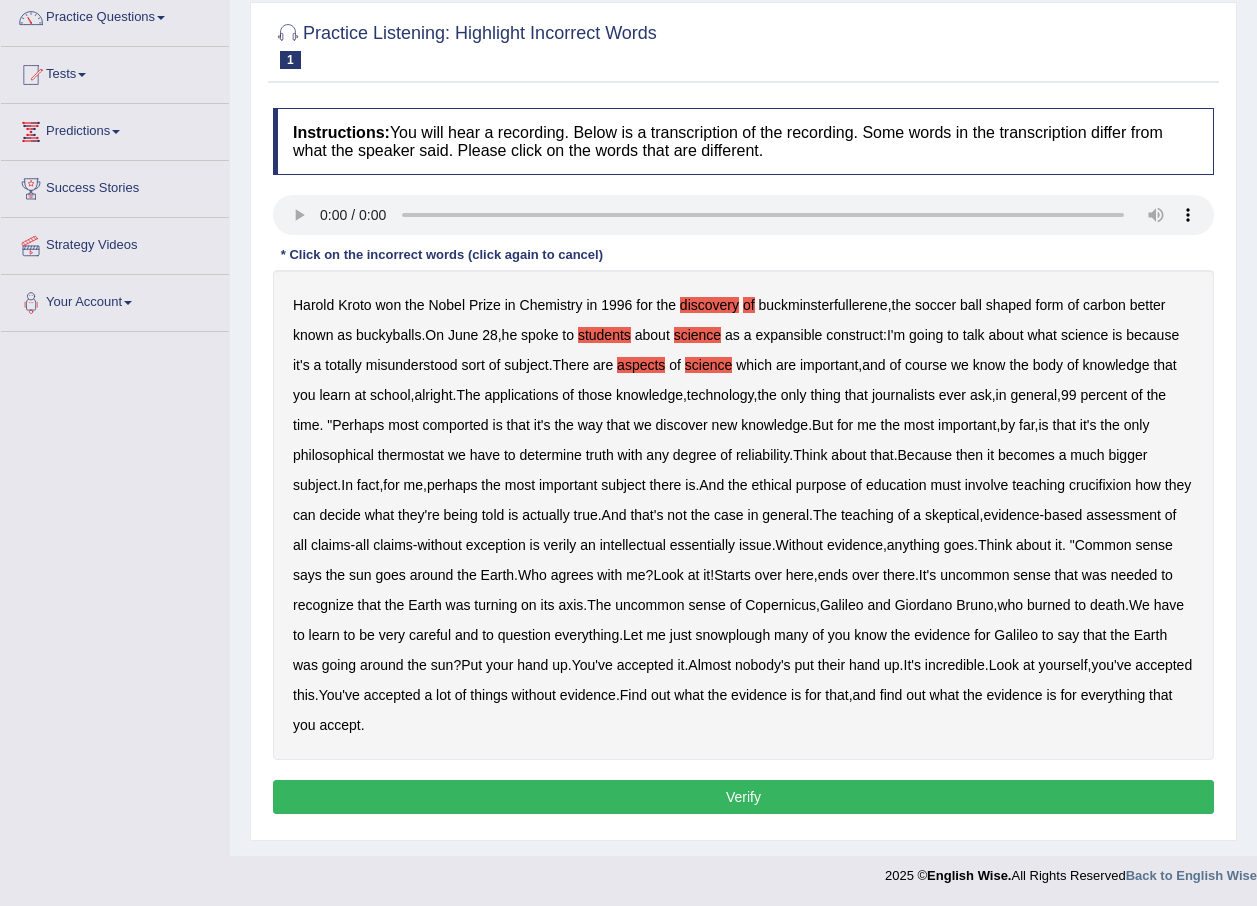 click on "discovery" at bounding box center (709, 305) 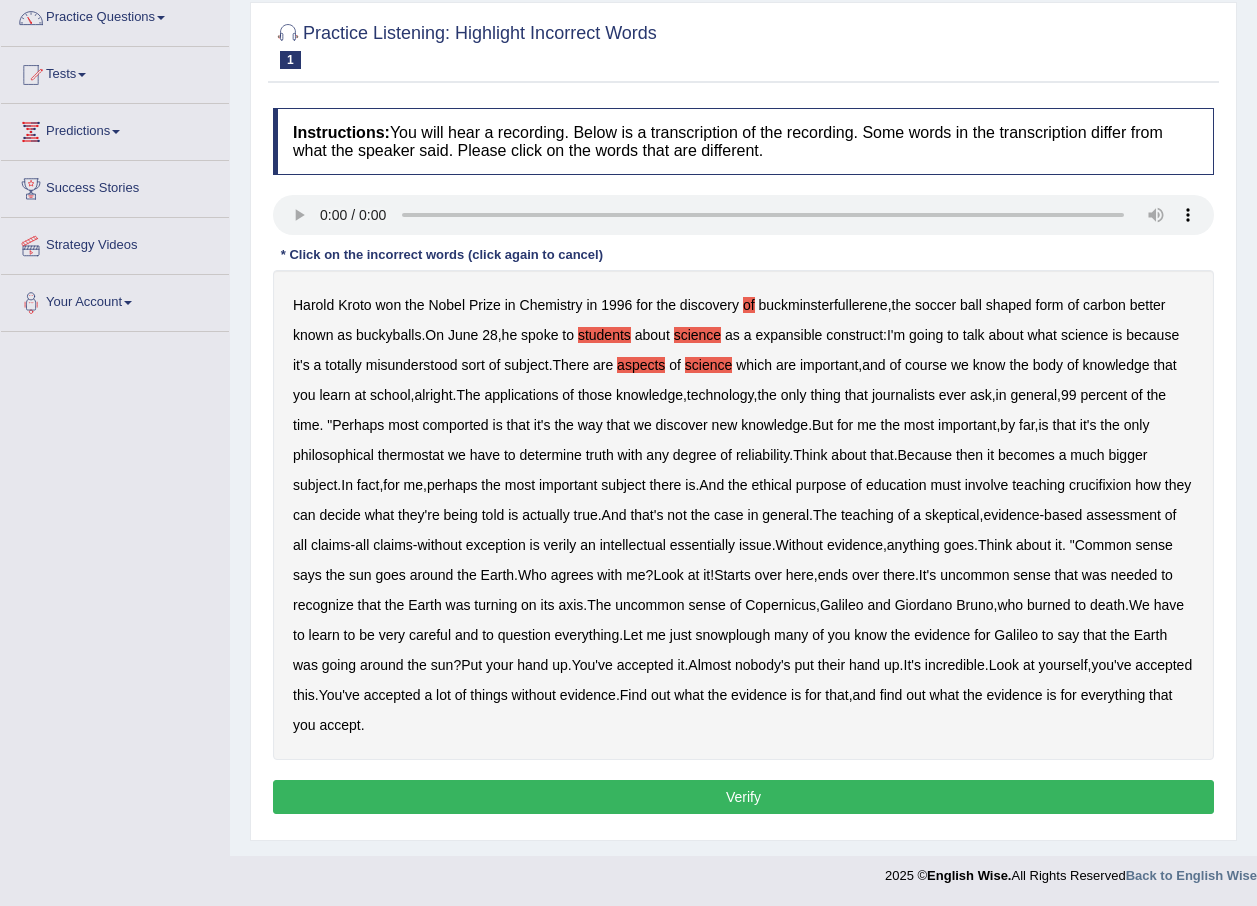 click on "Harold   Kroto   won   the   Nobel   Prize   in   Chemistry   in   1996   for   the   discovery   of   buckminsterfullerene ,  the   soccer   ball   shaped   form   of   carbon   better   known   as   buckyballs .  On   June   28 ,  he   spoke   to   students   about   science   as   a   expansible   construct :  I'm   going   to   talk   about   what   science   is   because   it's   a   totally   misunderstood   sort   of   subject .  There   are   aspects   of   science   which   are   important ,  and   of   course   we   know   the   body   of   knowledge   that   you   learn   at   school ,  alright .  The   applications   of   those   knowledge ,  technology ,  the   only   thing   that   journalists   ever   ask ,  in   general ,  99   percent   of   the   time . " Perhaps   most   comported   is   that   it's   the   way   that   we   discover   new   knowledge .  But   for   me   the   most   important ,  by   far ,  is   that   it's   the   only   philosophical   thermostat   we   have   to" at bounding box center (743, 515) 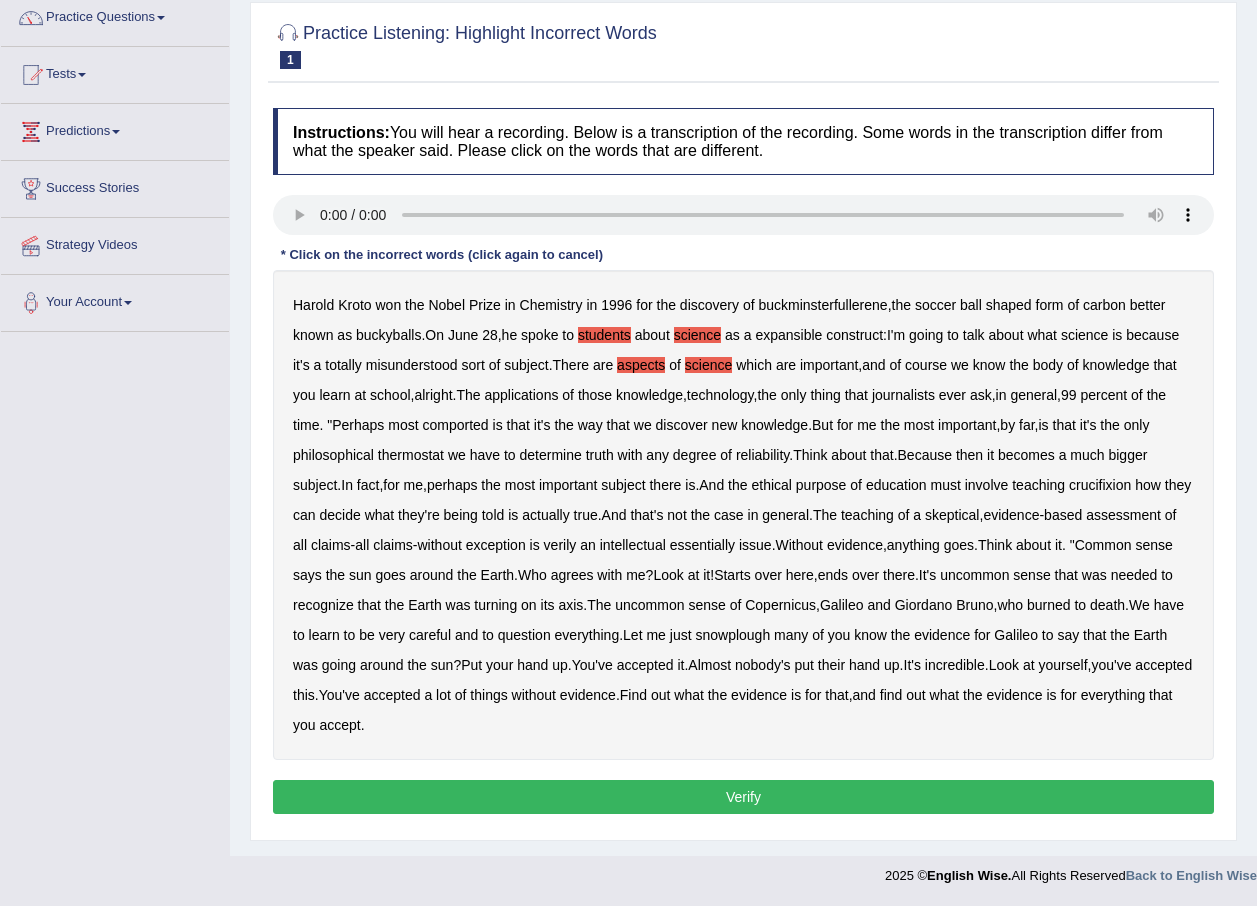 click on "students" at bounding box center [604, 335] 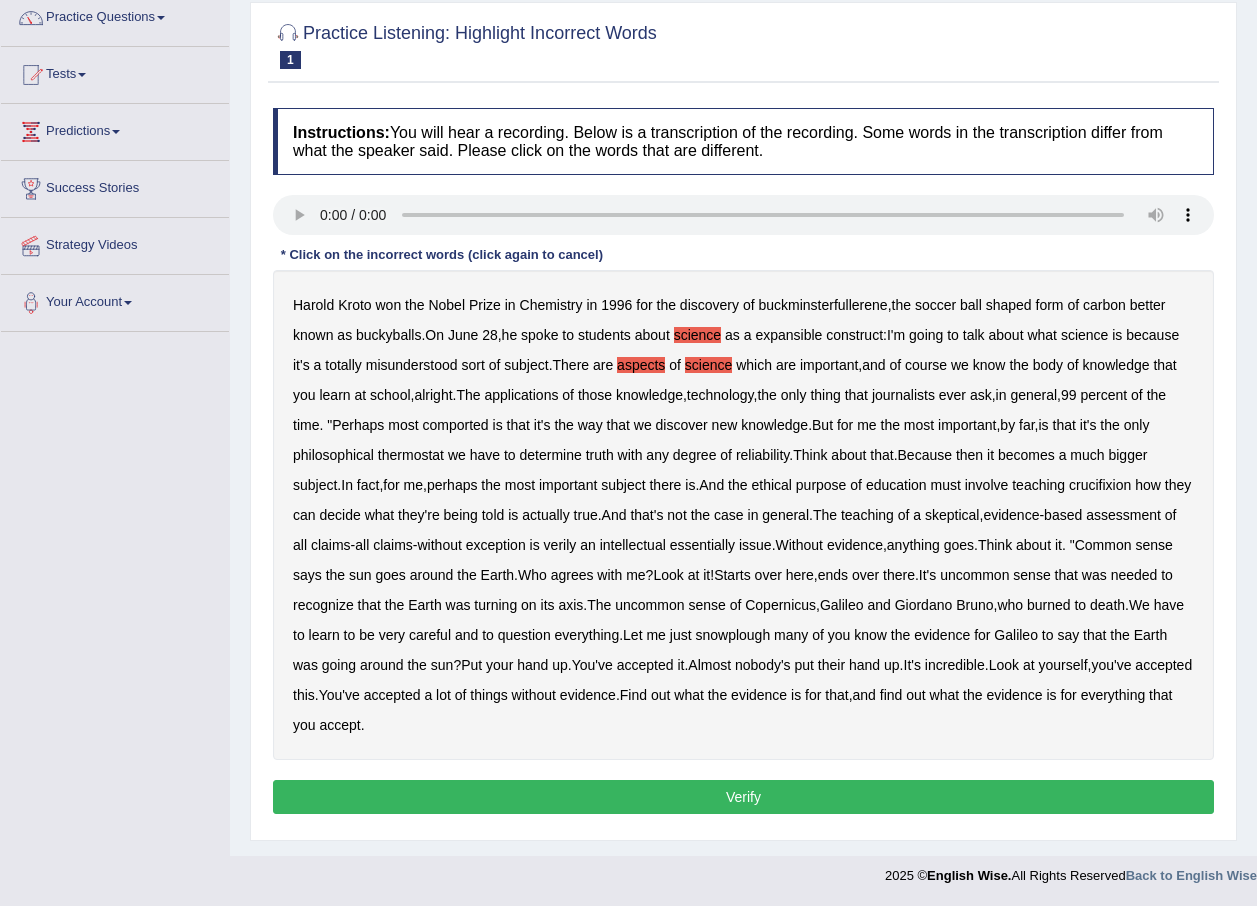 click on "science" at bounding box center (697, 335) 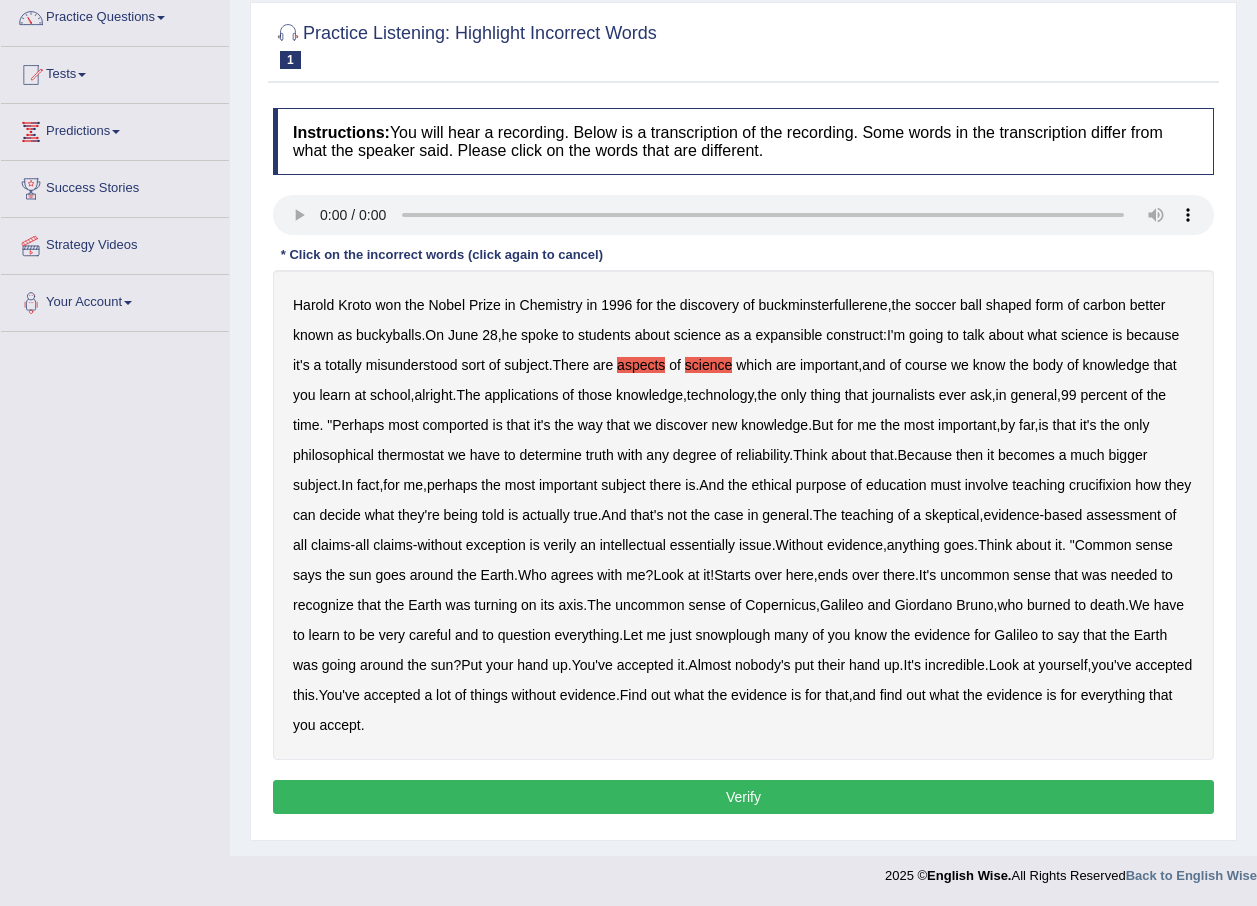 click on "aspects" at bounding box center (641, 365) 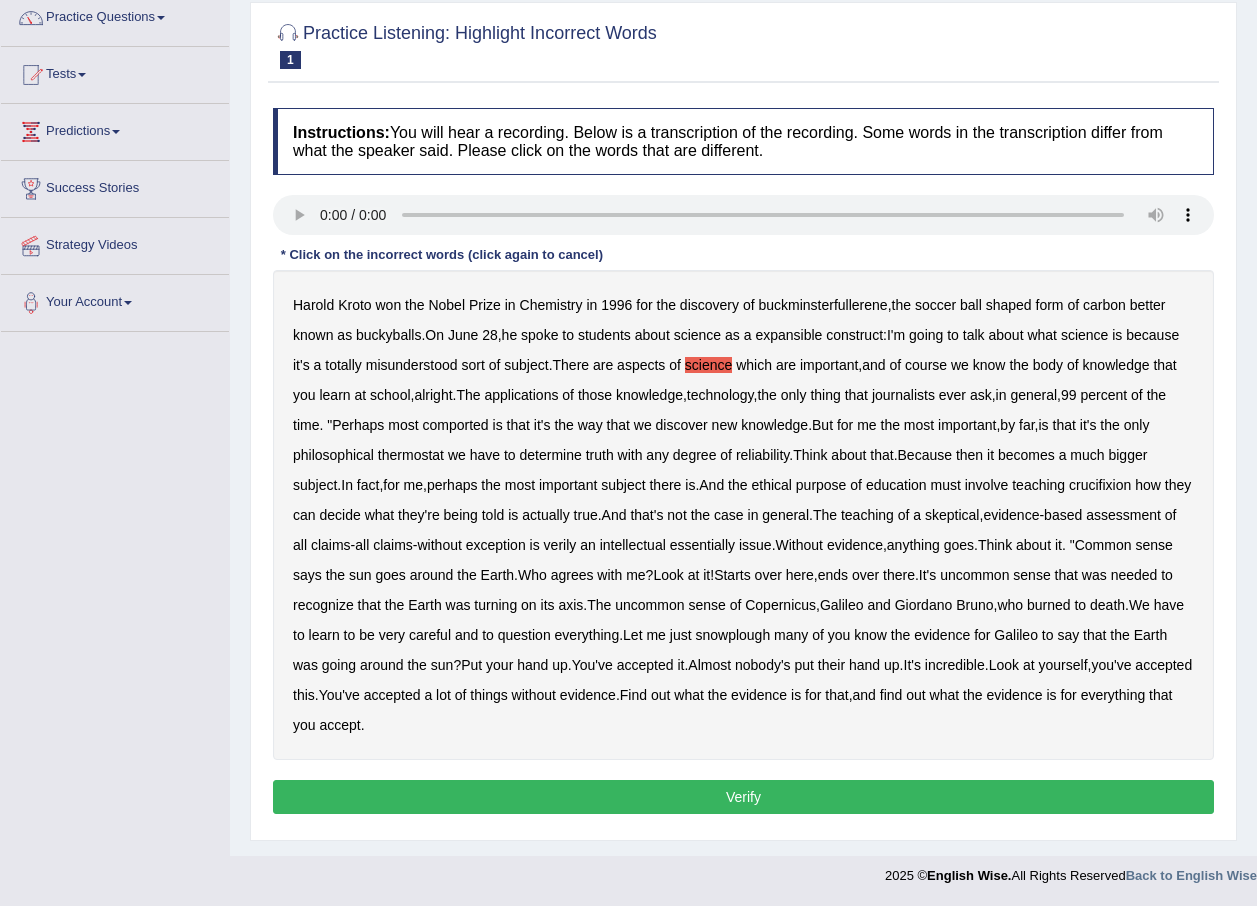 click on "science" at bounding box center (708, 365) 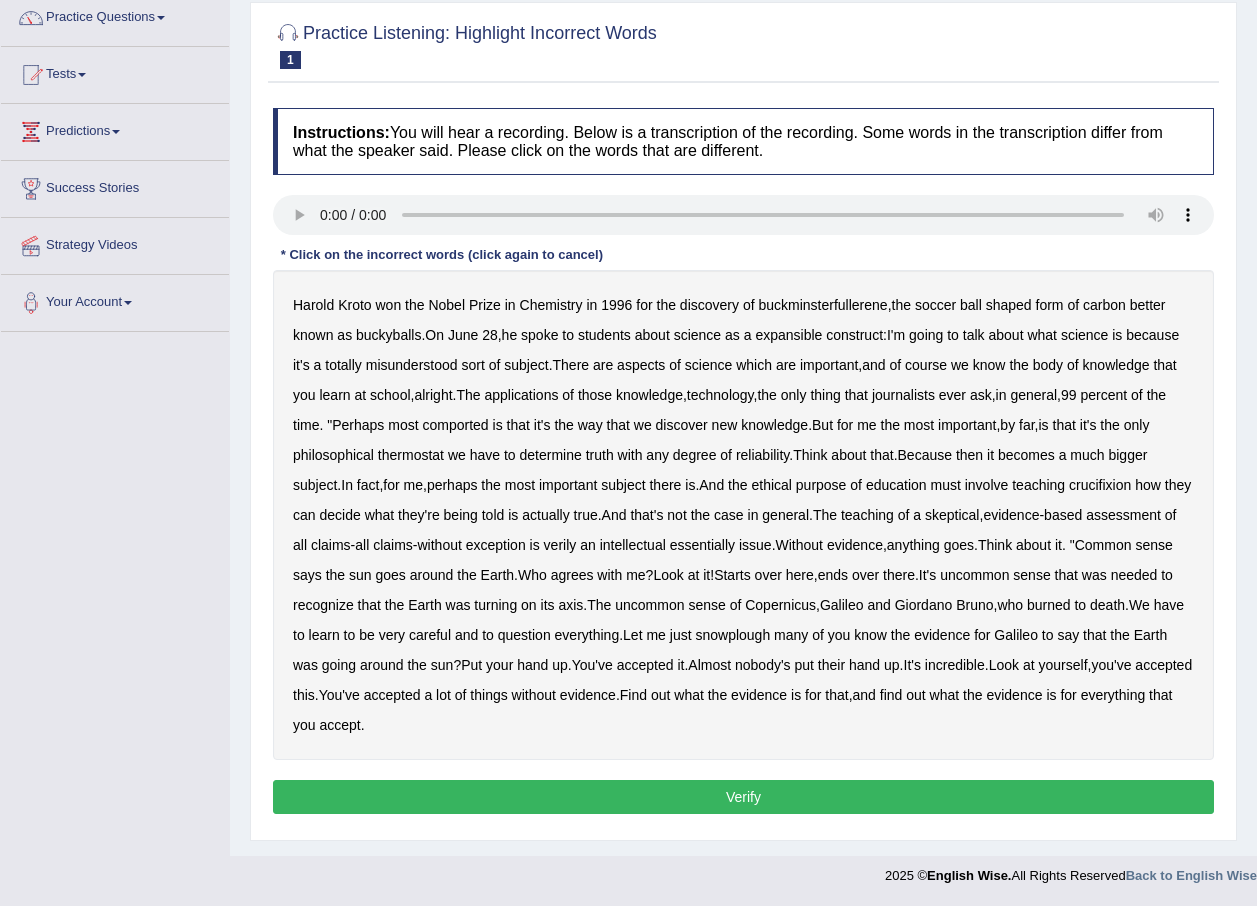 click on "discovery" at bounding box center (709, 305) 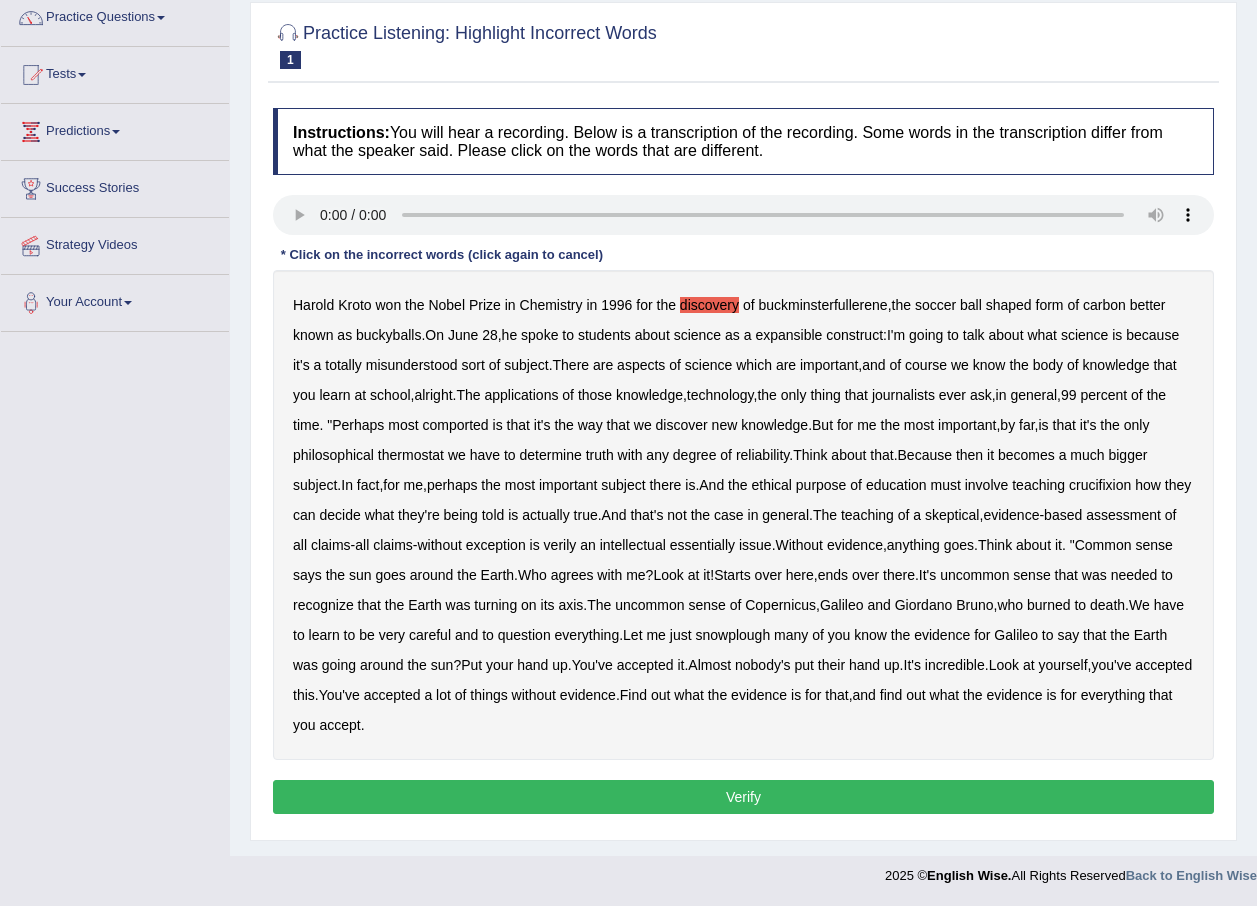 click on "discovery" at bounding box center [709, 305] 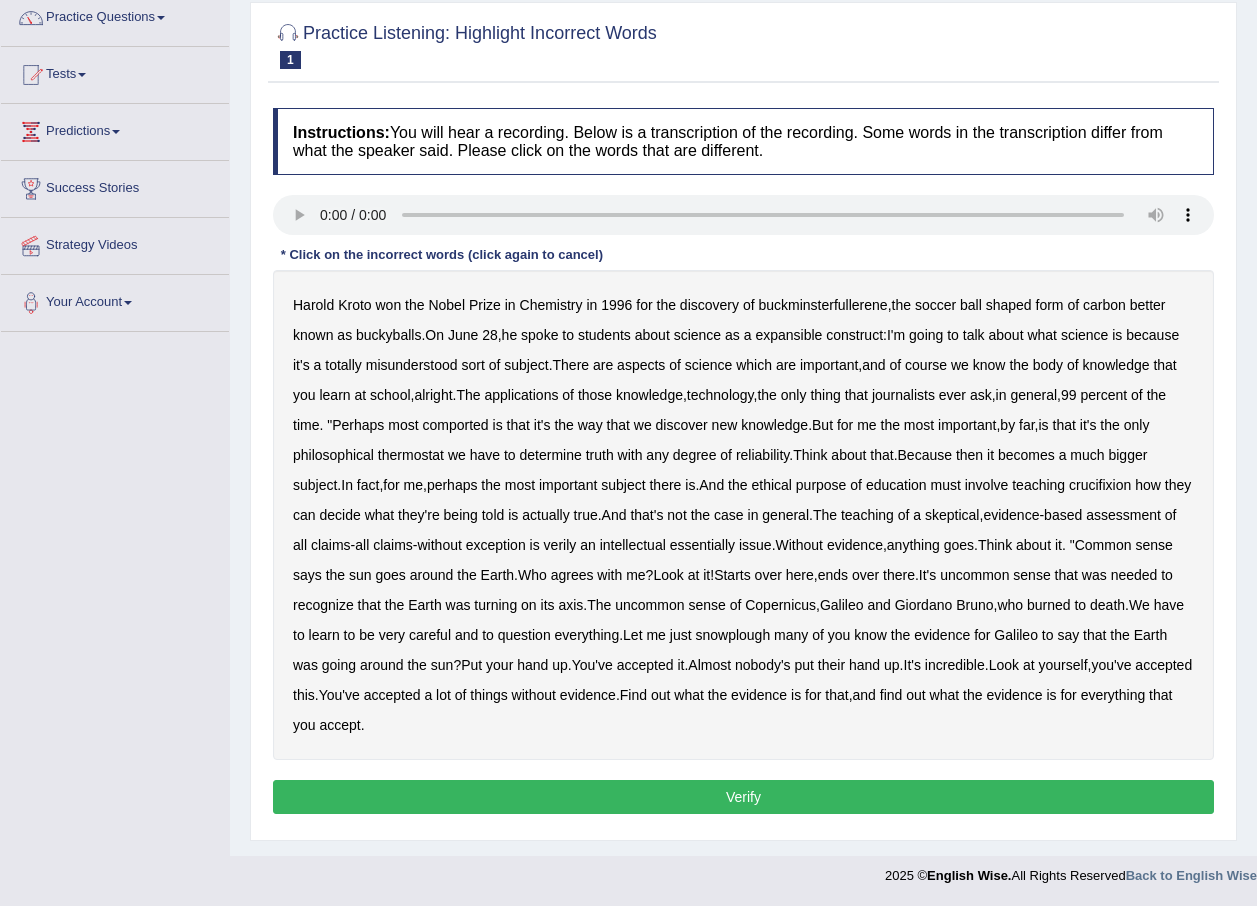 click on "expansible" at bounding box center (788, 335) 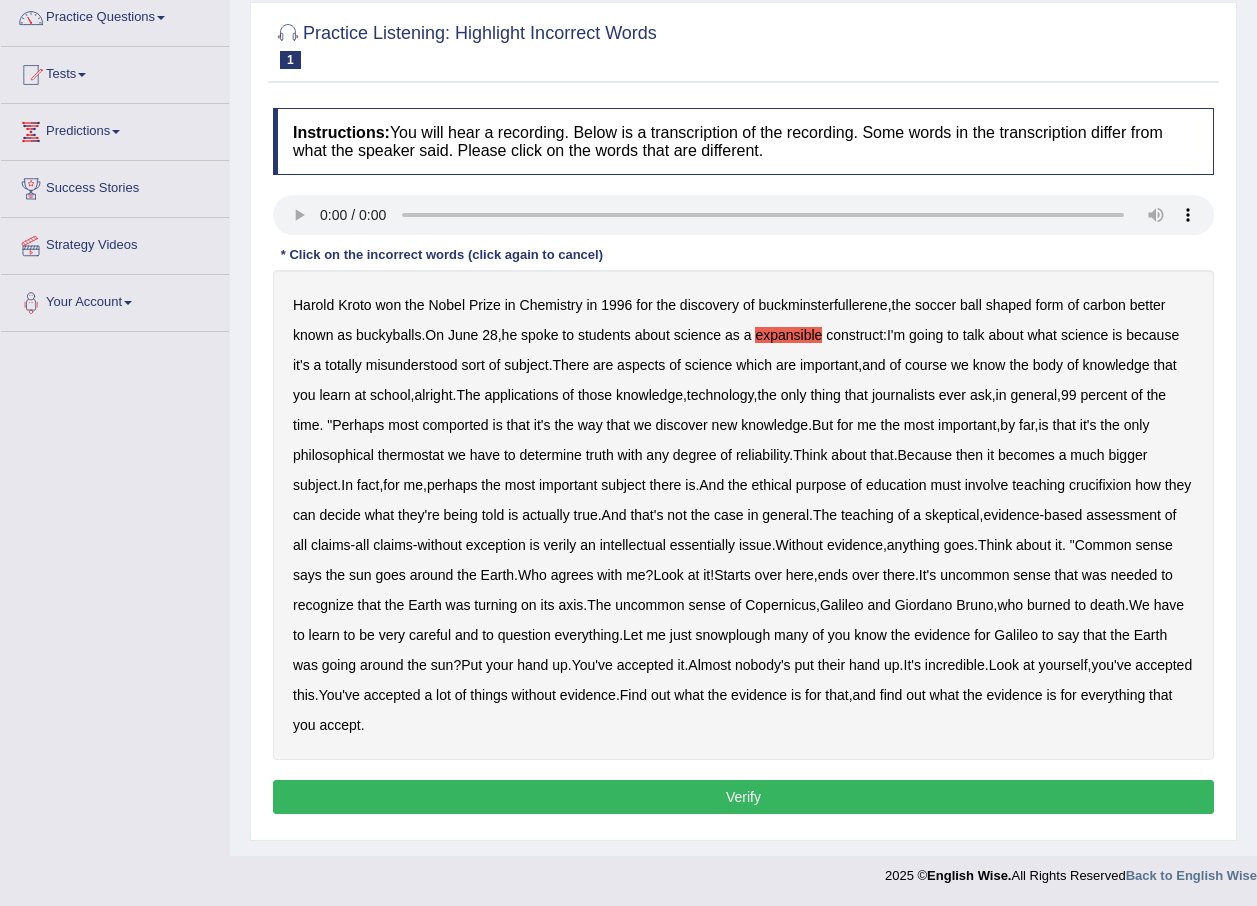 click on "thermostat" at bounding box center (411, 455) 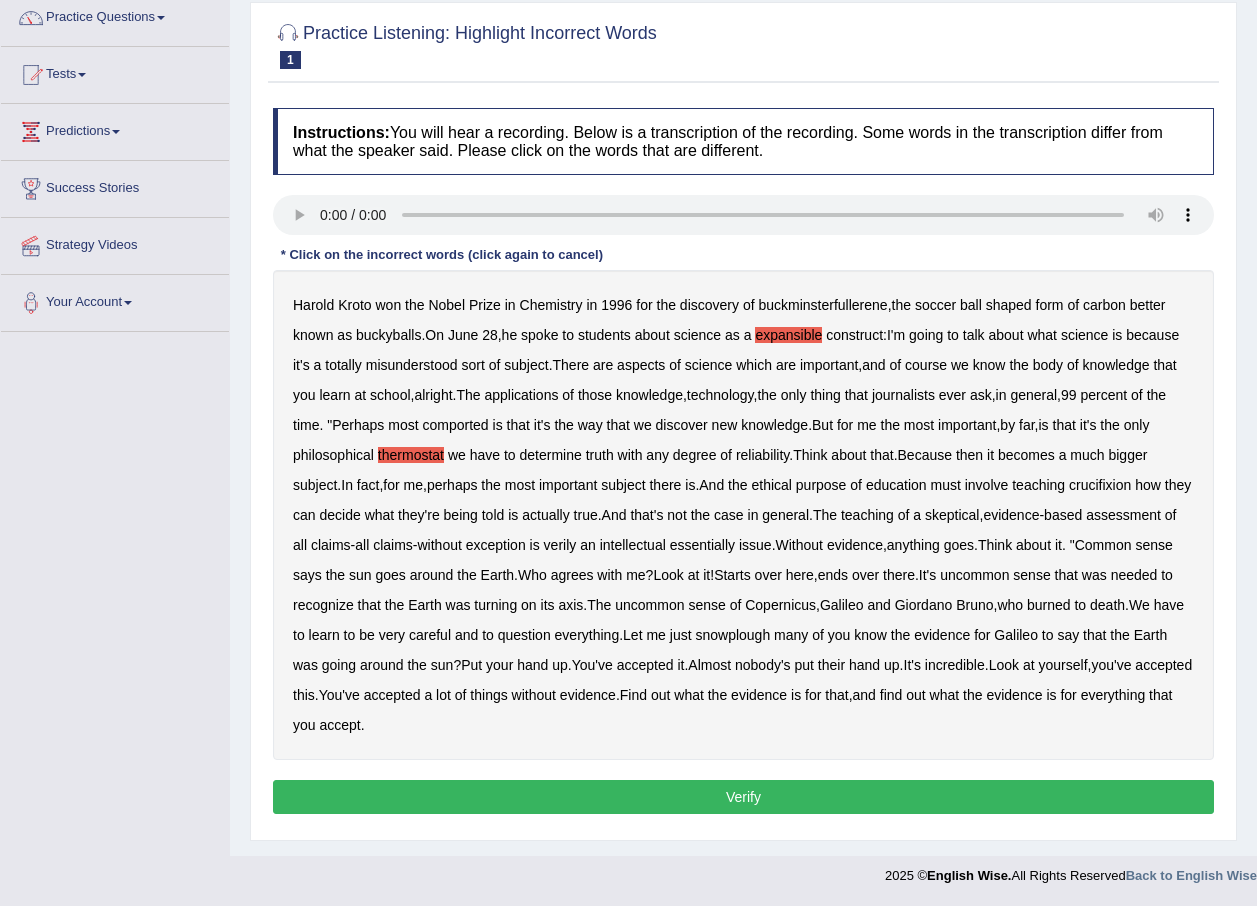 drag, startPoint x: 1126, startPoint y: 481, endPoint x: 1108, endPoint y: 478, distance: 18.248287 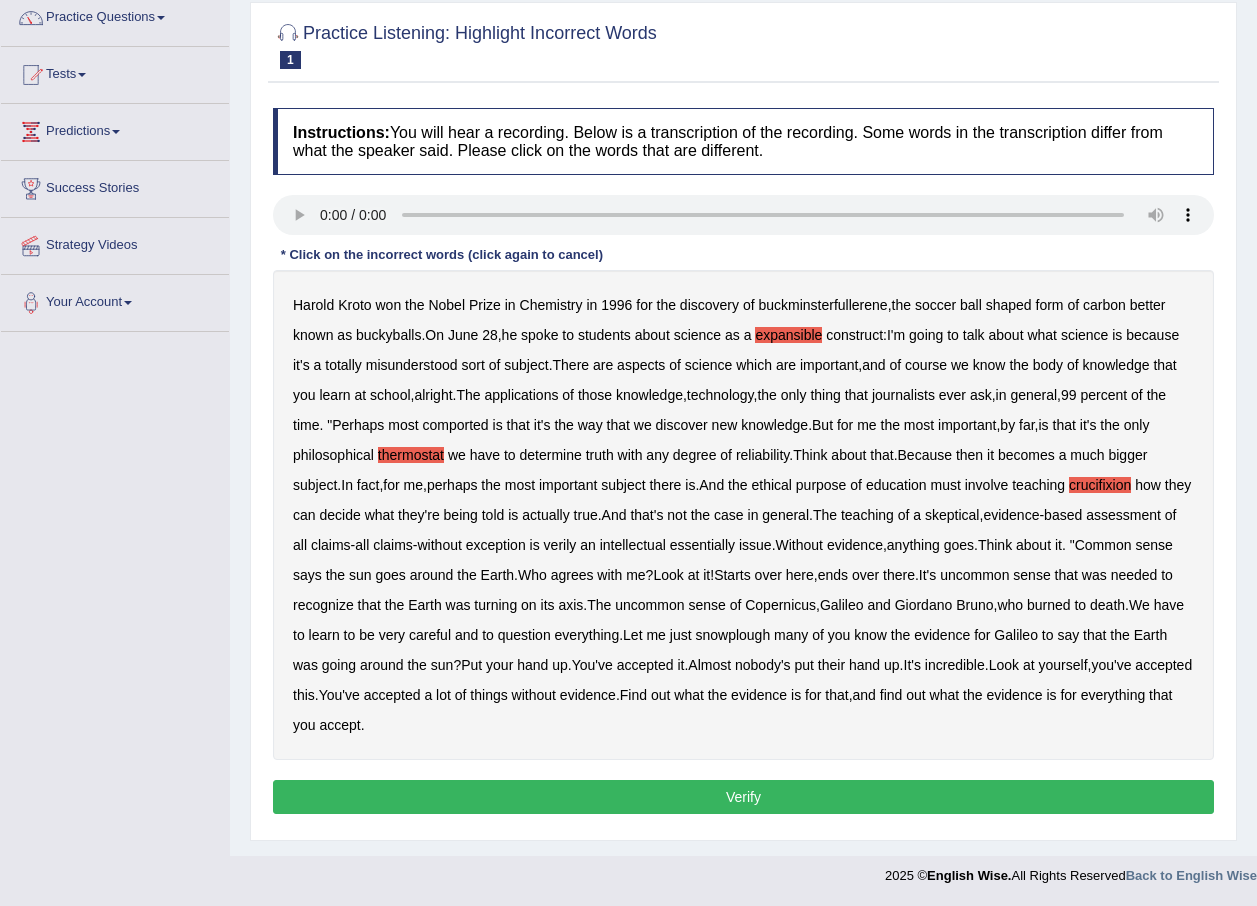 click on "verily" at bounding box center (560, 545) 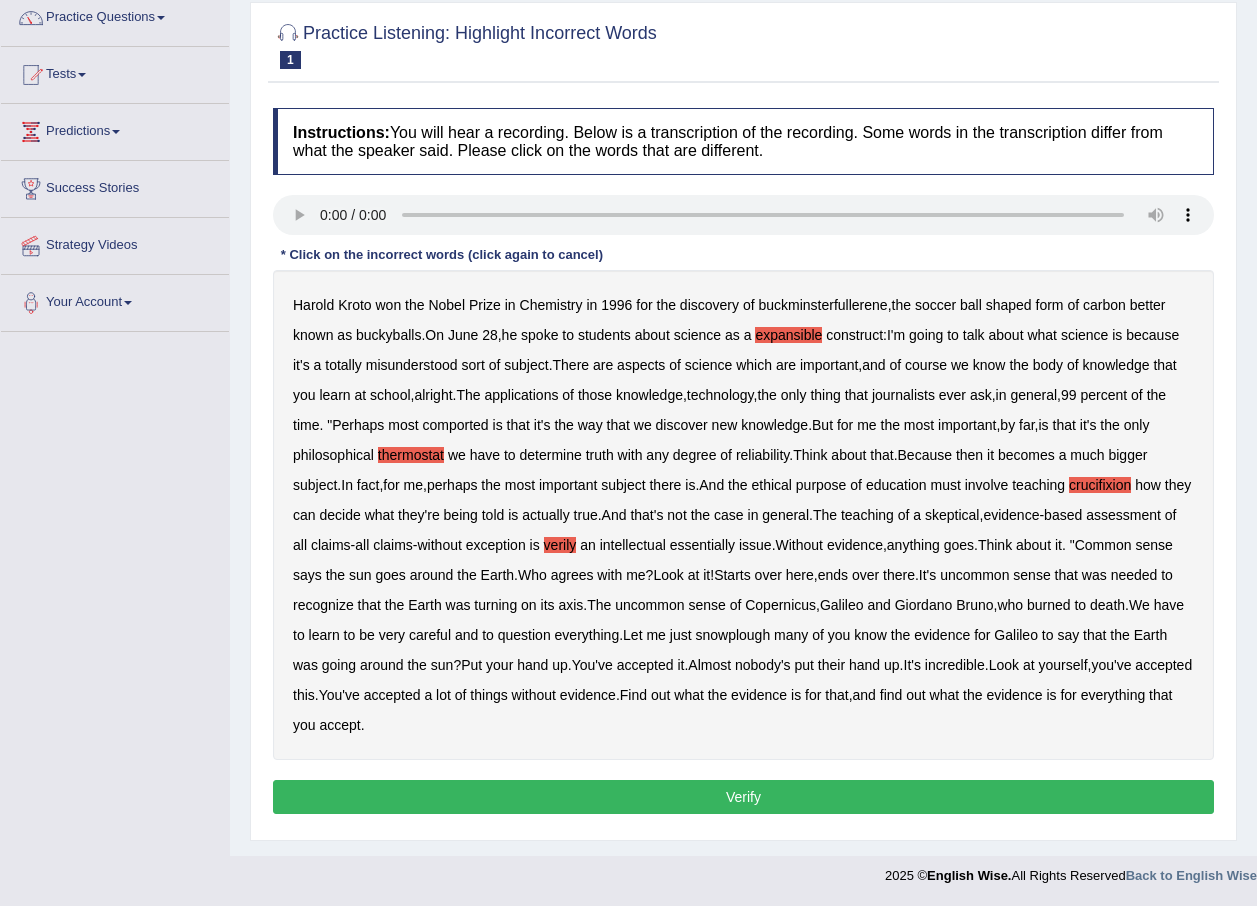 click on "snowplough" at bounding box center (732, 635) 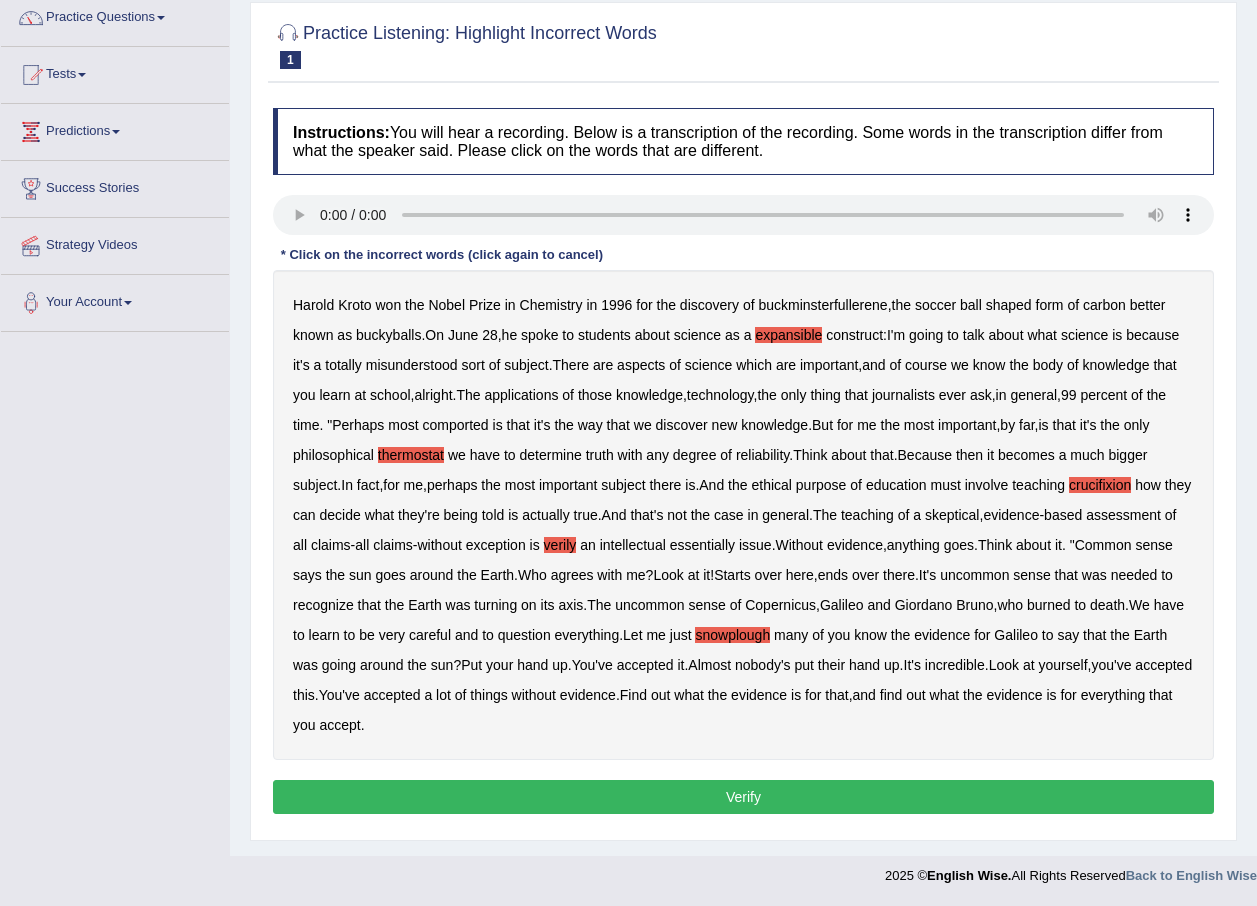 click on "you" at bounding box center (304, 725) 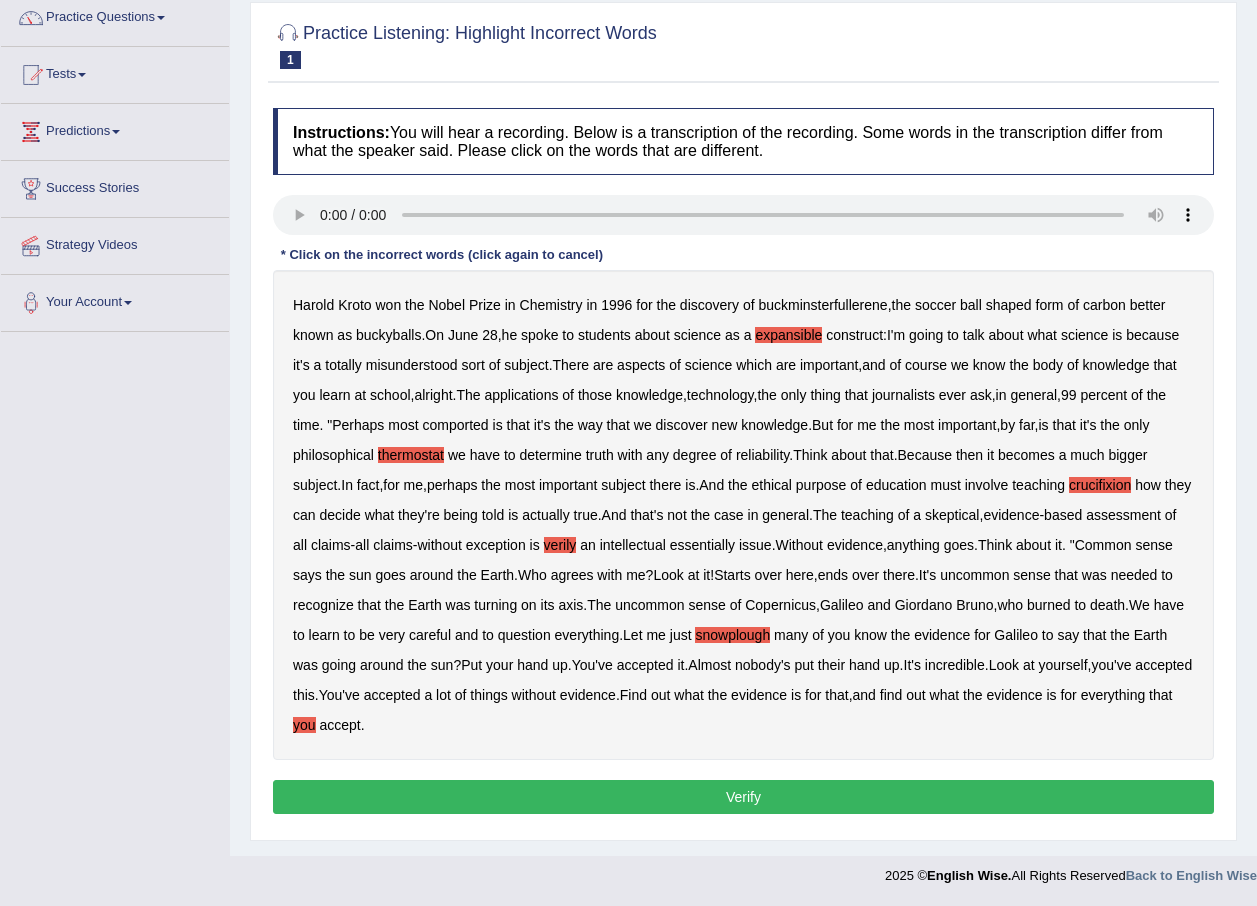click on "Verify" at bounding box center [743, 797] 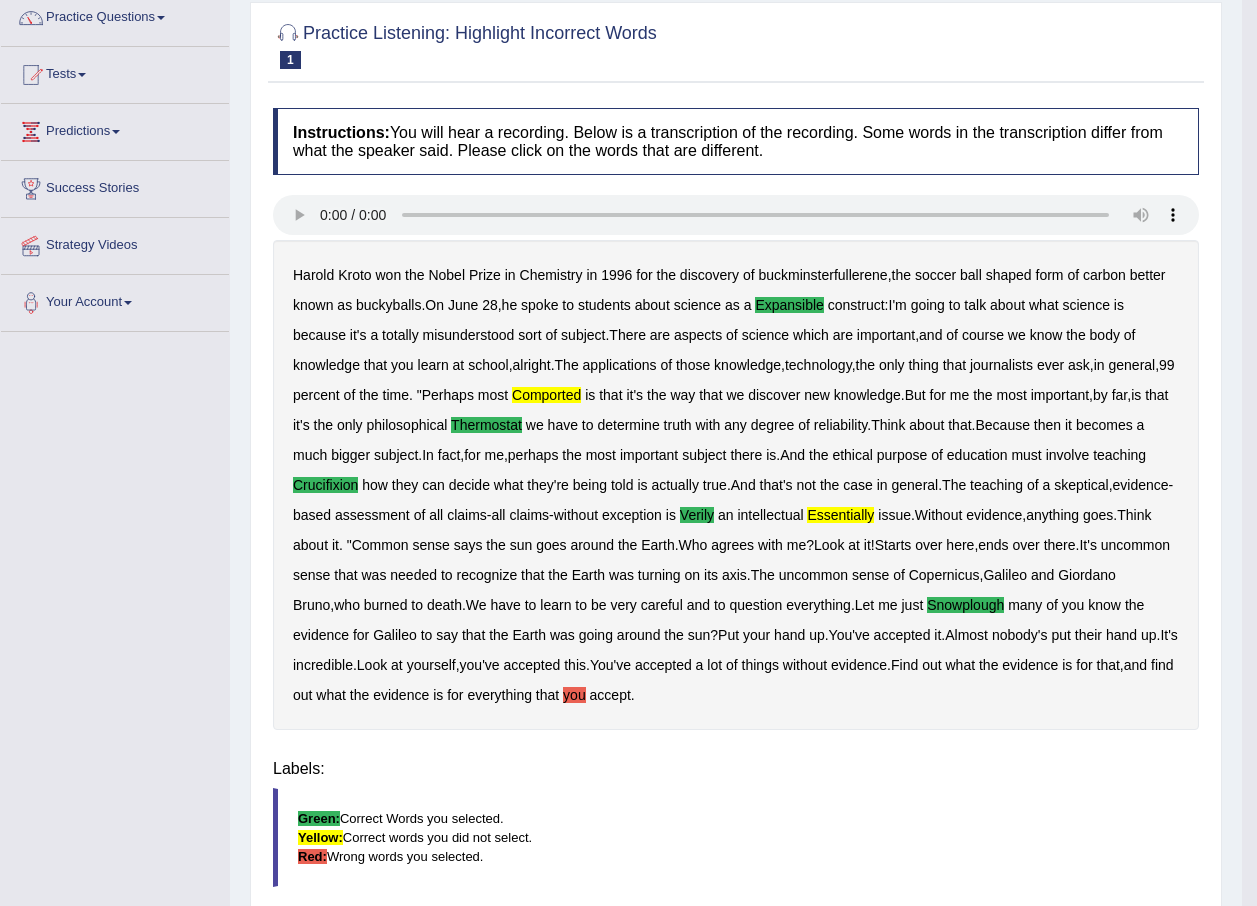 scroll, scrollTop: 144, scrollLeft: 0, axis: vertical 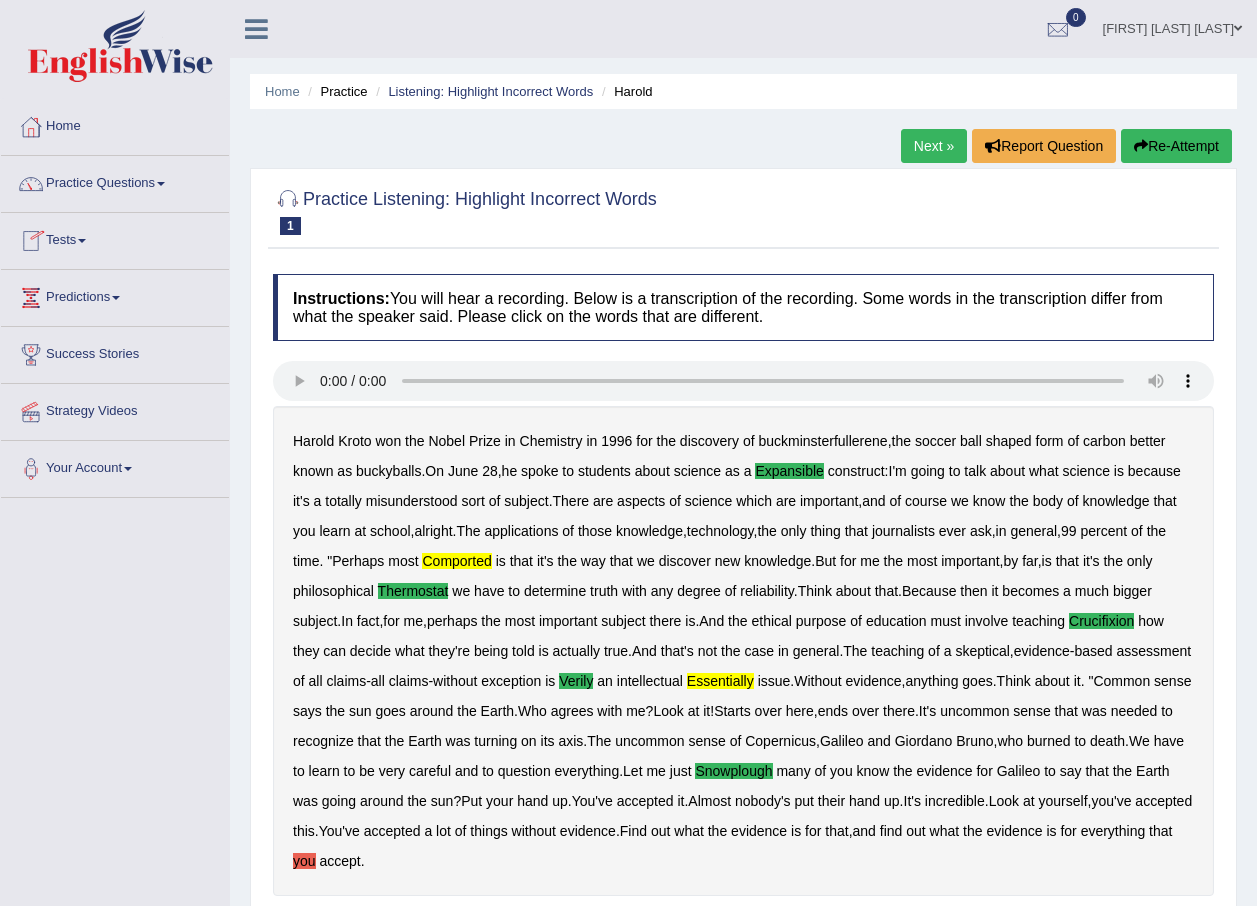 click at bounding box center (161, 184) 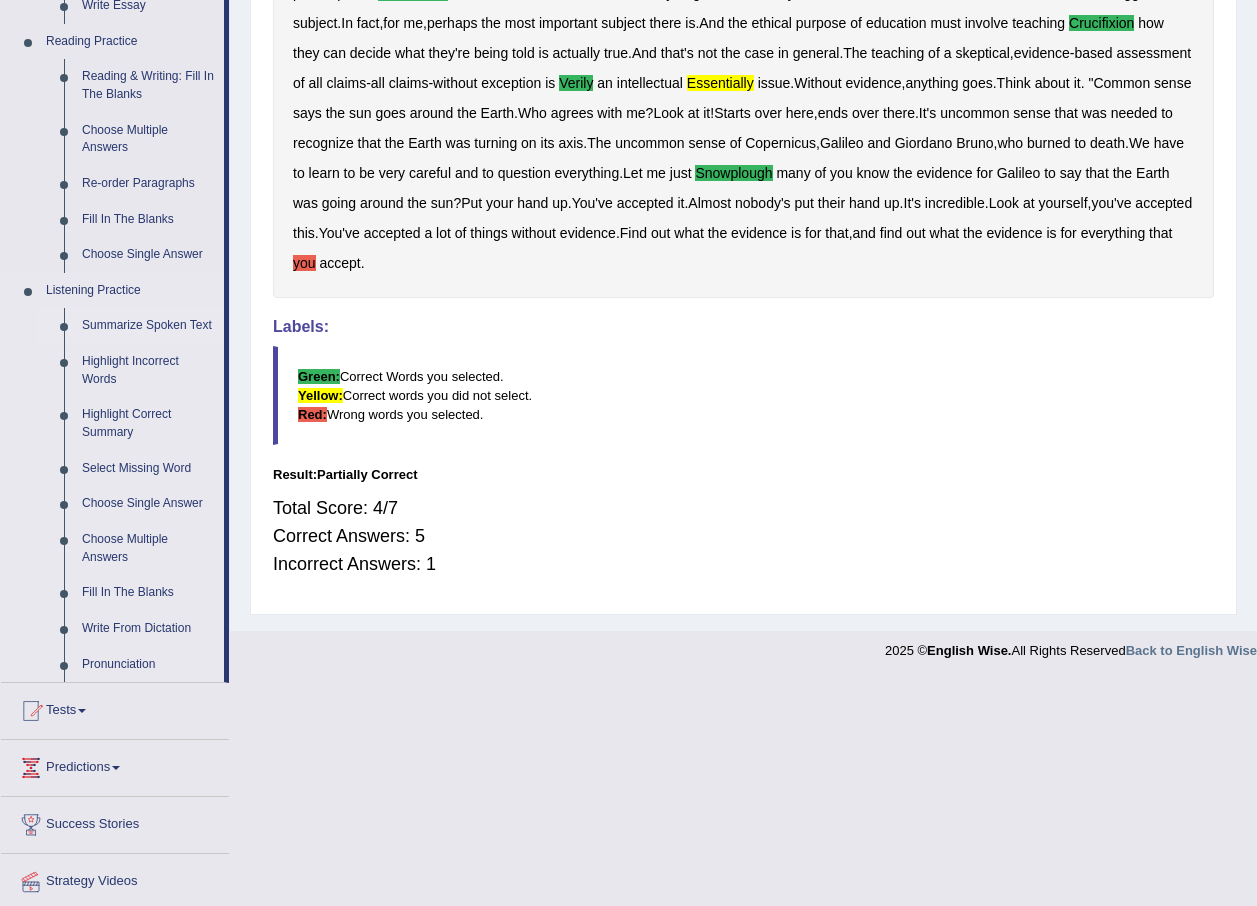 scroll, scrollTop: 600, scrollLeft: 0, axis: vertical 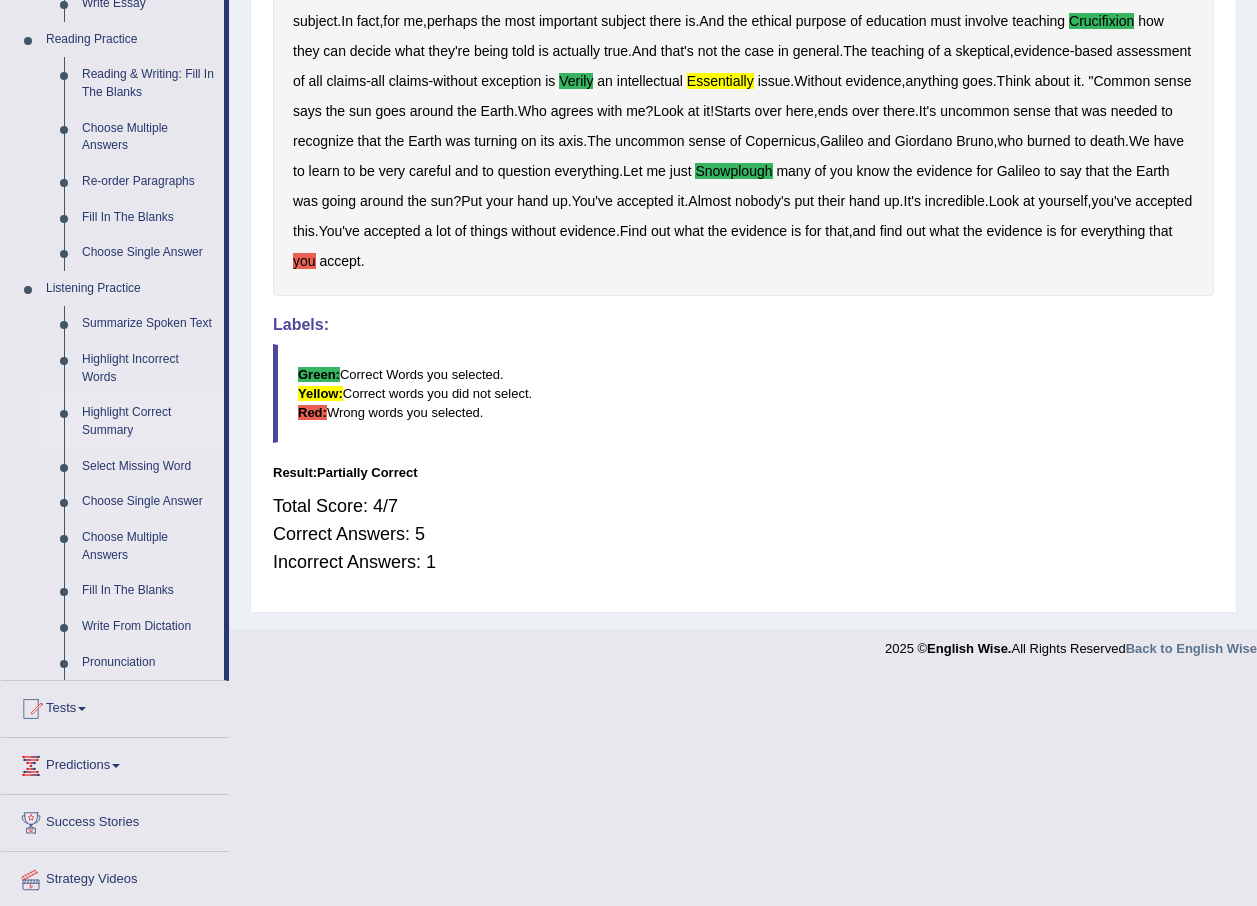 click on "Highlight Correct Summary" at bounding box center (148, 421) 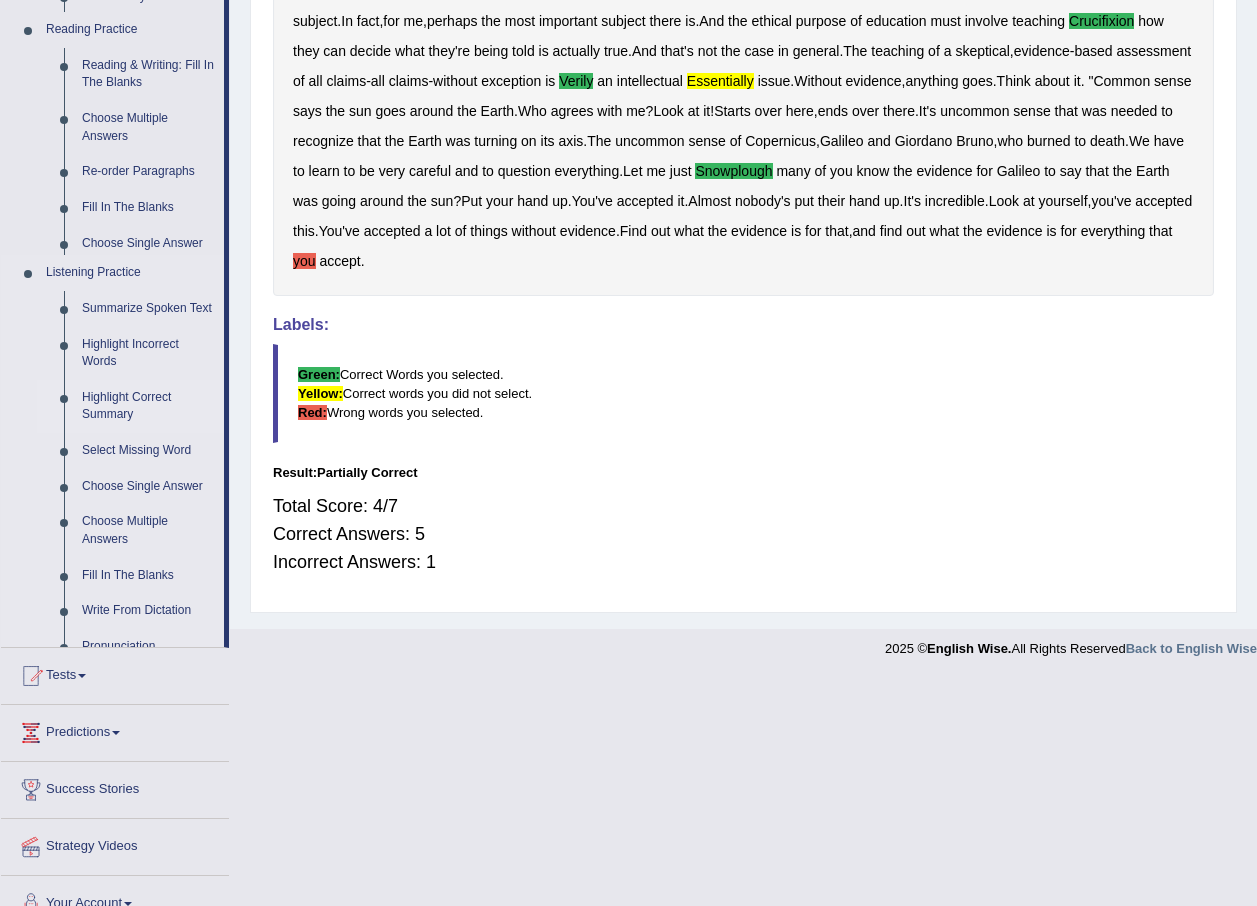scroll, scrollTop: 373, scrollLeft: 0, axis: vertical 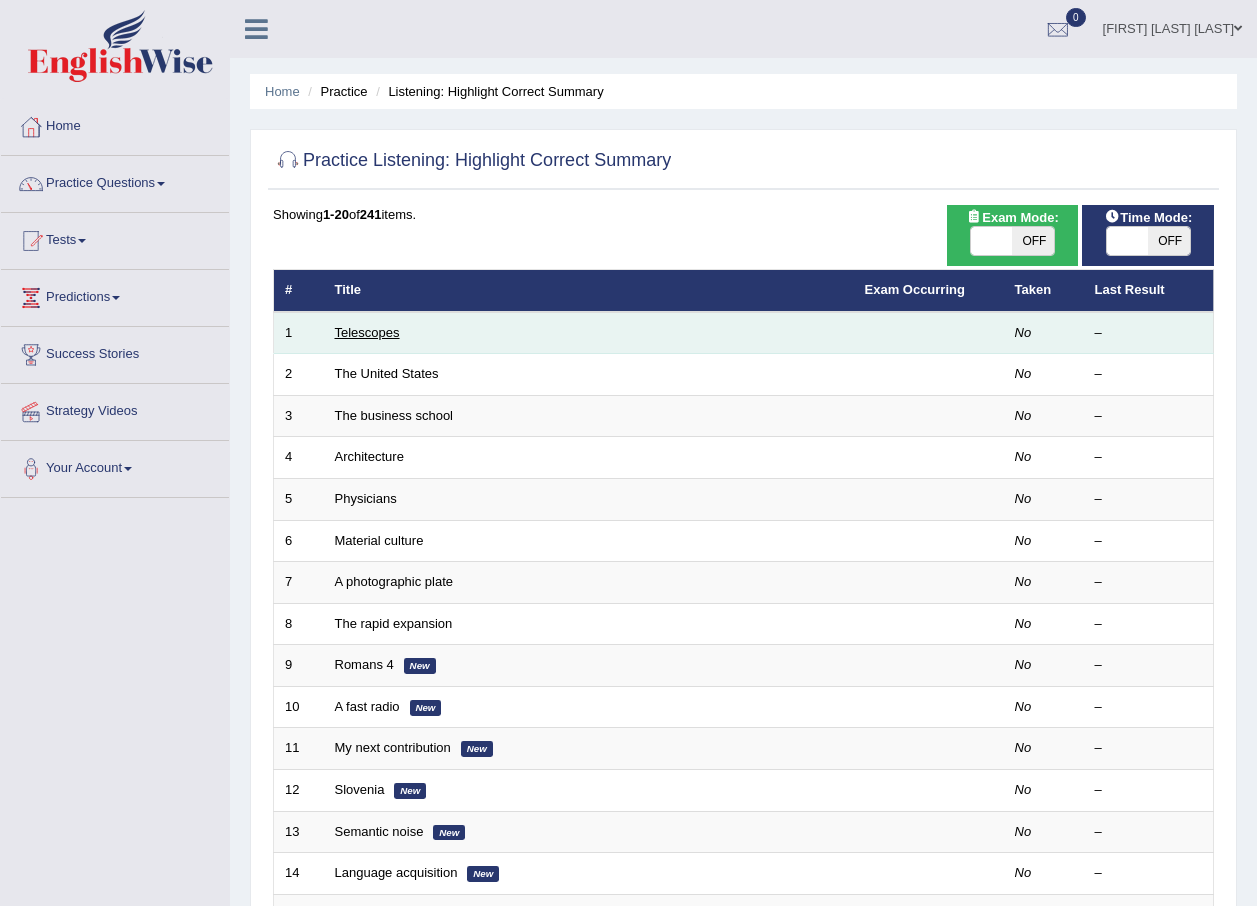 click on "Telescopes" at bounding box center [367, 332] 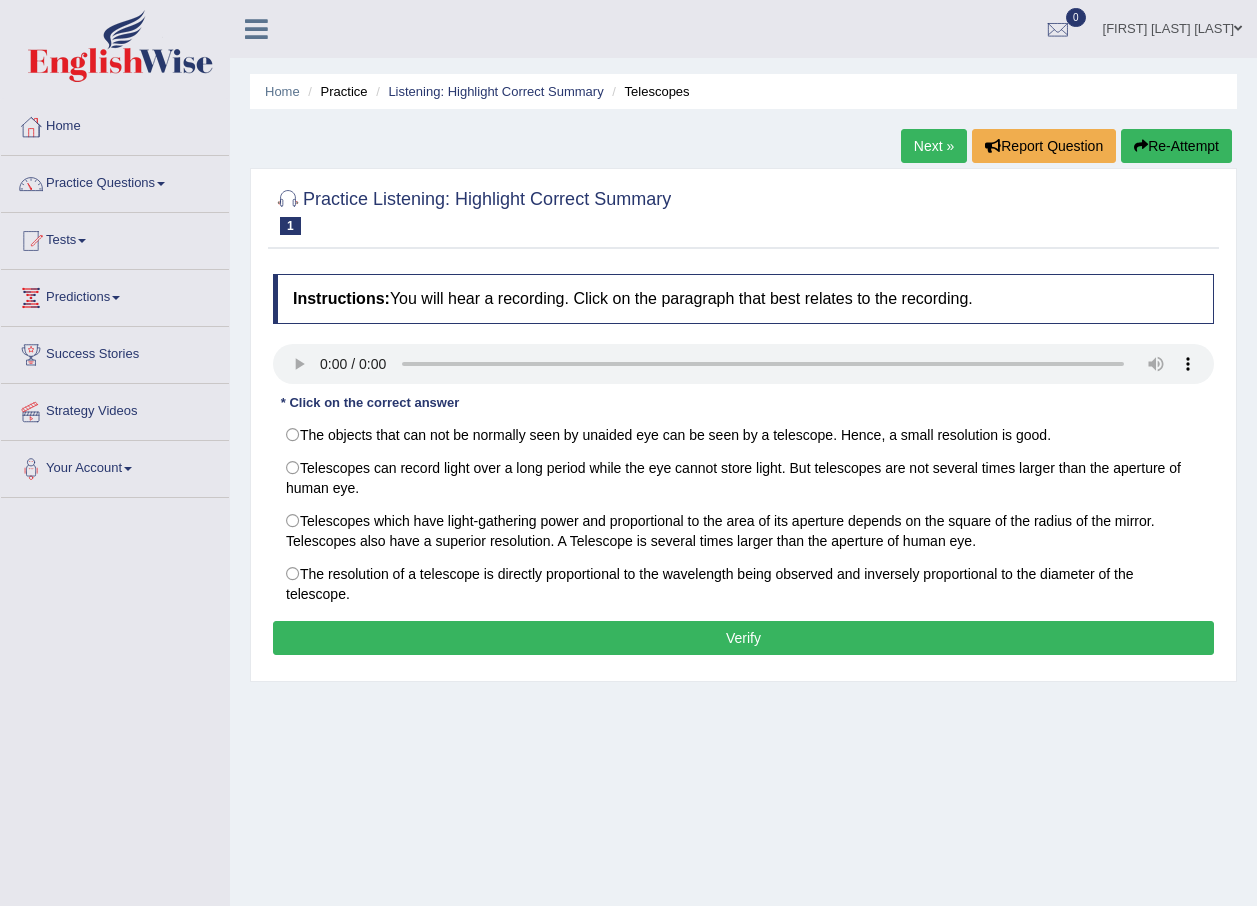 scroll, scrollTop: 144, scrollLeft: 0, axis: vertical 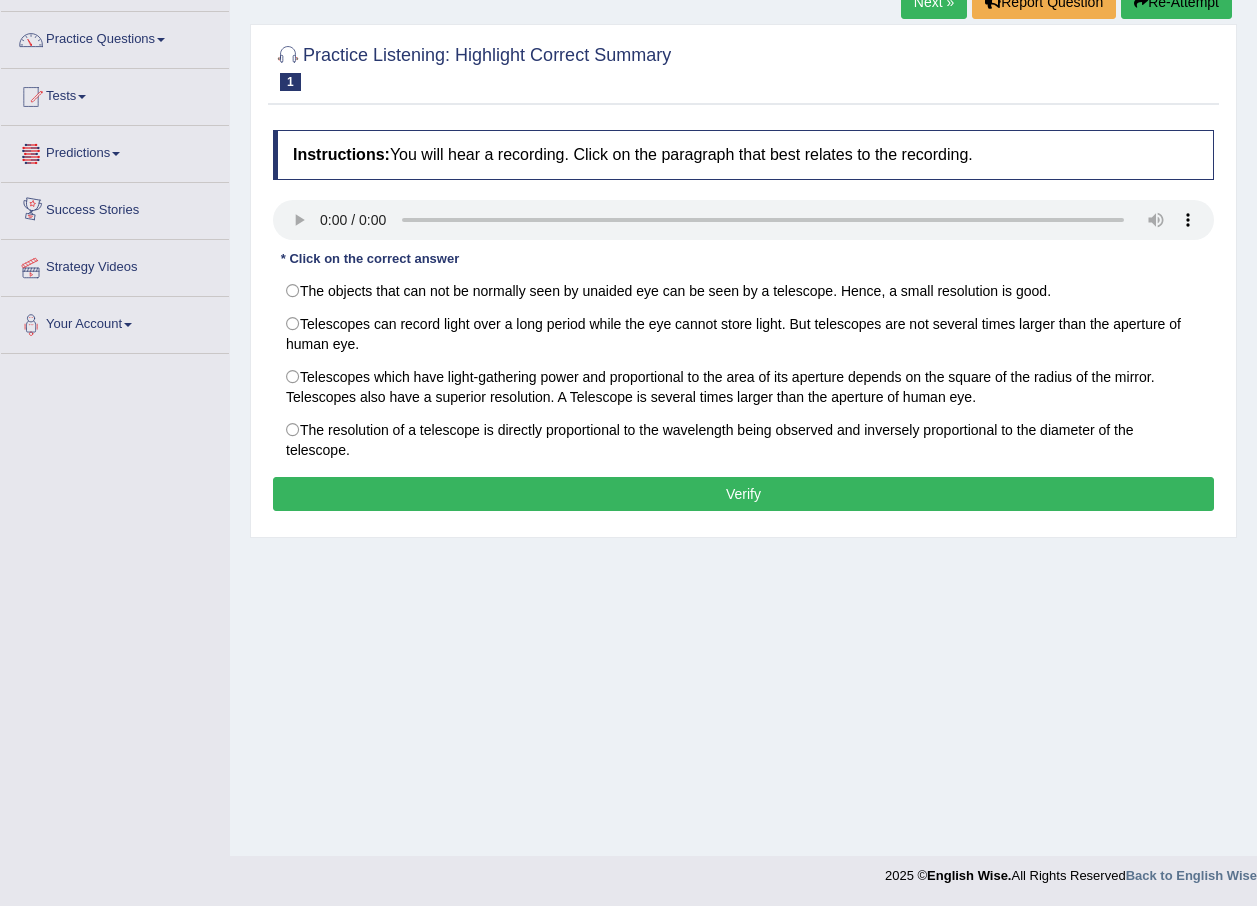 click on "Predictions" at bounding box center [115, 151] 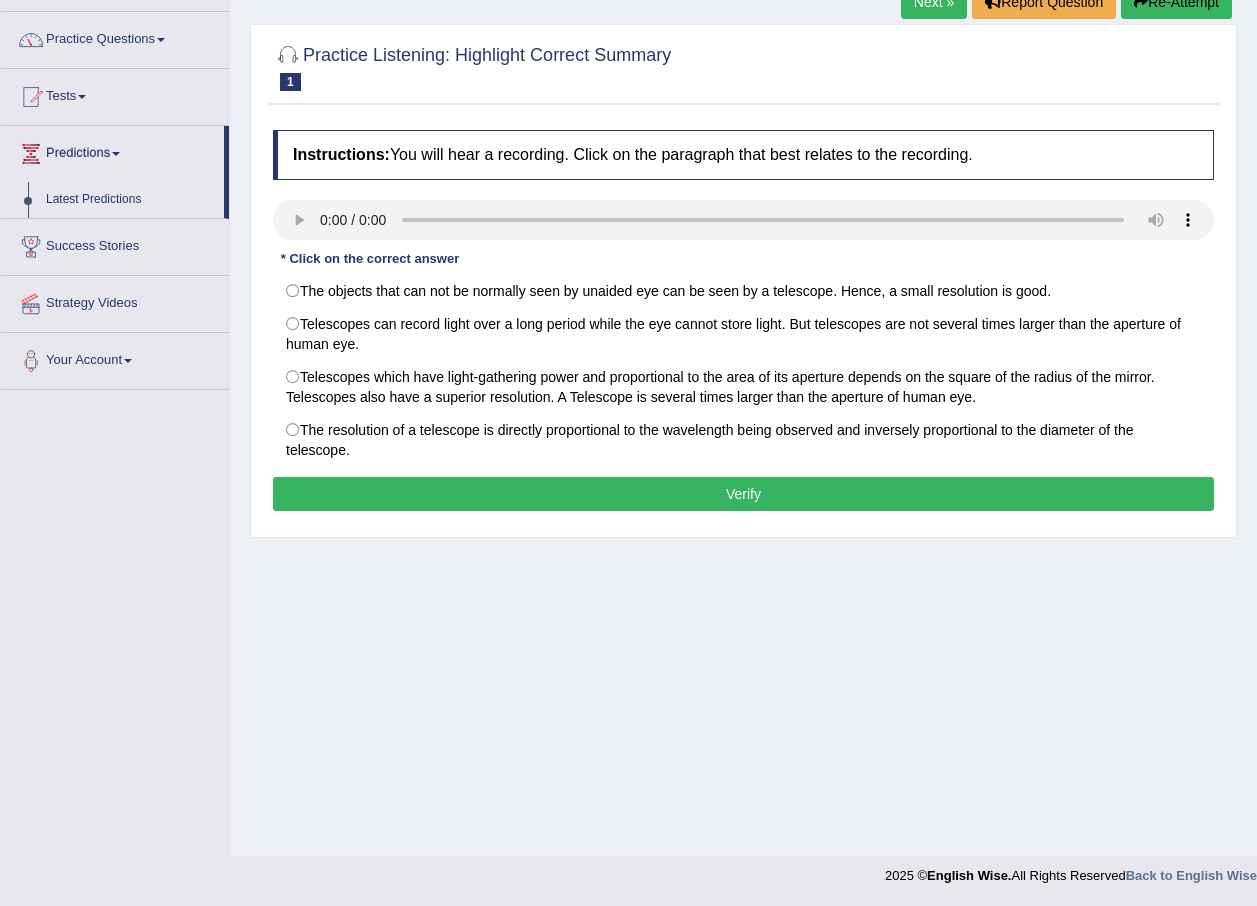 click on "Predictions" at bounding box center [112, 151] 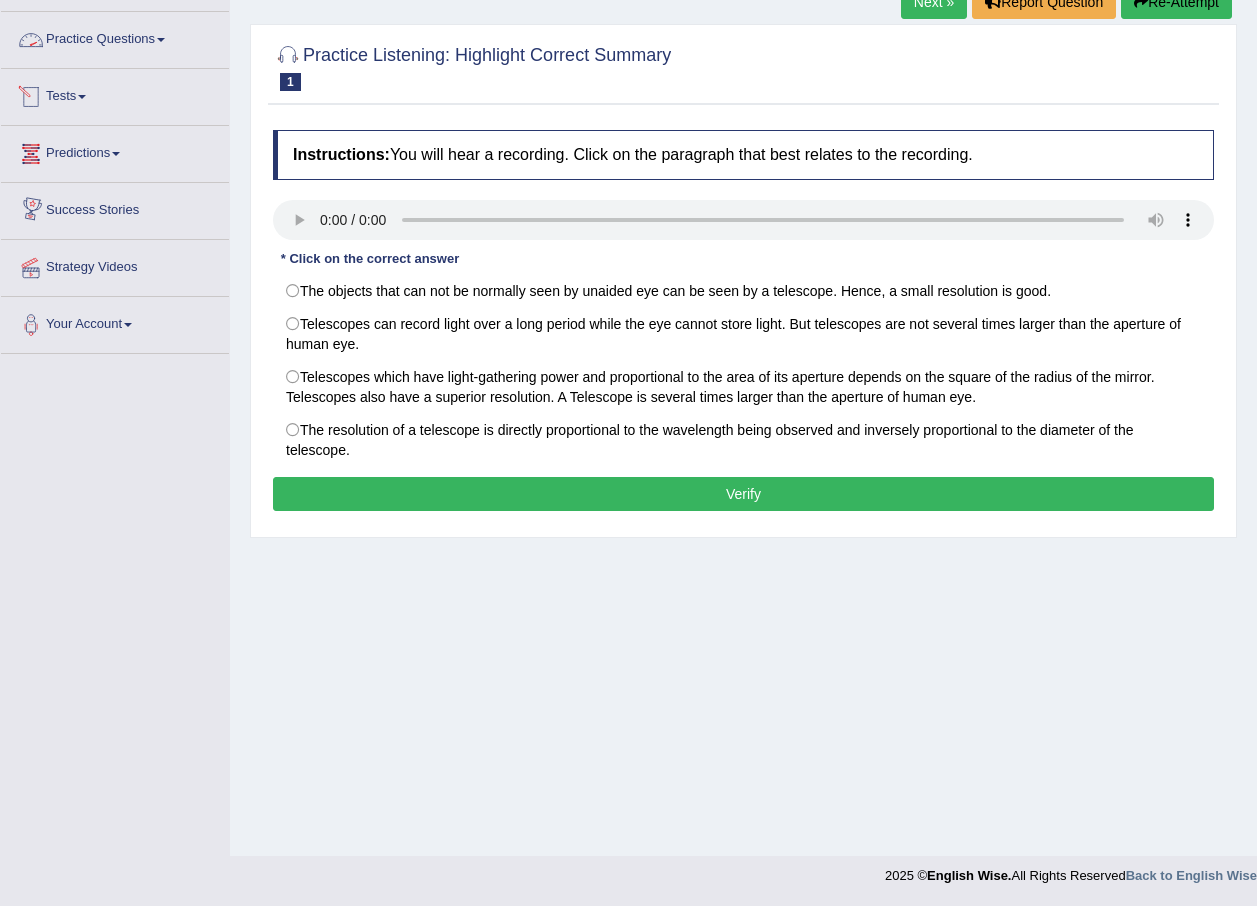 click on "Practice Questions" at bounding box center (115, 37) 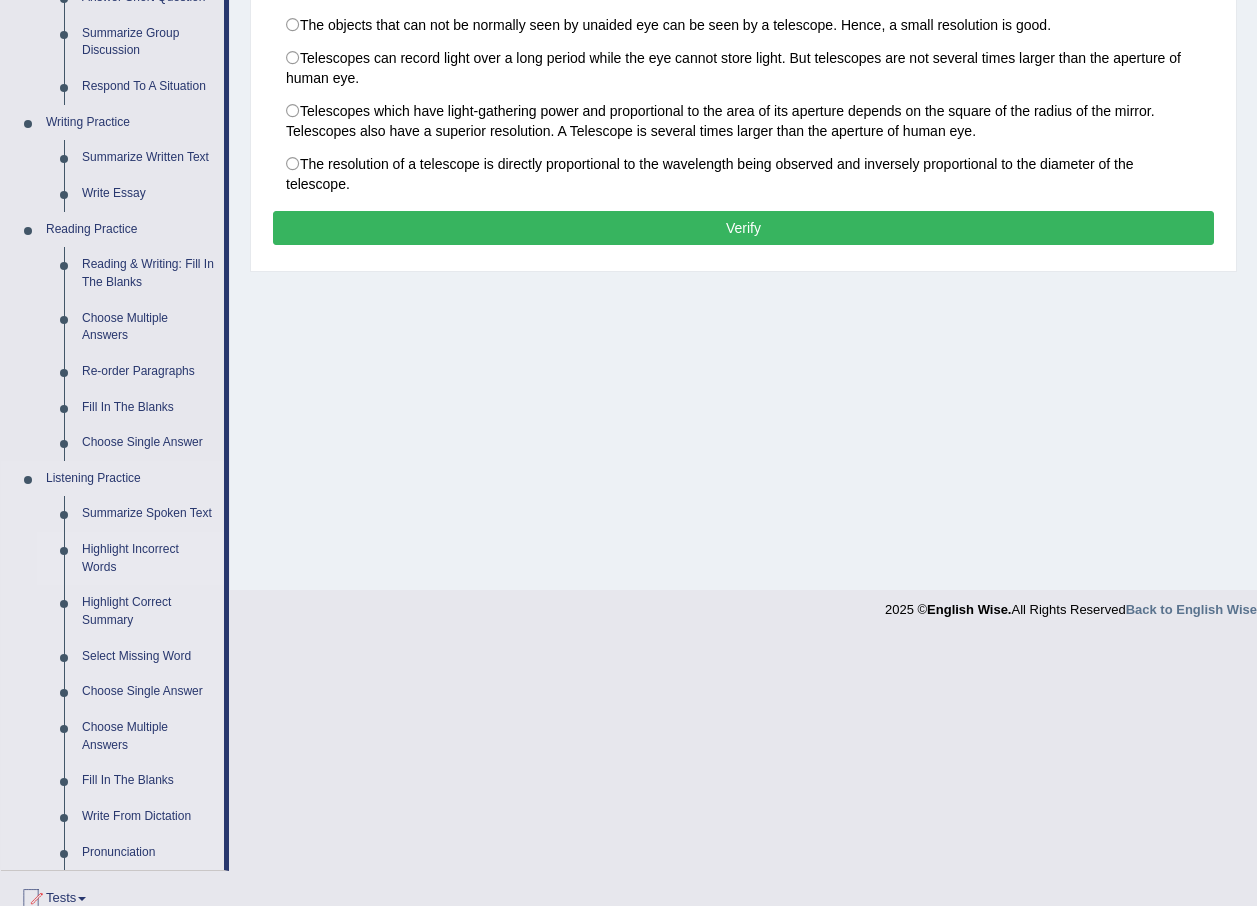 scroll, scrollTop: 444, scrollLeft: 0, axis: vertical 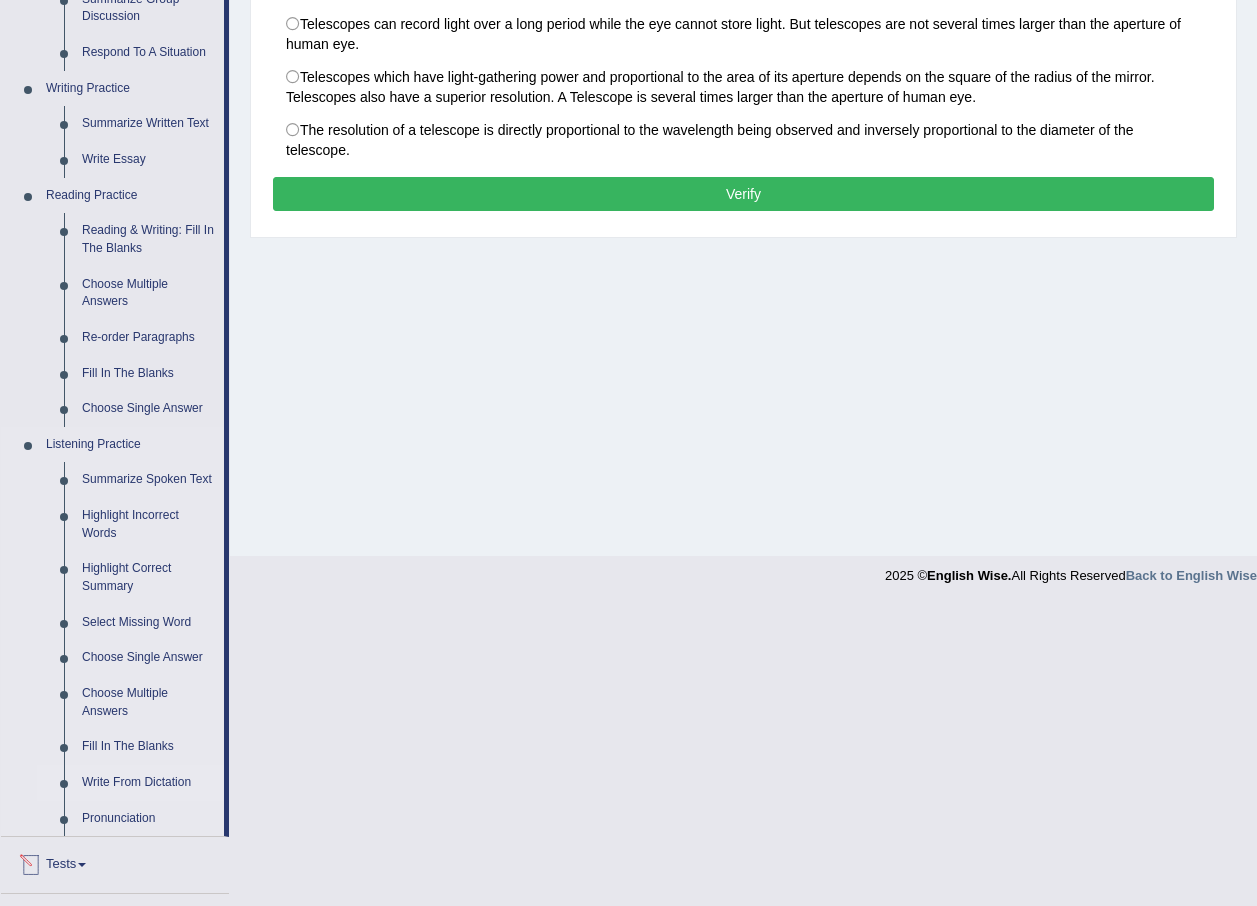 click on "Write From Dictation" at bounding box center (148, 783) 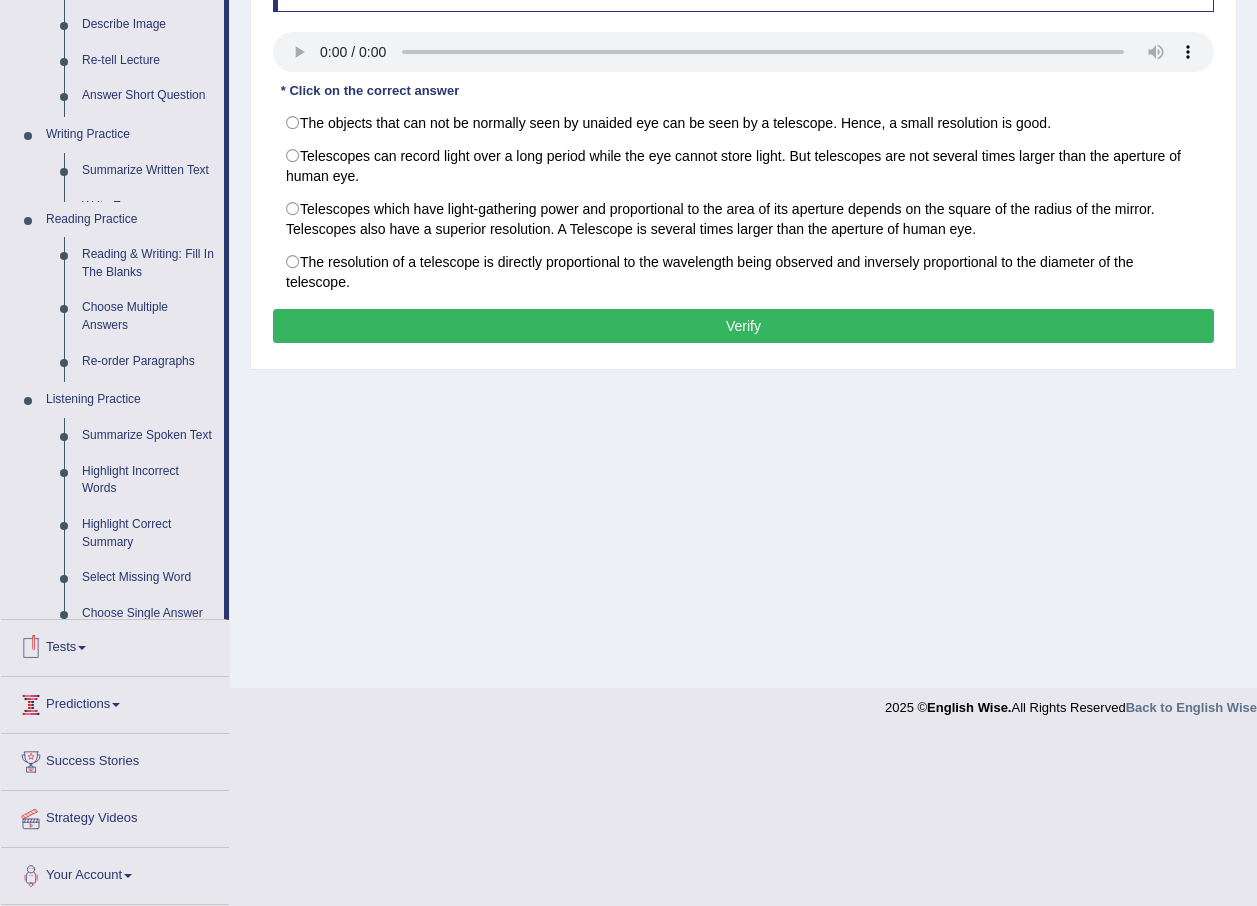 scroll, scrollTop: 144, scrollLeft: 0, axis: vertical 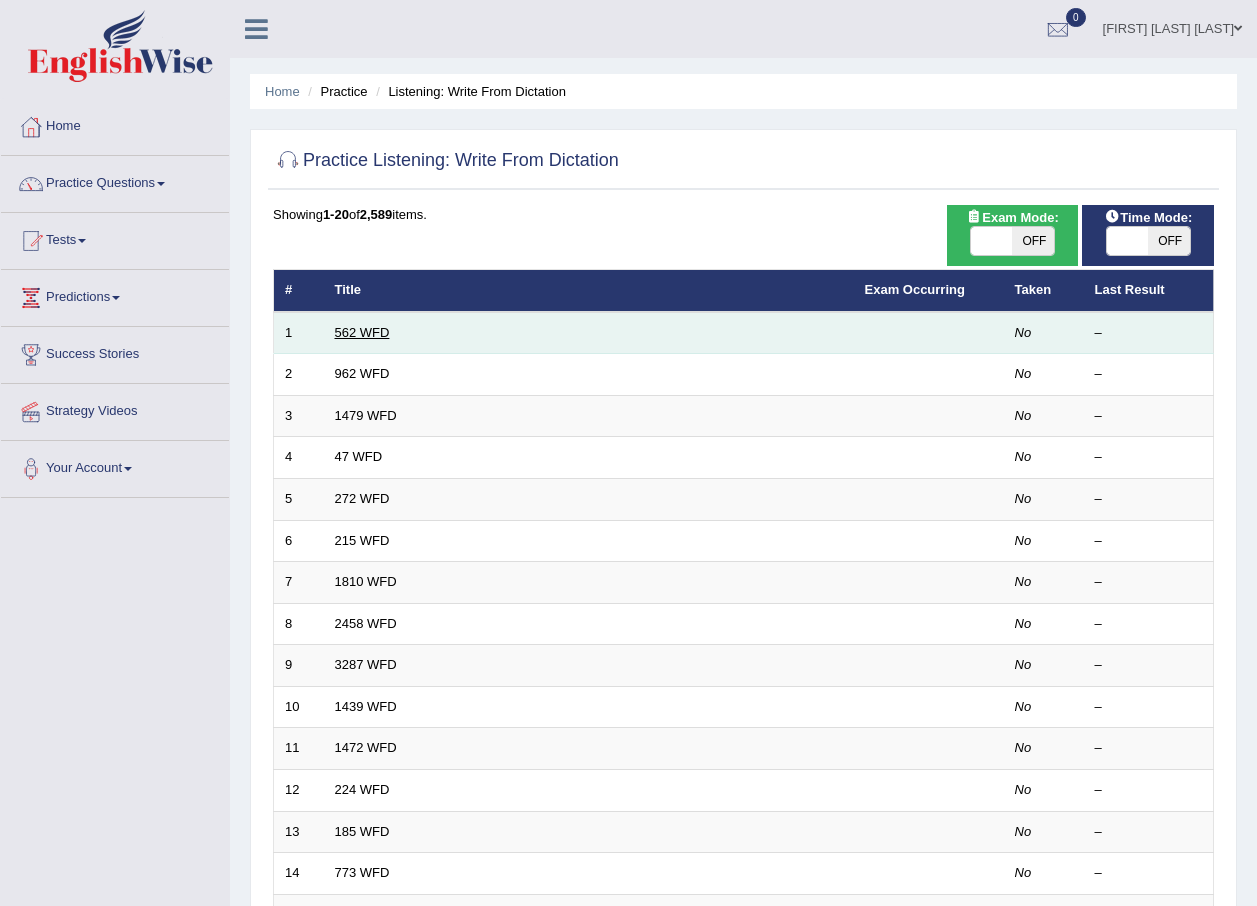 click on "562 WFD" at bounding box center (362, 332) 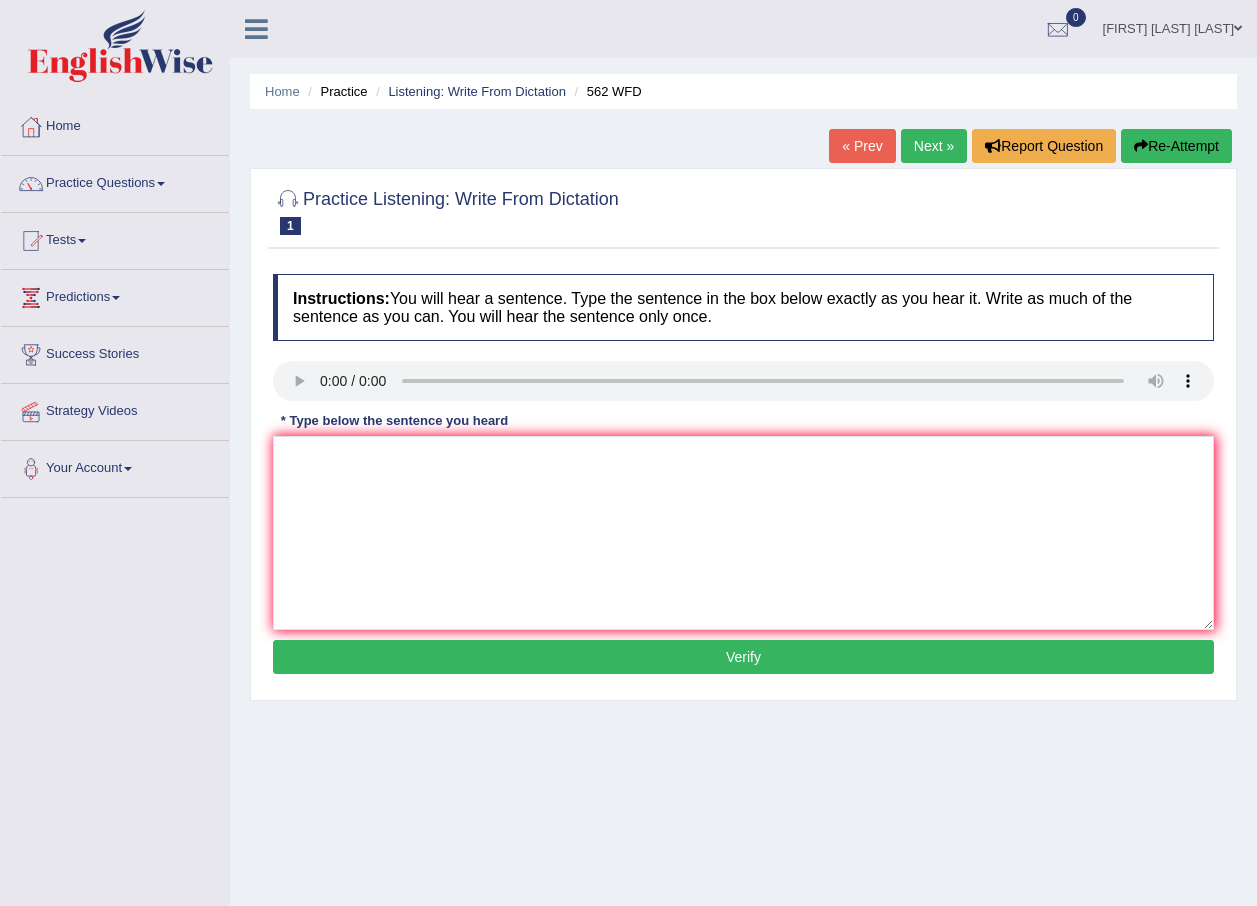scroll, scrollTop: 0, scrollLeft: 0, axis: both 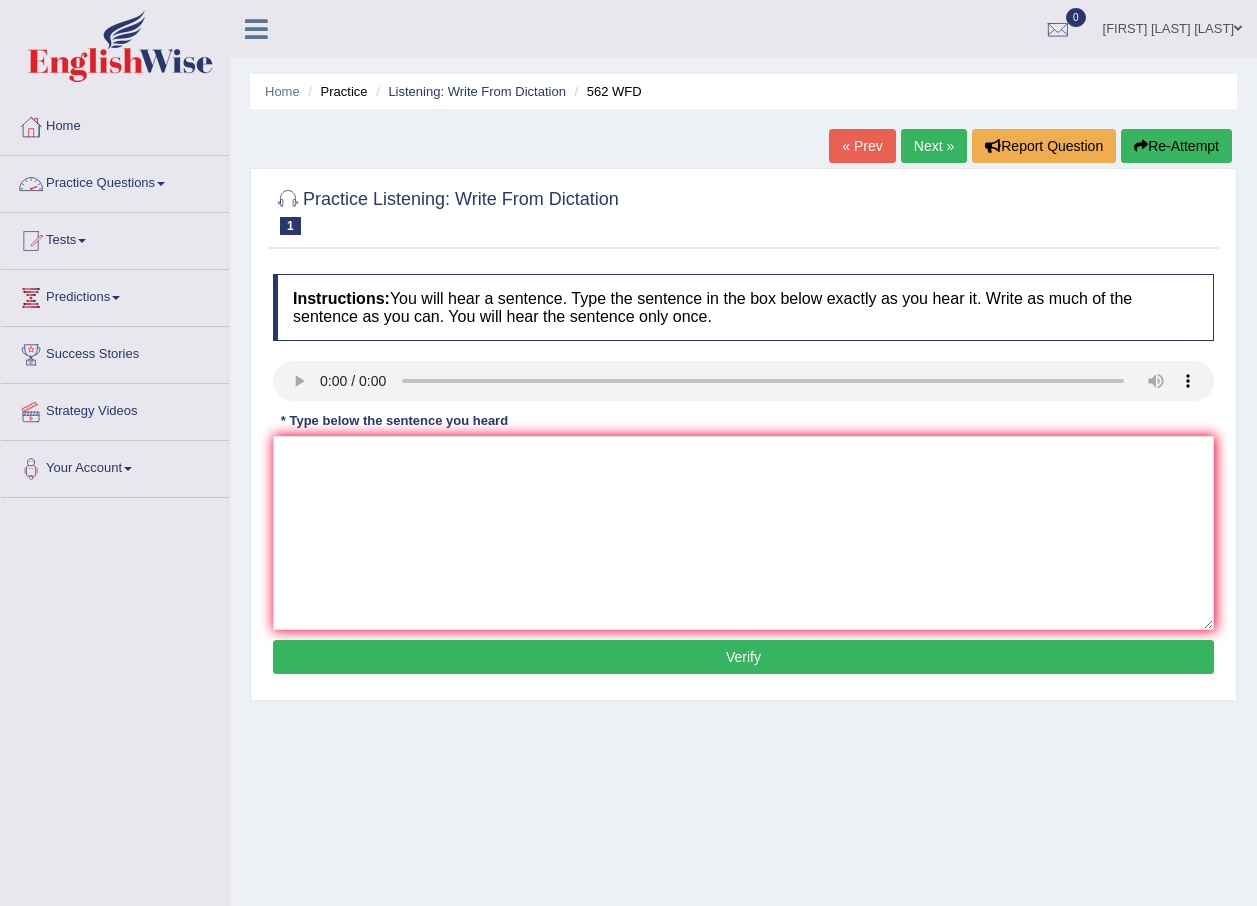 click on "Practice Questions" at bounding box center [115, 181] 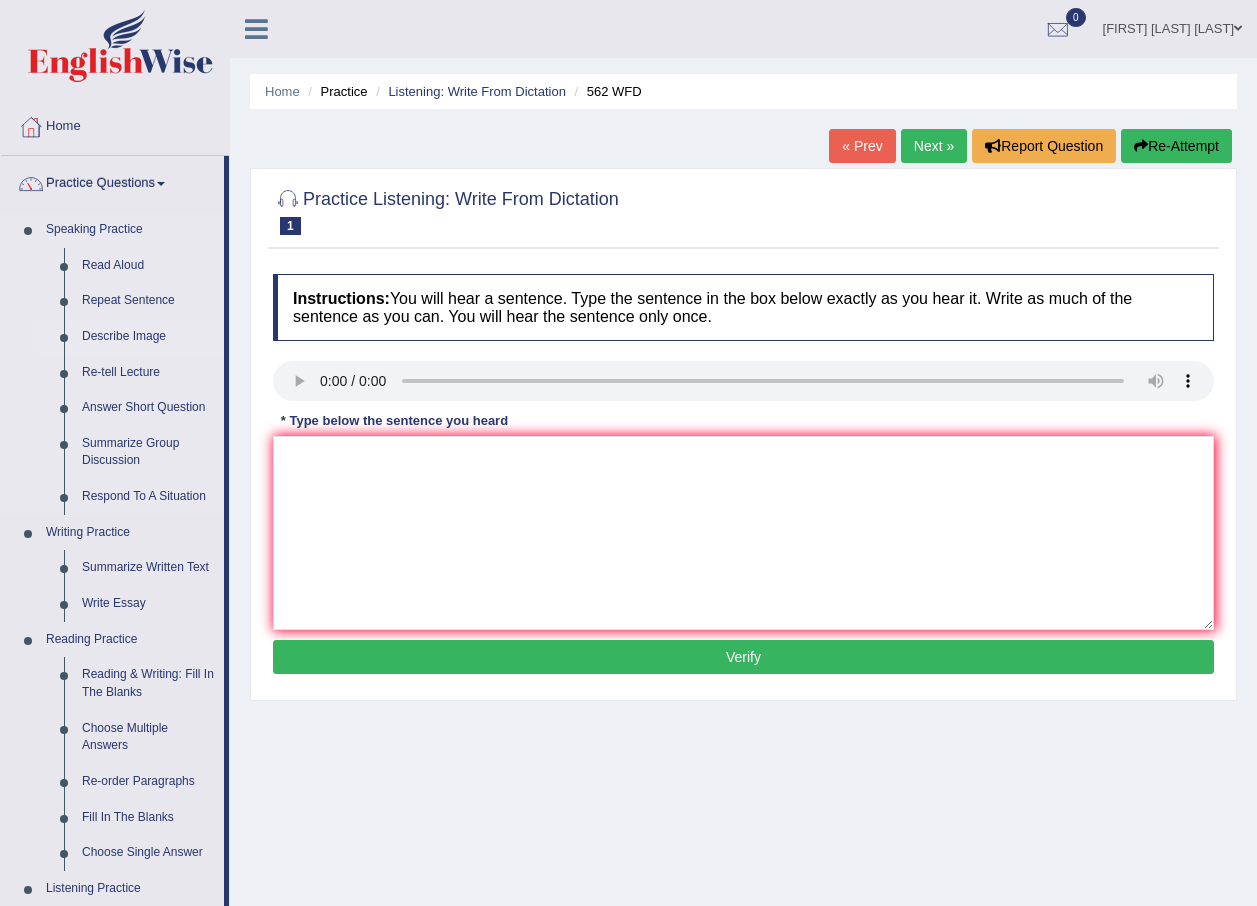 click on "Describe Image" at bounding box center (148, 337) 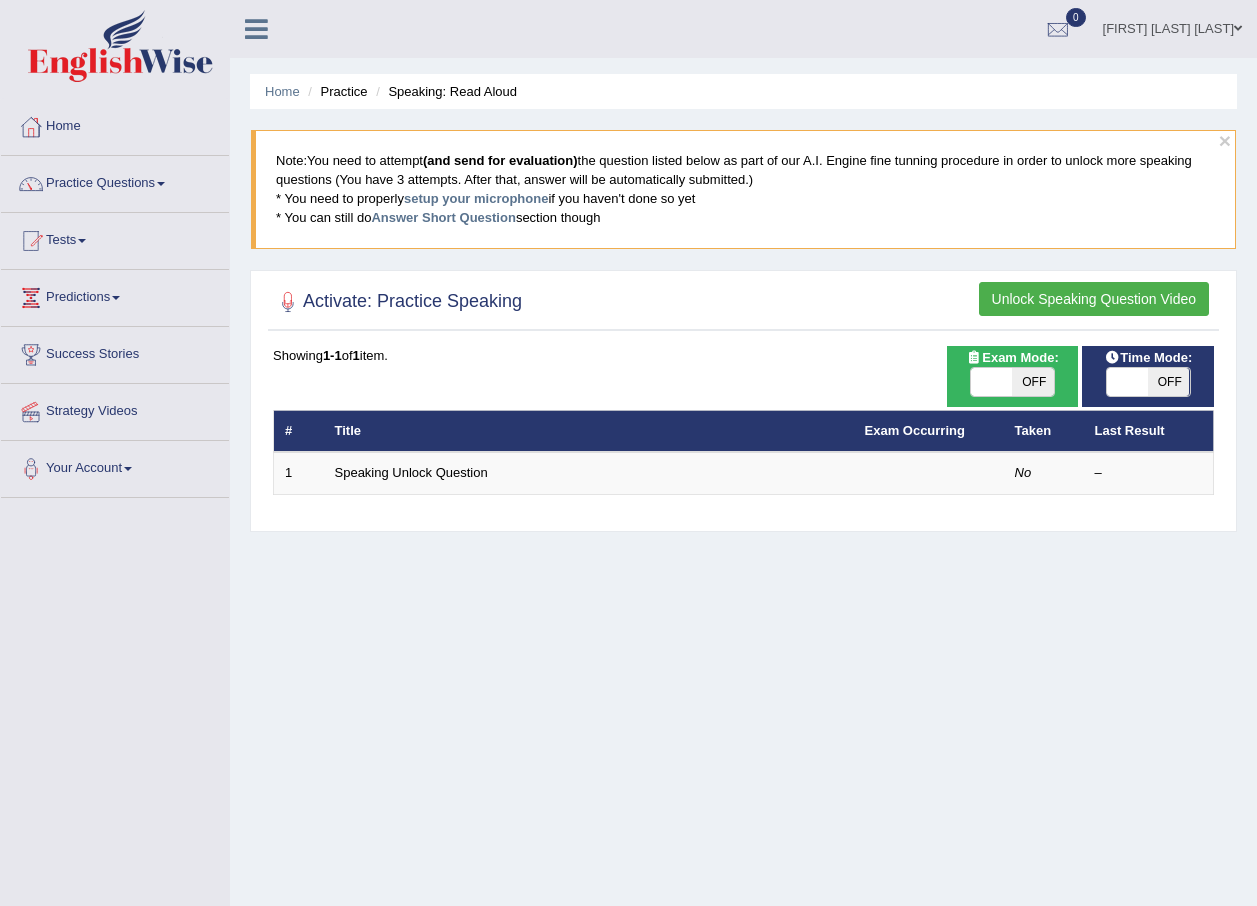 scroll, scrollTop: 0, scrollLeft: 0, axis: both 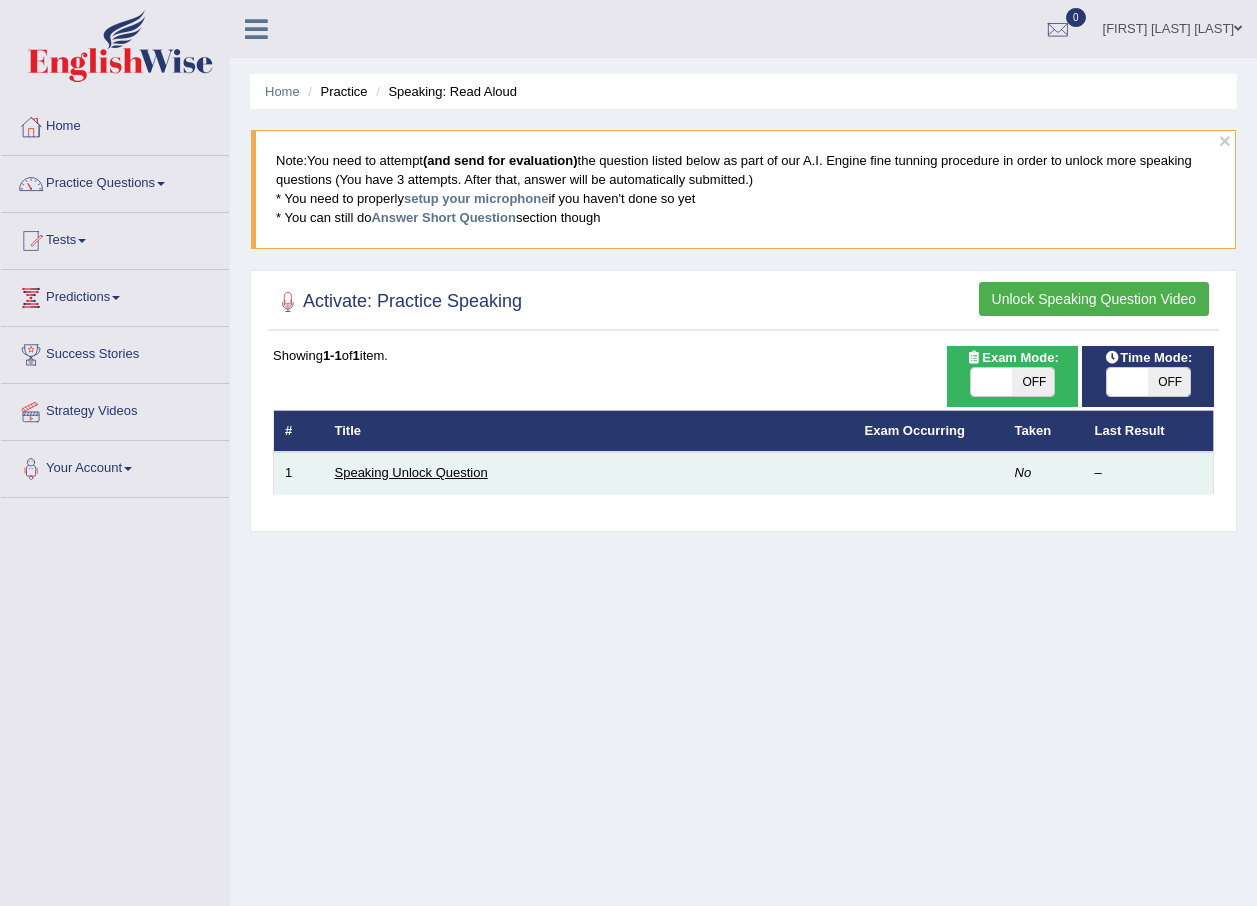 click on "Speaking Unlock Question" at bounding box center (411, 472) 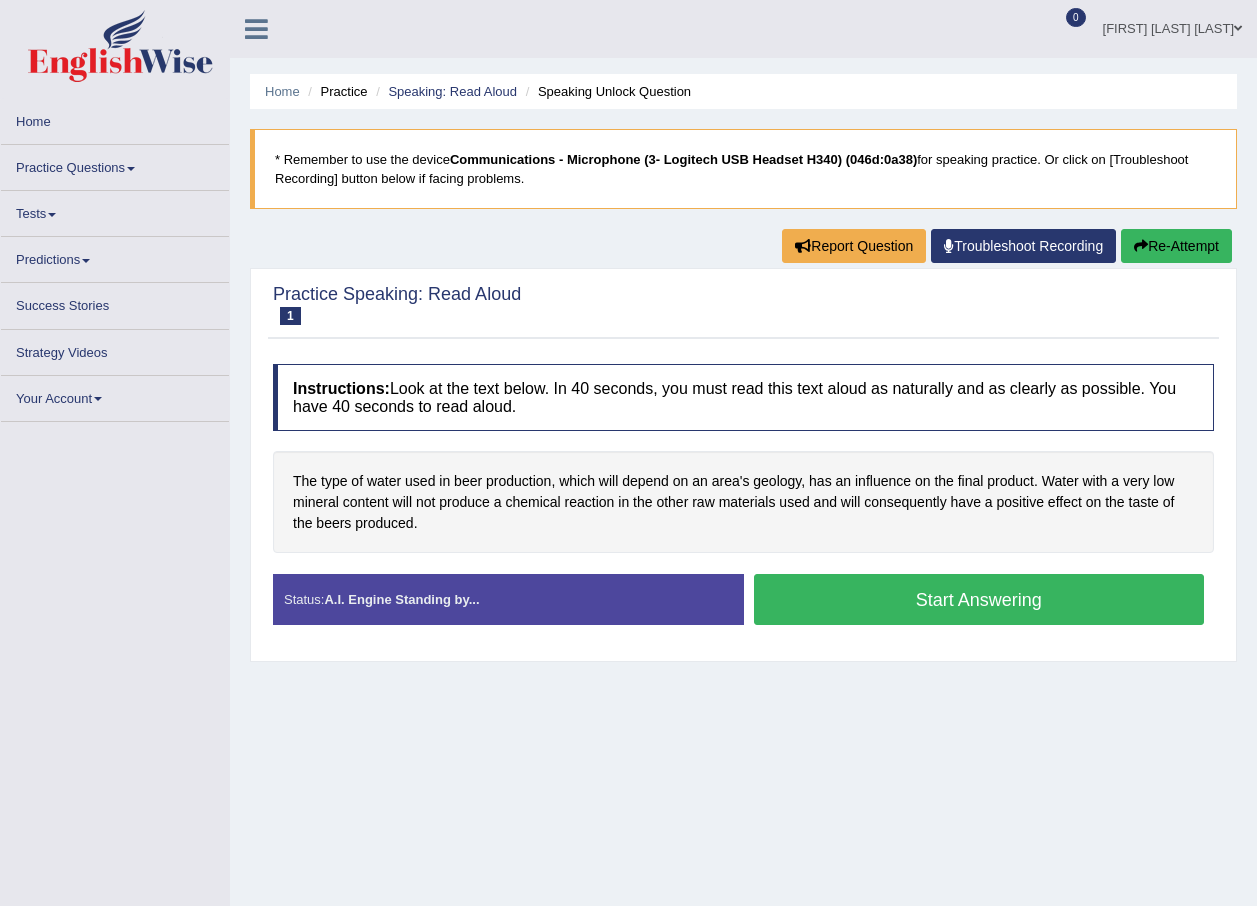 scroll, scrollTop: 0, scrollLeft: 0, axis: both 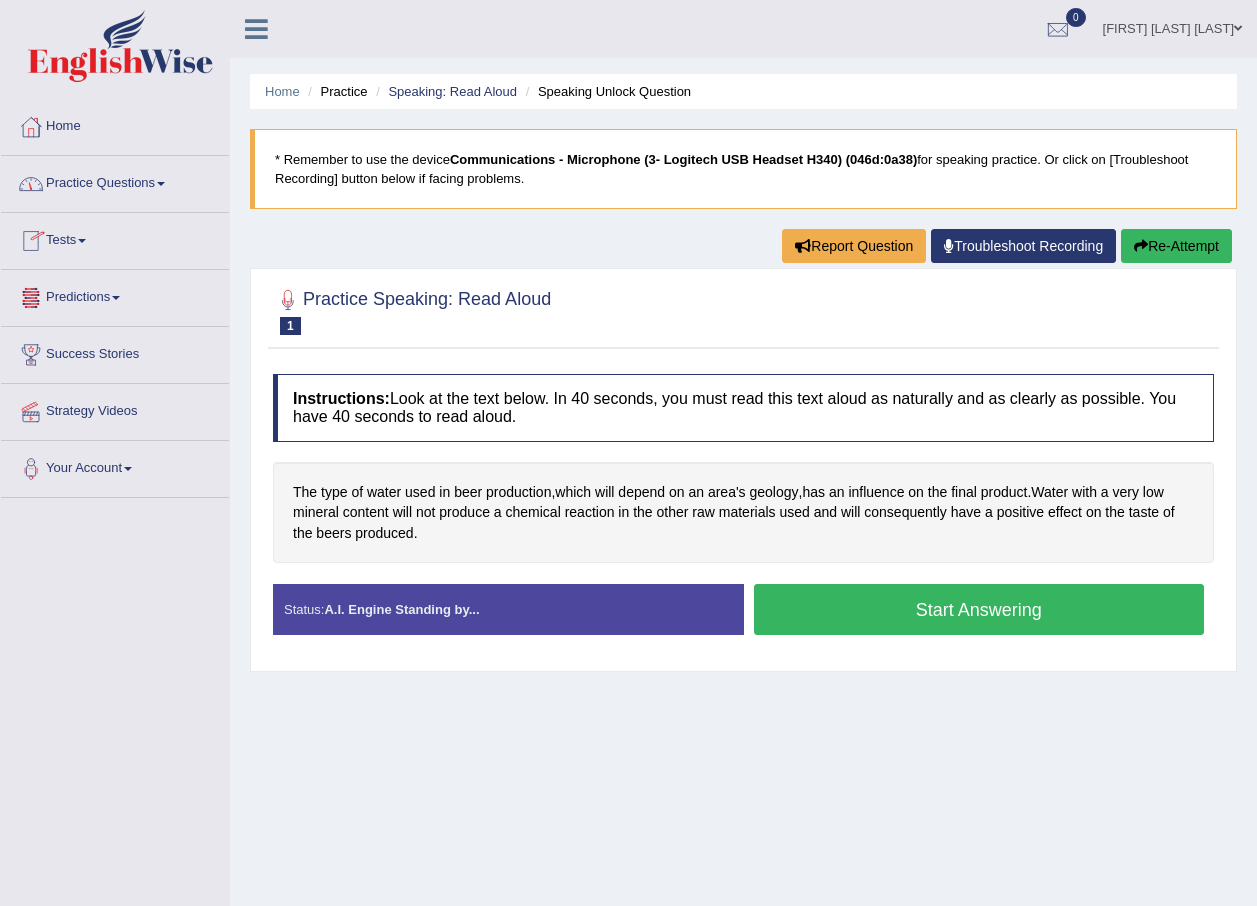 click on "Practice Questions" at bounding box center (115, 181) 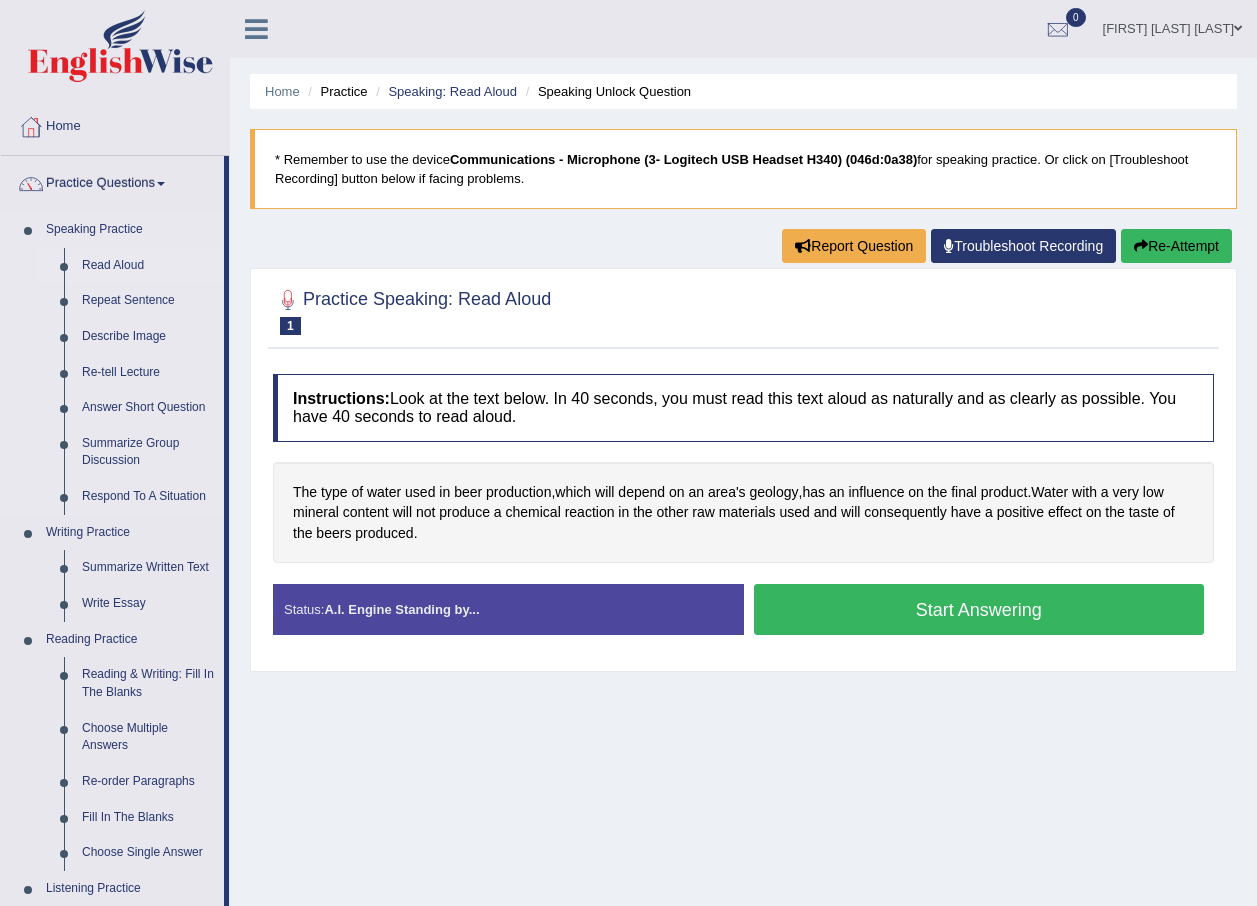 click on "Read Aloud" at bounding box center [148, 266] 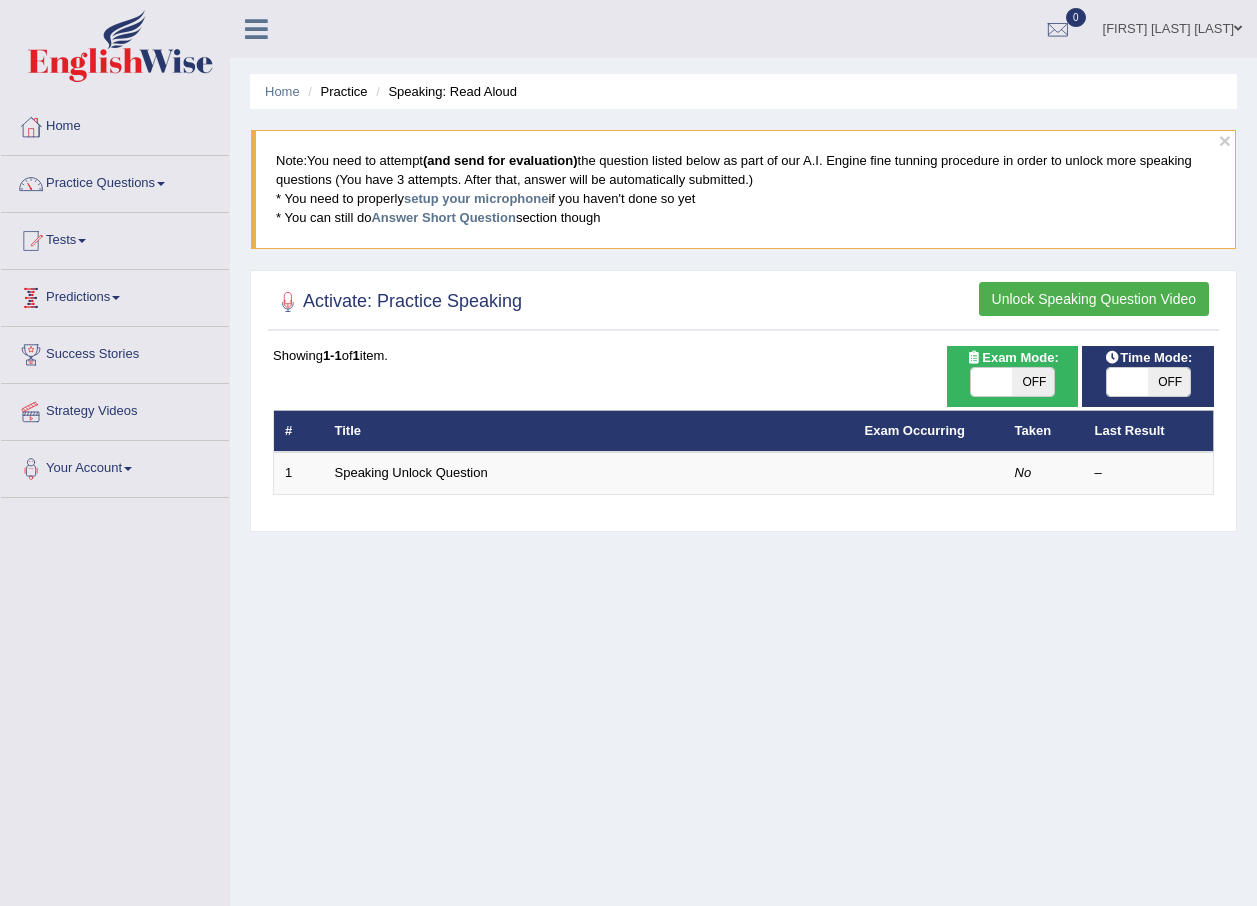 scroll, scrollTop: 0, scrollLeft: 0, axis: both 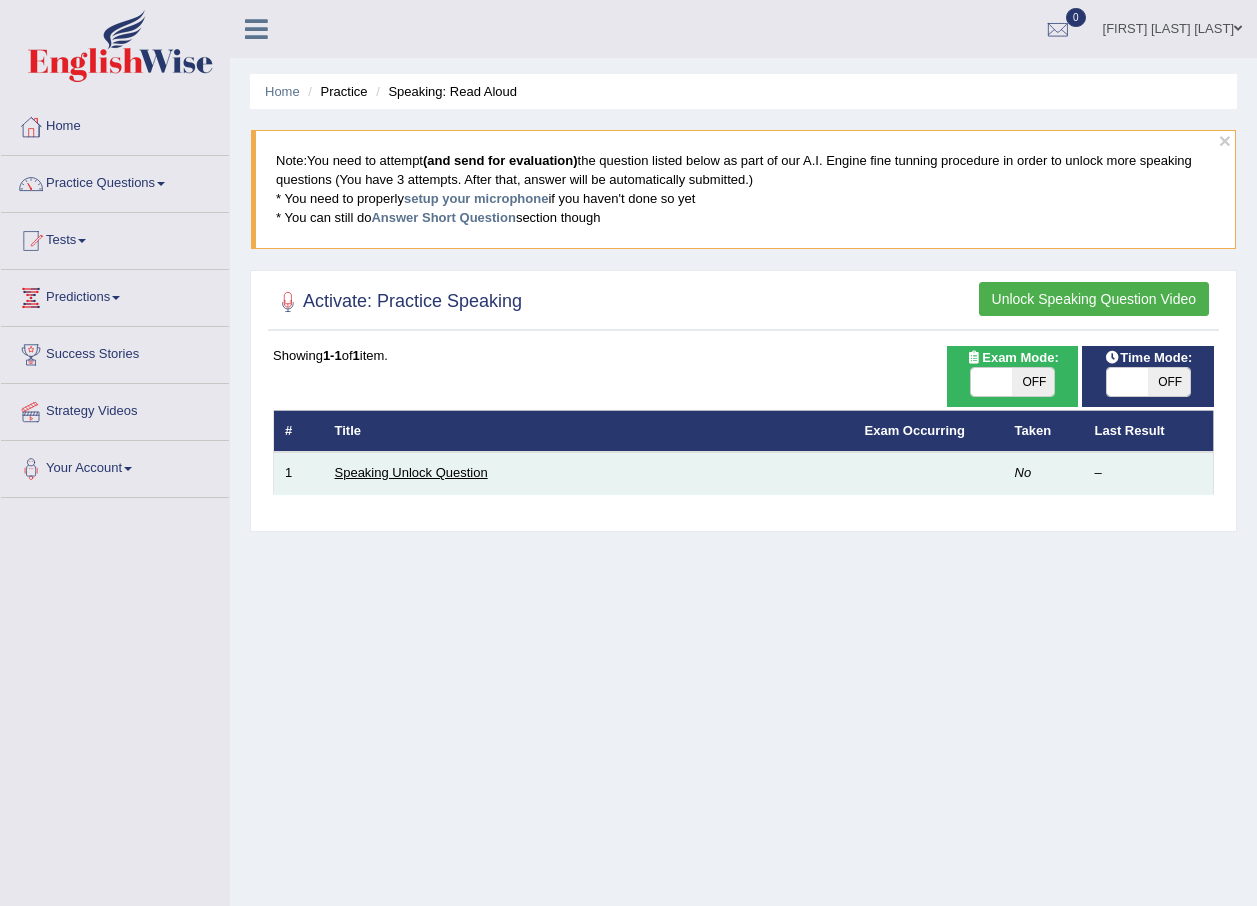 click on "Speaking Unlock Question" at bounding box center [411, 472] 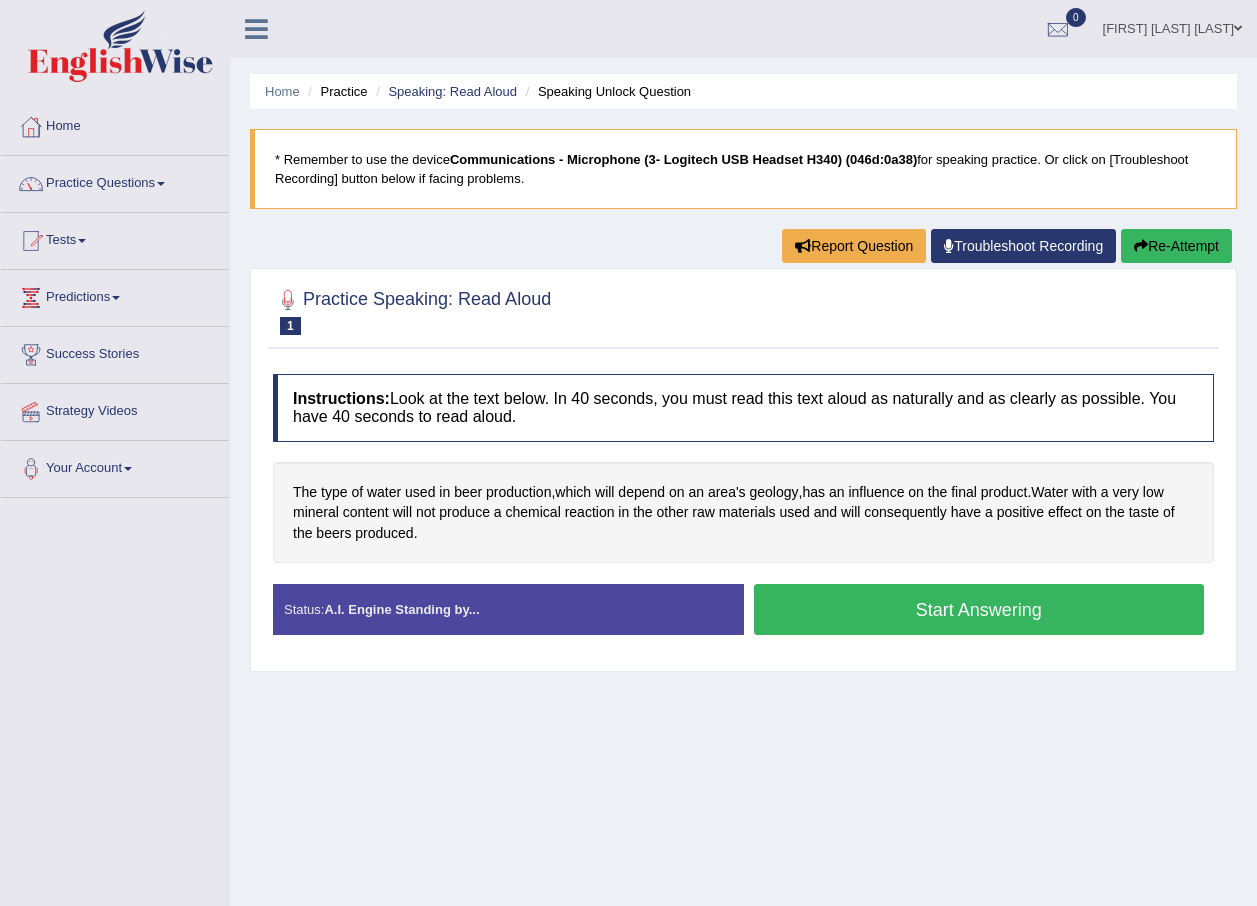 scroll, scrollTop: 0, scrollLeft: 0, axis: both 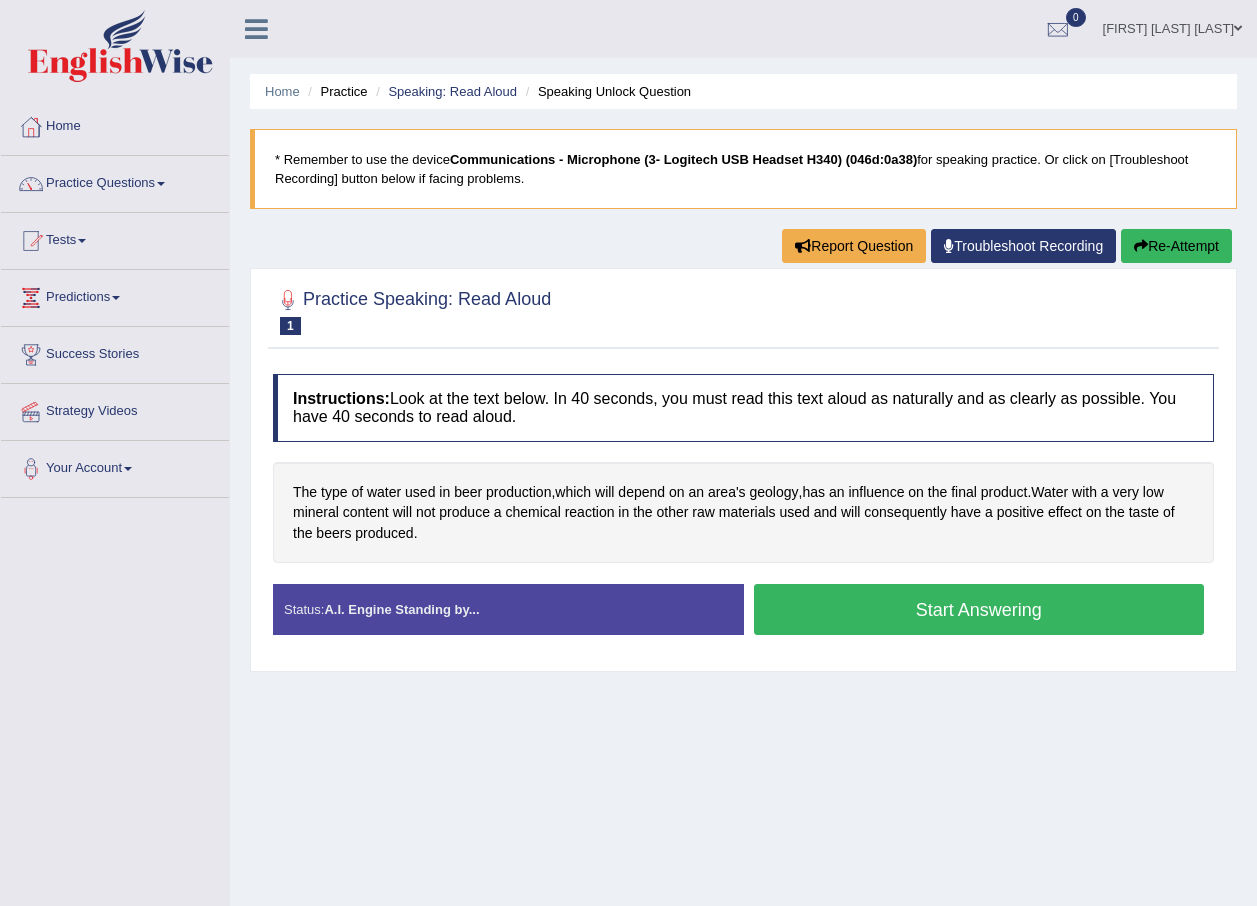 click on "Start Answering" at bounding box center [979, 609] 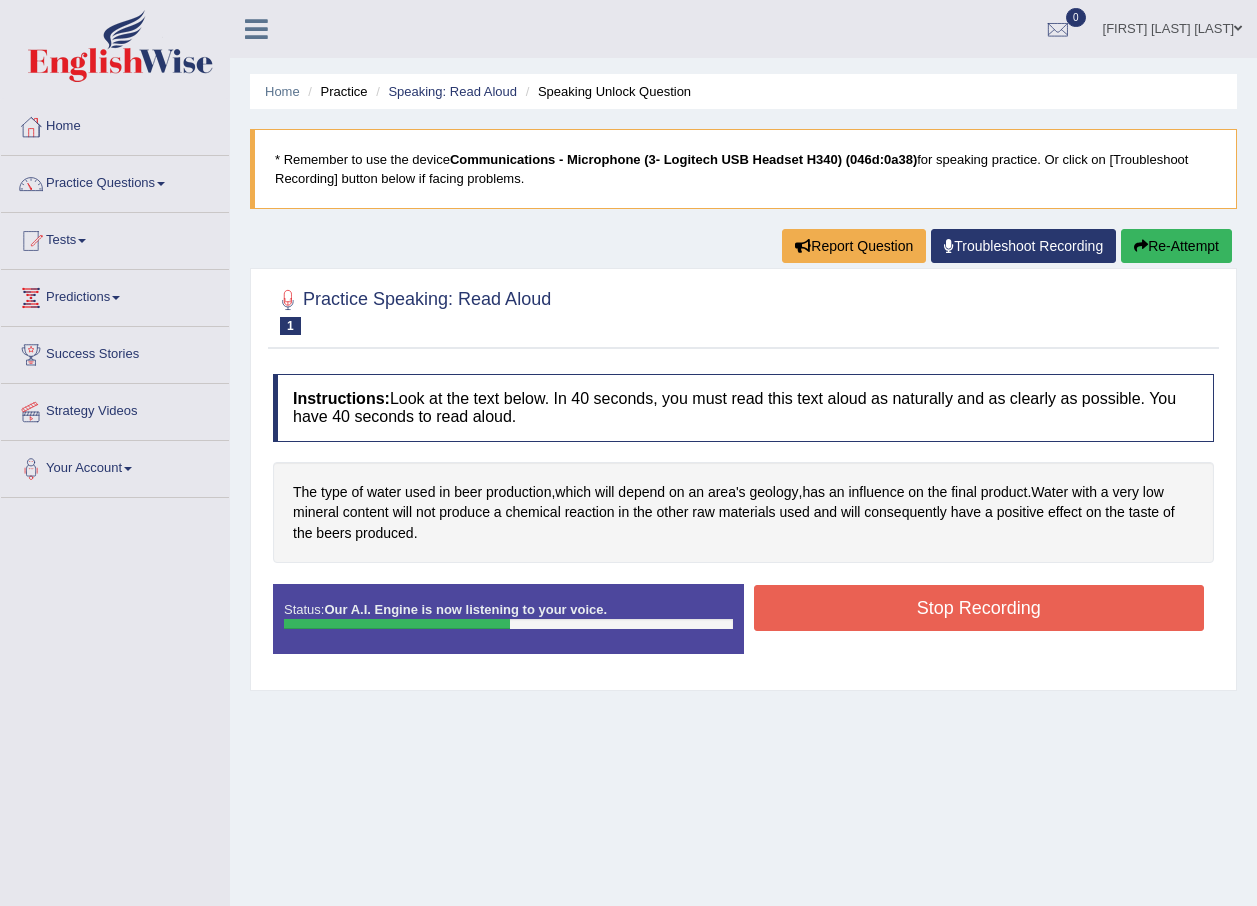click on "Stop Recording" at bounding box center [979, 608] 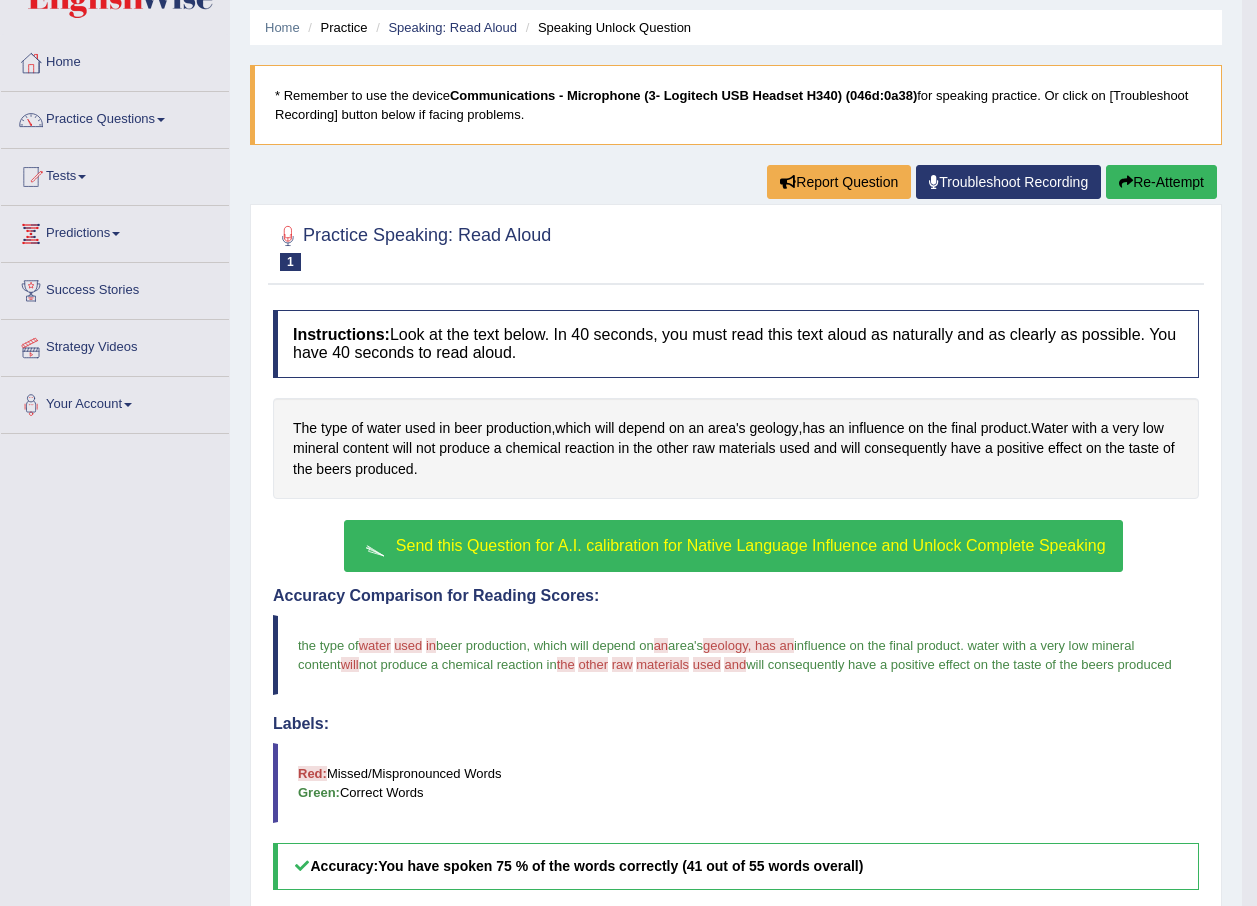 scroll, scrollTop: 100, scrollLeft: 0, axis: vertical 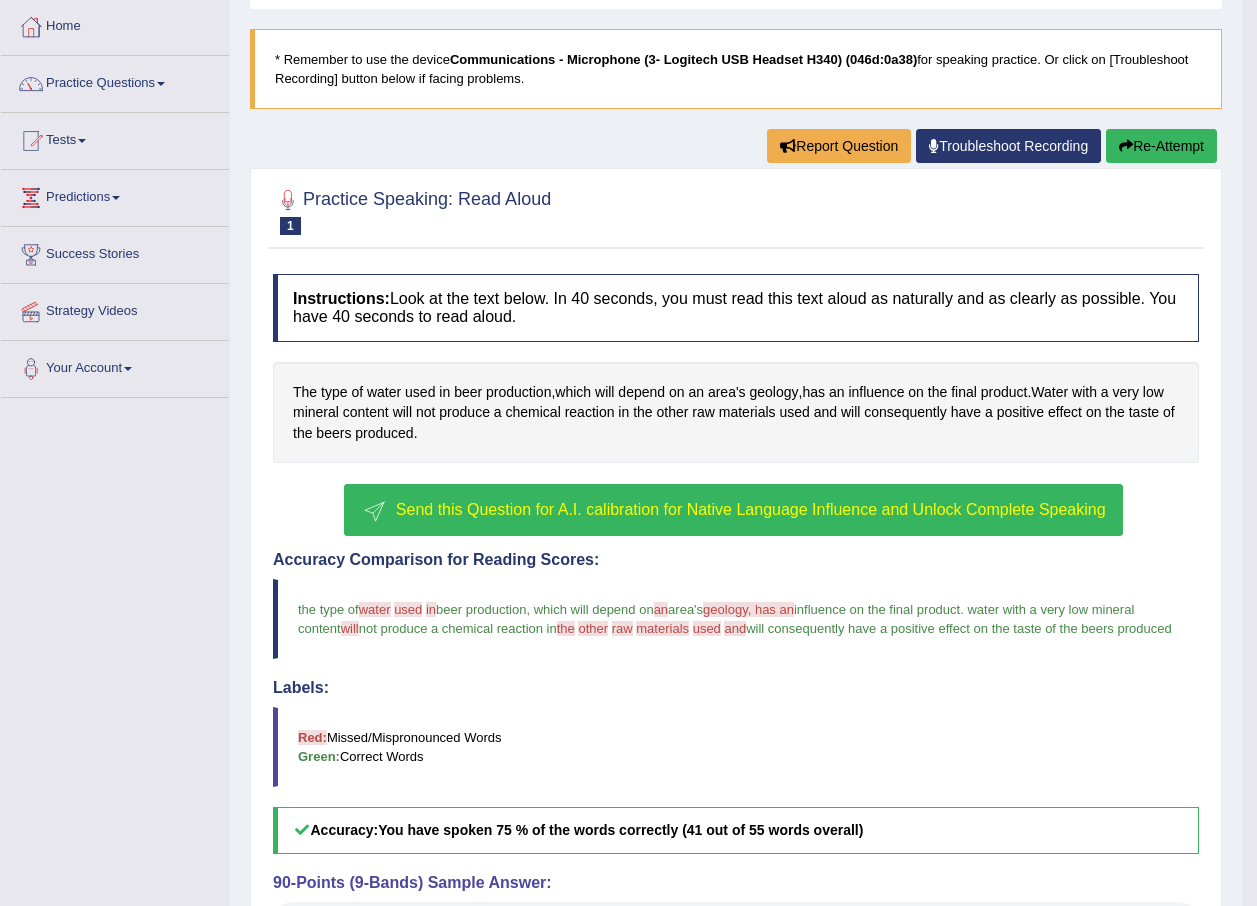 click on "Re-Attempt" at bounding box center [1161, 146] 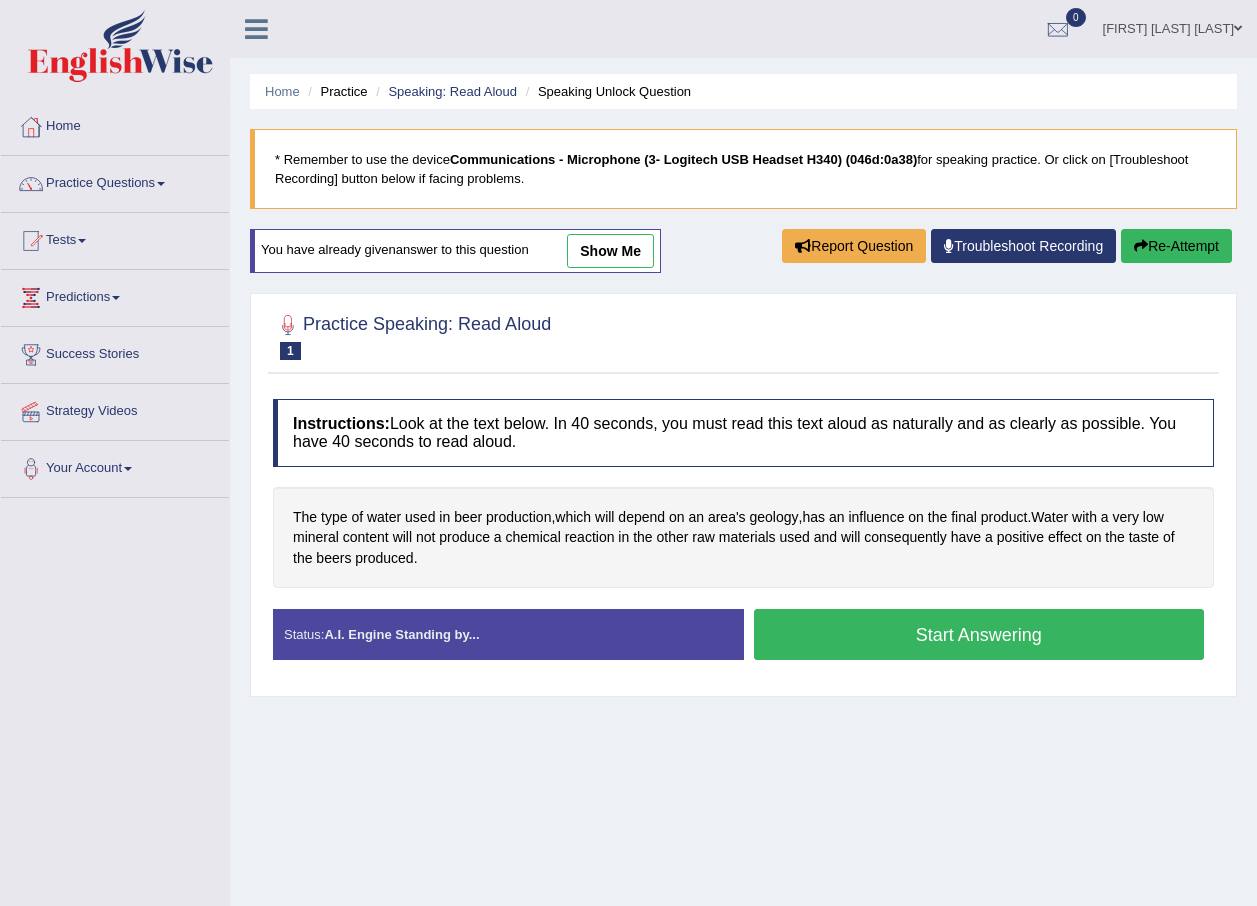 scroll, scrollTop: 100, scrollLeft: 0, axis: vertical 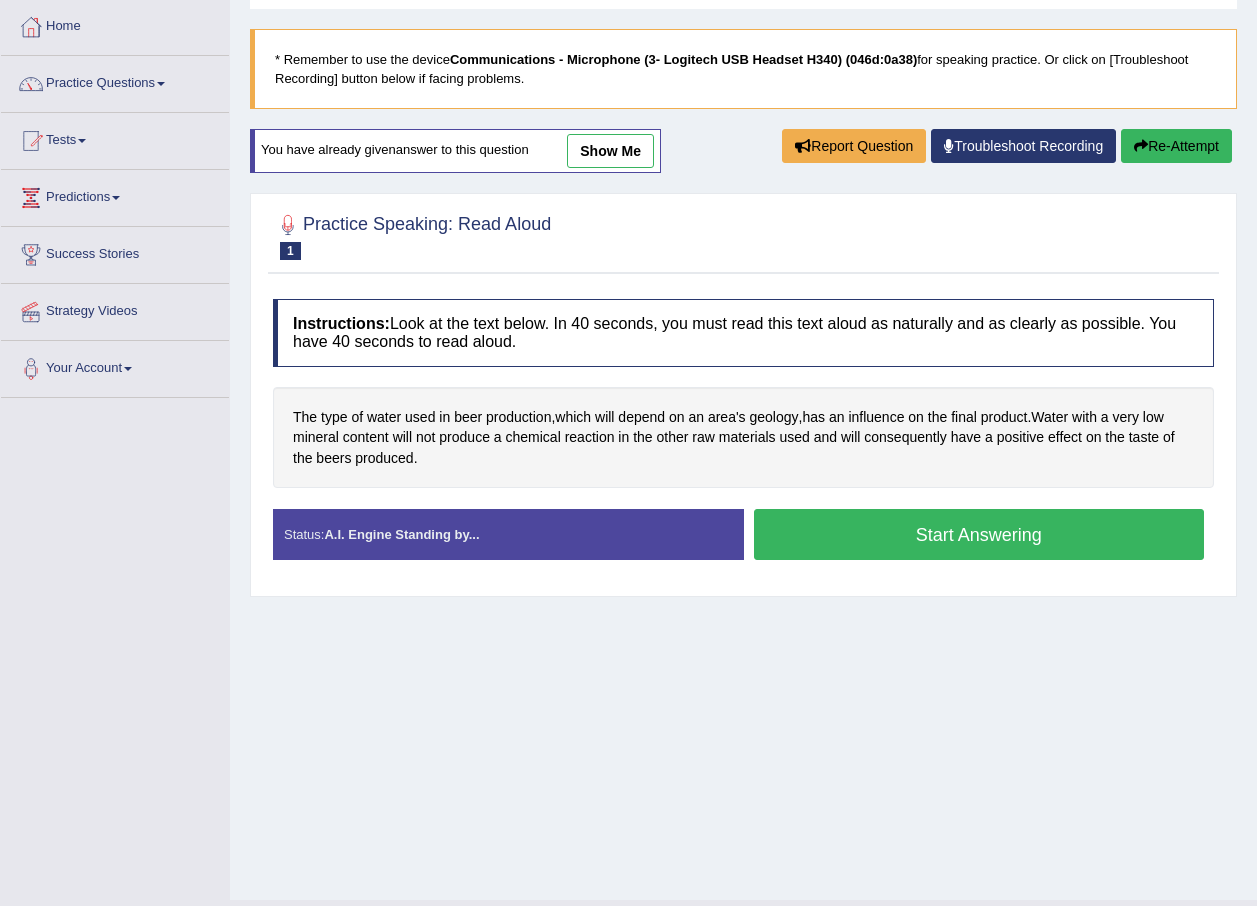 click on "Start Answering" at bounding box center [979, 534] 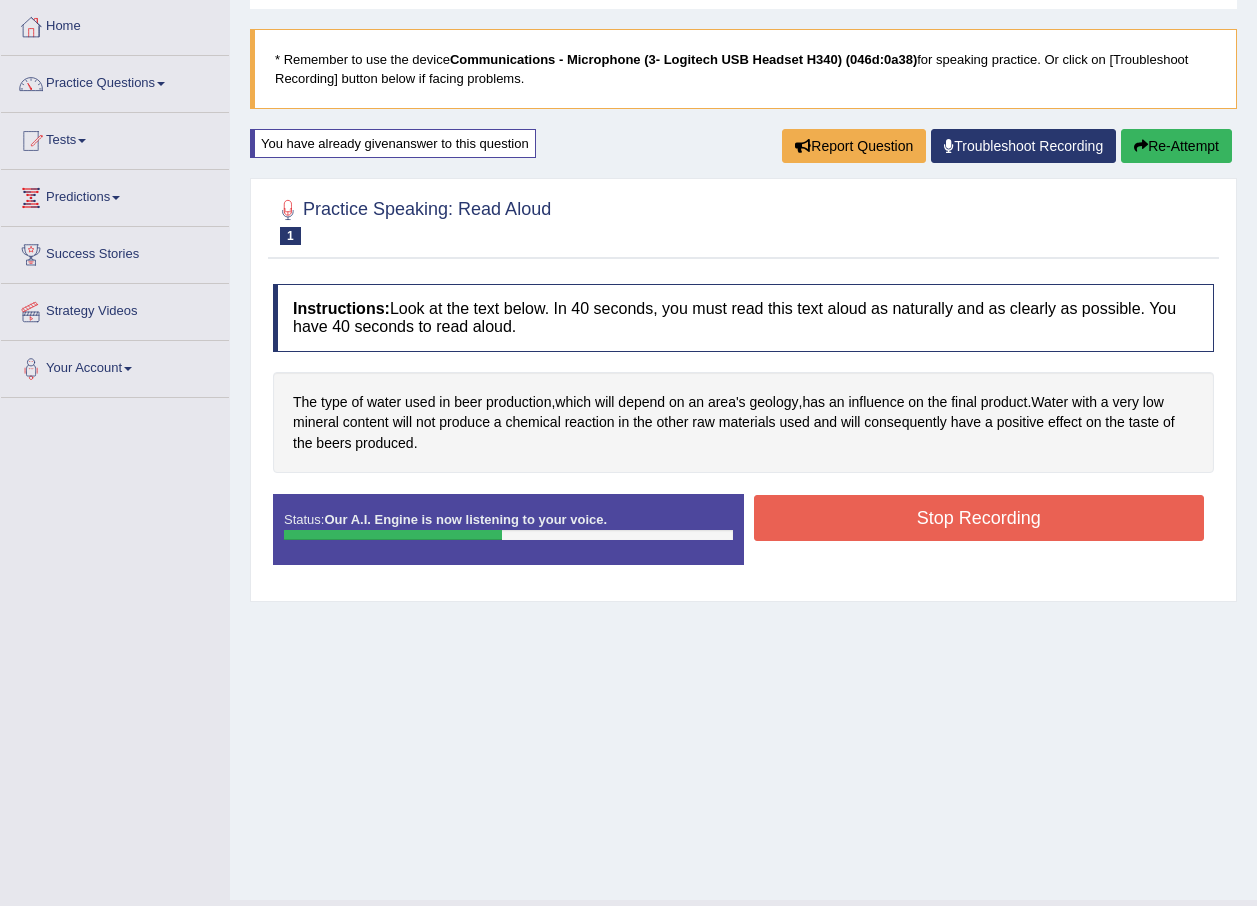 click on "Stop Recording" at bounding box center (979, 518) 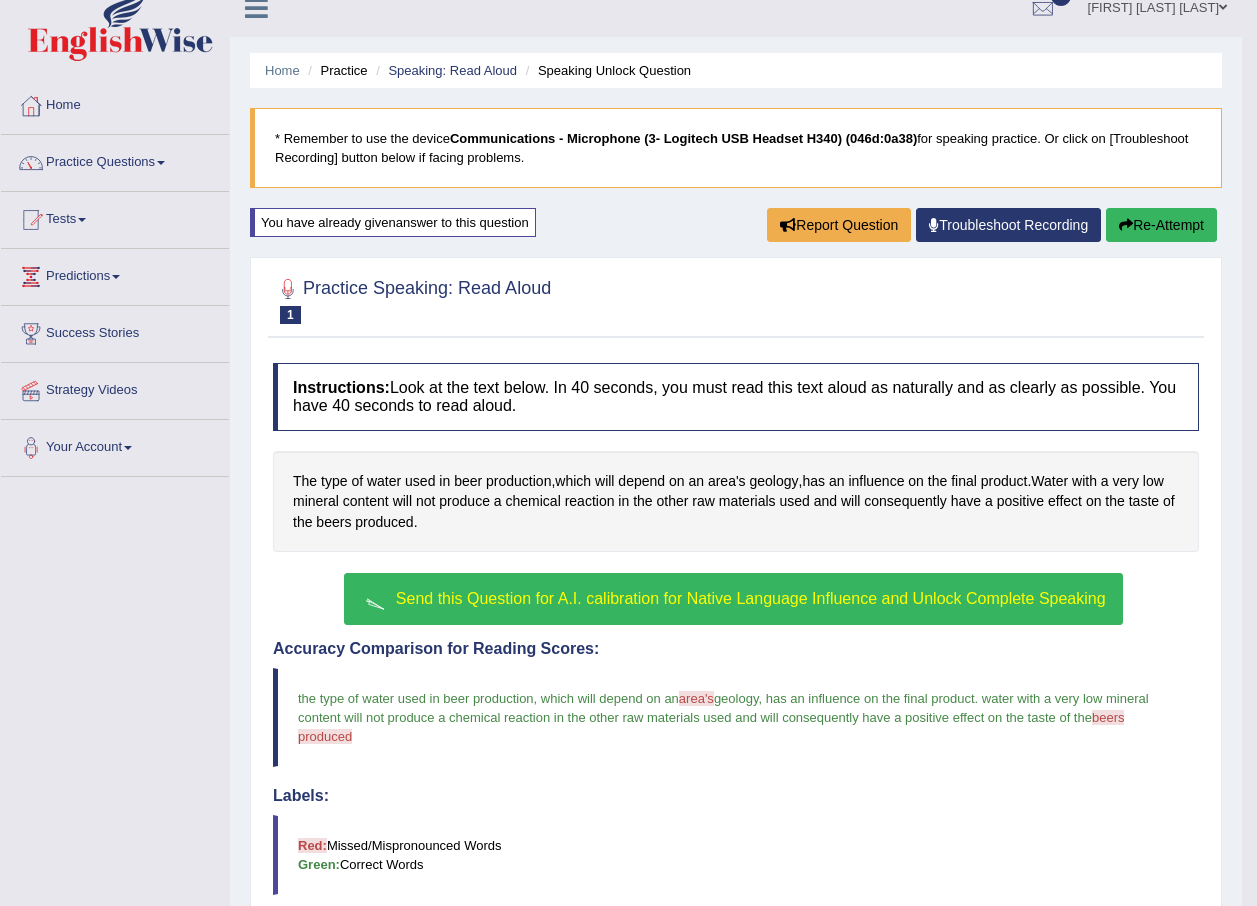 scroll, scrollTop: 0, scrollLeft: 0, axis: both 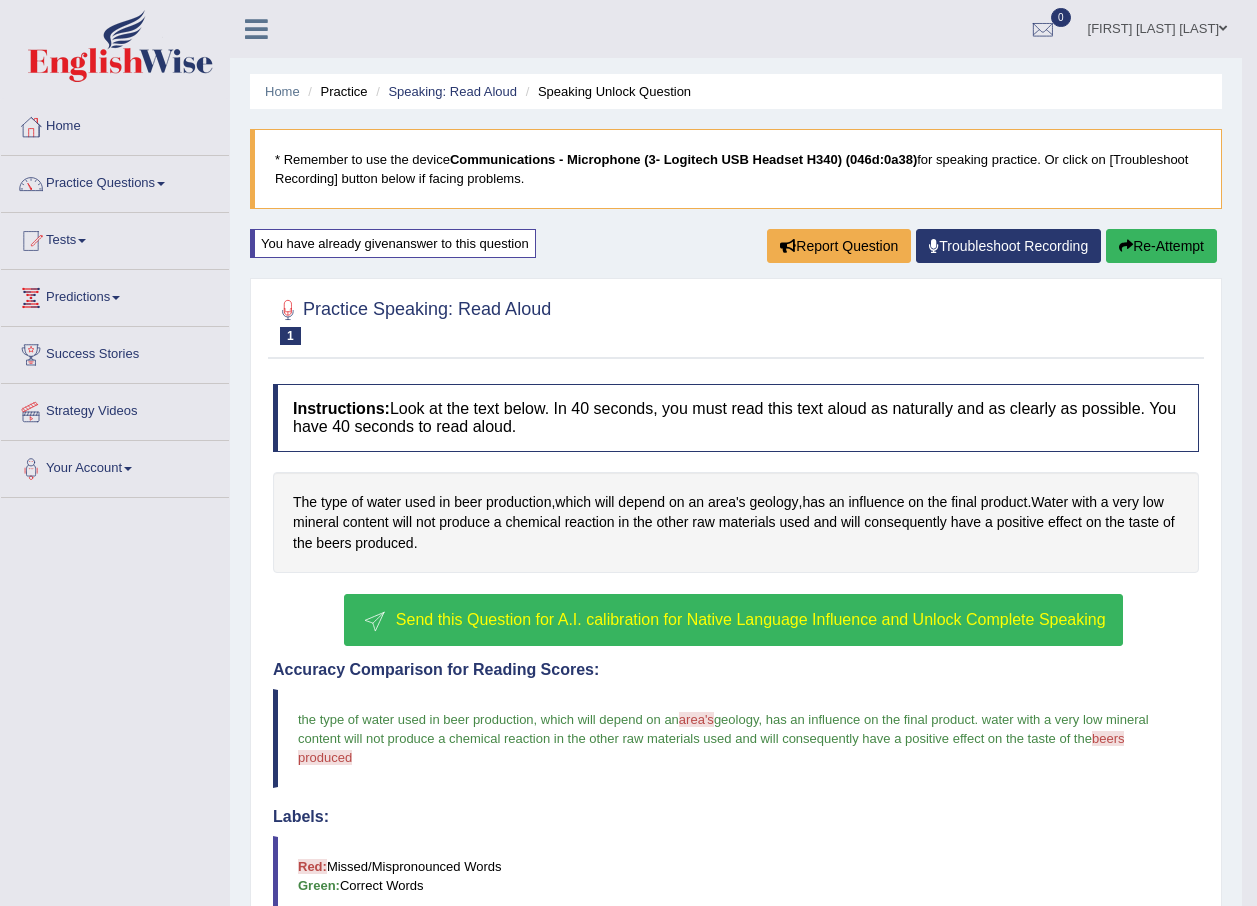 click on "Send this Question for A.I. calibration for Native Language Influence and Unlock Complete Speaking" at bounding box center (751, 619) 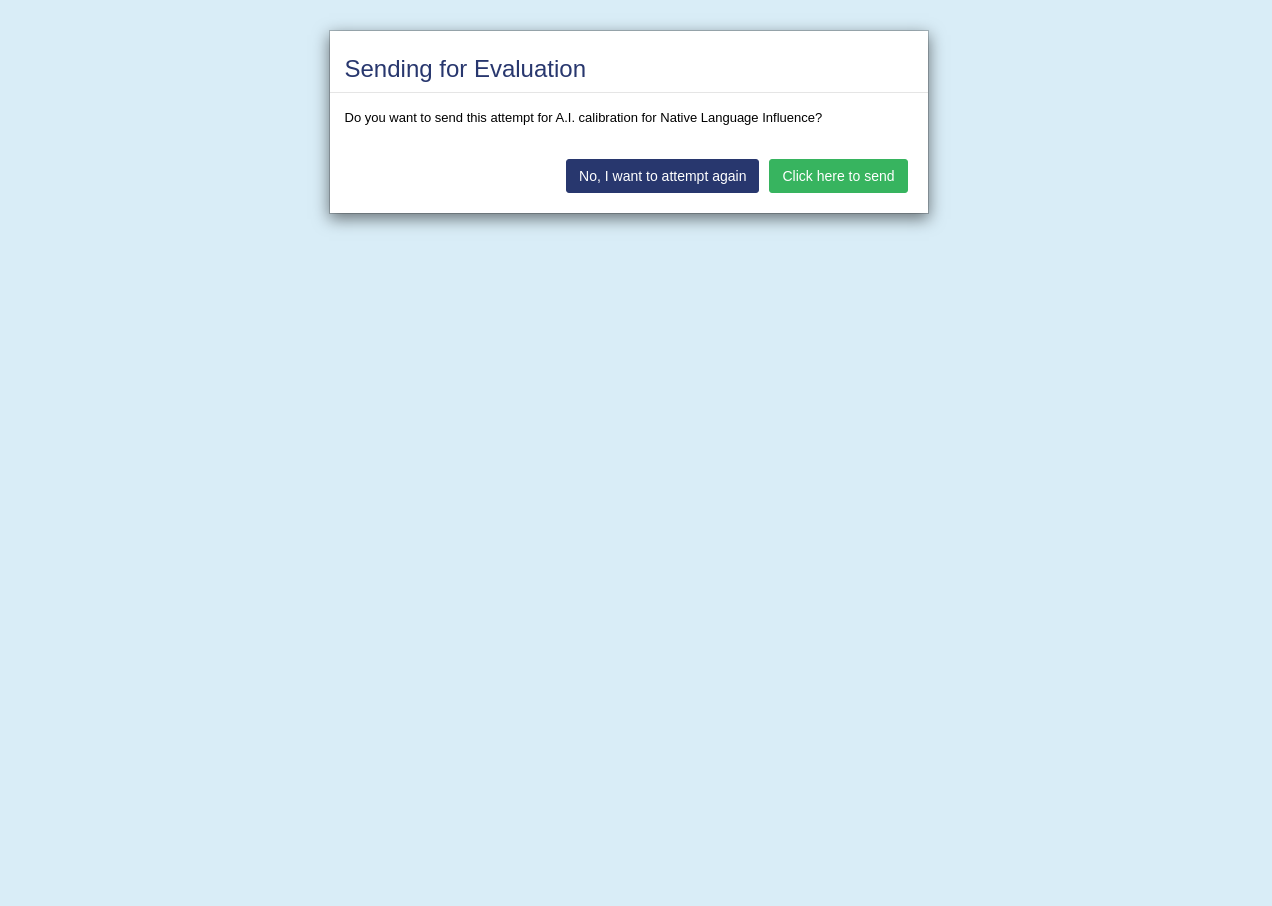 click on "Click here to send" at bounding box center (838, 176) 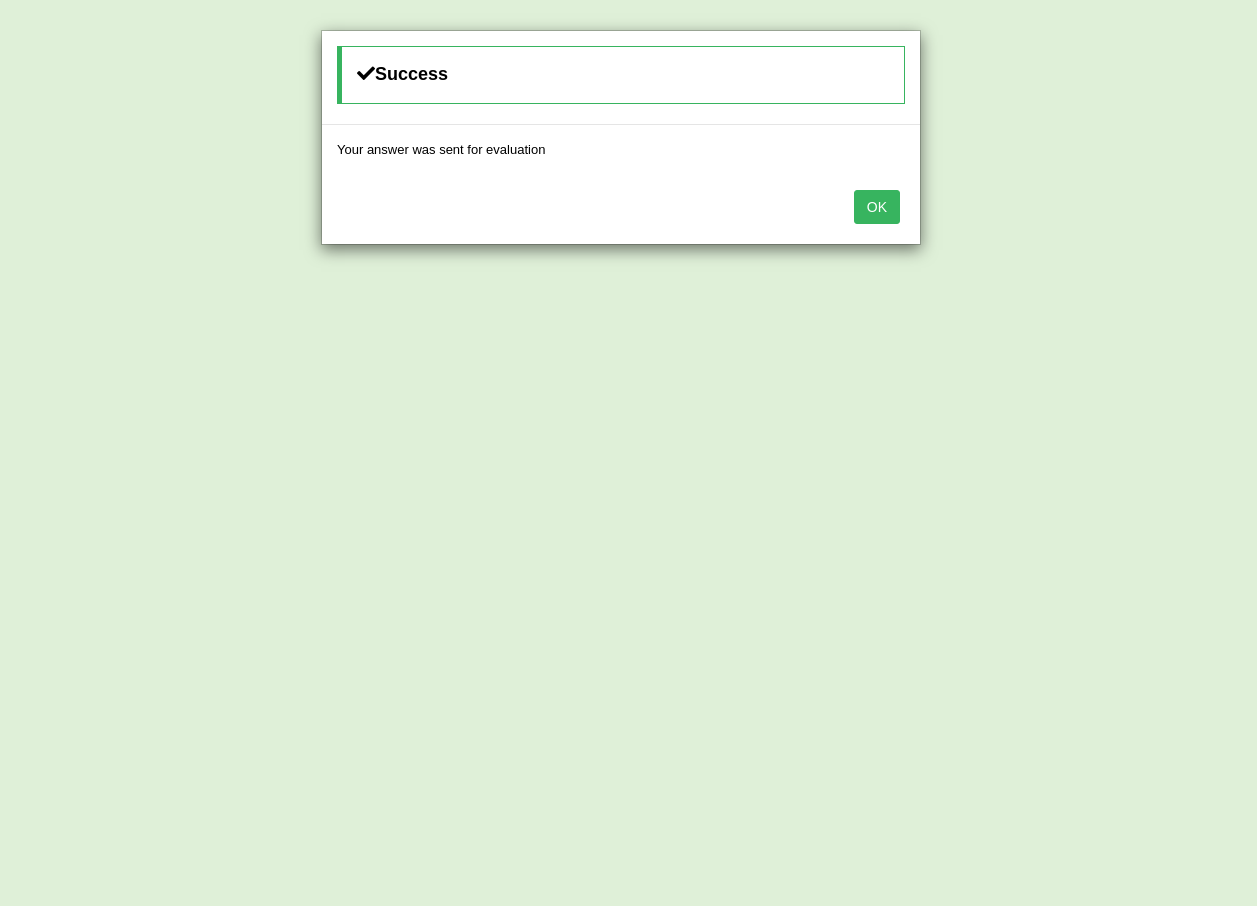 click on "OK" at bounding box center (877, 207) 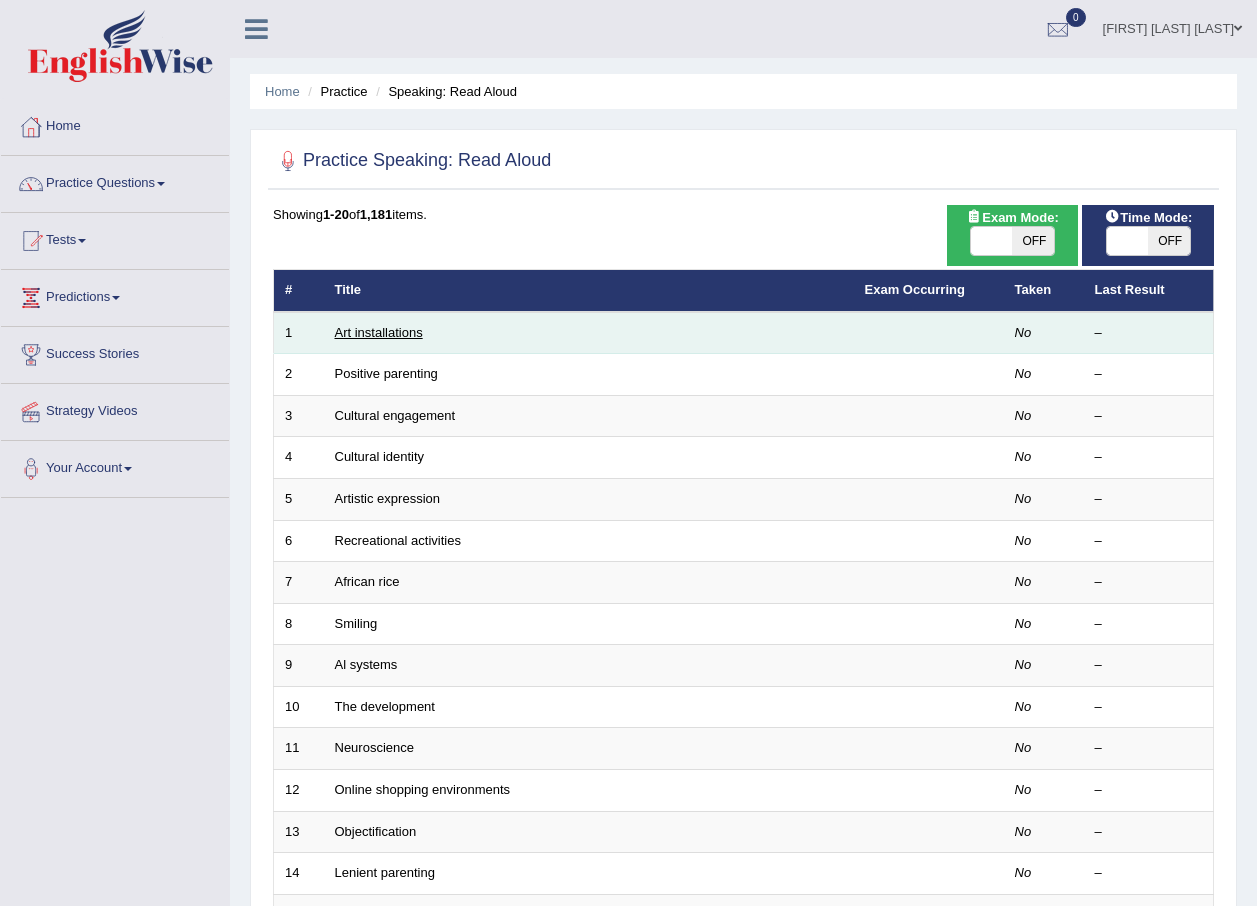 scroll, scrollTop: 0, scrollLeft: 0, axis: both 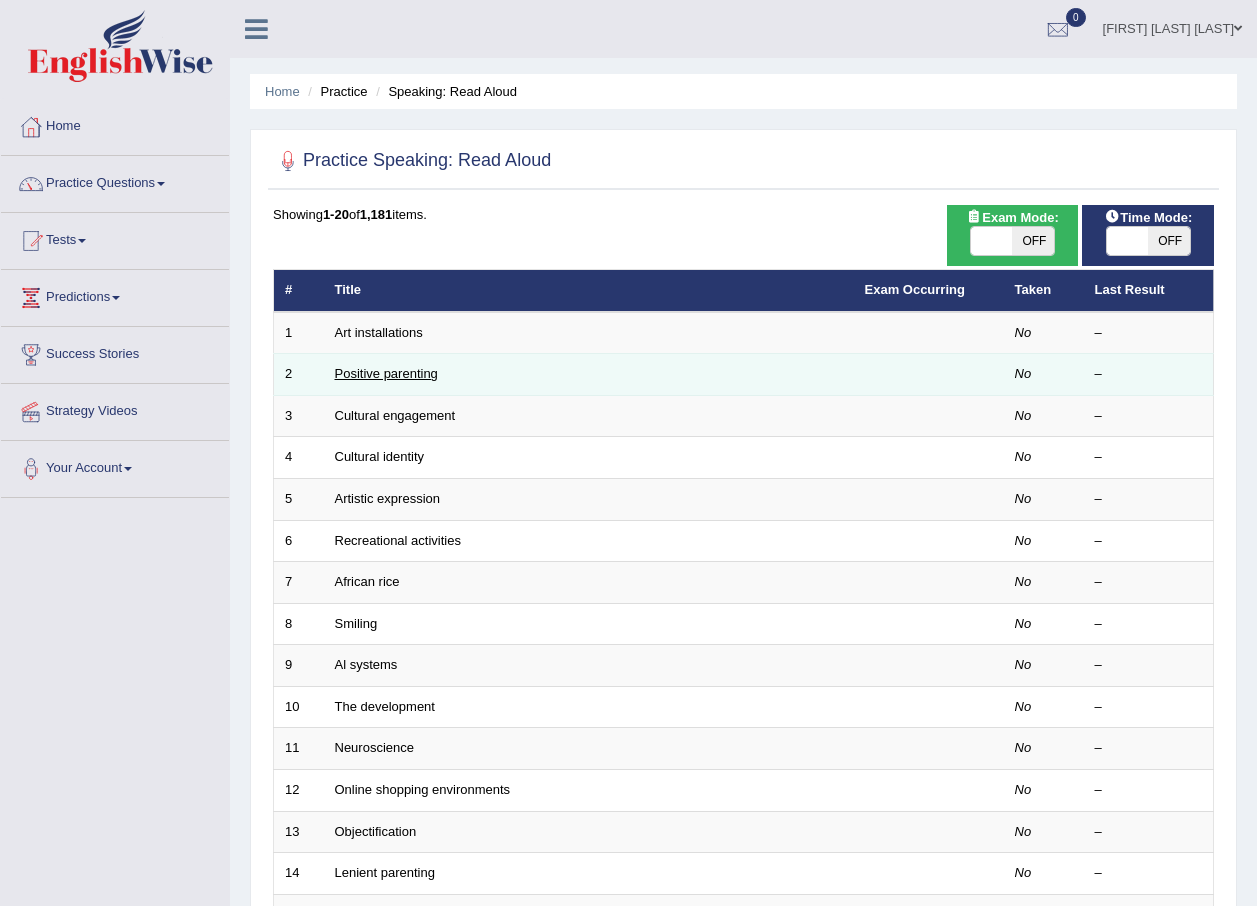 click on "Positive parenting" at bounding box center (386, 373) 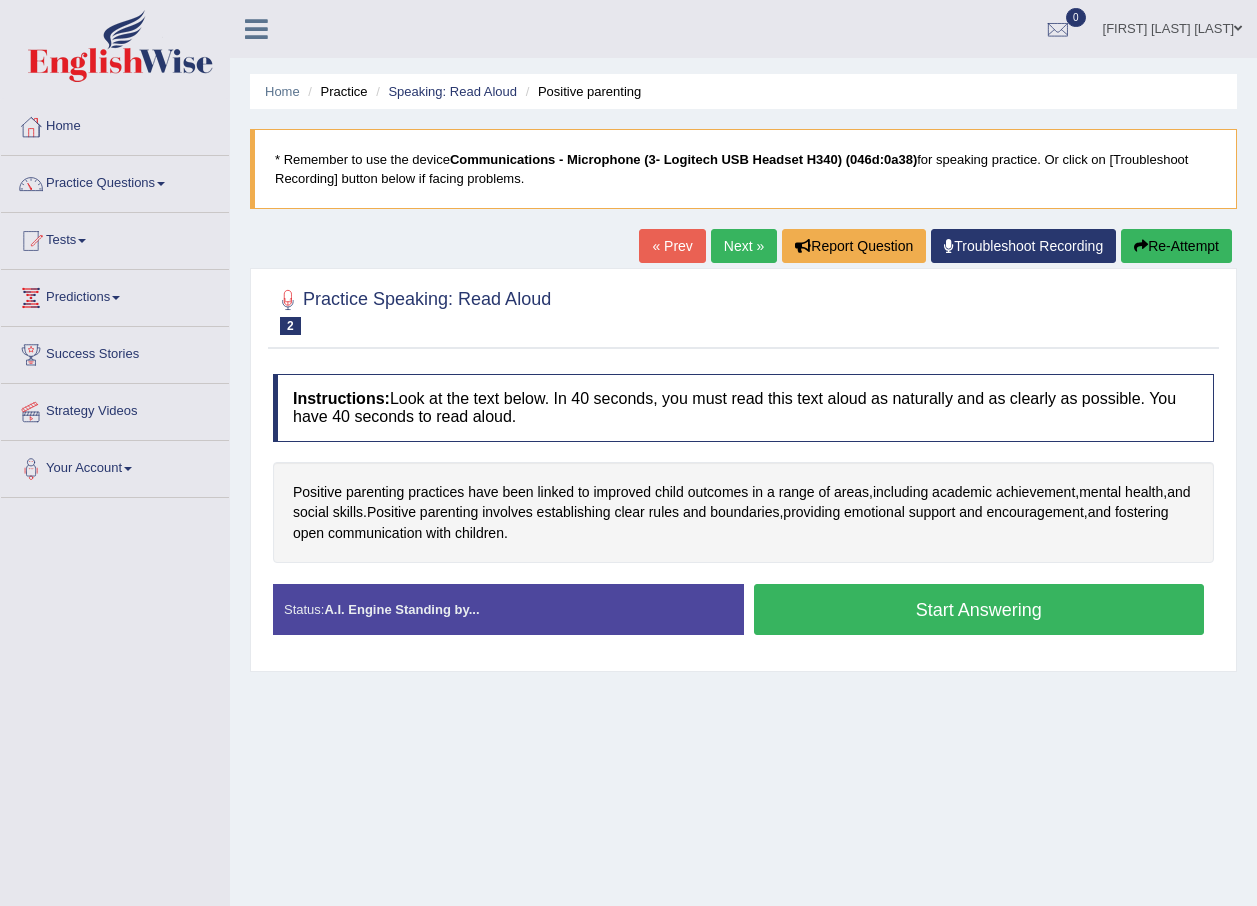 scroll, scrollTop: 0, scrollLeft: 0, axis: both 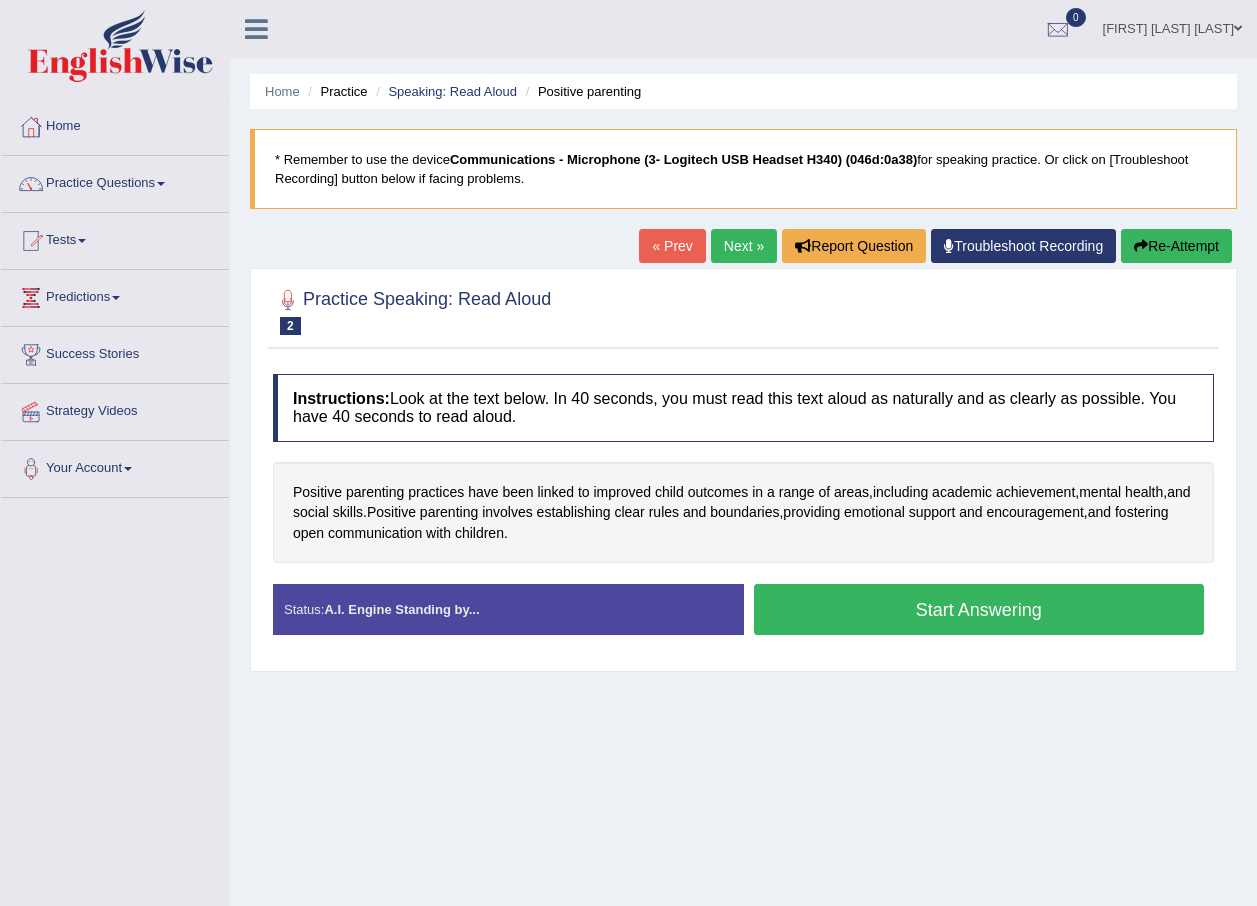 click on "Start Answering" at bounding box center (979, 609) 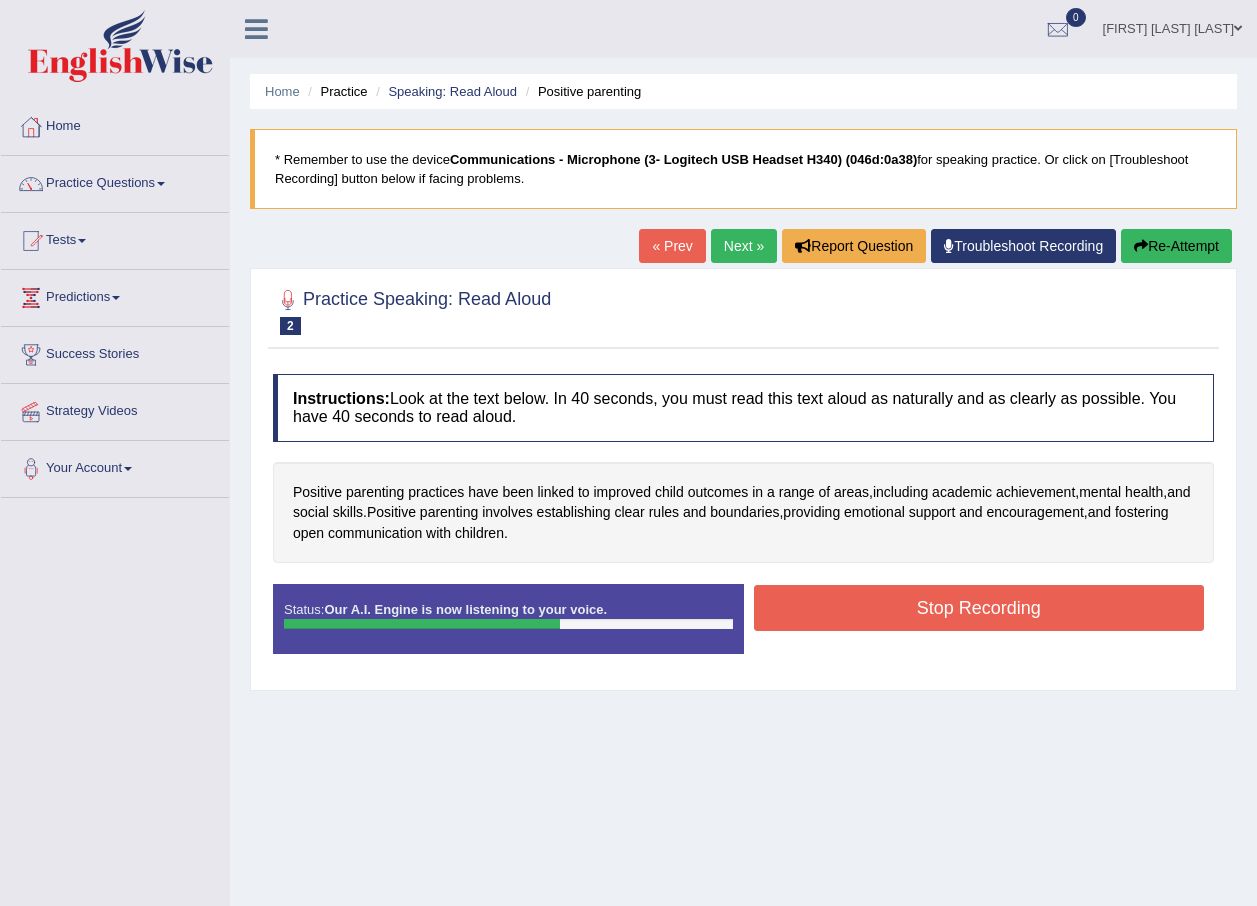 click on "Stop Recording" at bounding box center (979, 608) 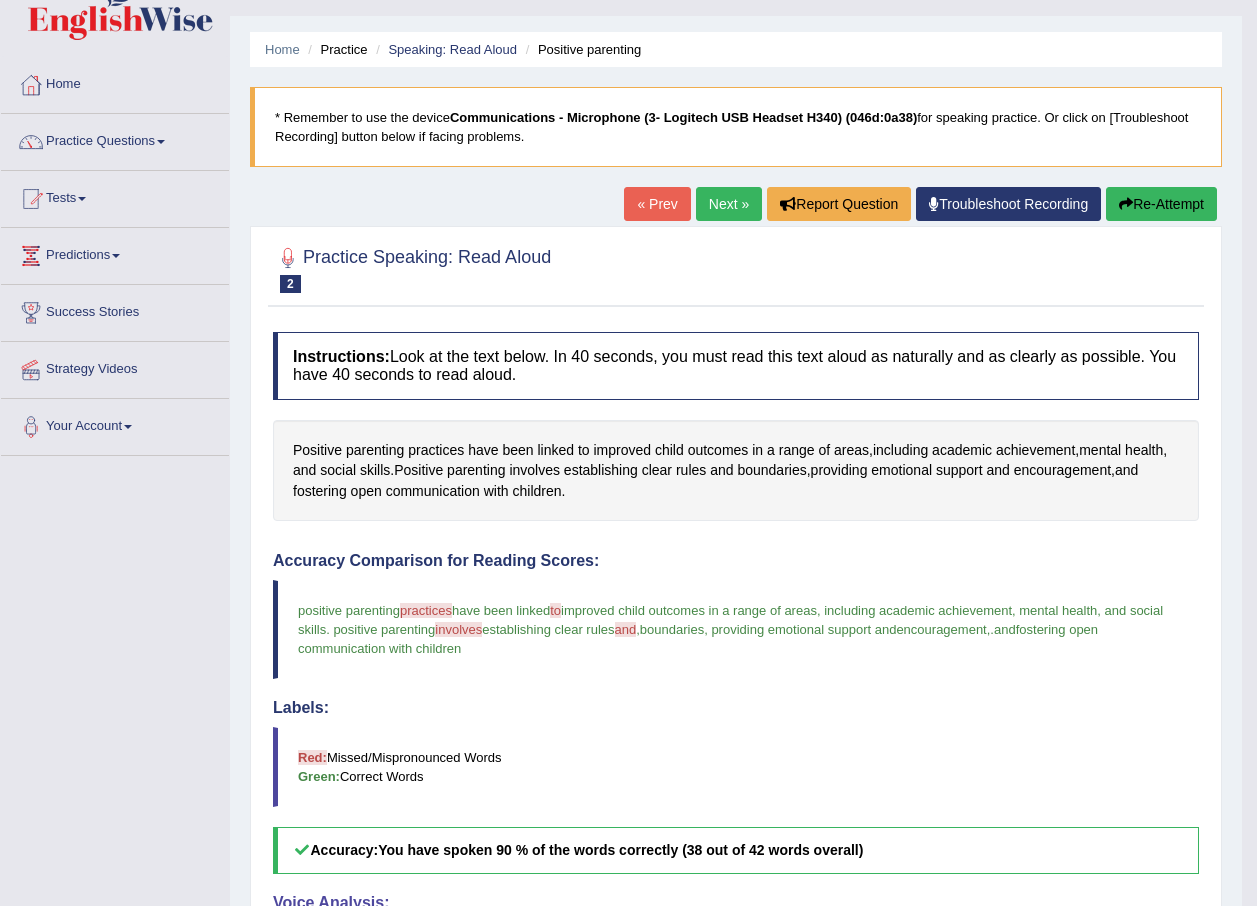 scroll, scrollTop: 0, scrollLeft: 0, axis: both 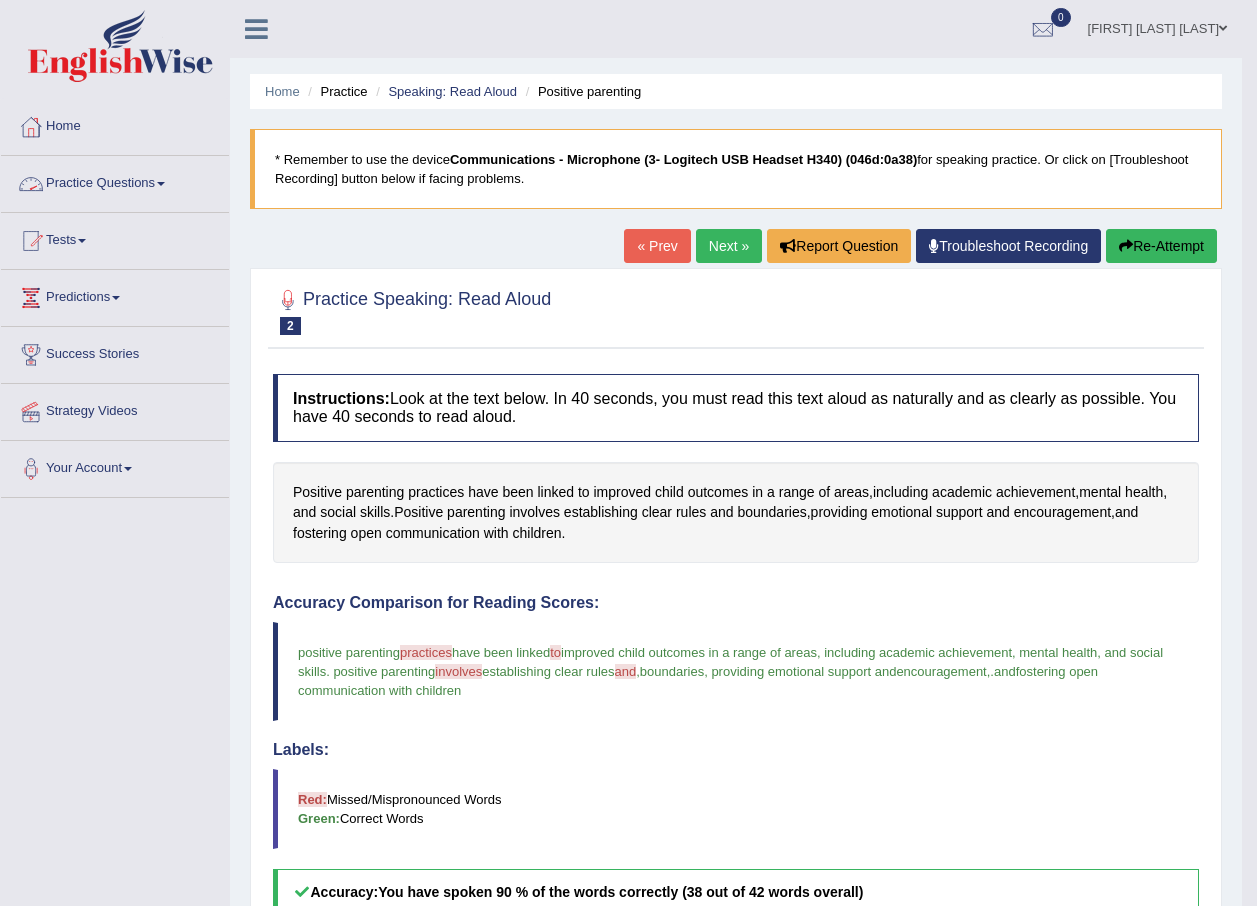 click at bounding box center (161, 184) 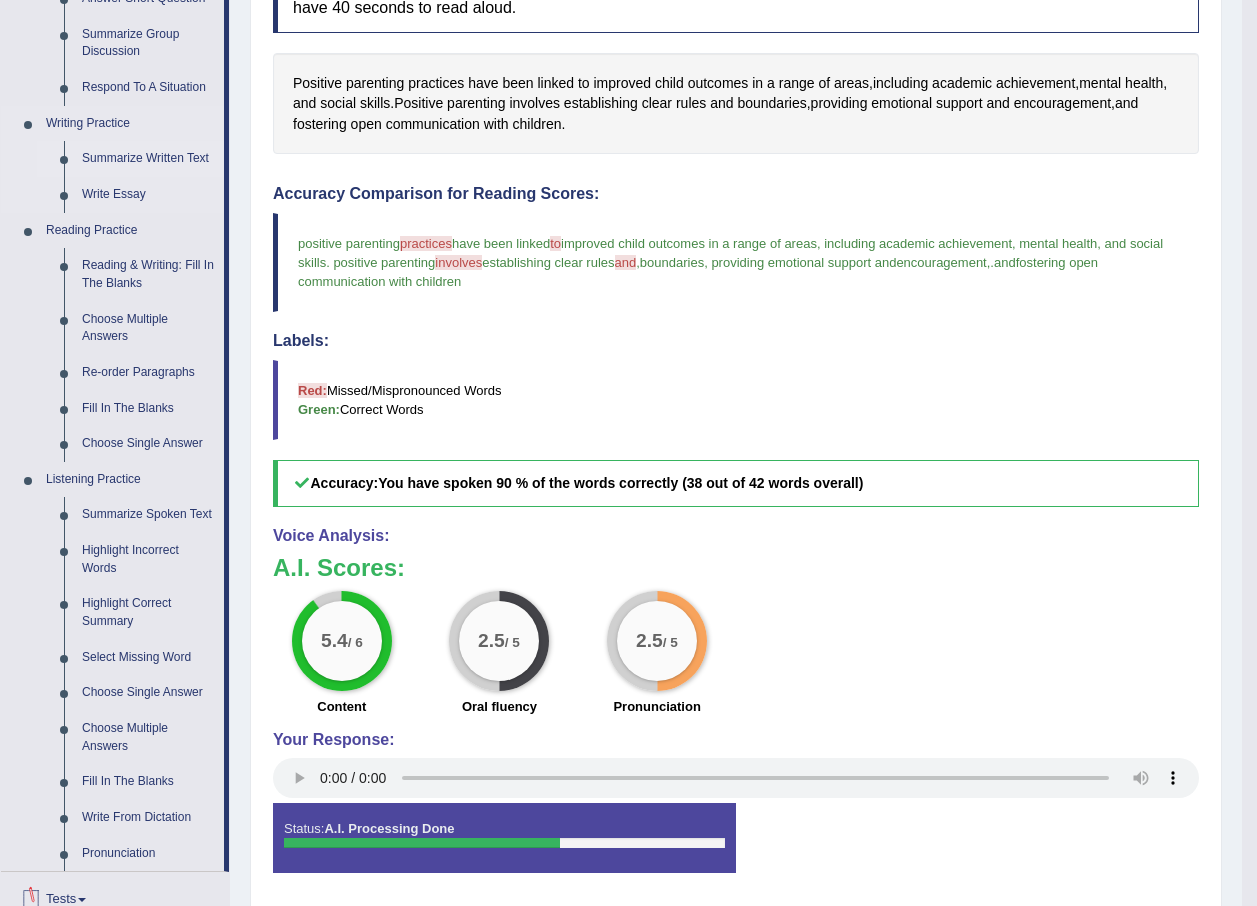 scroll, scrollTop: 600, scrollLeft: 0, axis: vertical 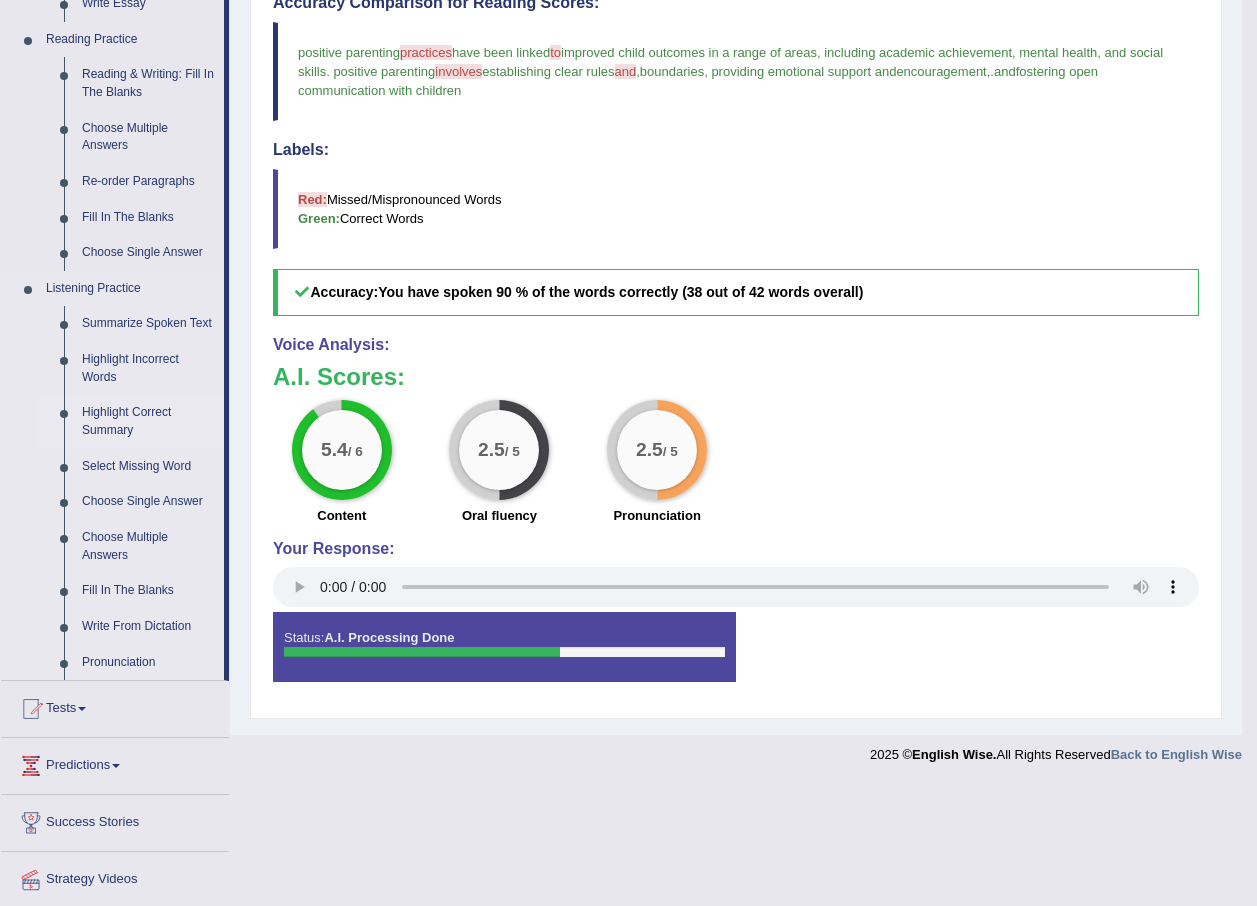 click on "Highlight Correct Summary" at bounding box center (148, 421) 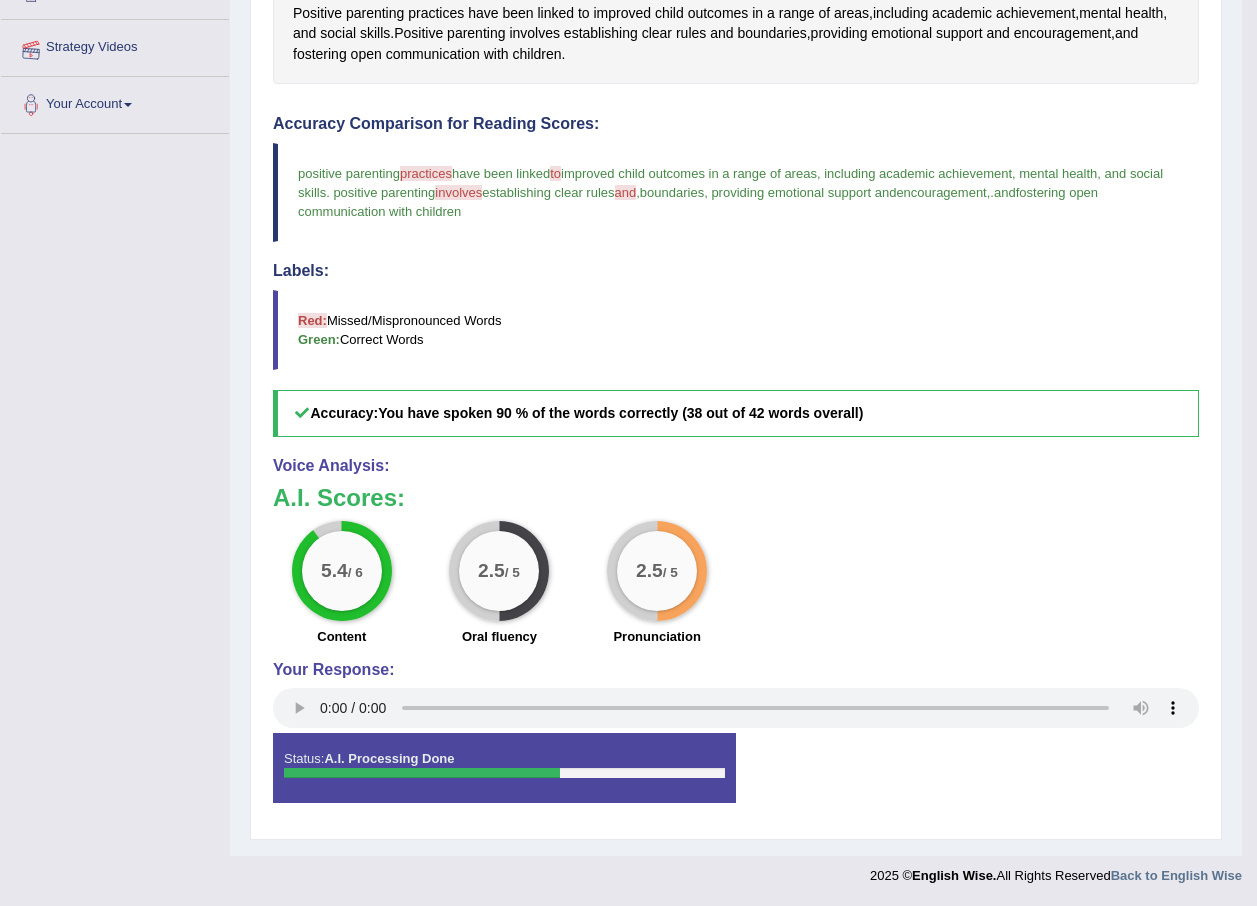 scroll, scrollTop: 246, scrollLeft: 0, axis: vertical 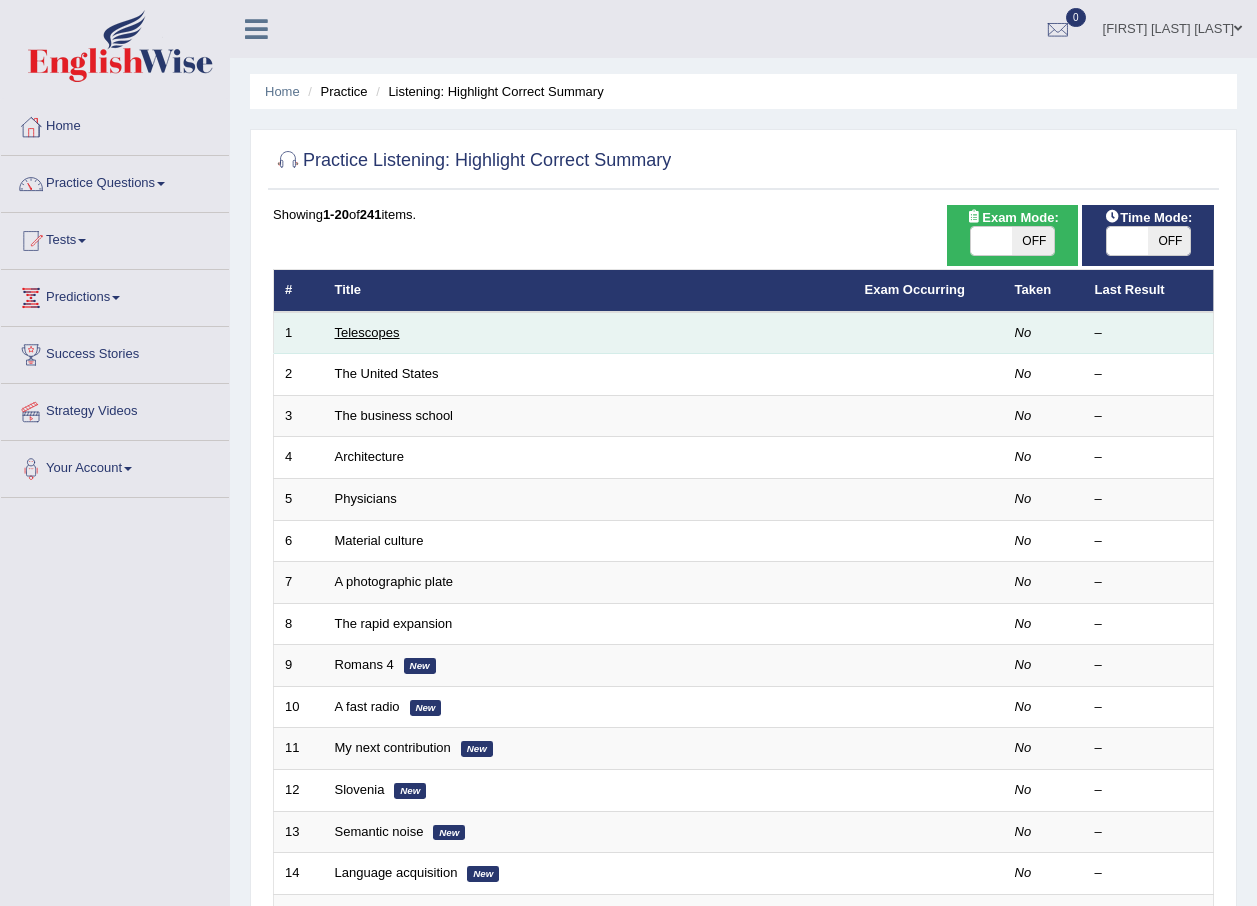click on "Telescopes" at bounding box center (367, 332) 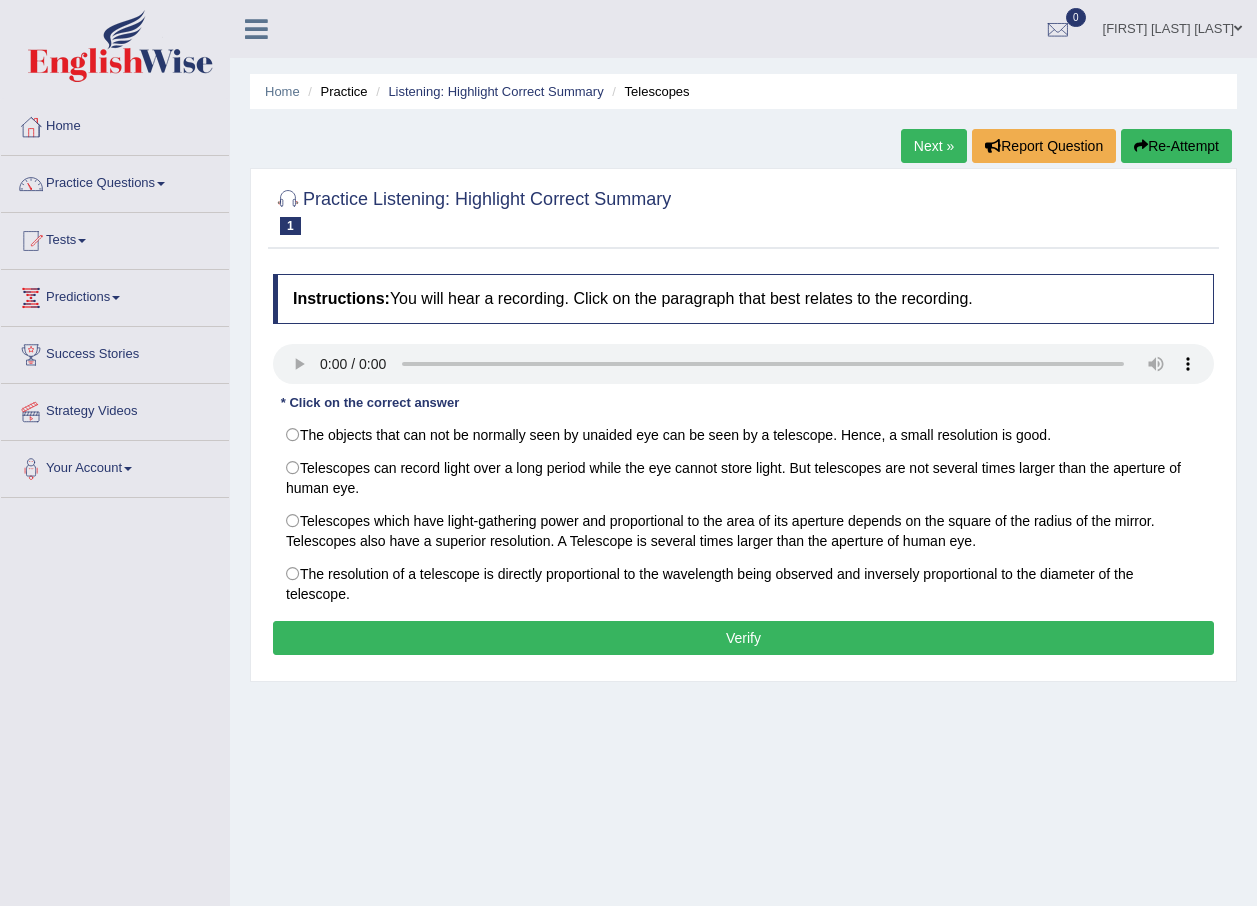 scroll, scrollTop: 0, scrollLeft: 0, axis: both 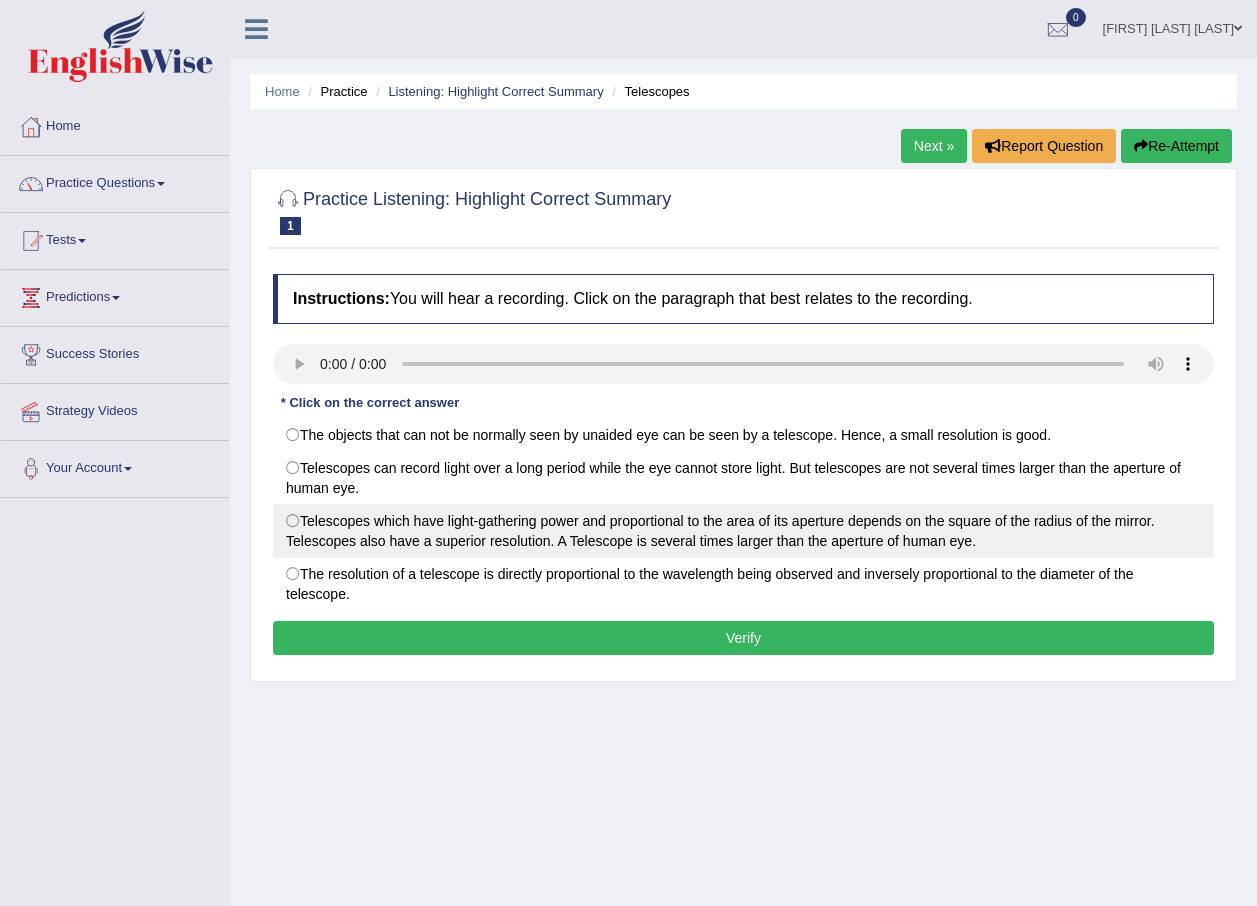 click on "Telescopes which have light-gathering power and proportional to the area of its aperture depends on the square of the radius of the mirror. Telescopes also have a superior resolution. A Telescope is several times larger than the aperture of human eye." at bounding box center [743, 531] 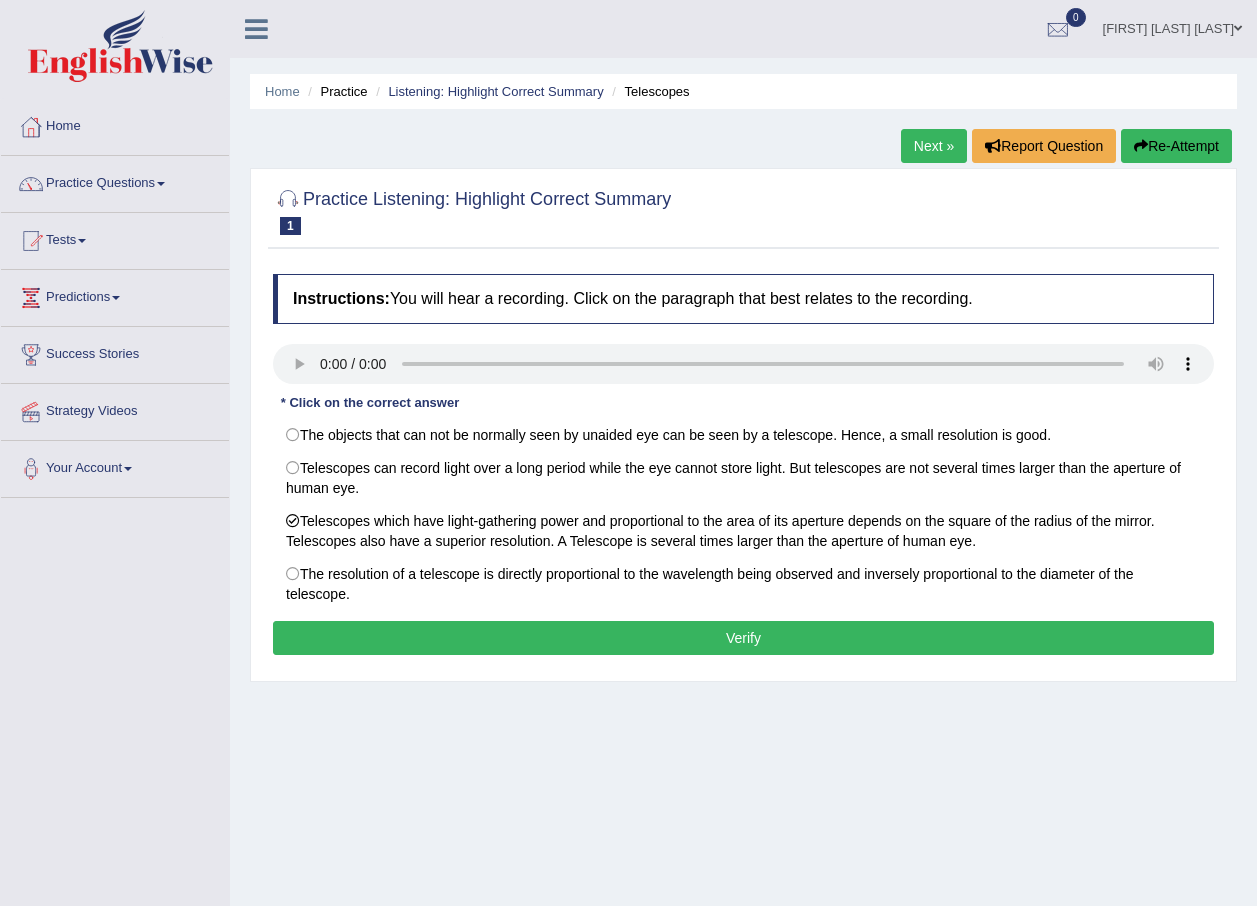 click on "Verify" at bounding box center (743, 638) 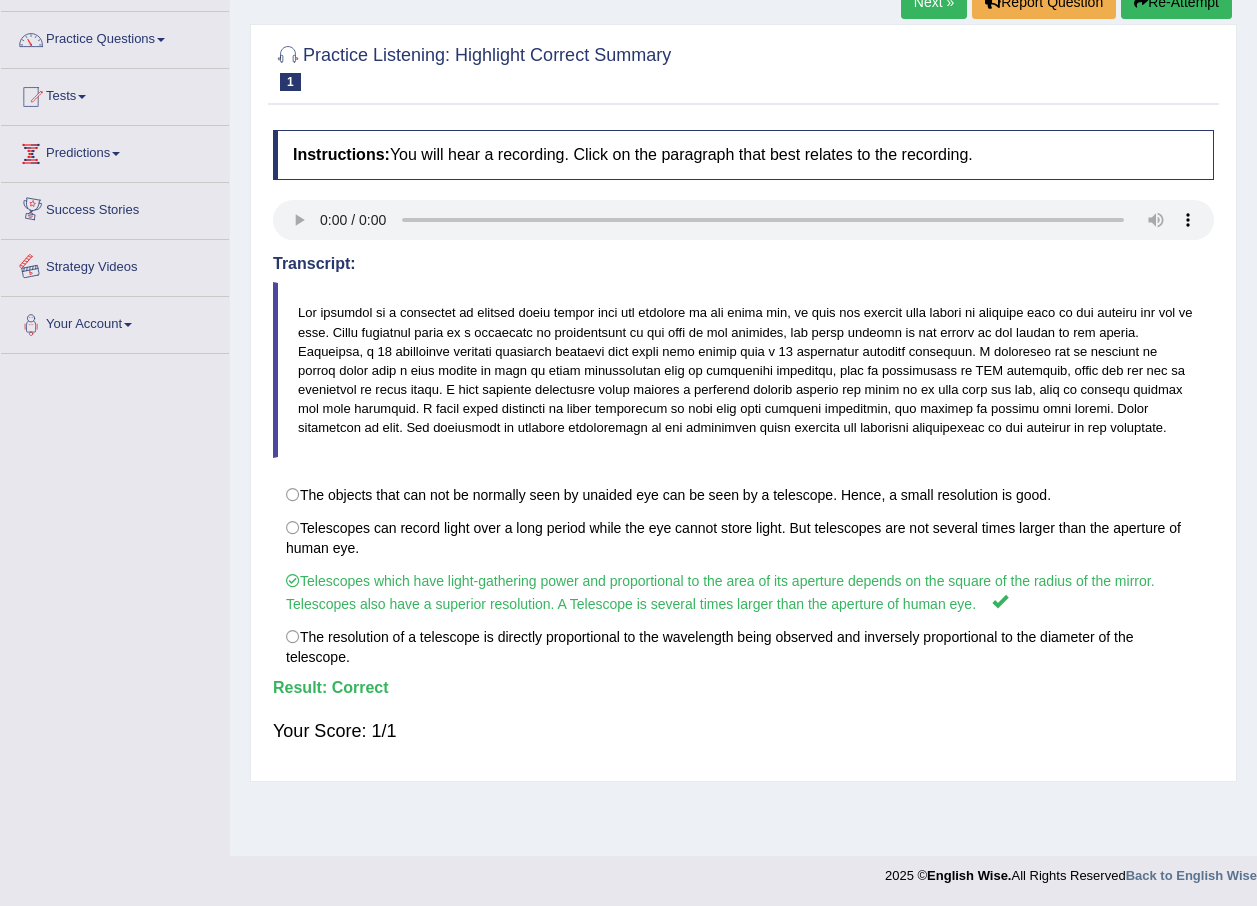 scroll, scrollTop: 44, scrollLeft: 0, axis: vertical 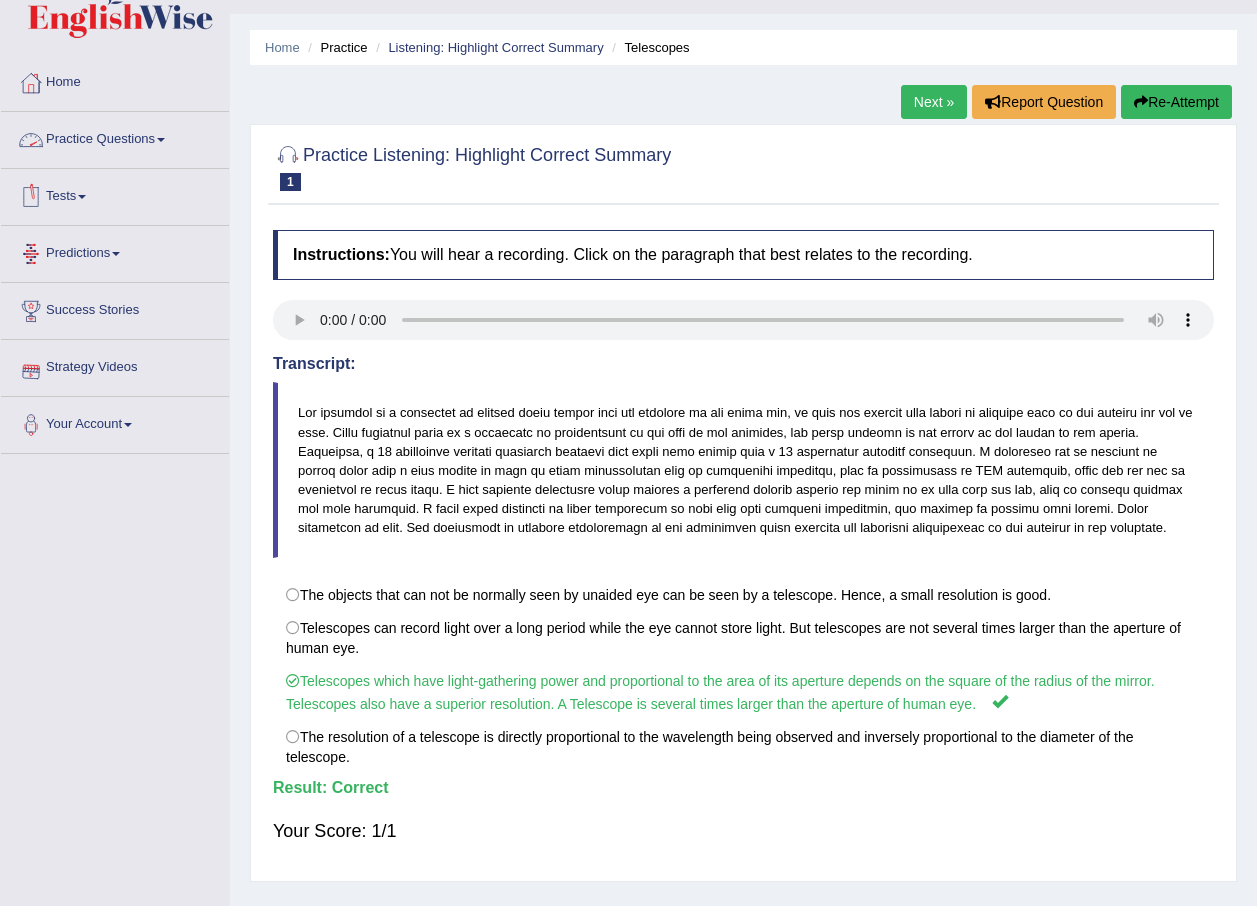 click on "Practice Questions" at bounding box center [115, 137] 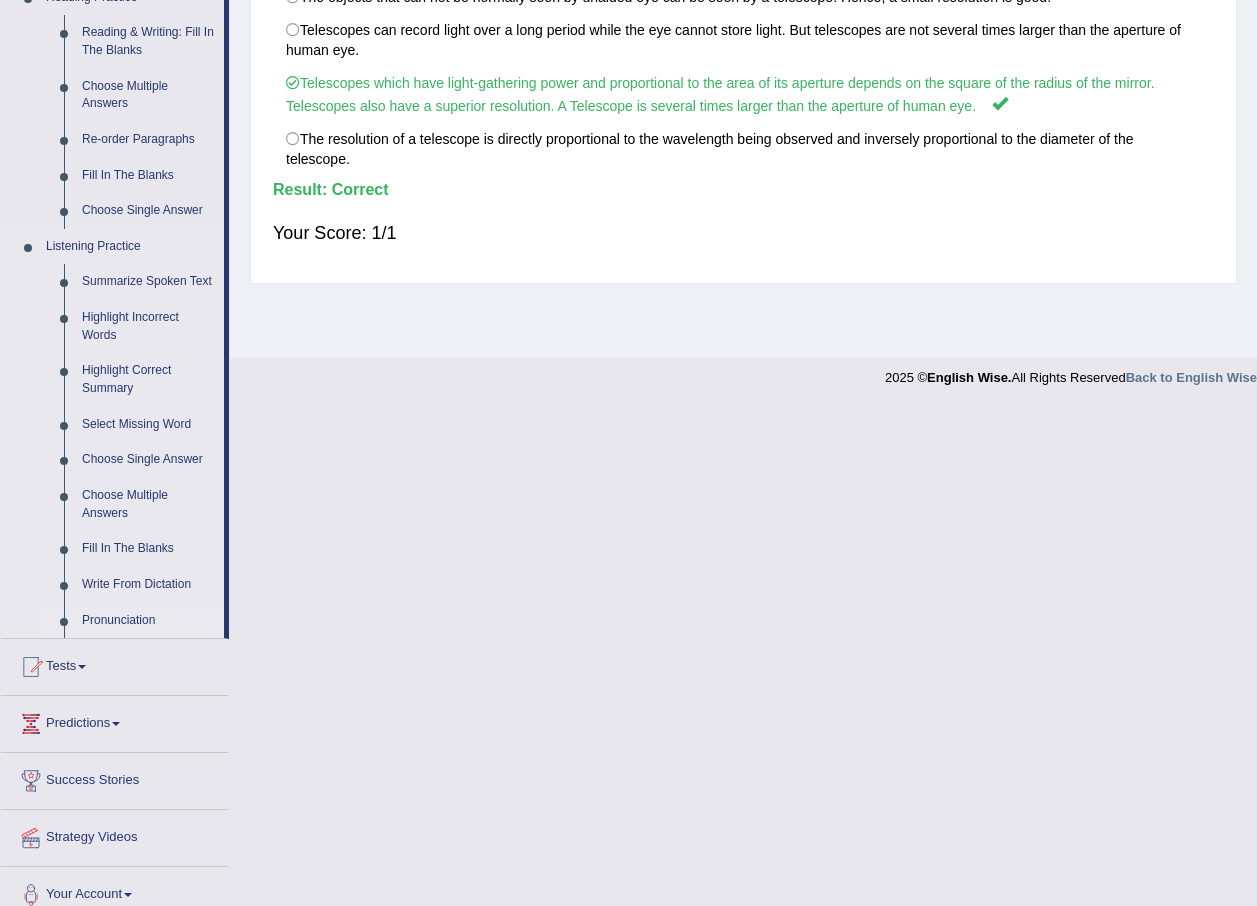 scroll, scrollTop: 644, scrollLeft: 0, axis: vertical 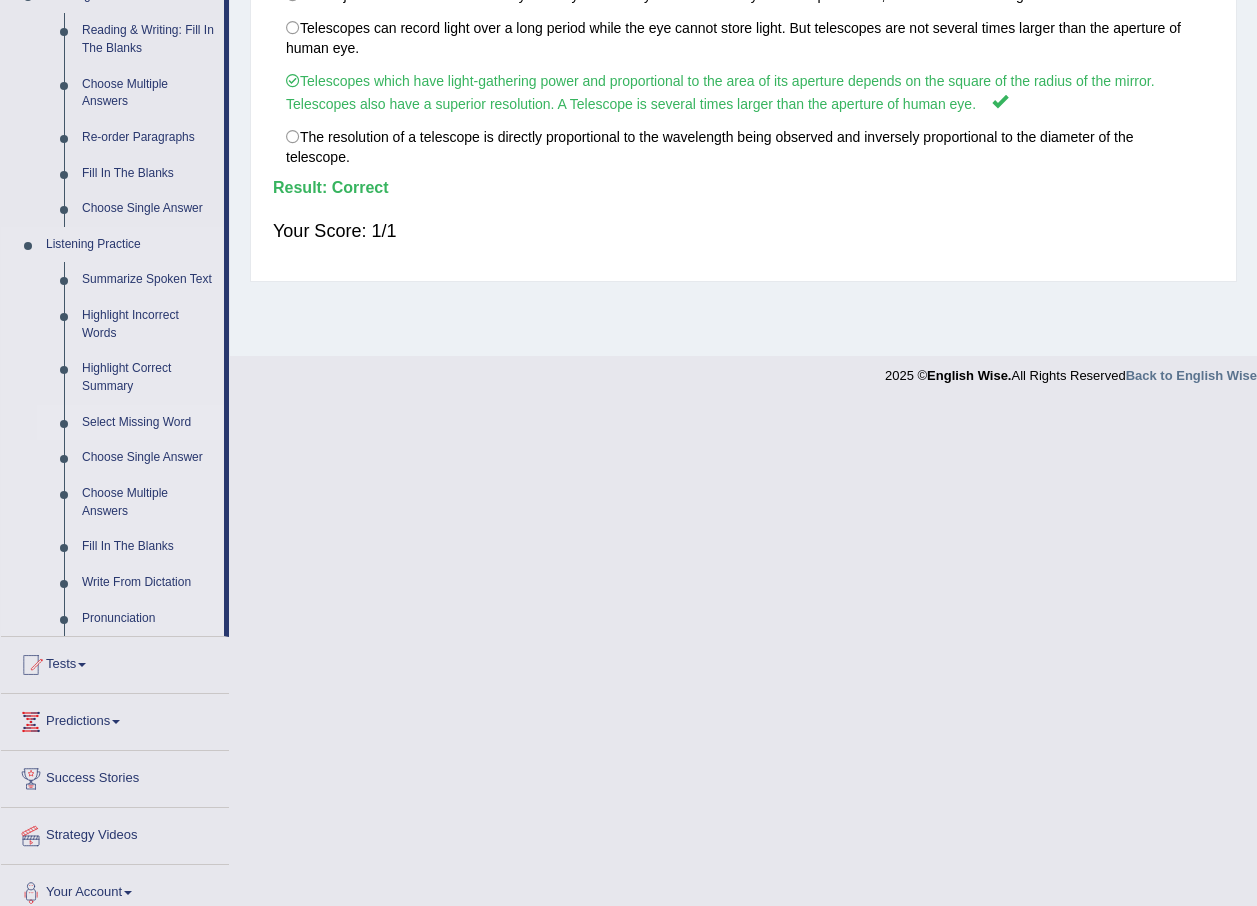 click on "Select Missing Word" at bounding box center [148, 423] 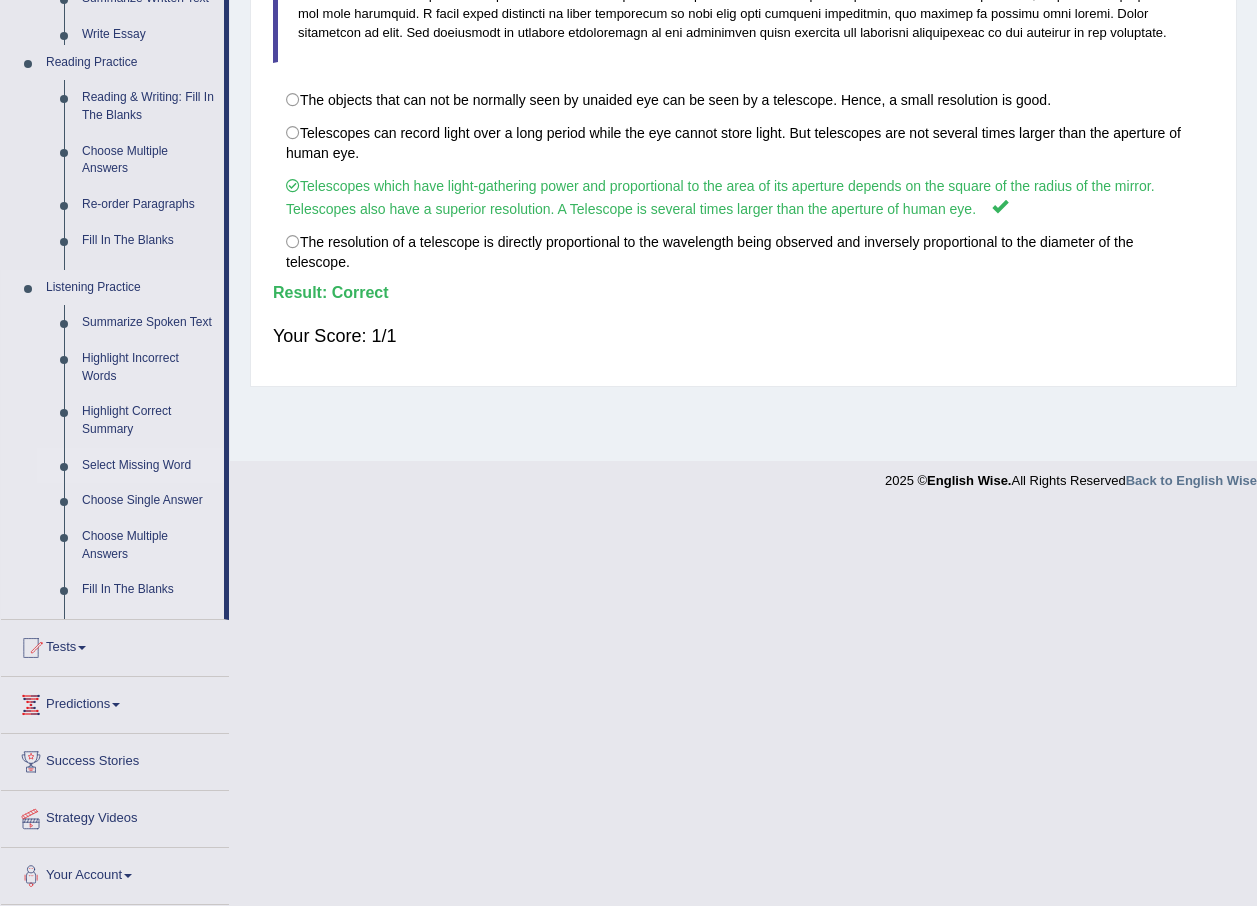 scroll, scrollTop: 144, scrollLeft: 0, axis: vertical 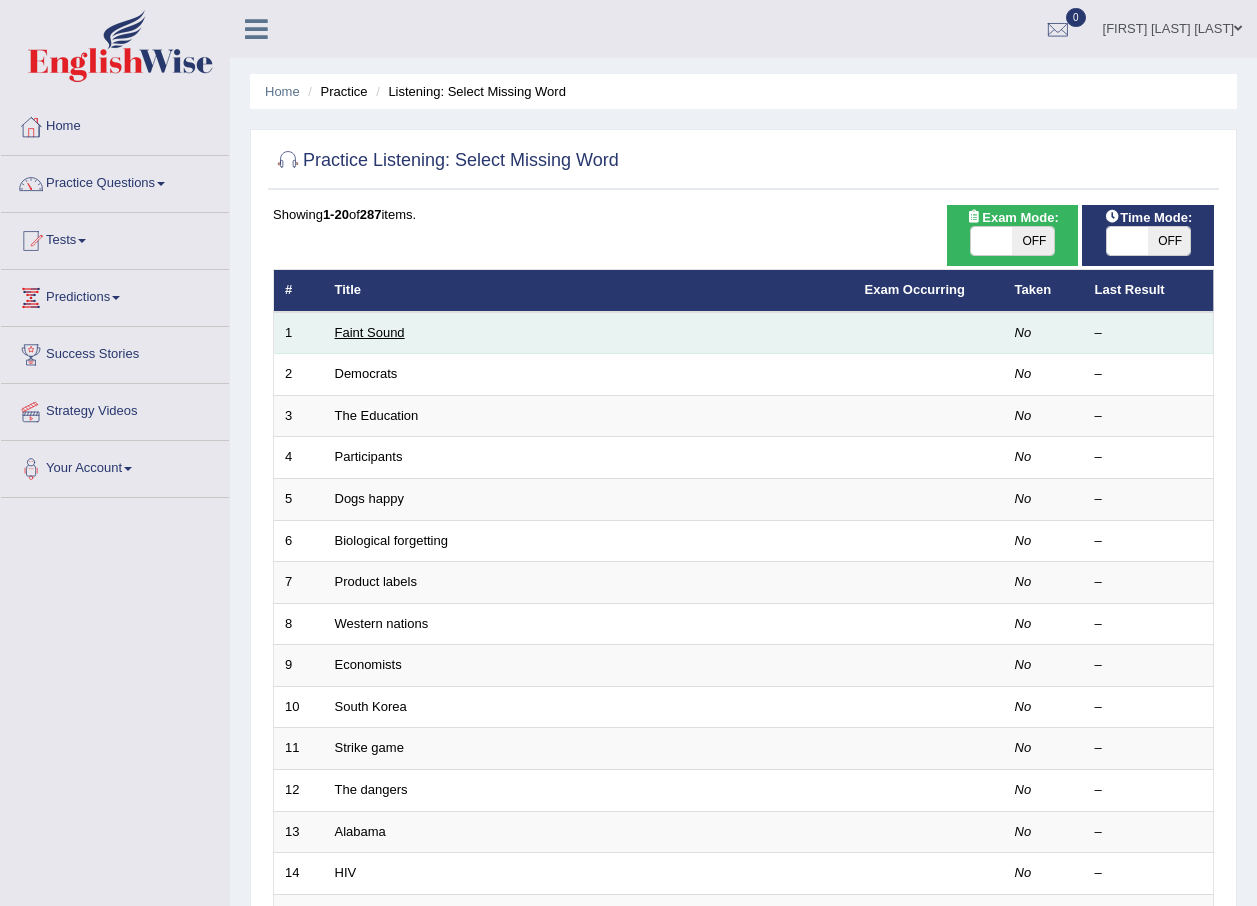 click on "Faint Sound" at bounding box center (370, 332) 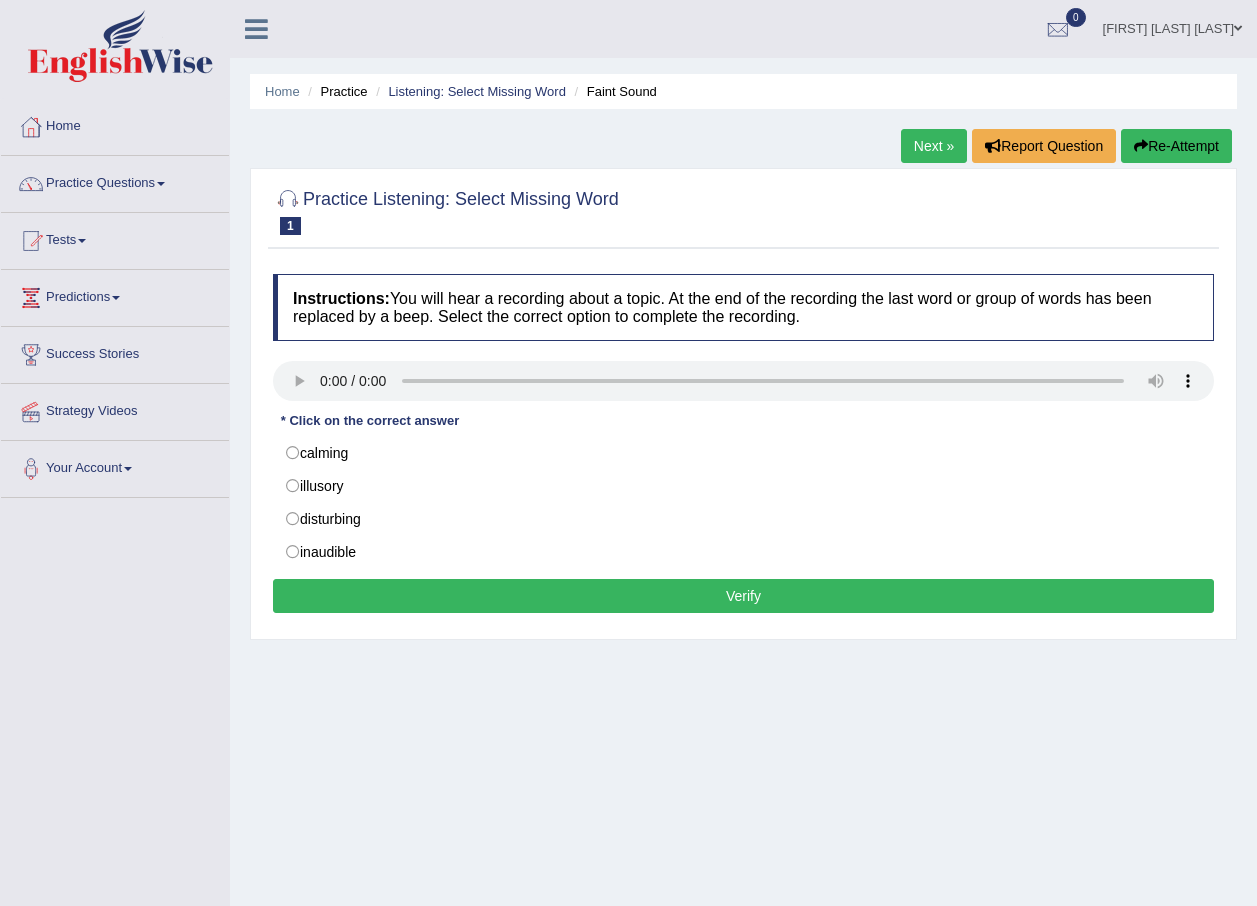 scroll, scrollTop: 0, scrollLeft: 0, axis: both 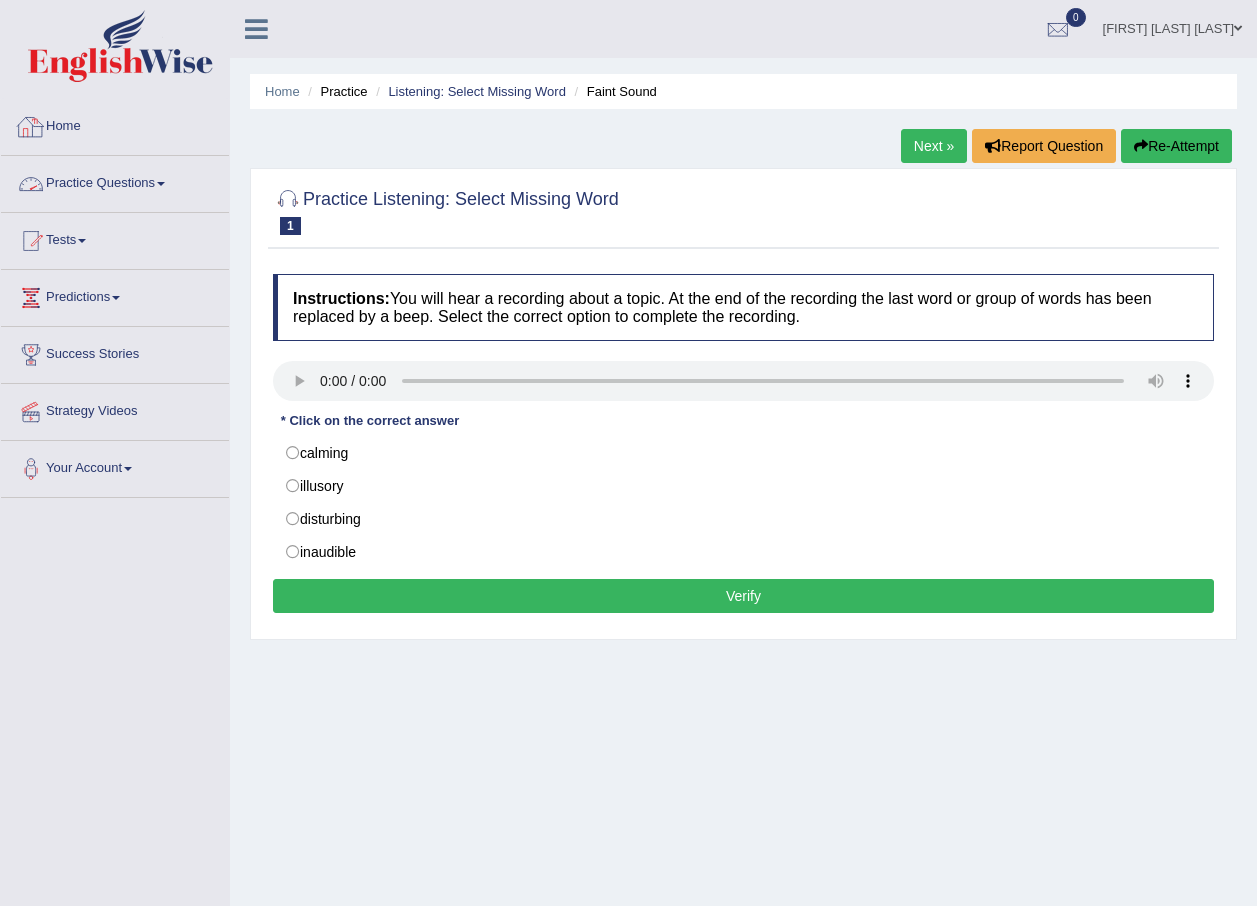 click on "Home" at bounding box center (115, 124) 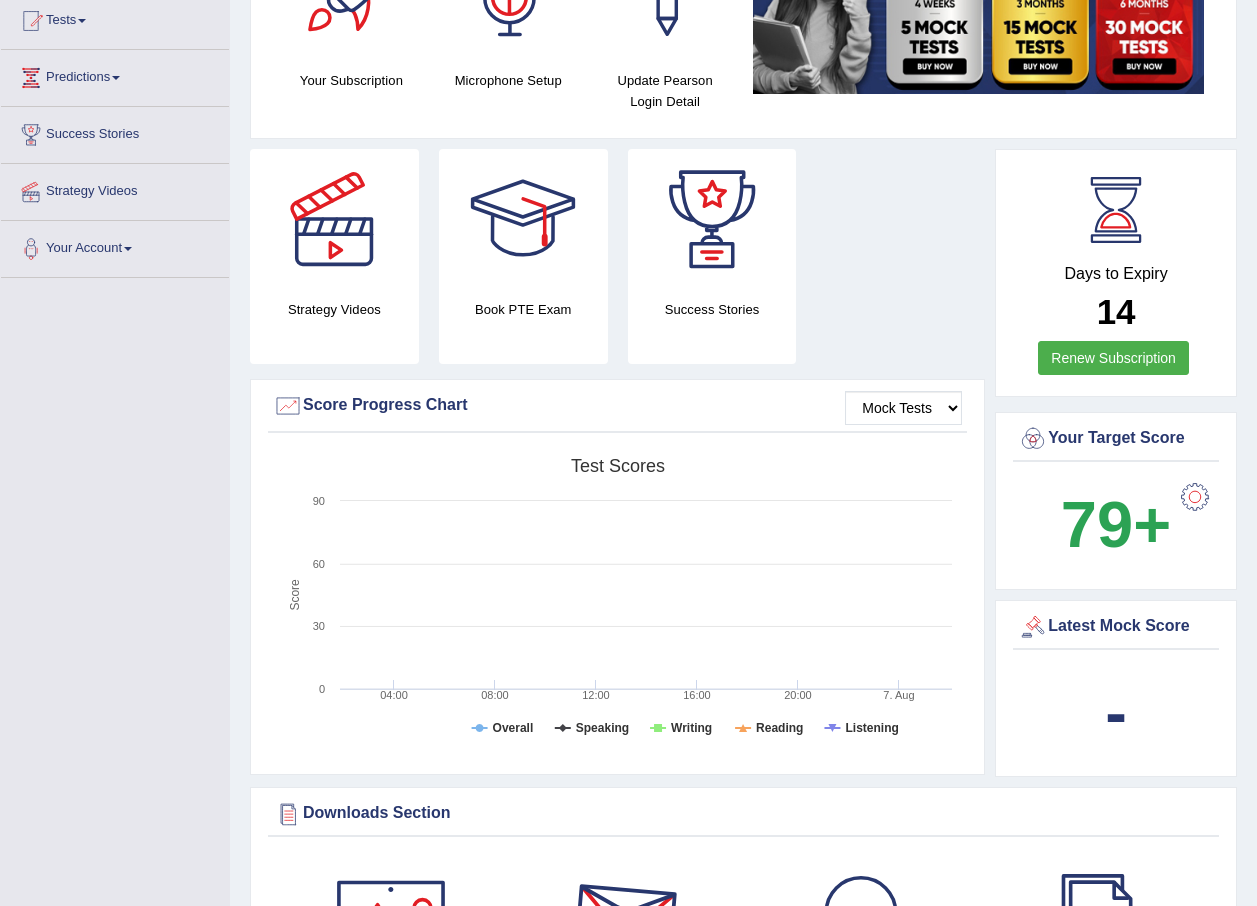 scroll, scrollTop: 0, scrollLeft: 0, axis: both 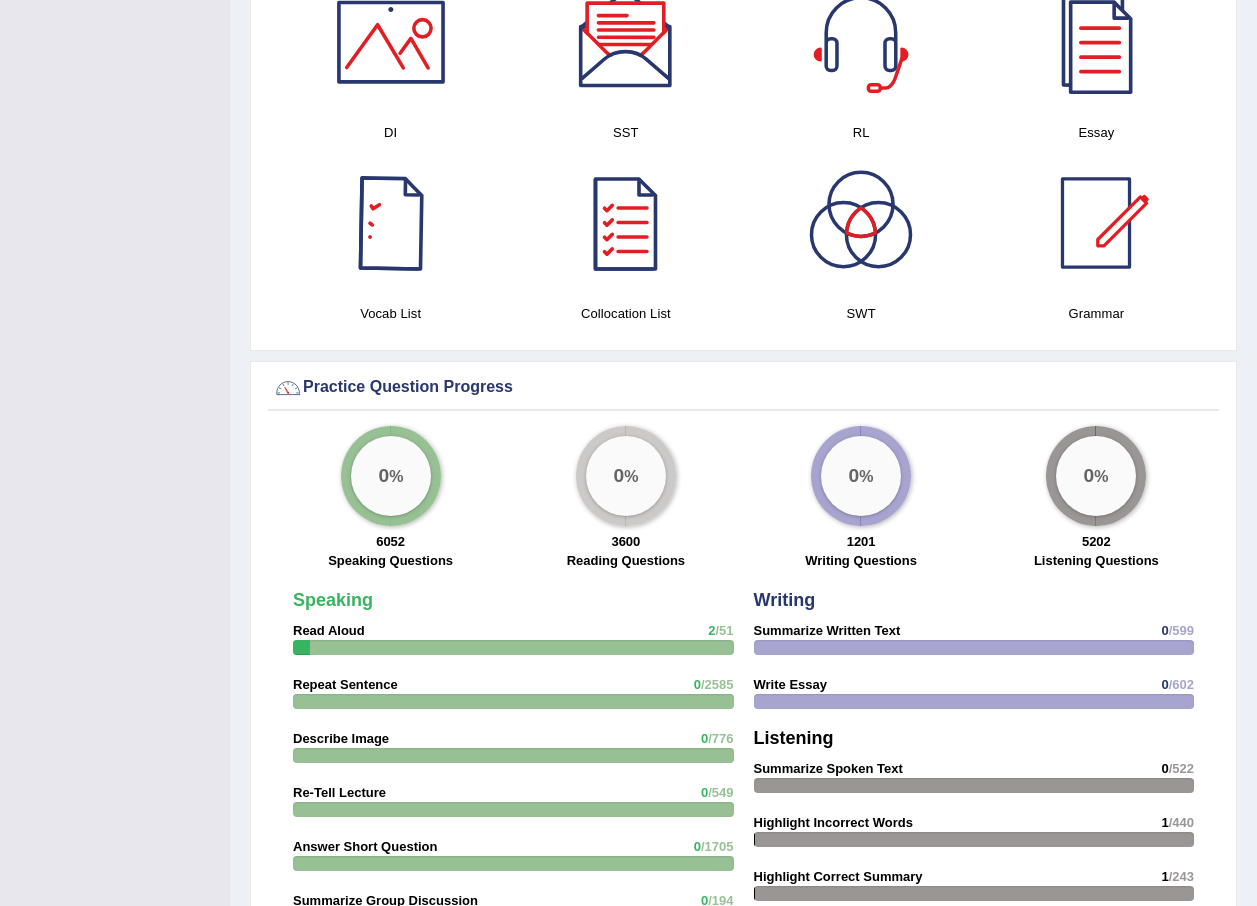 click at bounding box center [391, 223] 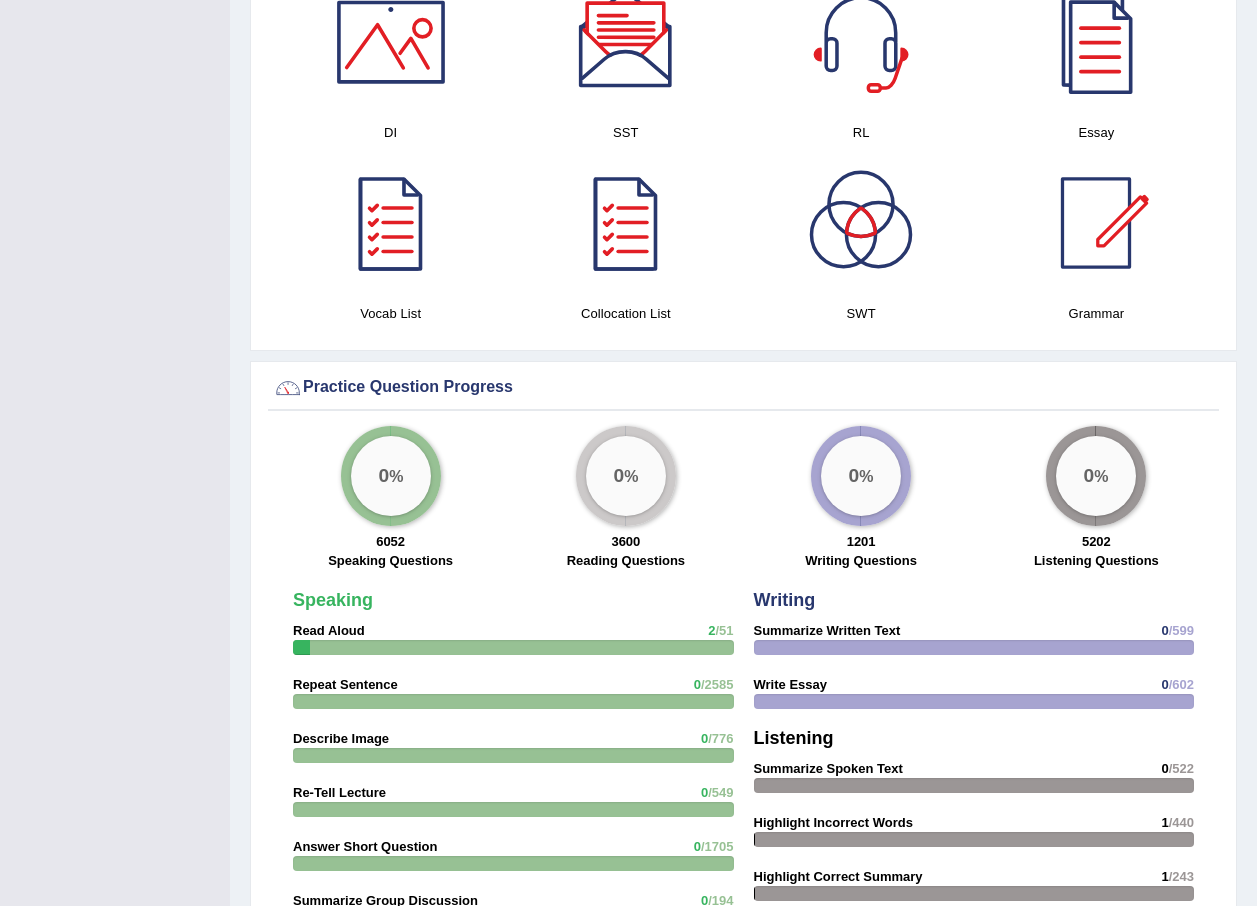click at bounding box center [626, 223] 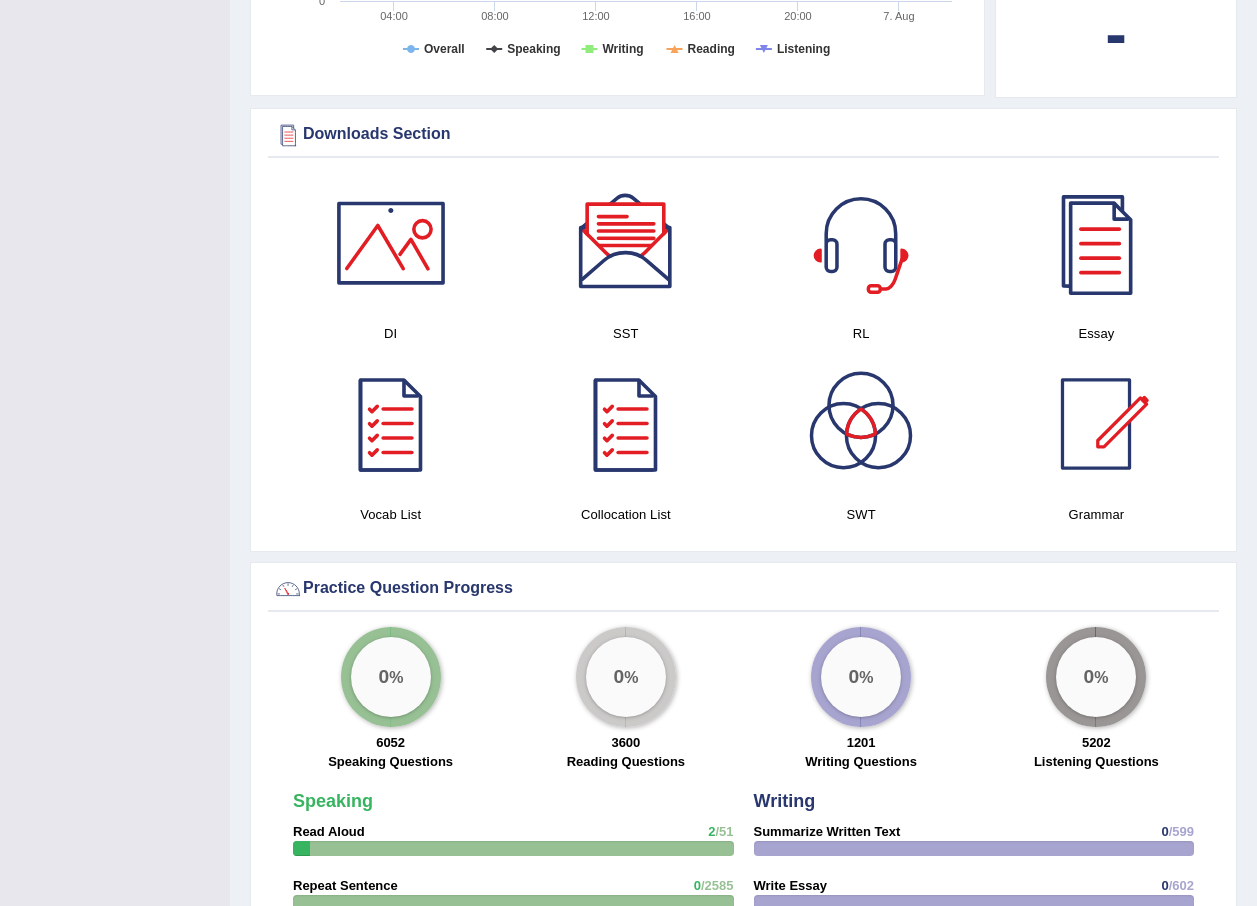 scroll, scrollTop: 900, scrollLeft: 0, axis: vertical 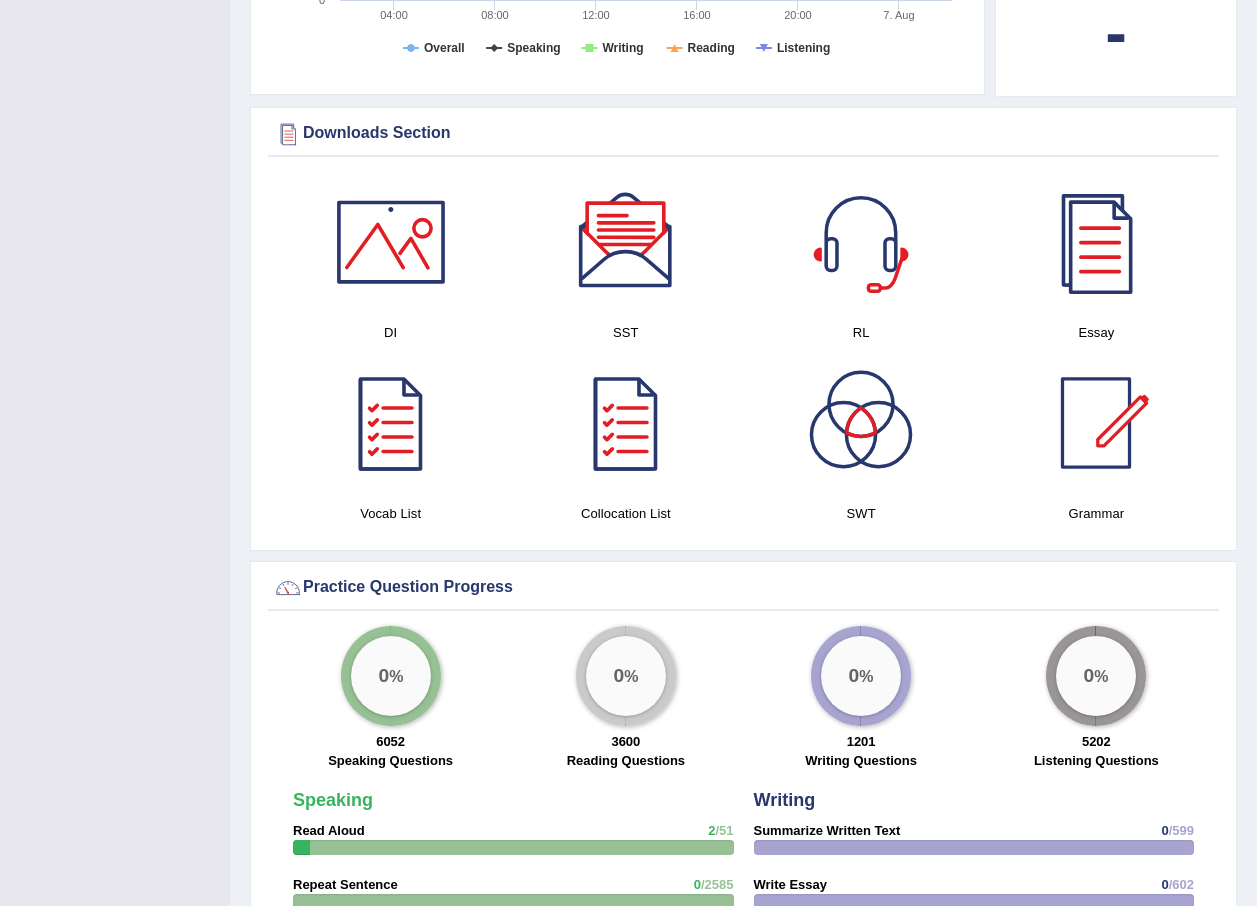 click at bounding box center [1096, 423] 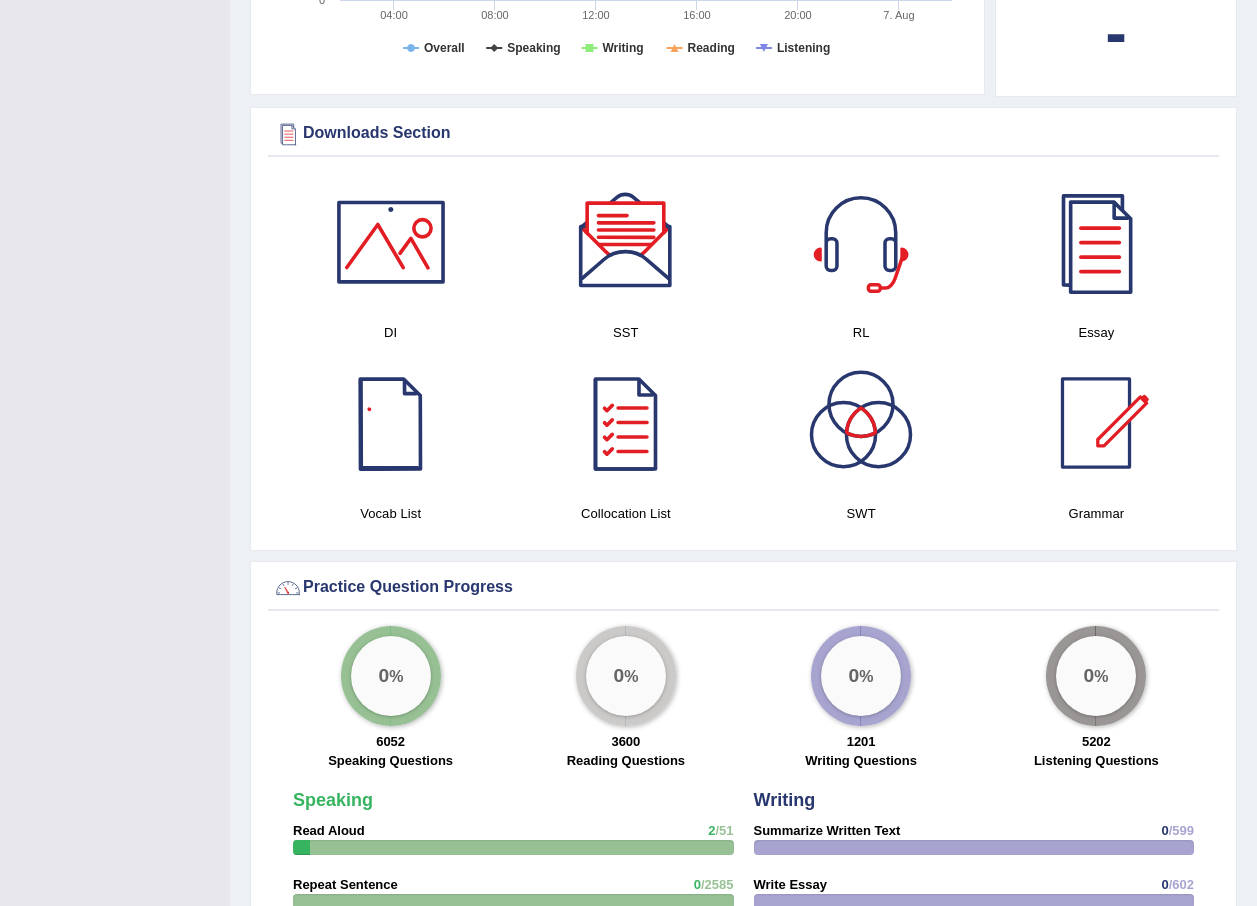 click at bounding box center (391, 423) 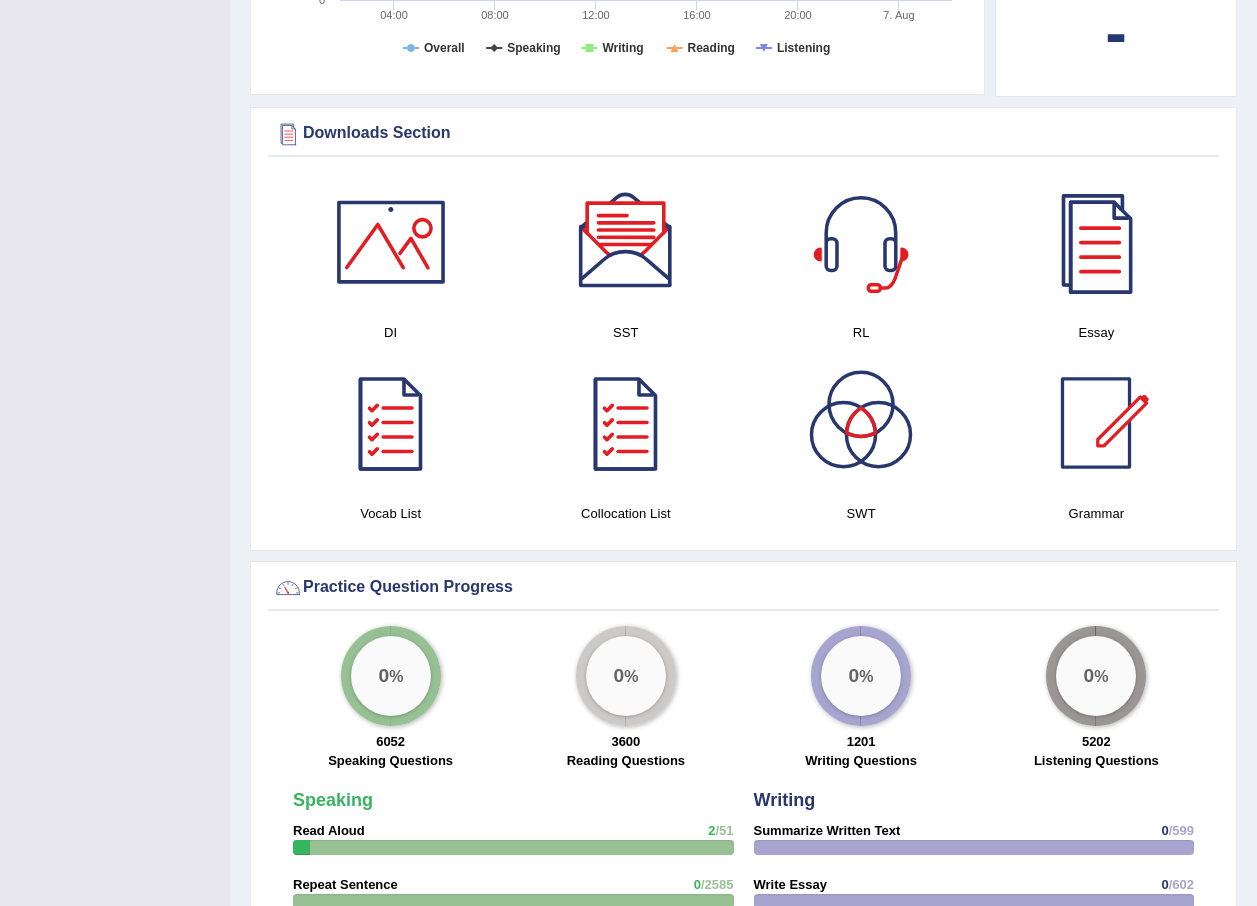 click at bounding box center (626, 423) 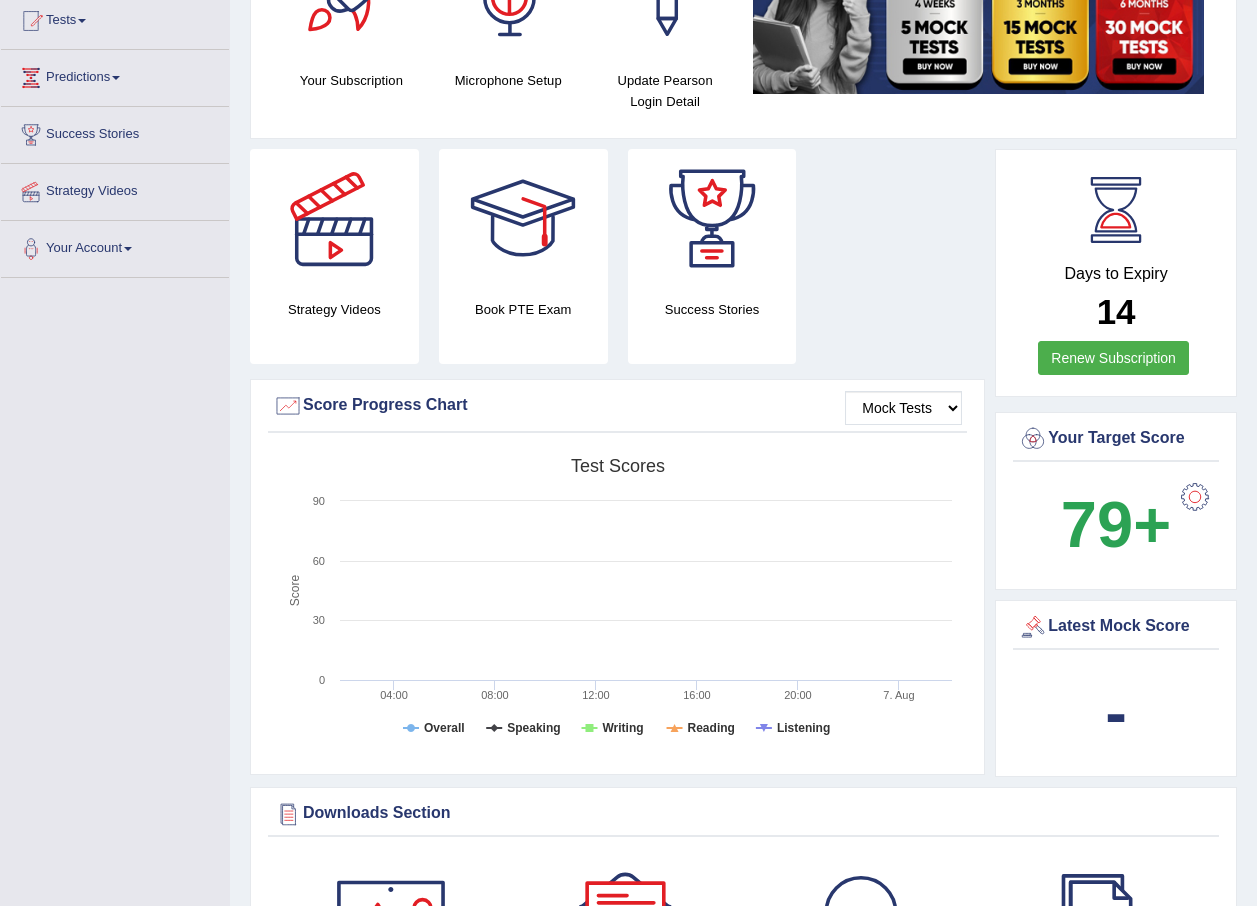 scroll, scrollTop: 0, scrollLeft: 0, axis: both 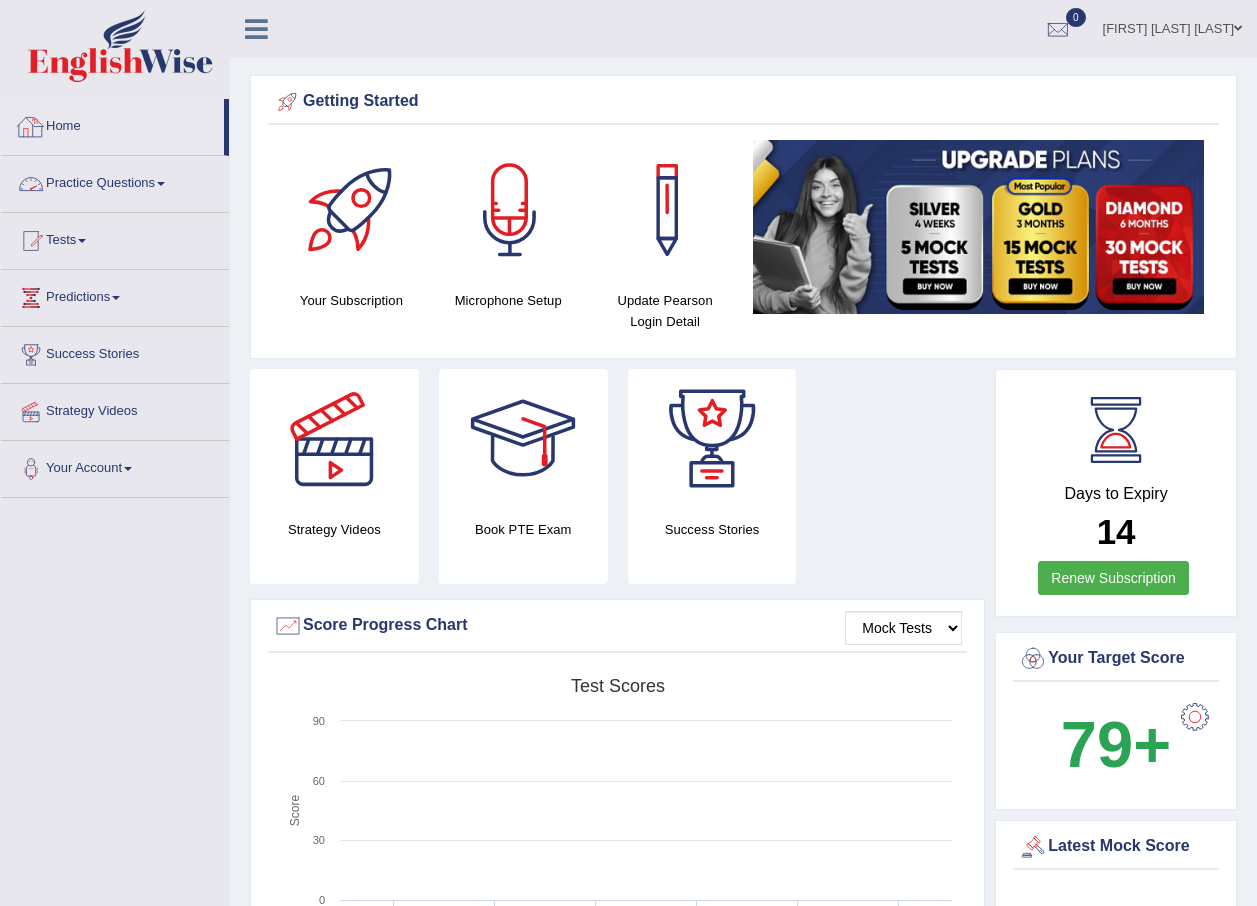 click at bounding box center (161, 184) 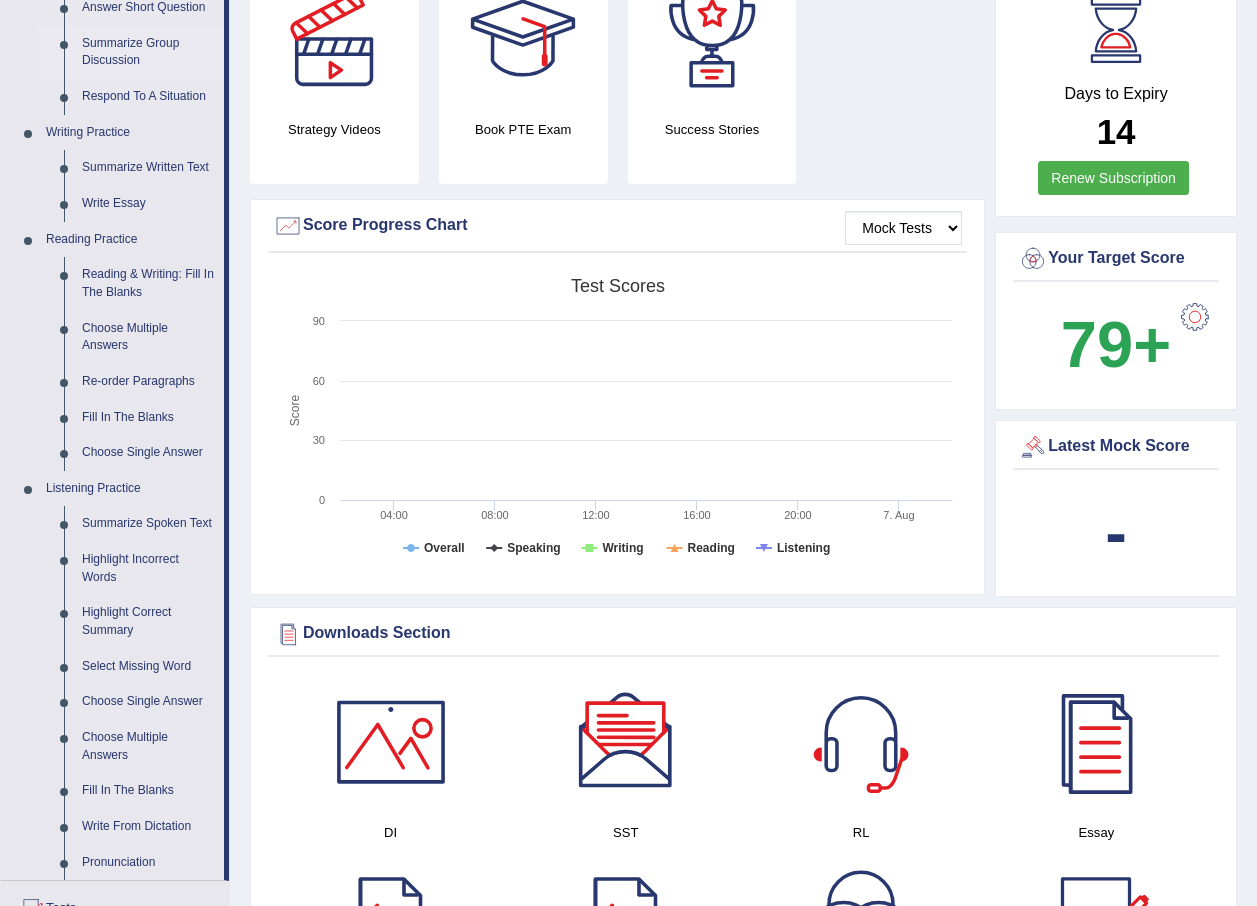 scroll, scrollTop: 800, scrollLeft: 0, axis: vertical 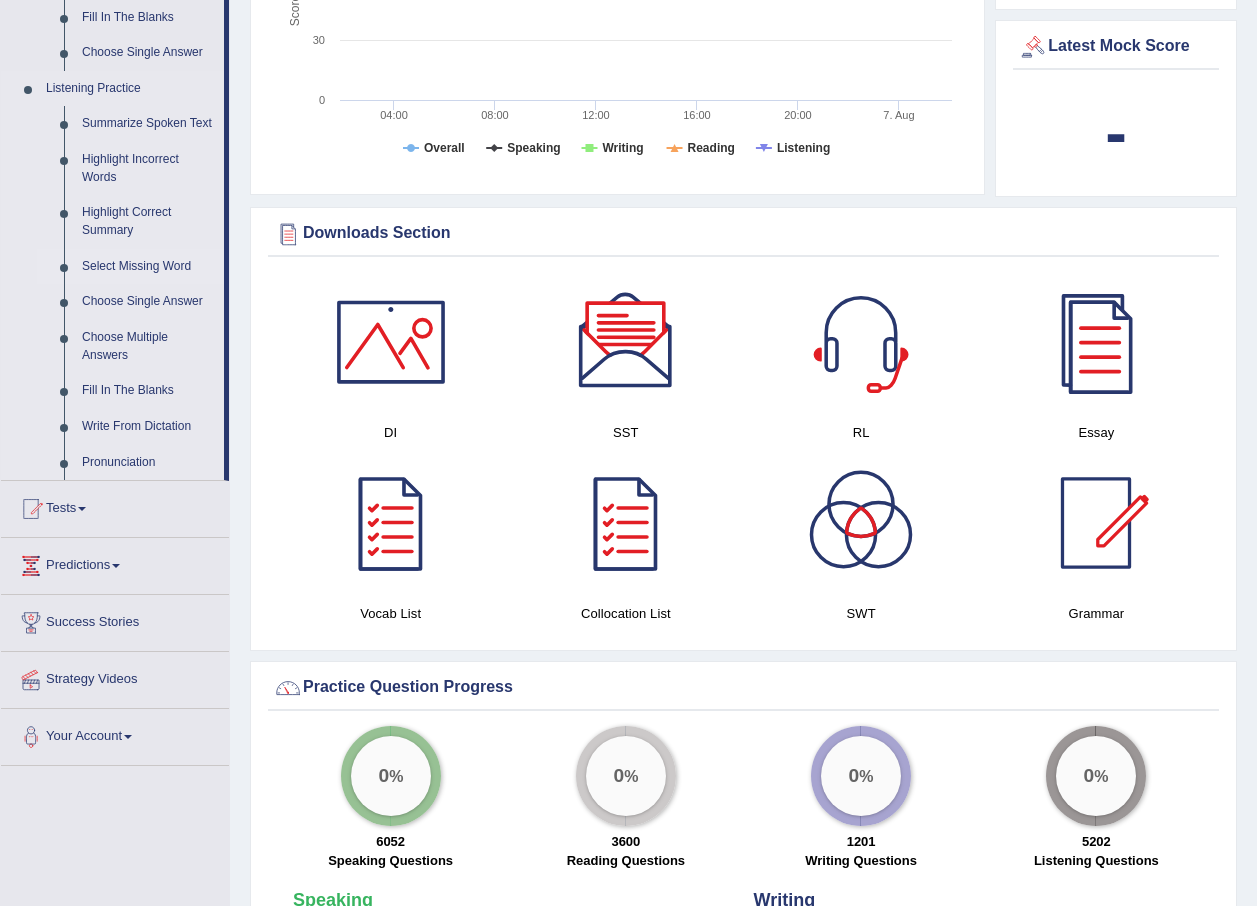 click on "Select Missing Word" at bounding box center (148, 267) 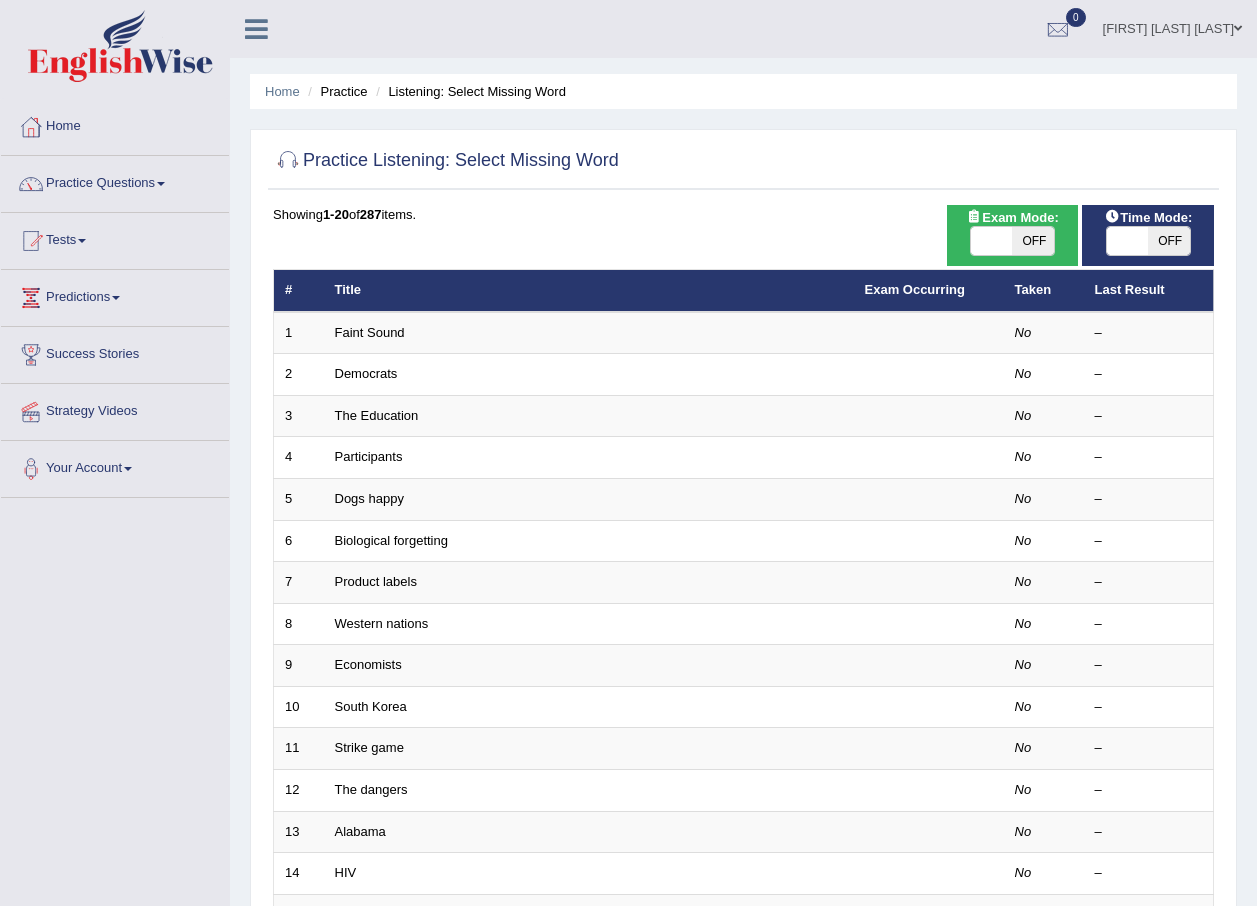 scroll, scrollTop: 0, scrollLeft: 0, axis: both 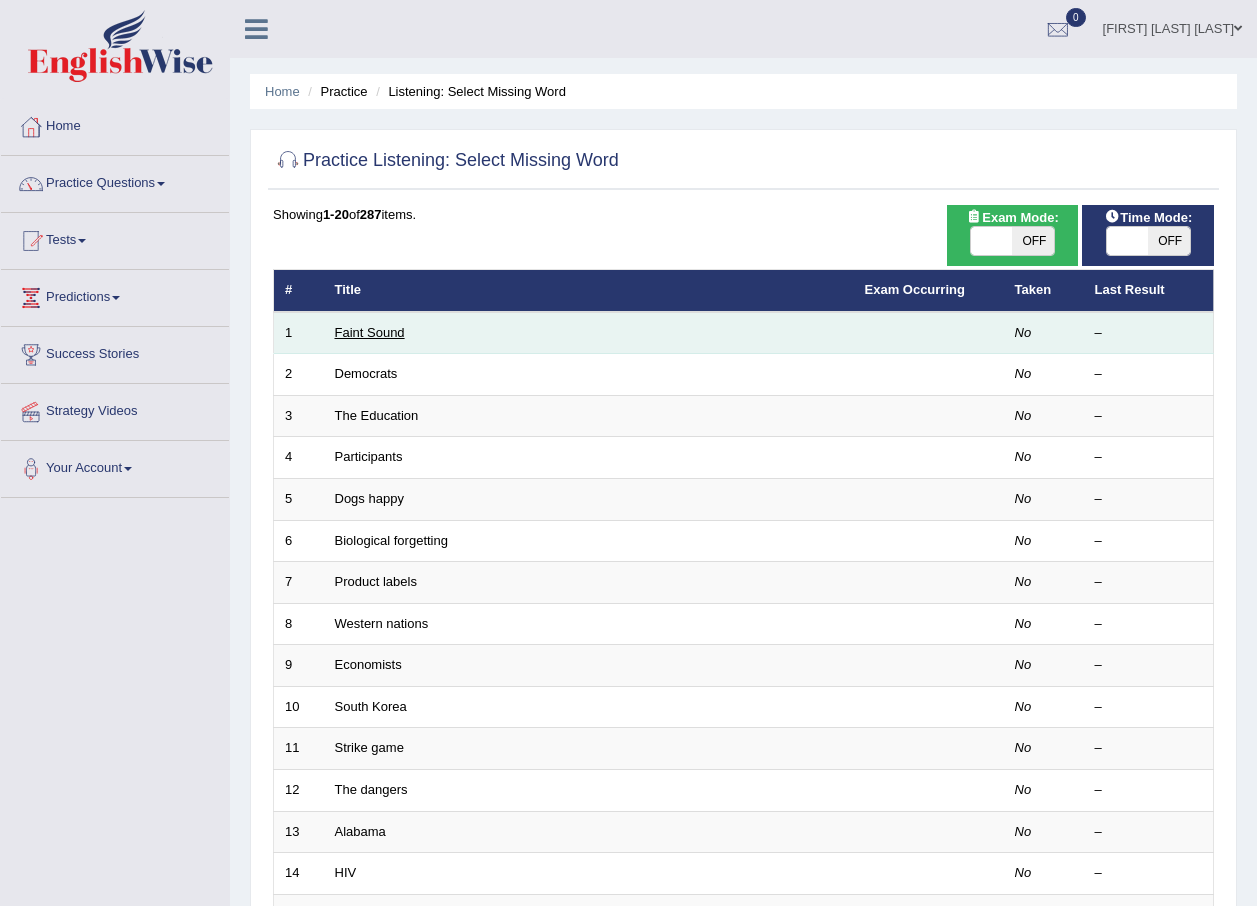 click on "Faint Sound" at bounding box center [370, 332] 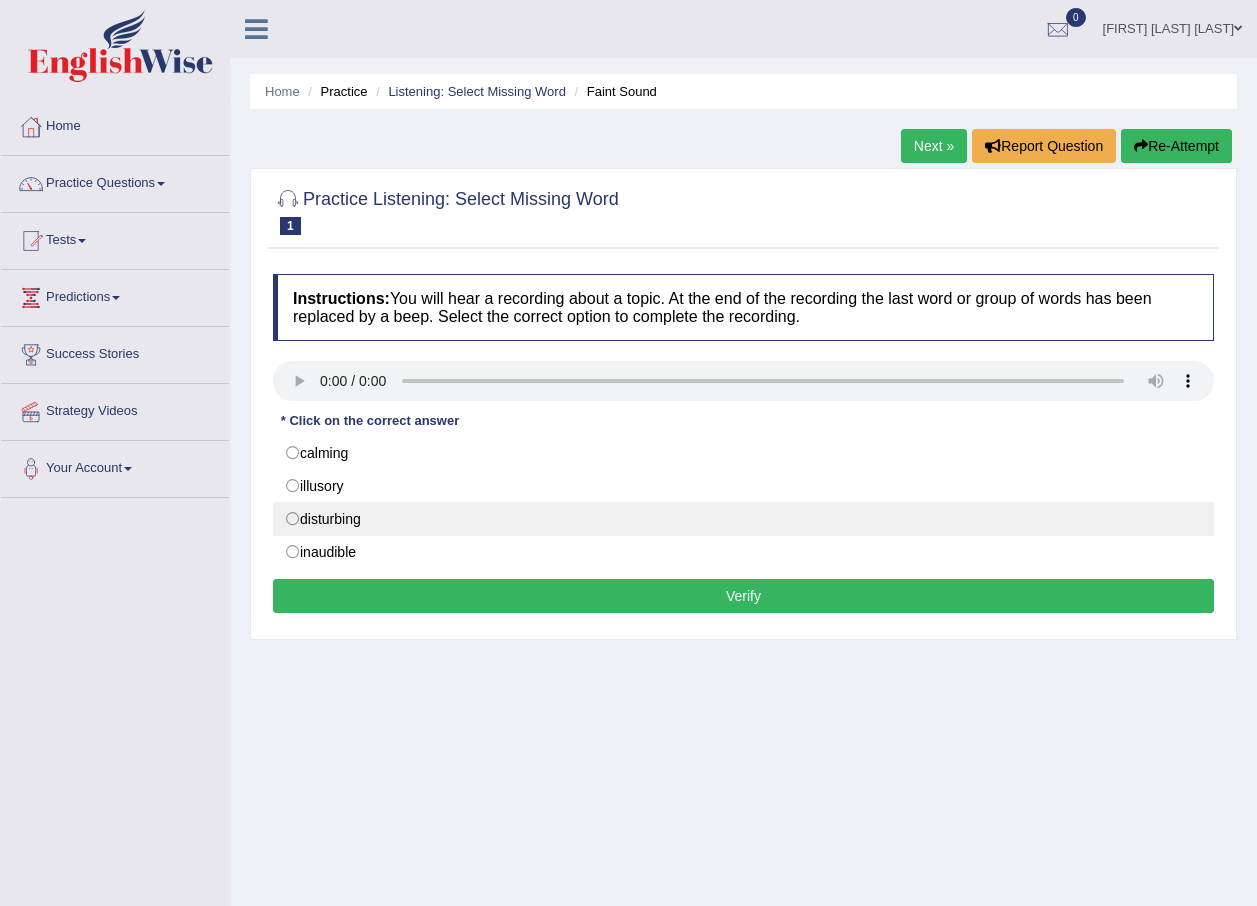scroll, scrollTop: 0, scrollLeft: 0, axis: both 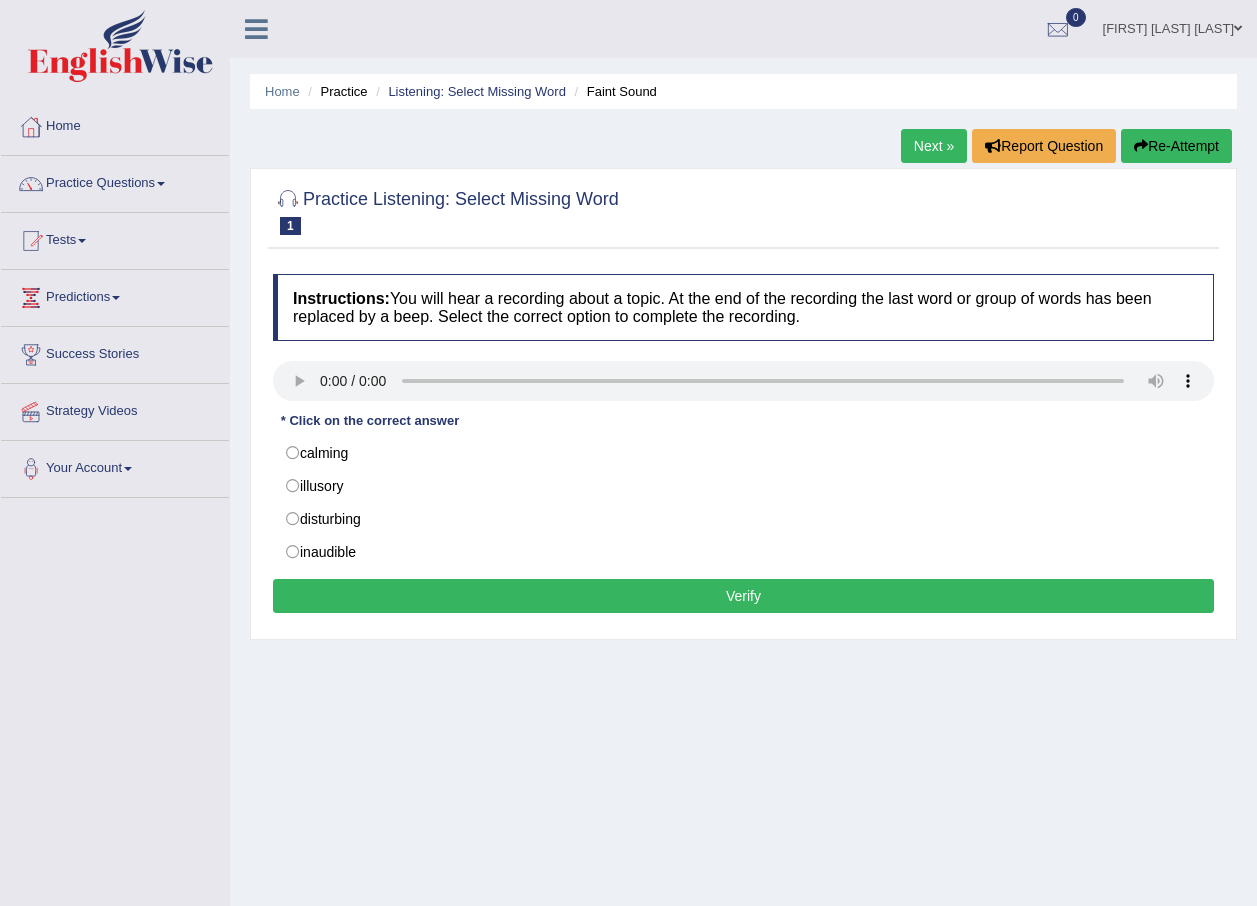 type 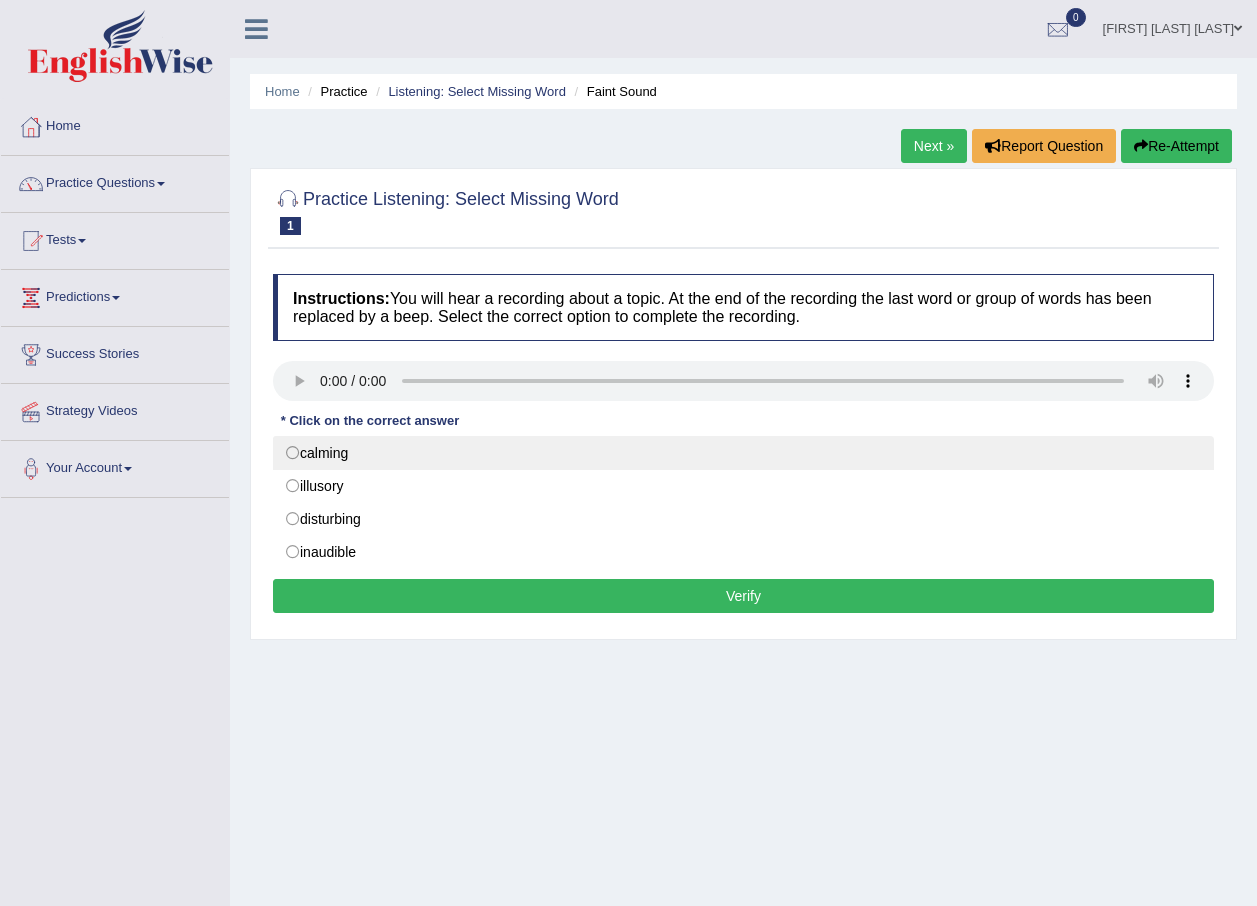 click on "calming" at bounding box center [743, 453] 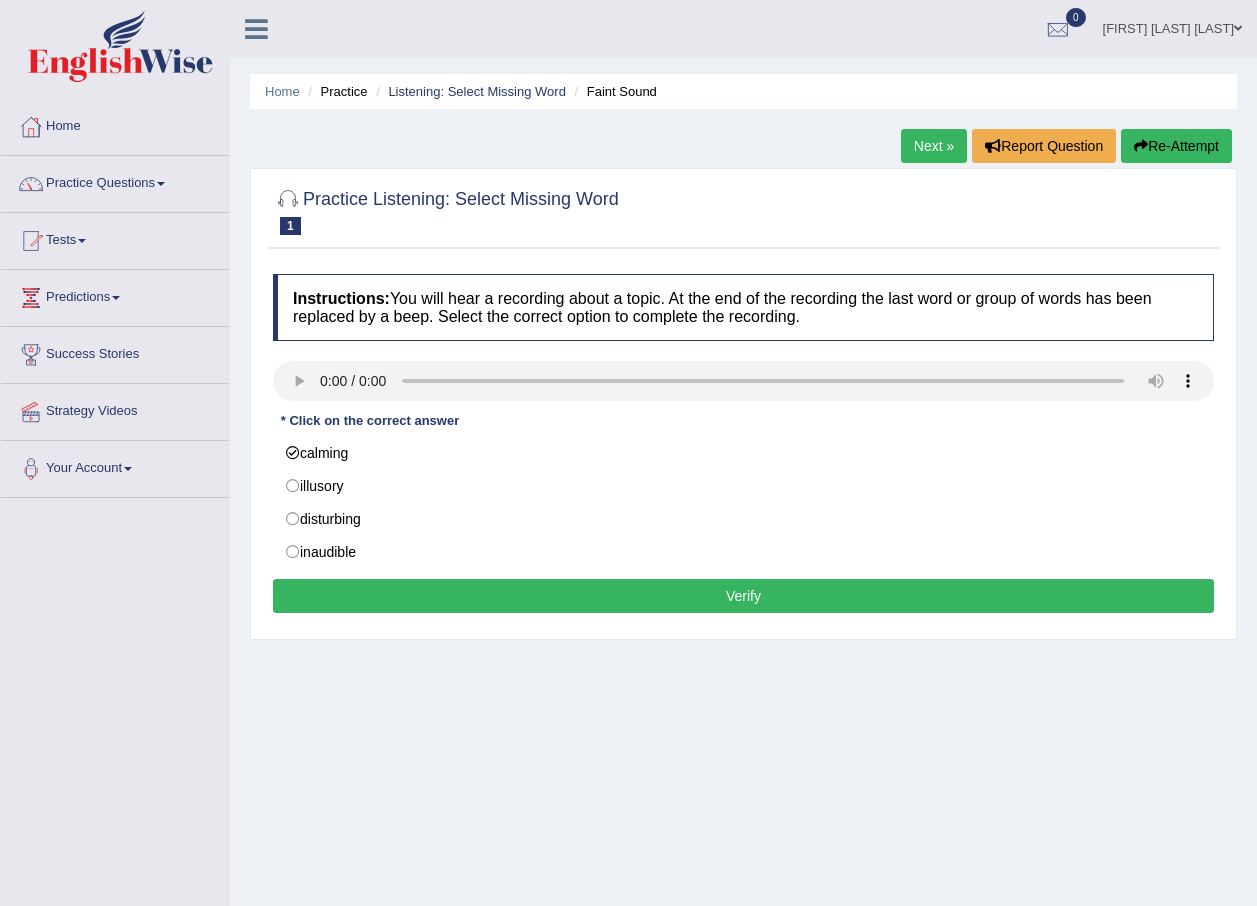 click on "Verify" at bounding box center (743, 596) 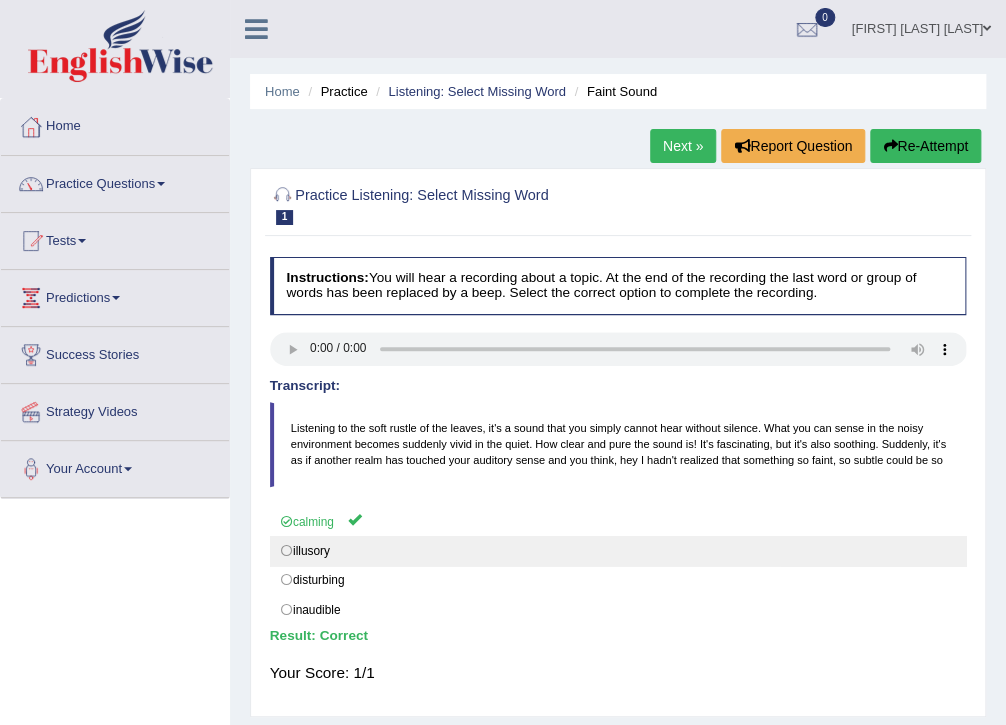 drag, startPoint x: 1145, startPoint y: 12, endPoint x: 626, endPoint y: 559, distance: 754.0358 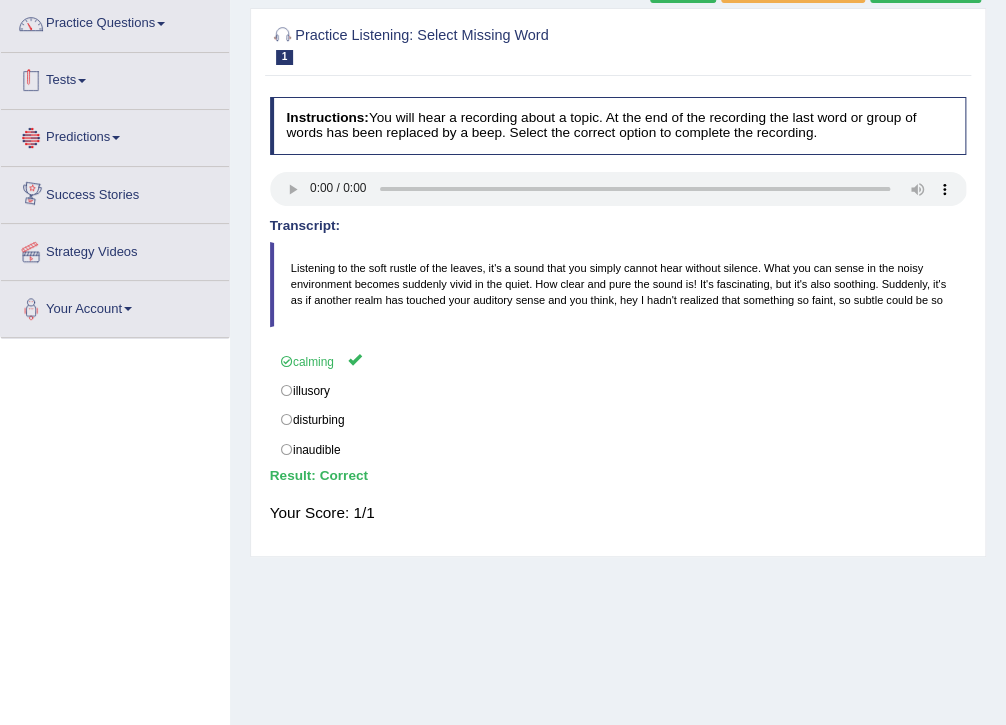 scroll, scrollTop: 80, scrollLeft: 0, axis: vertical 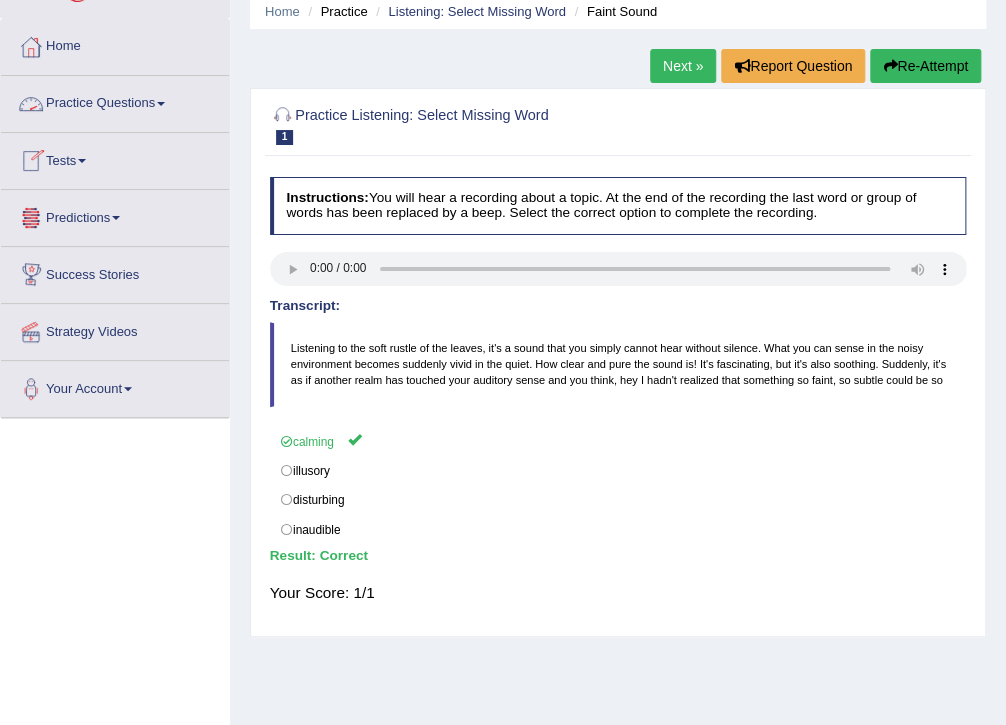 click on "Practice Questions" at bounding box center (115, 101) 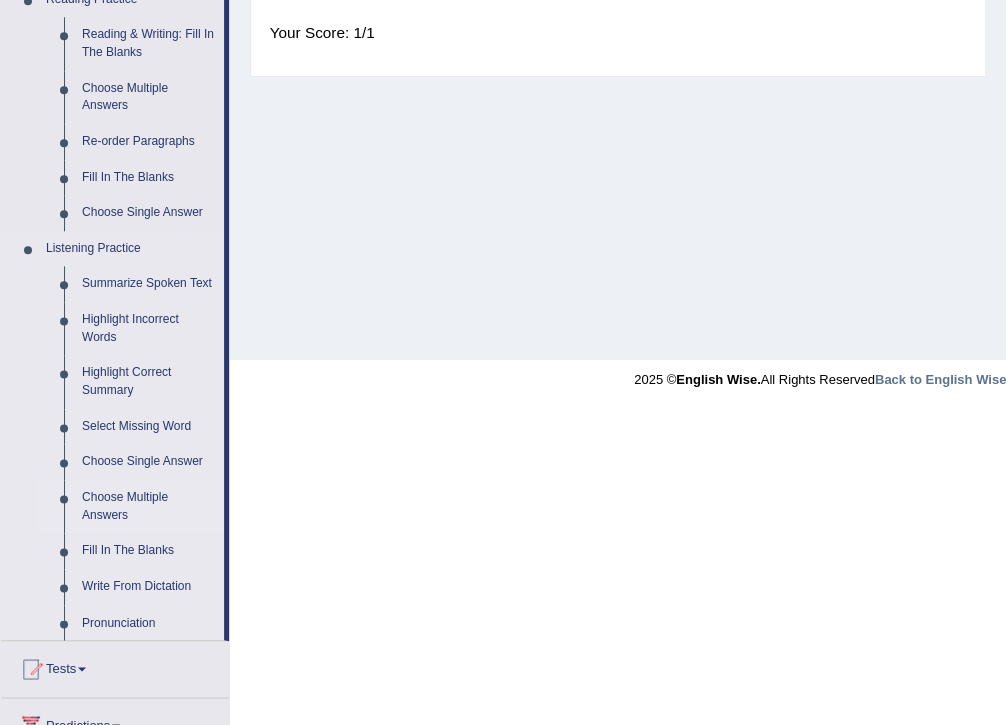 scroll, scrollTop: 720, scrollLeft: 0, axis: vertical 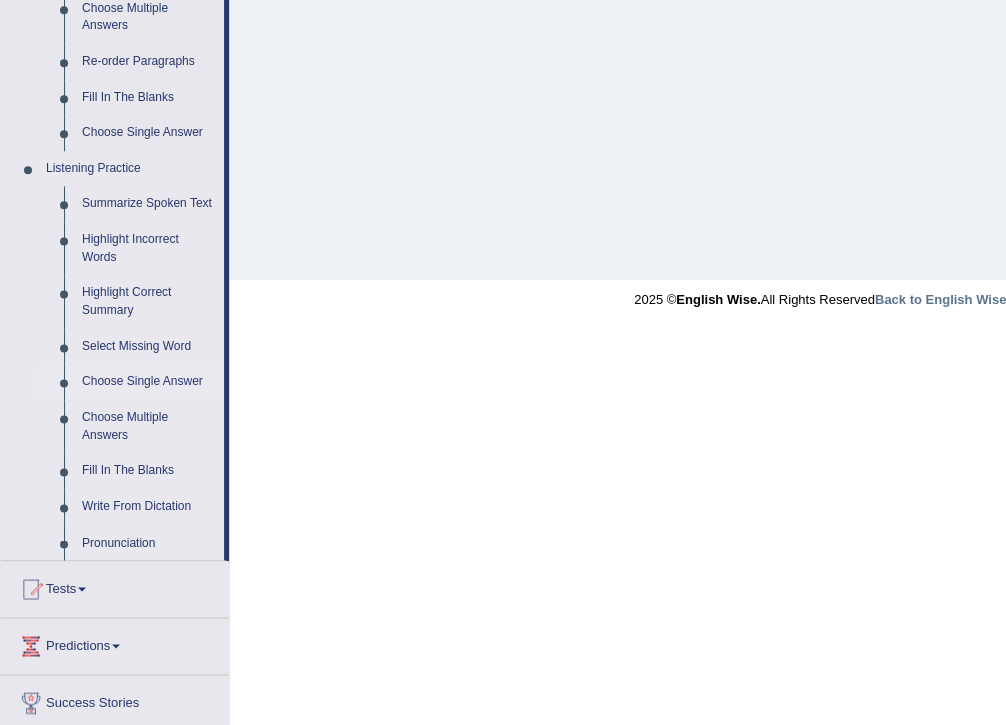 click on "Choose Single Answer" at bounding box center (148, 382) 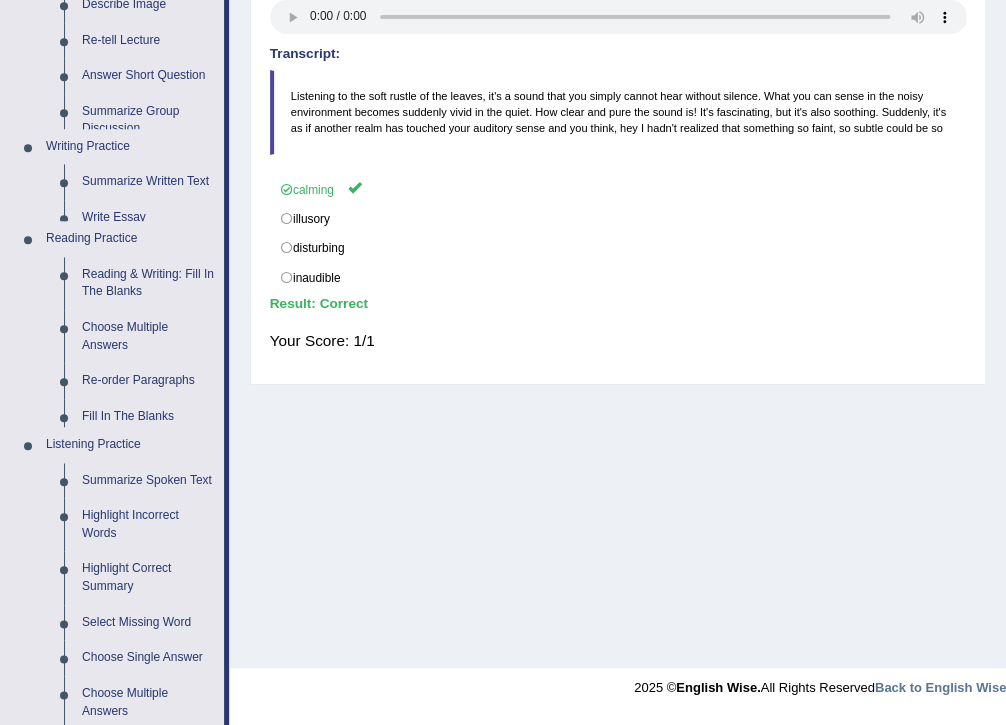 scroll, scrollTop: 325, scrollLeft: 0, axis: vertical 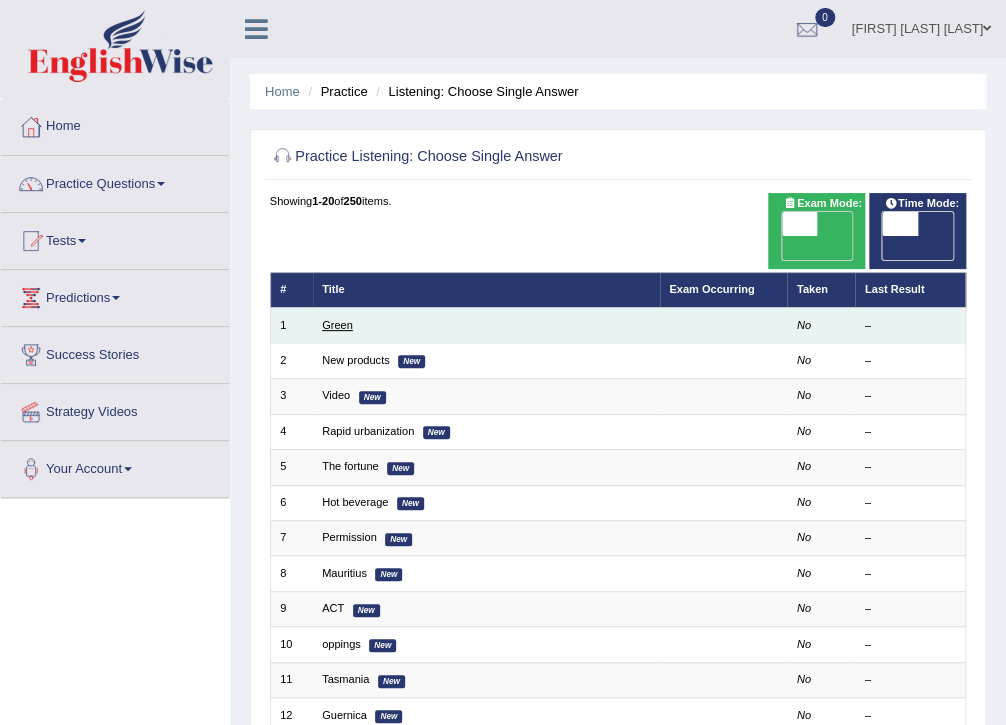 click on "Green" at bounding box center (337, 325) 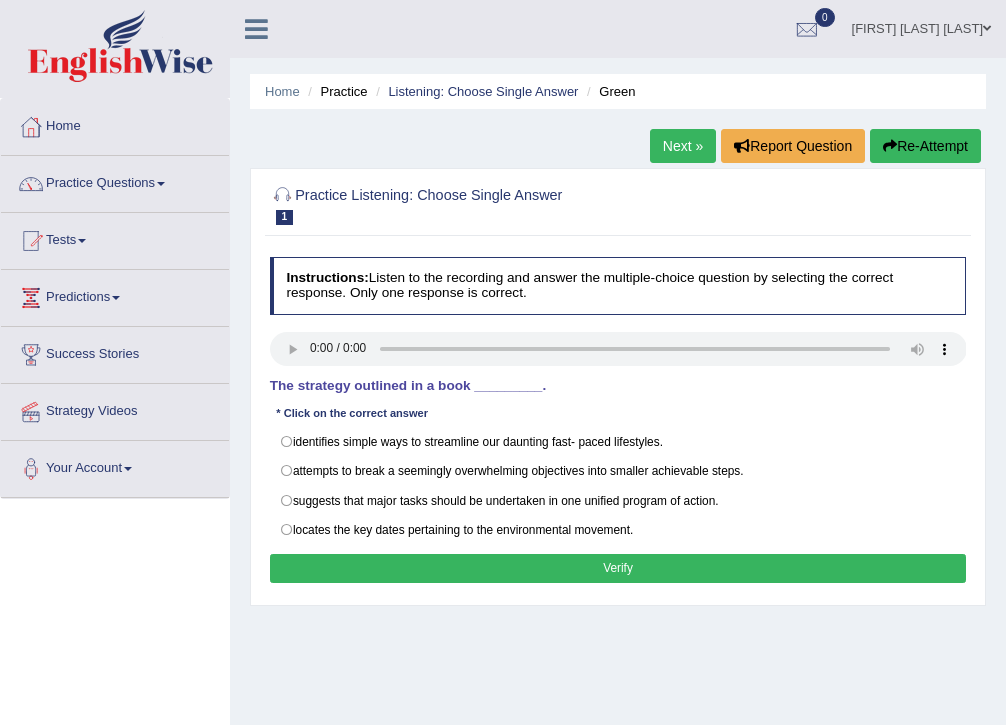 scroll, scrollTop: 0, scrollLeft: 0, axis: both 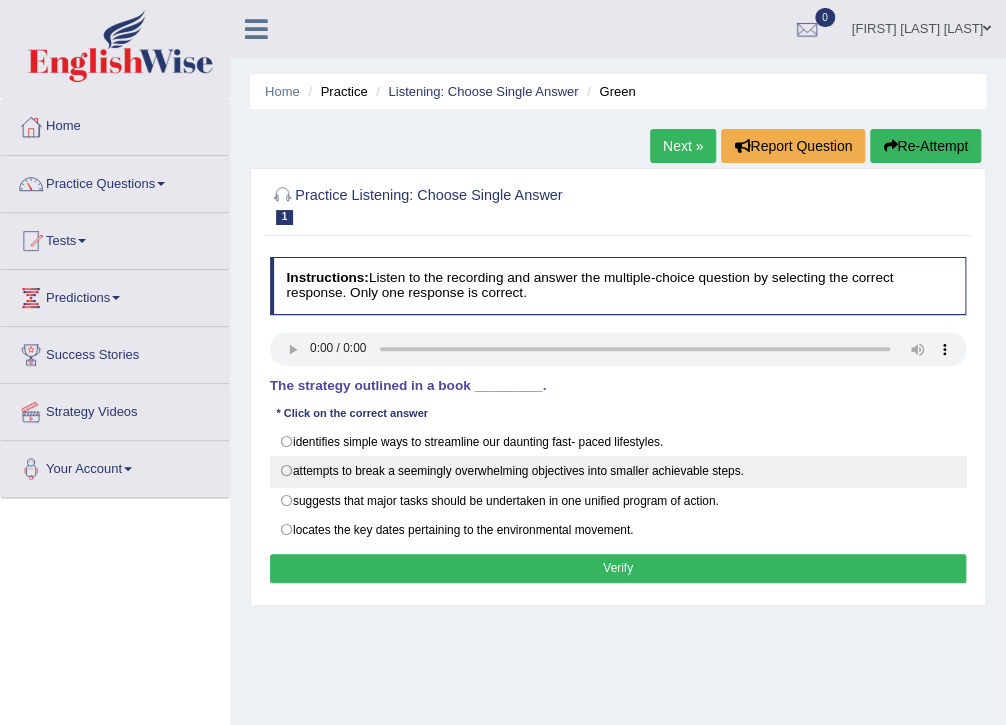 click on "attempts to break a seemingly overwhelming objectives into smaller achievable steps." at bounding box center [618, 471] 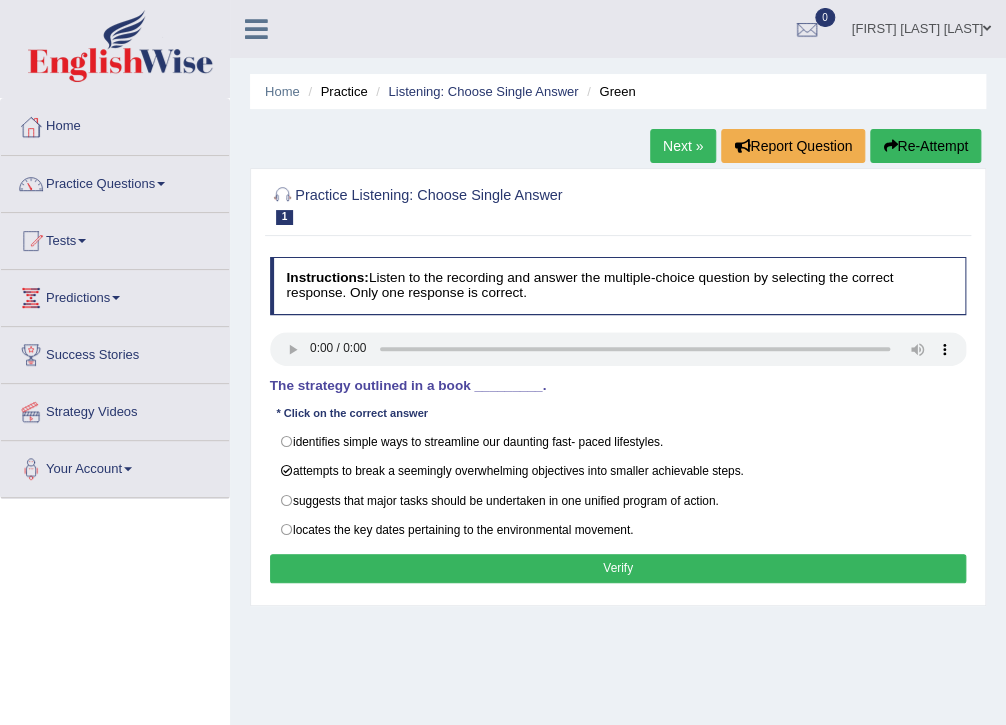 click on "Verify" at bounding box center (618, 568) 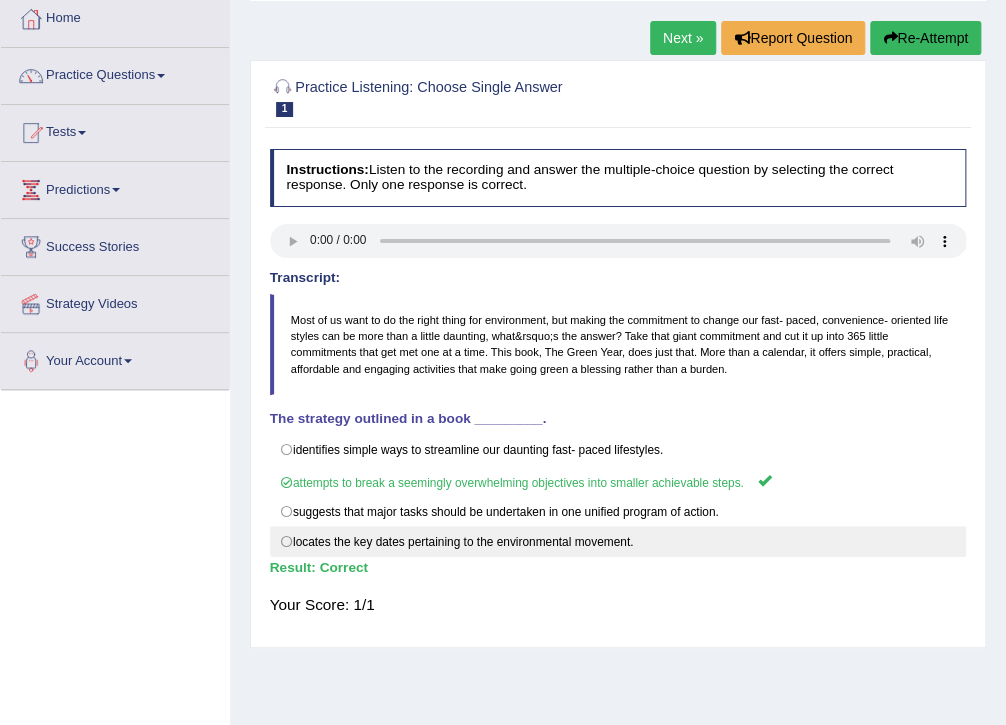 scroll, scrollTop: 0, scrollLeft: 0, axis: both 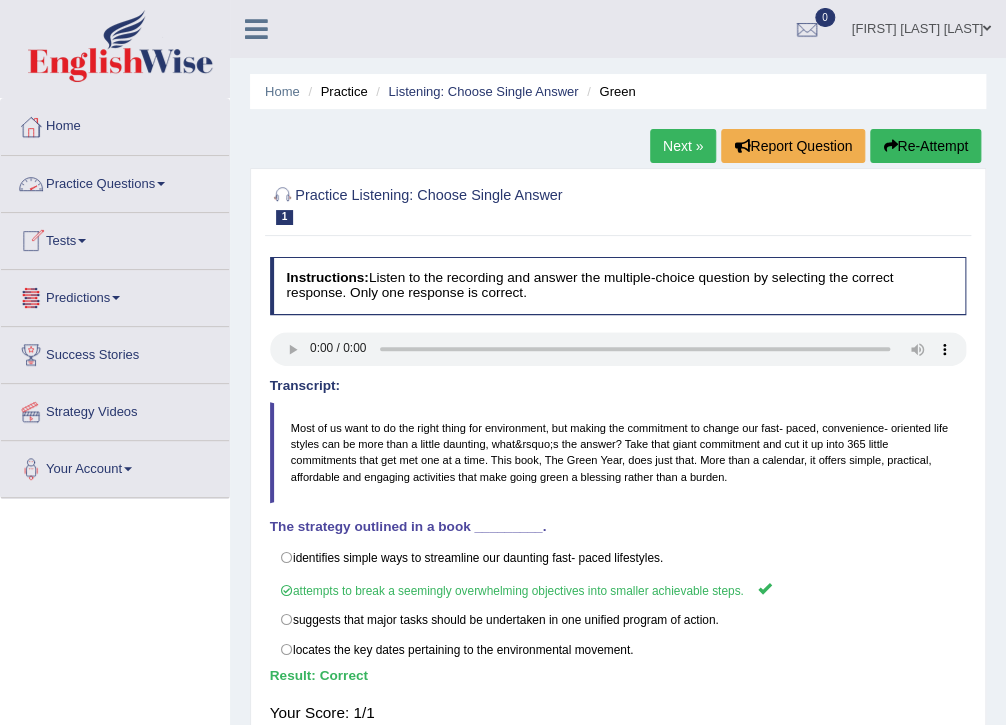 click at bounding box center [161, 184] 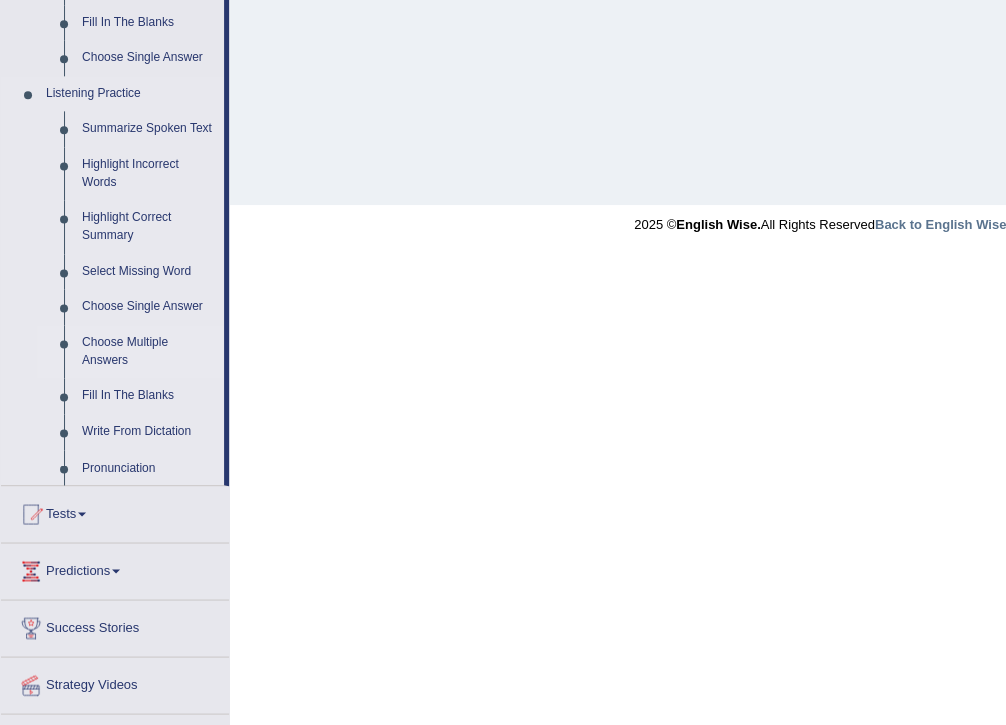 scroll, scrollTop: 800, scrollLeft: 0, axis: vertical 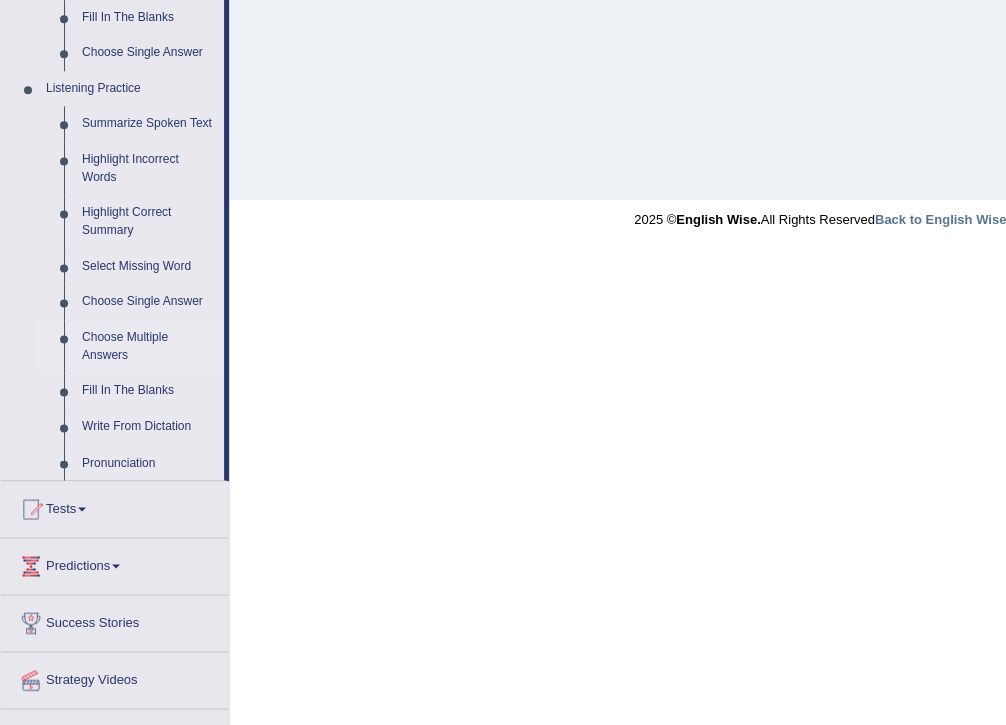 click on "Choose Multiple Answers" at bounding box center (148, 346) 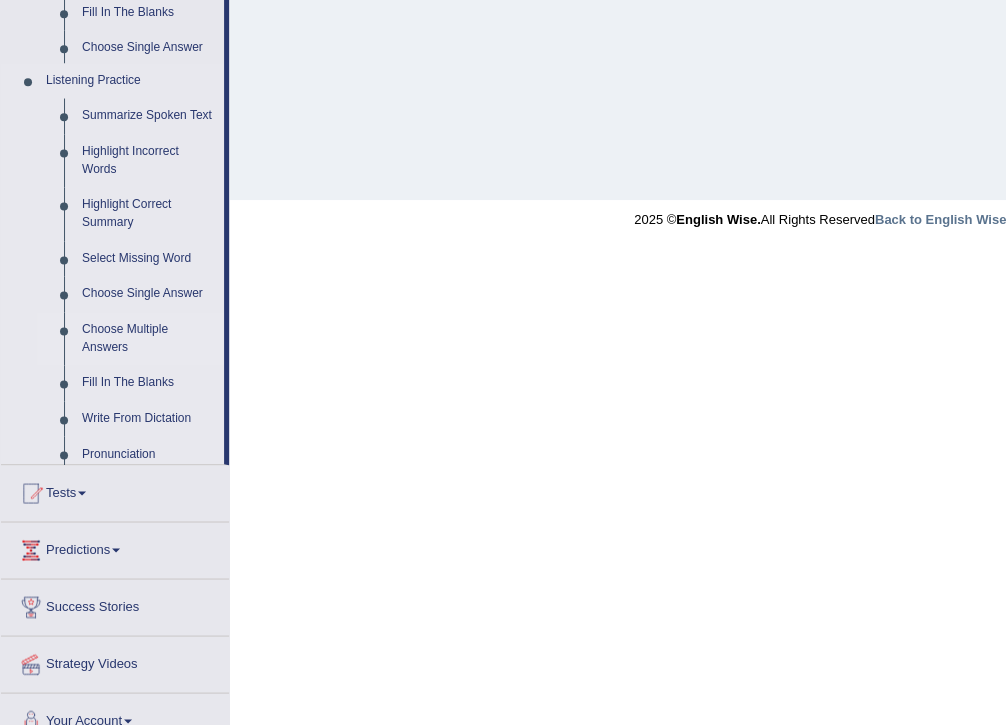 scroll, scrollTop: 325, scrollLeft: 0, axis: vertical 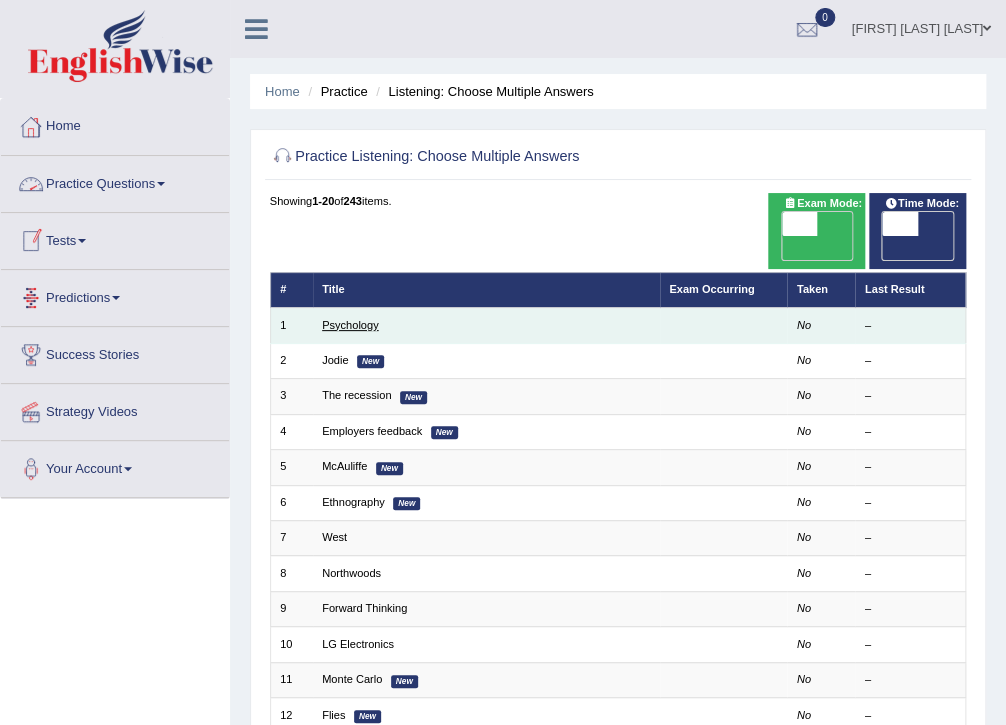 click on "Psychology" at bounding box center (350, 325) 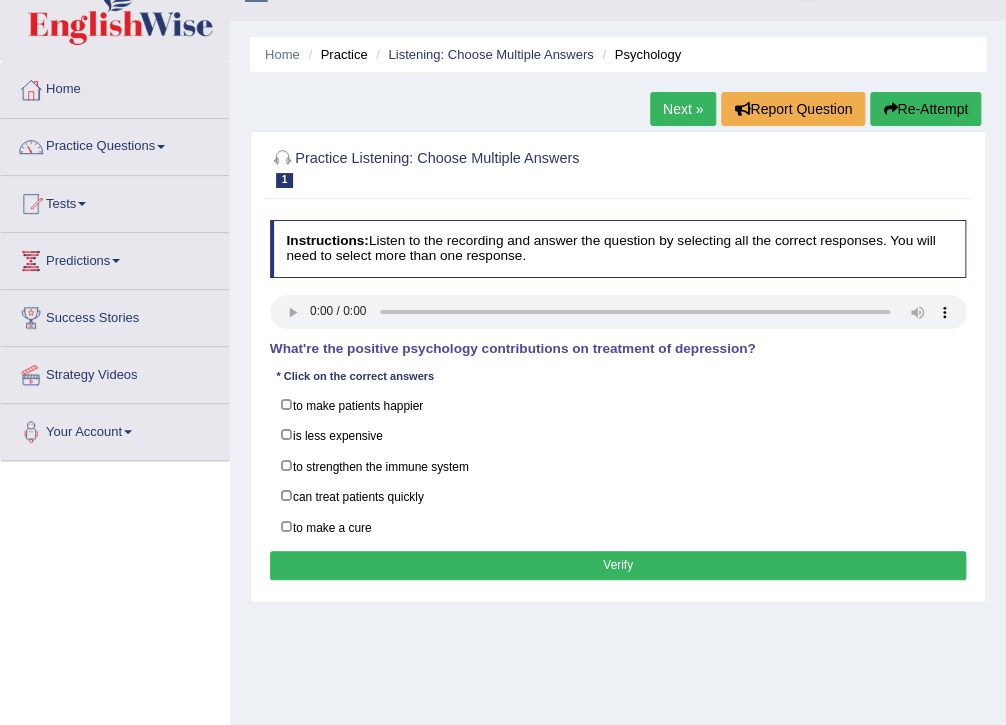 scroll, scrollTop: 37, scrollLeft: 0, axis: vertical 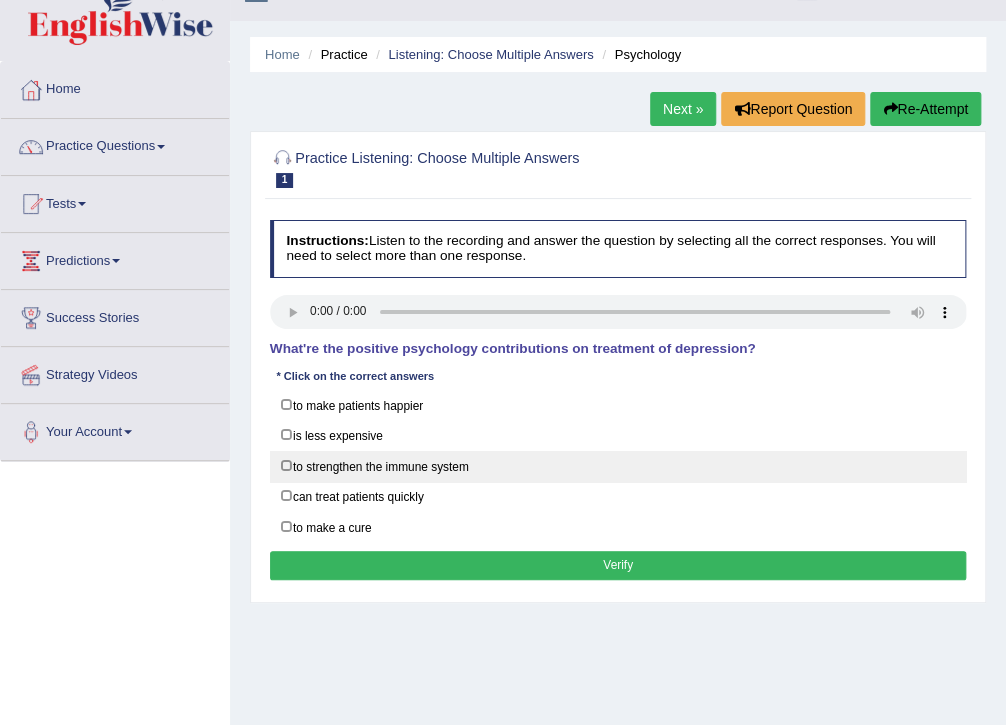 click on "to strengthen the immune system" at bounding box center (618, 466) 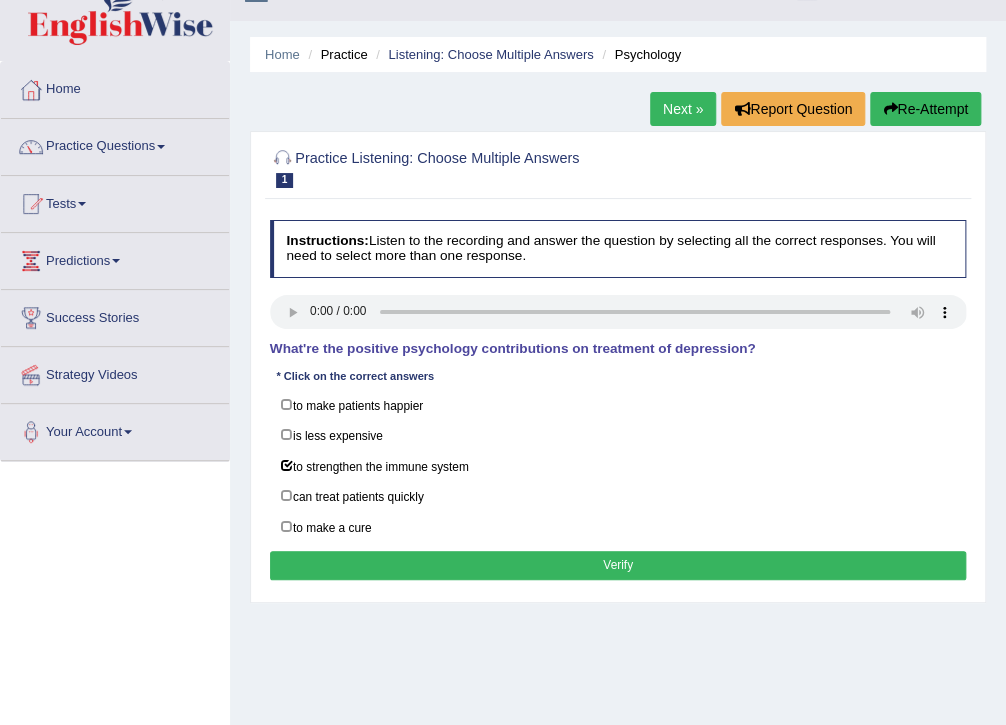 click on "Verify" at bounding box center [618, 565] 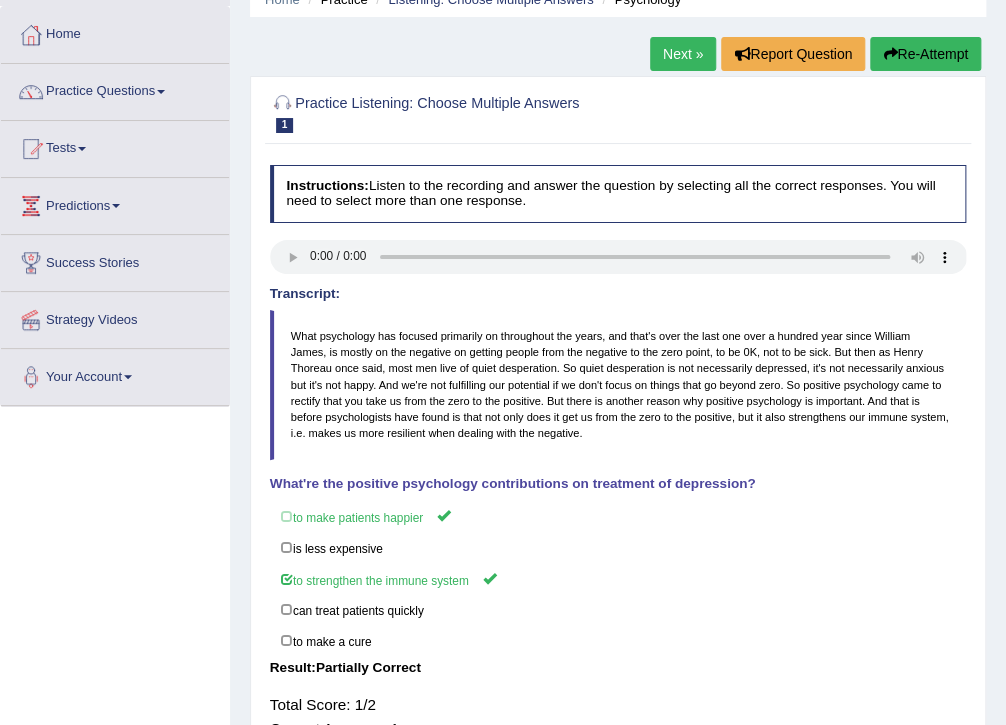 scroll, scrollTop: 85, scrollLeft: 0, axis: vertical 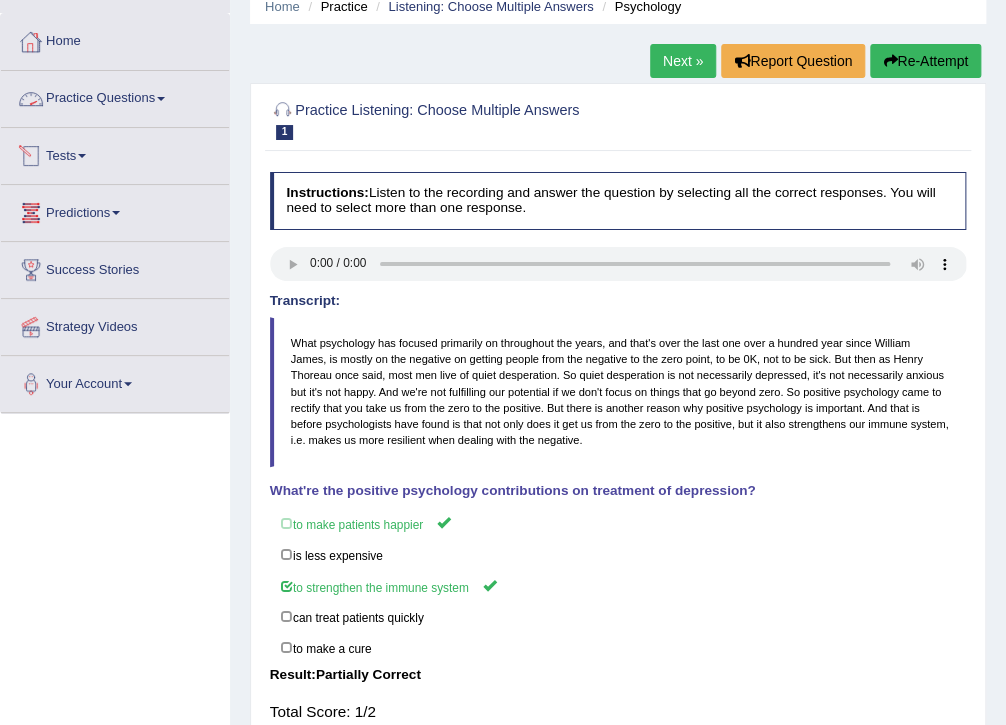 click on "Practice Questions" at bounding box center (115, 96) 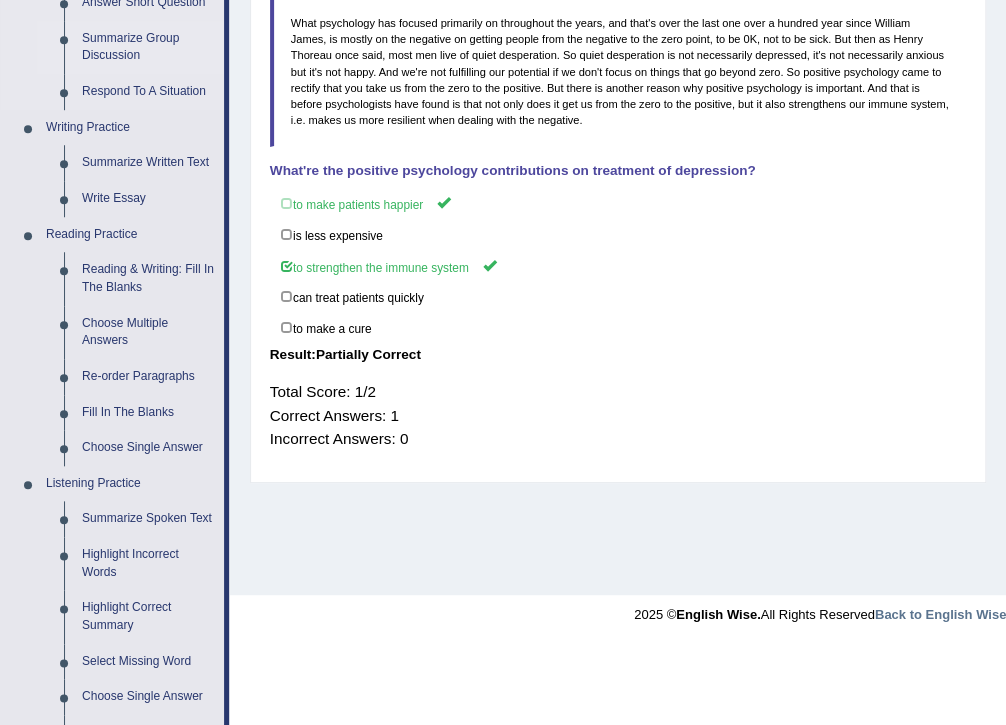 scroll, scrollTop: 645, scrollLeft: 0, axis: vertical 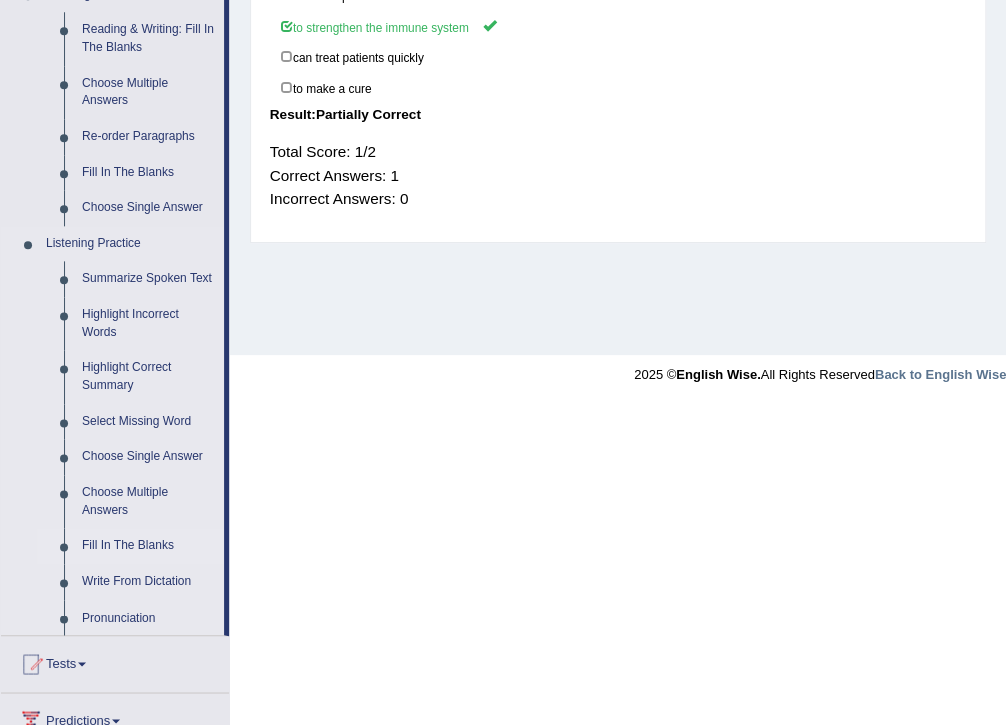 click on "Fill In The Blanks" at bounding box center (148, 546) 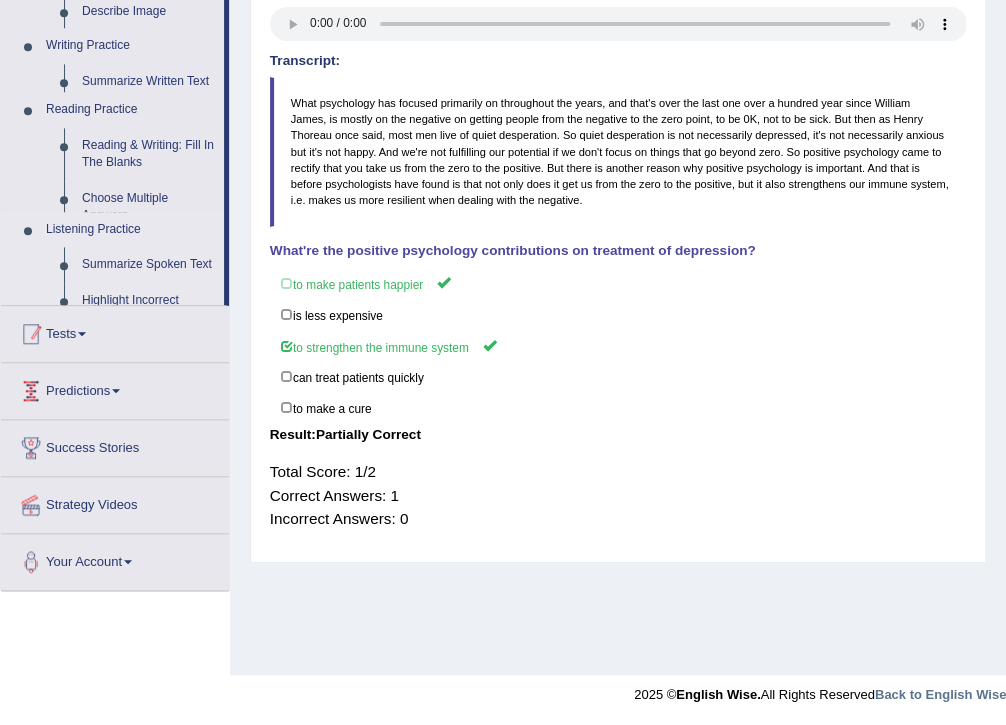 scroll, scrollTop: 325, scrollLeft: 0, axis: vertical 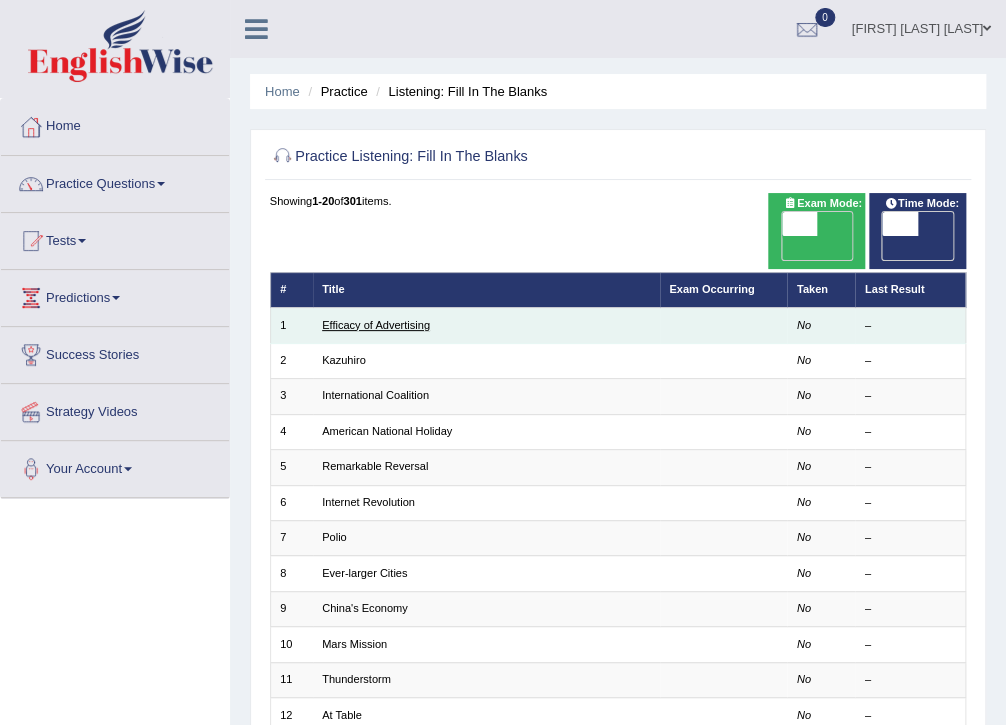 click on "Efficacy of Advertising" at bounding box center (376, 325) 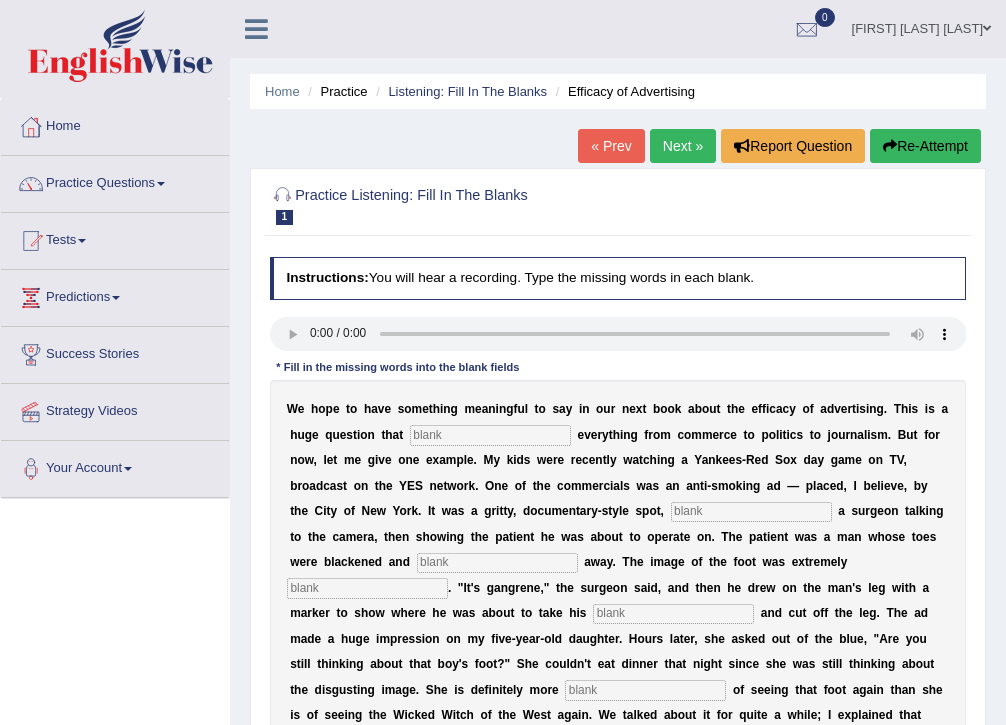 scroll, scrollTop: 235, scrollLeft: 0, axis: vertical 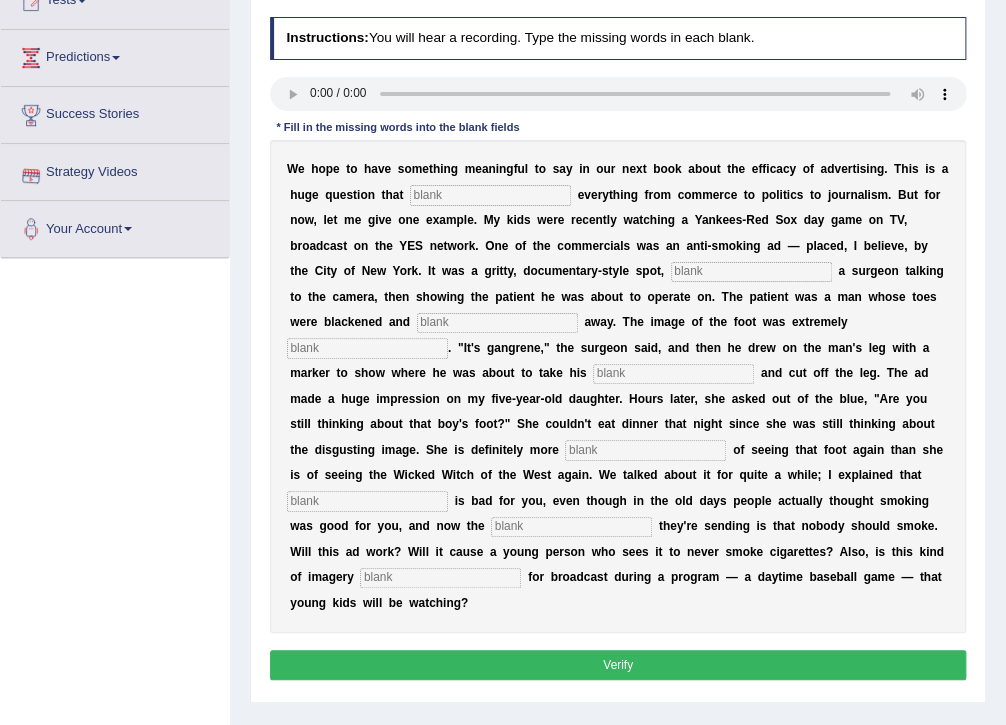 click at bounding box center [490, 195] 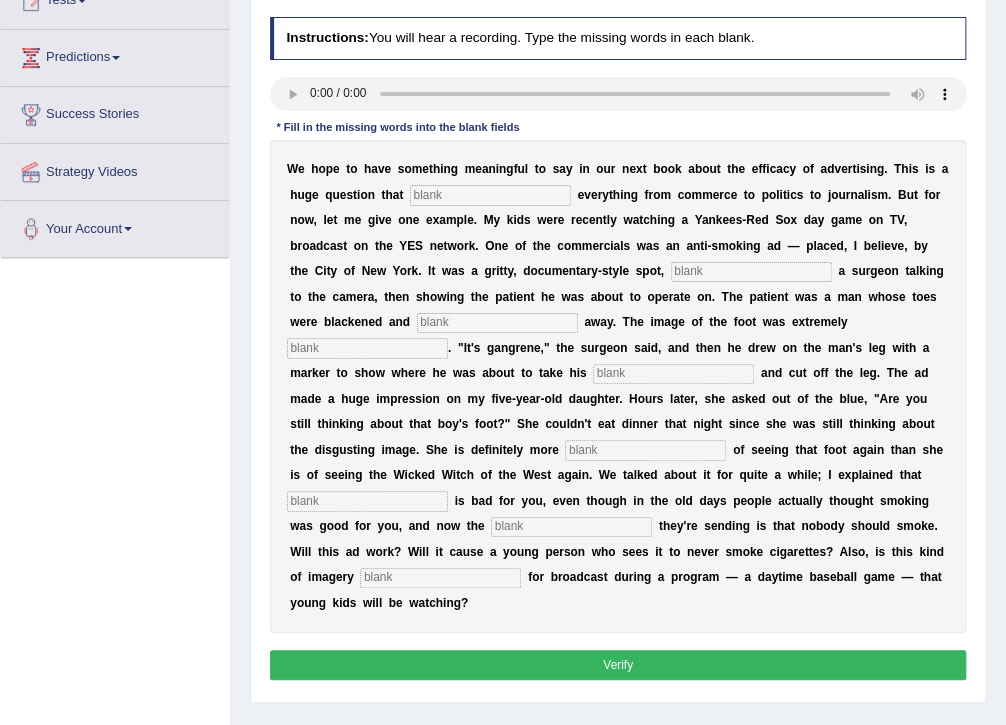 click at bounding box center [751, 272] 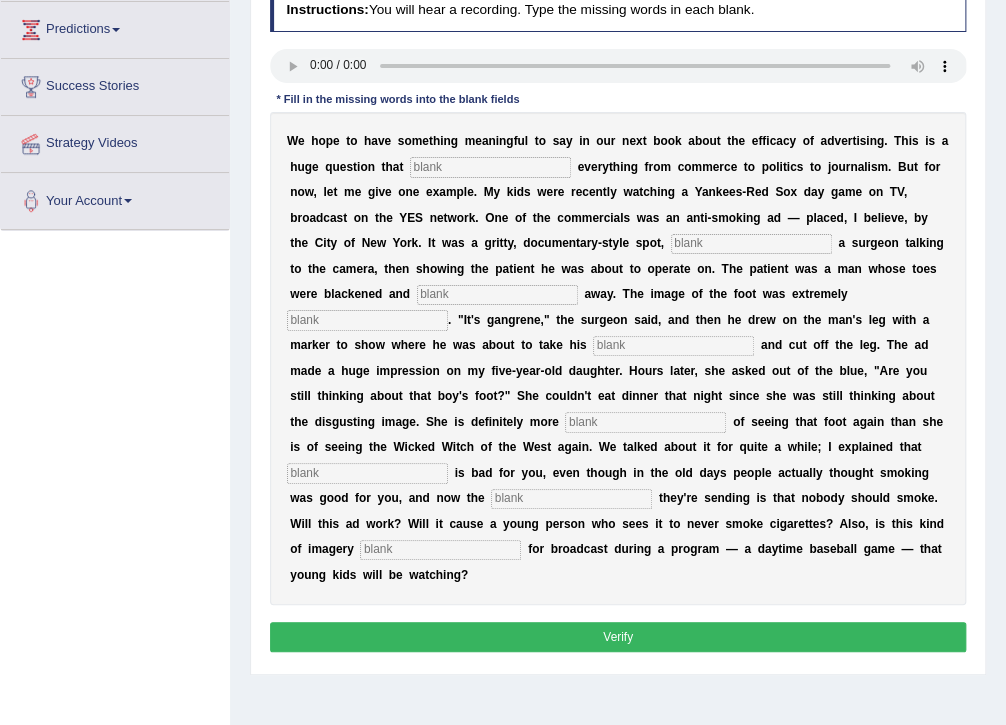 scroll, scrollTop: 240, scrollLeft: 0, axis: vertical 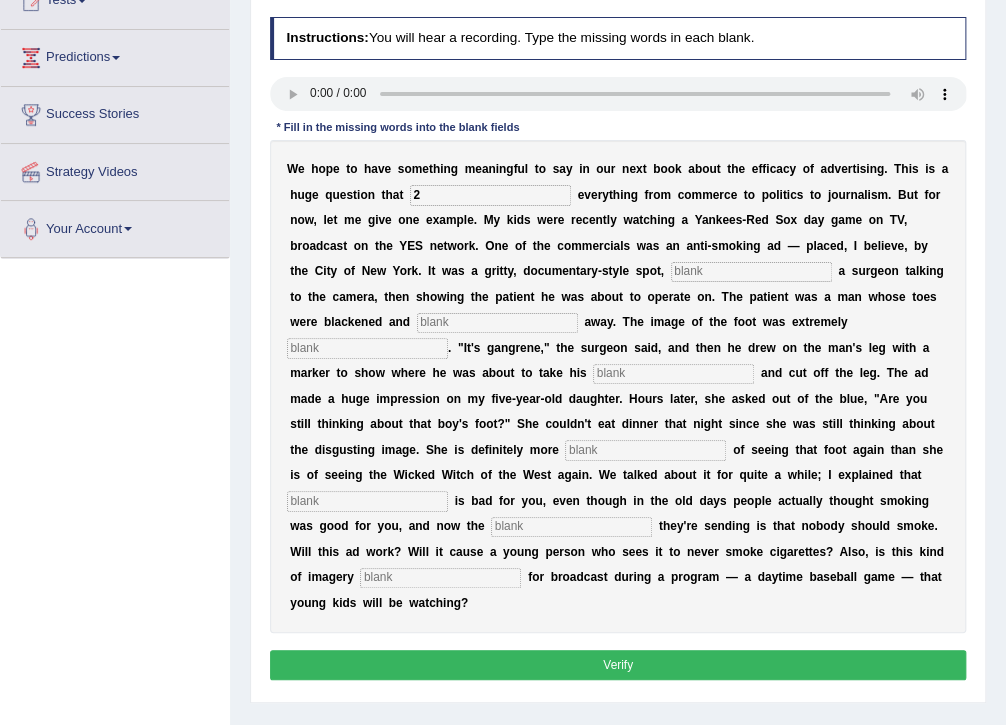 type on "2" 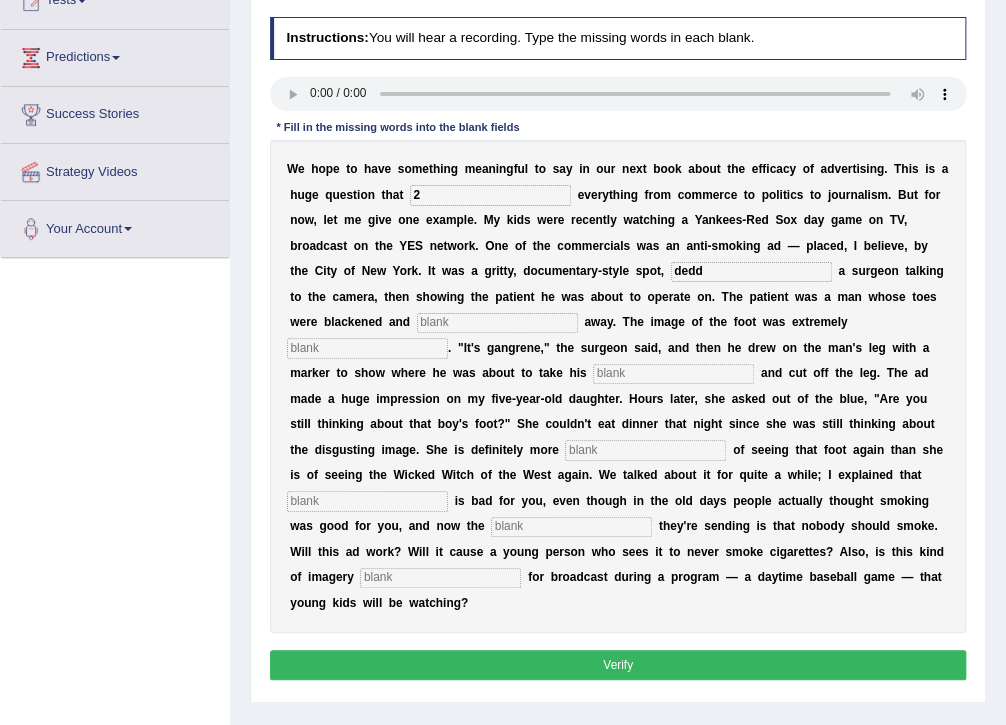 type on "dedd" 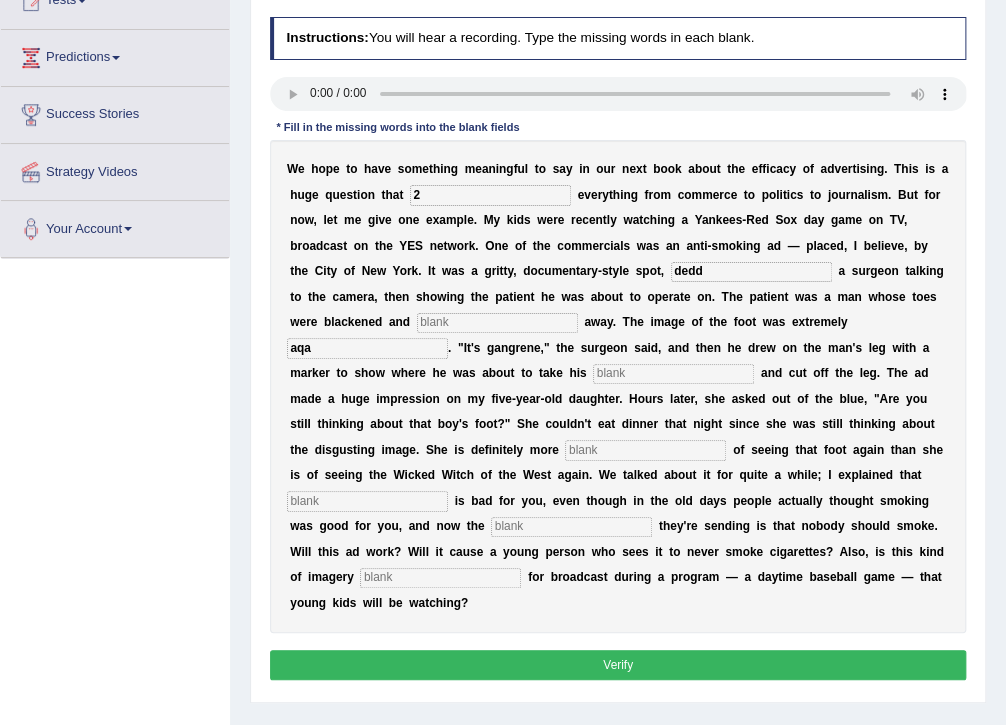 type on "aqa" 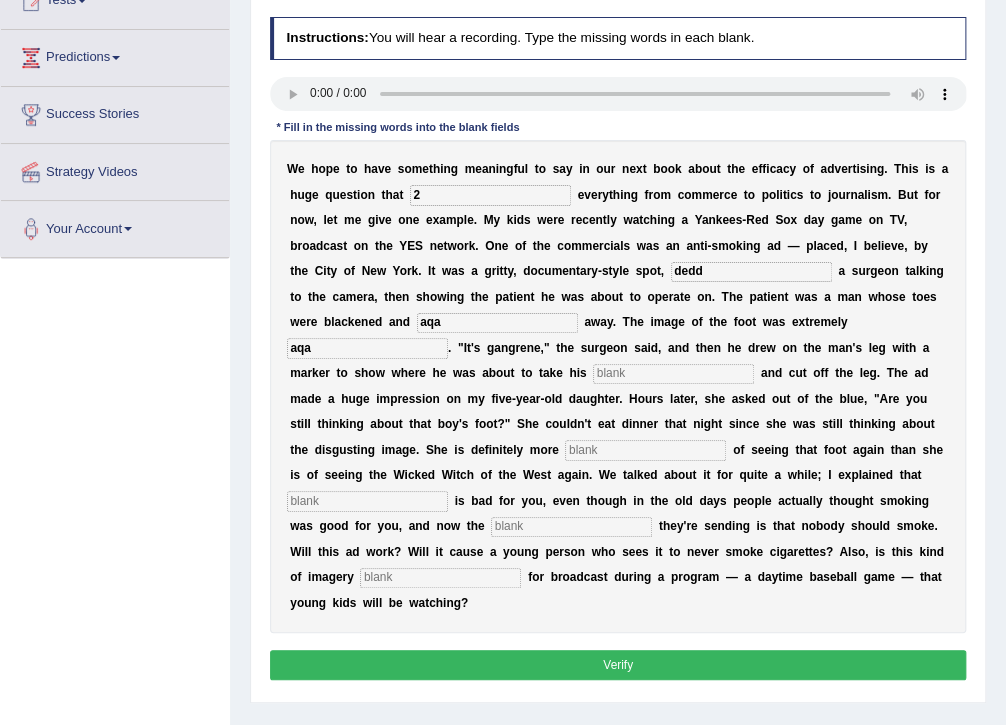 type on "aqa" 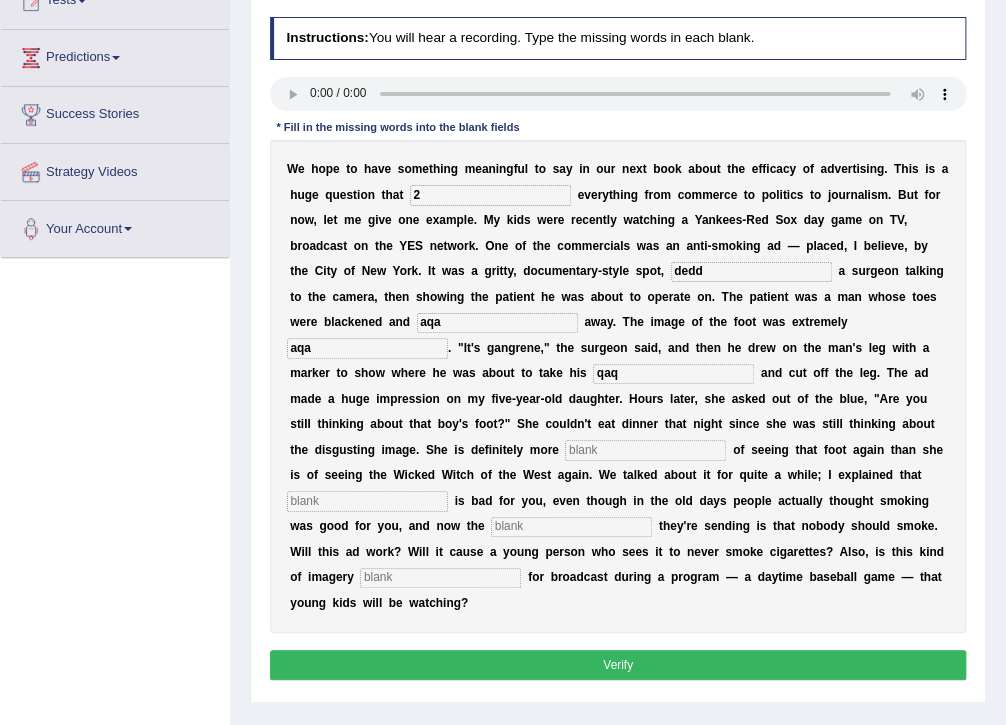 type on "qaq" 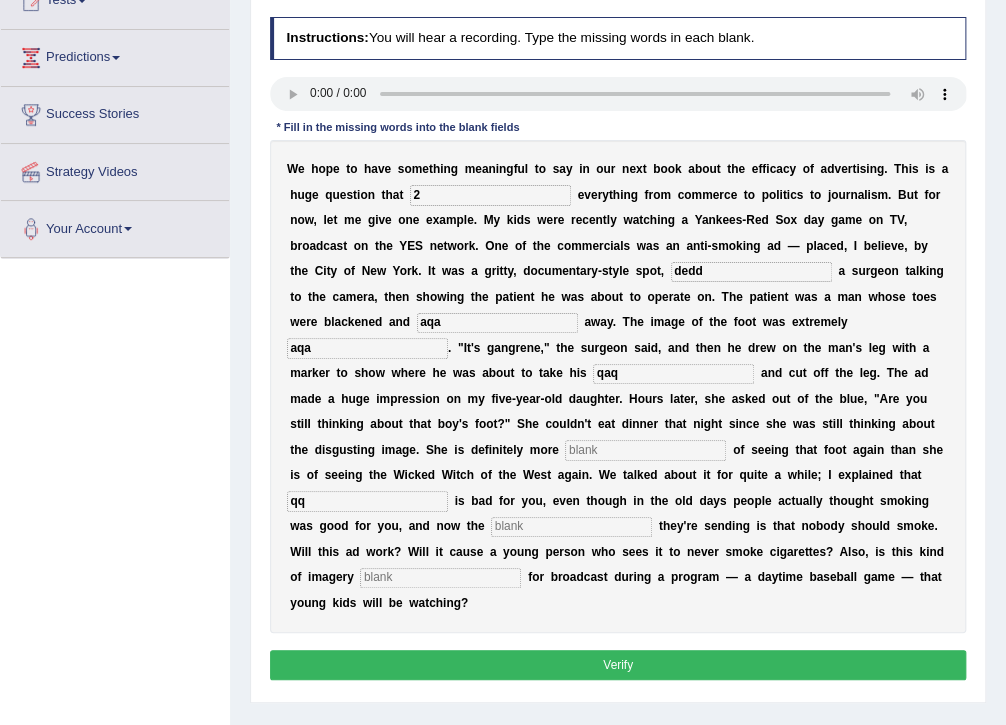 type on "qq" 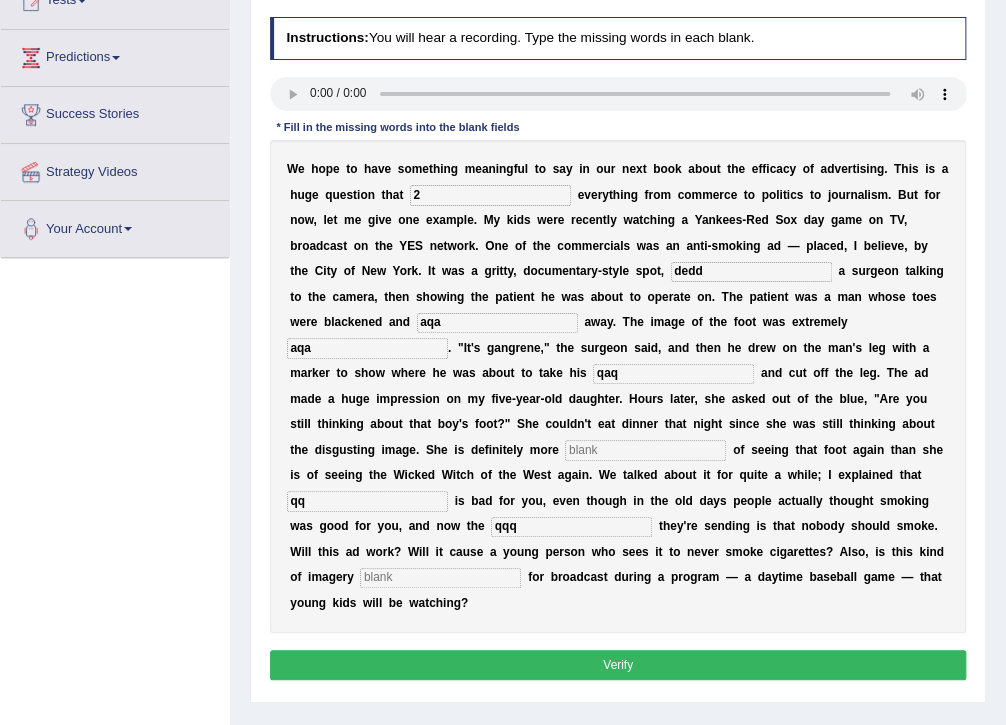 type on "qqq" 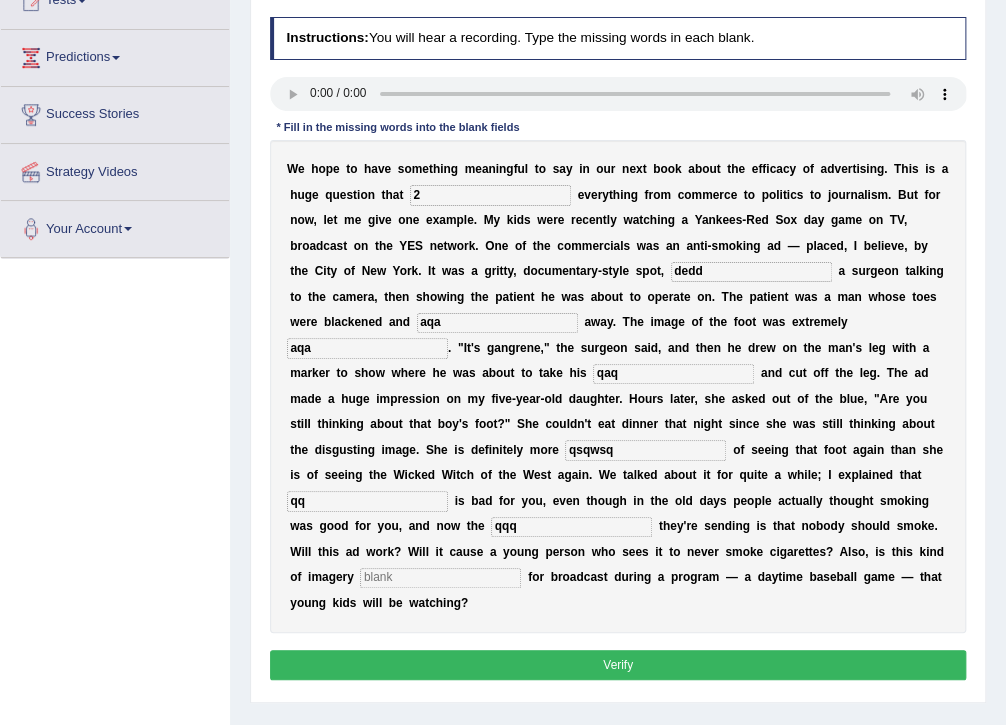 type on "qsqwsq" 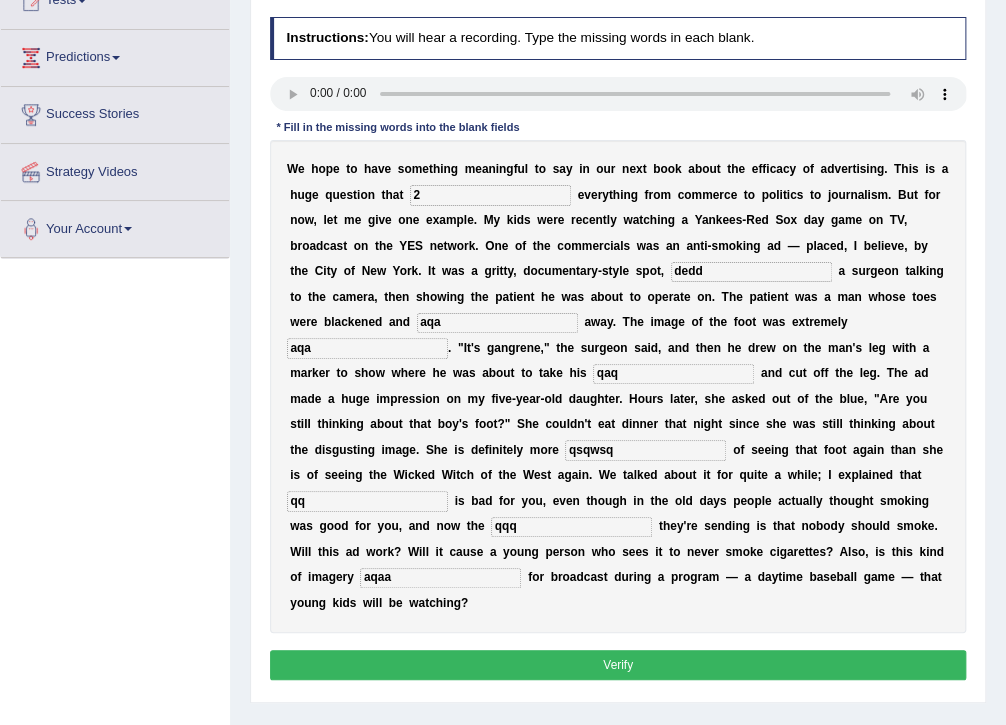 type on "aqaa" 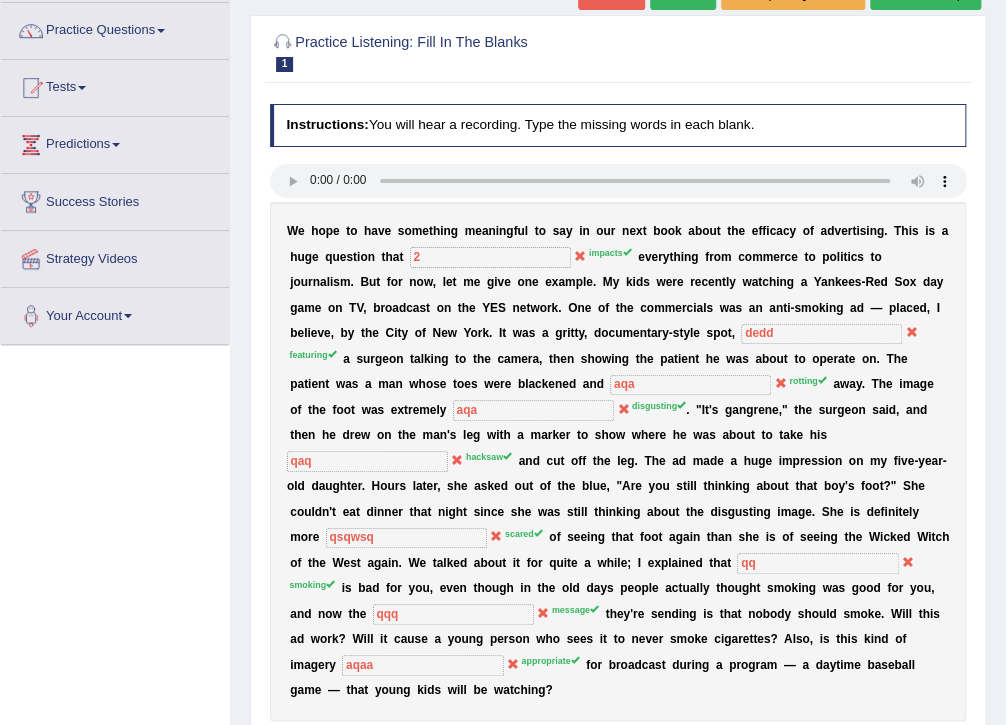 scroll, scrollTop: 85, scrollLeft: 0, axis: vertical 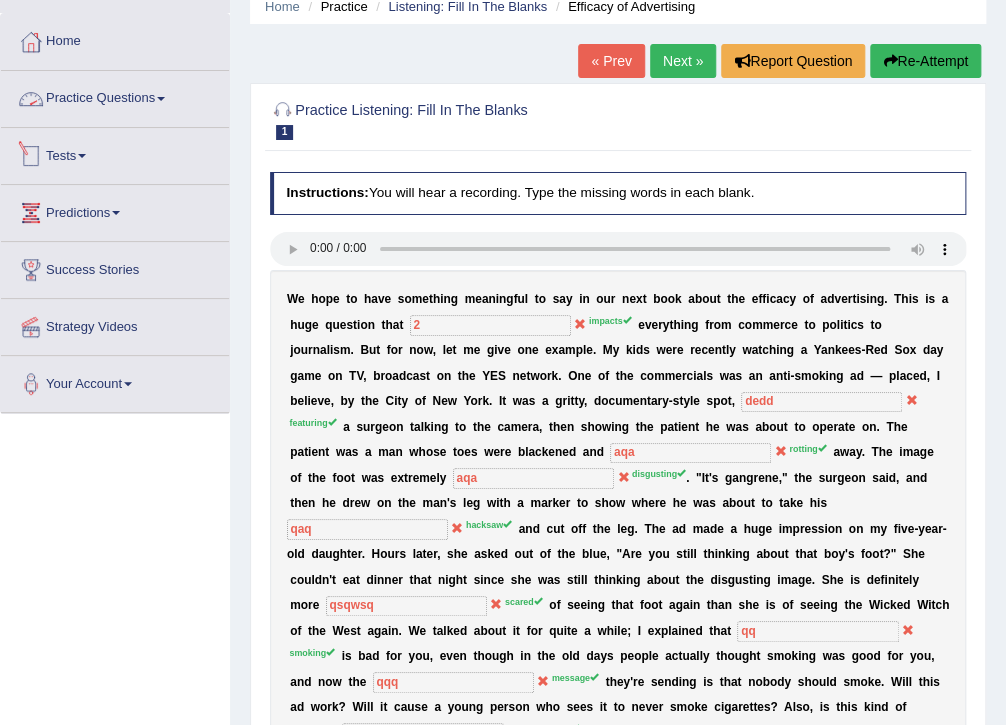 click on "Practice Questions" at bounding box center [115, 96] 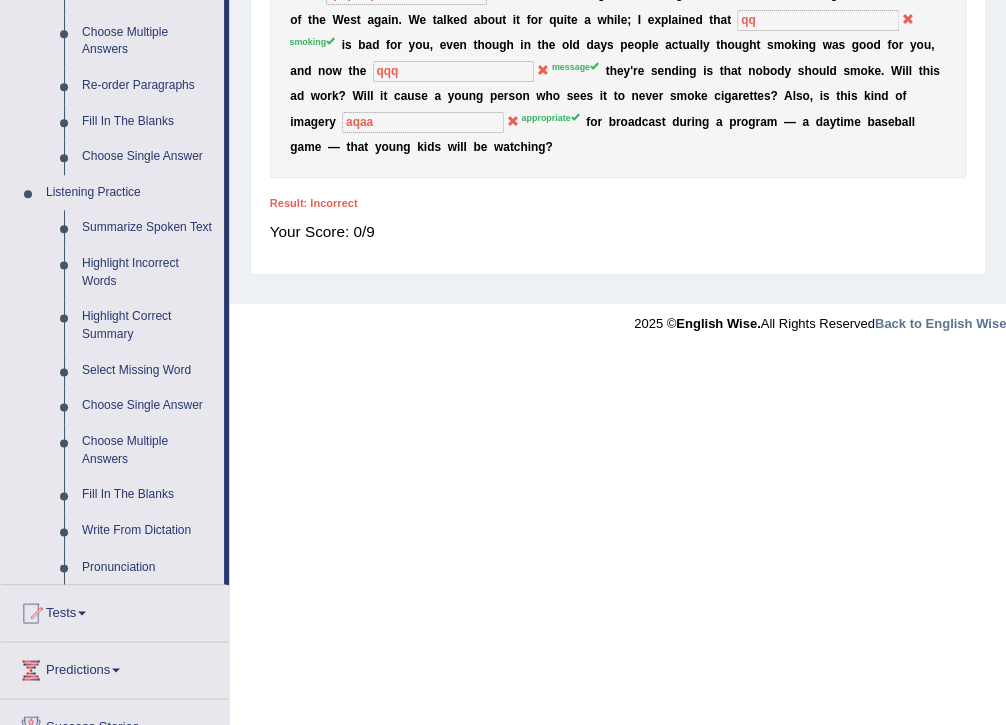 scroll, scrollTop: 725, scrollLeft: 0, axis: vertical 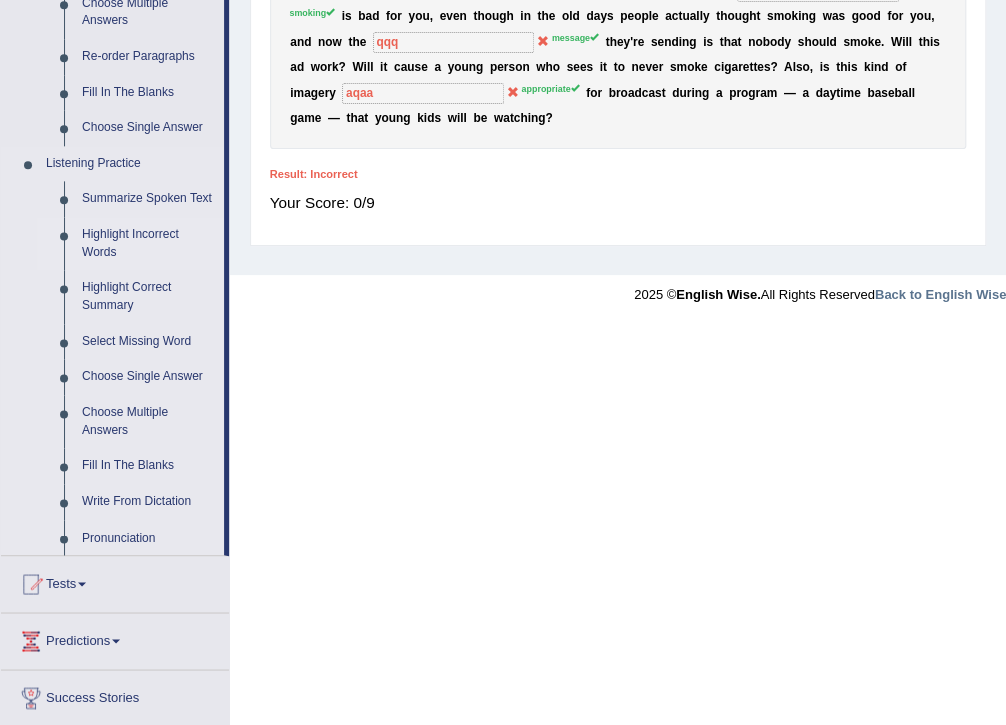 click on "Highlight Incorrect Words" at bounding box center (148, 243) 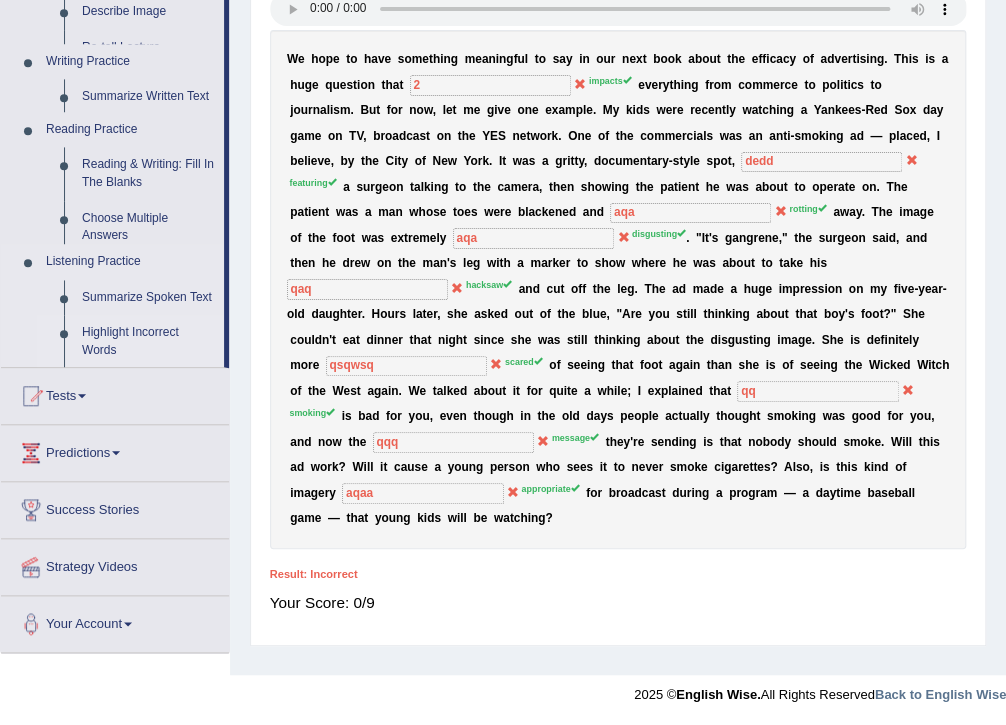 scroll, scrollTop: 325, scrollLeft: 0, axis: vertical 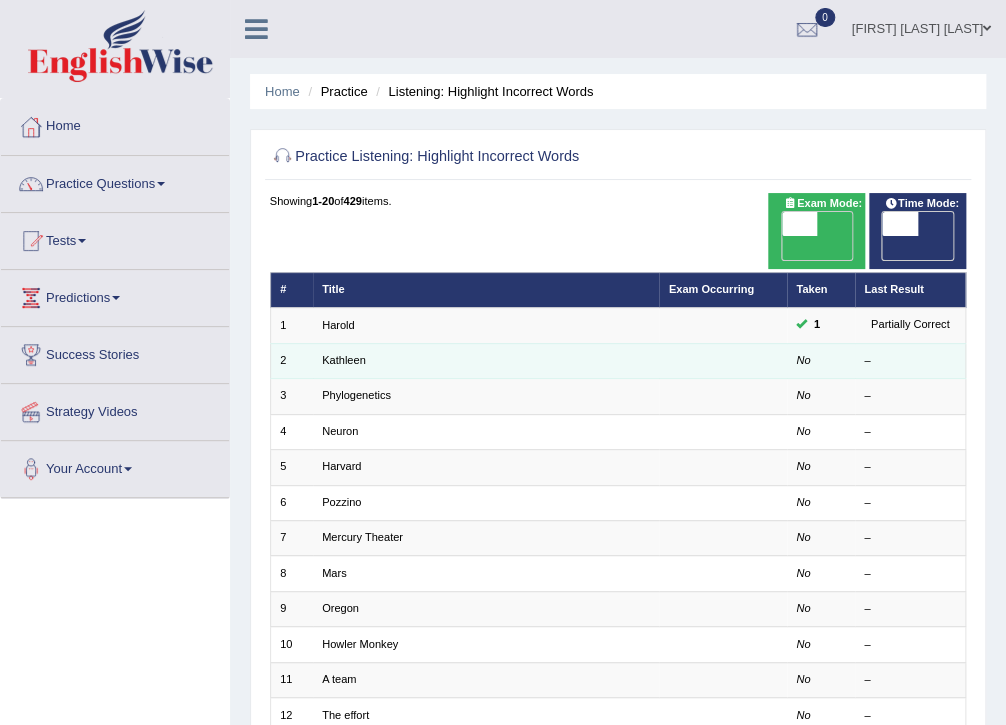 click on "Kathleen" at bounding box center (486, 360) 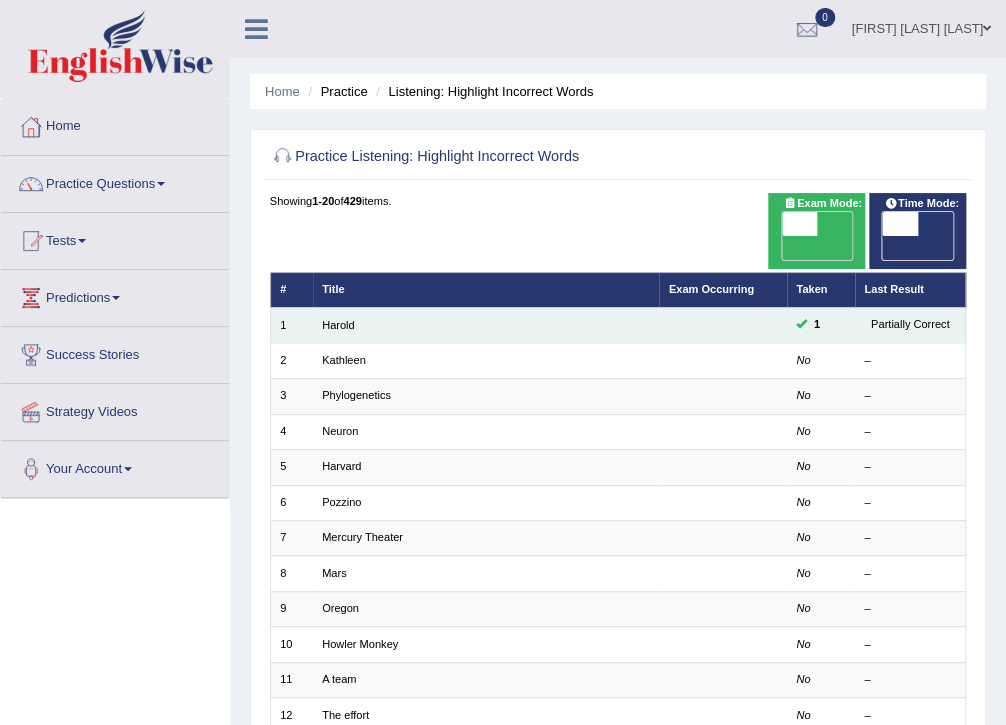 click on "Harold" at bounding box center (486, 325) 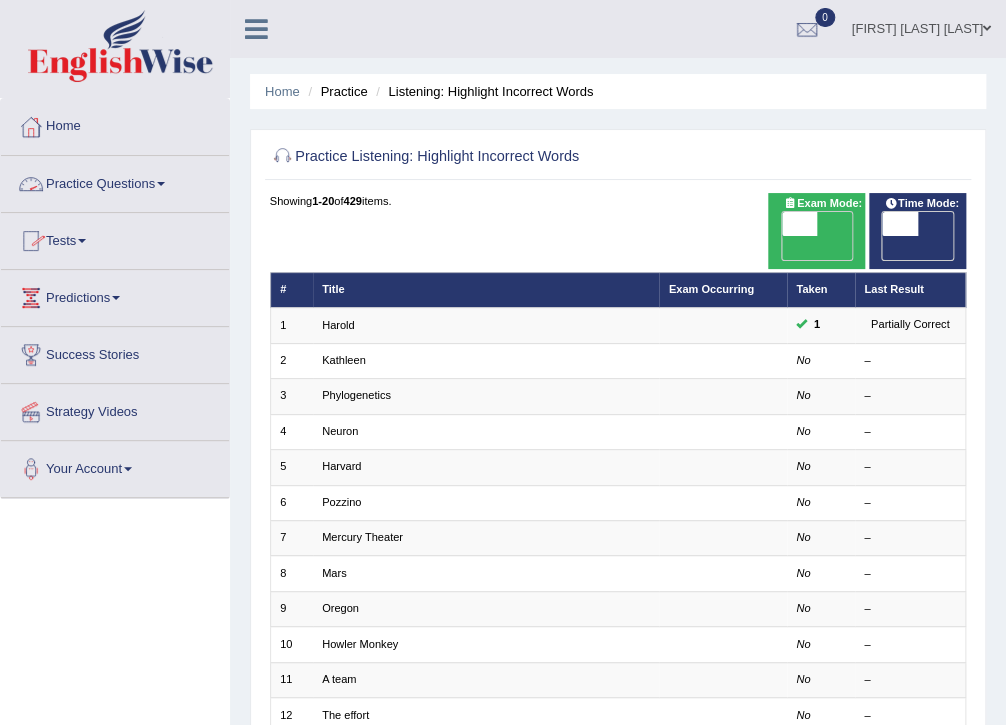 click on "Practice Questions" at bounding box center (115, 181) 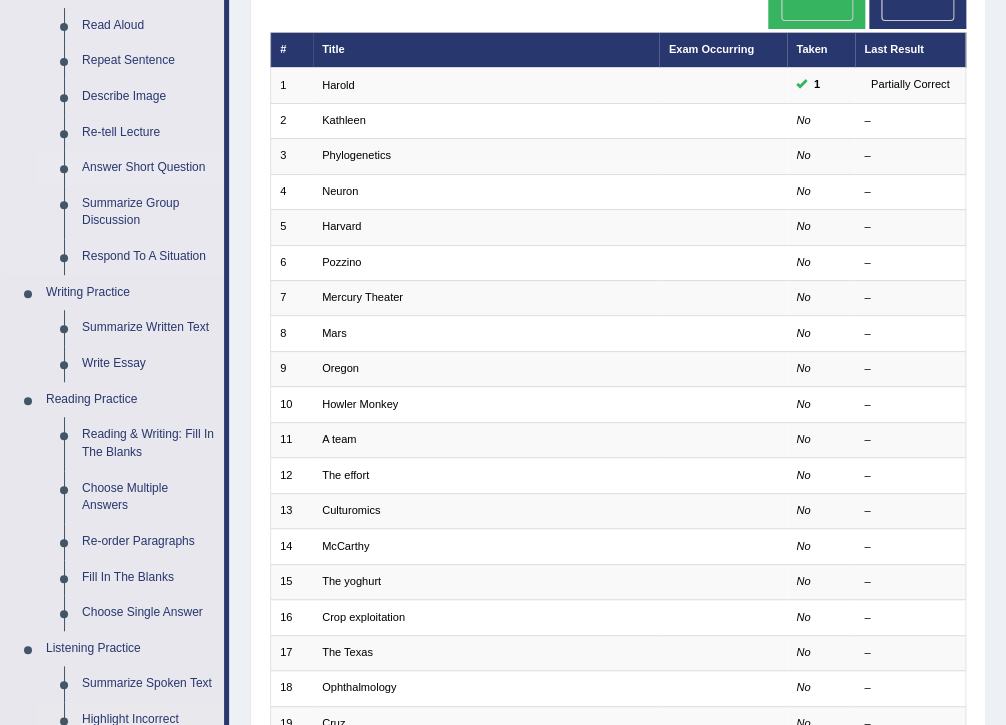 scroll, scrollTop: 0, scrollLeft: 0, axis: both 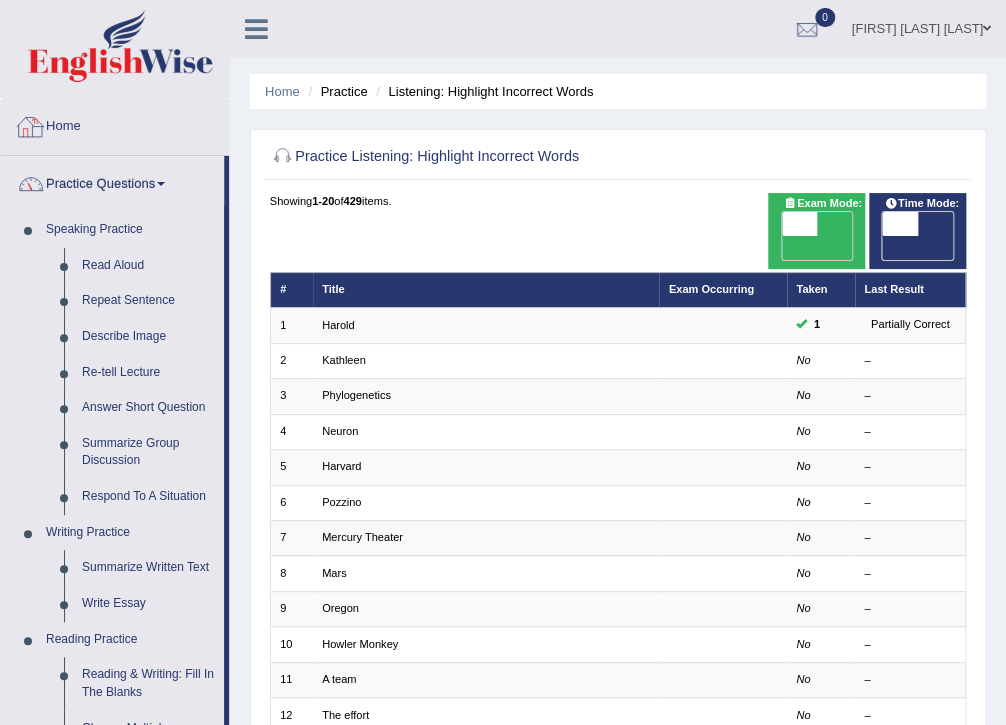 click on "Home" at bounding box center [115, 124] 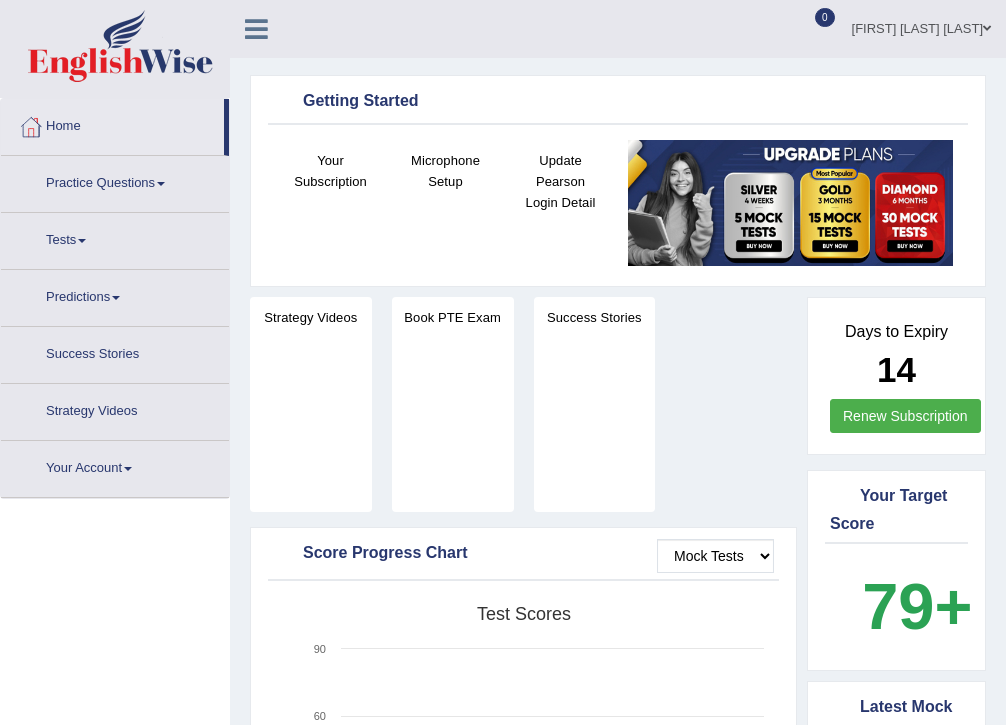 scroll, scrollTop: 0, scrollLeft: 0, axis: both 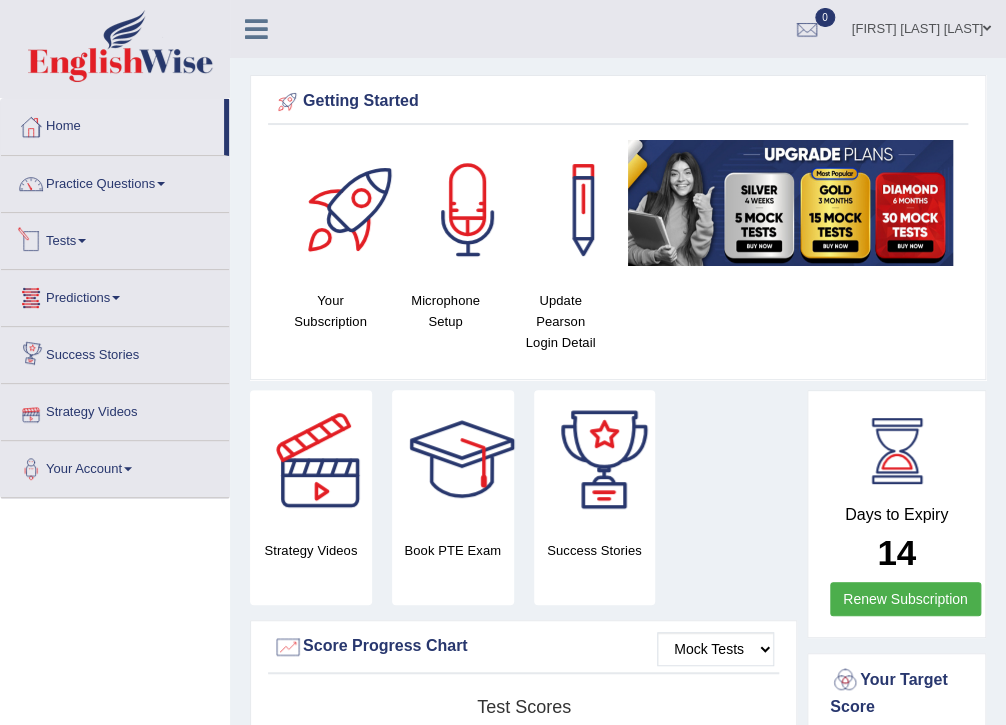 click on "Tests" at bounding box center (115, 238) 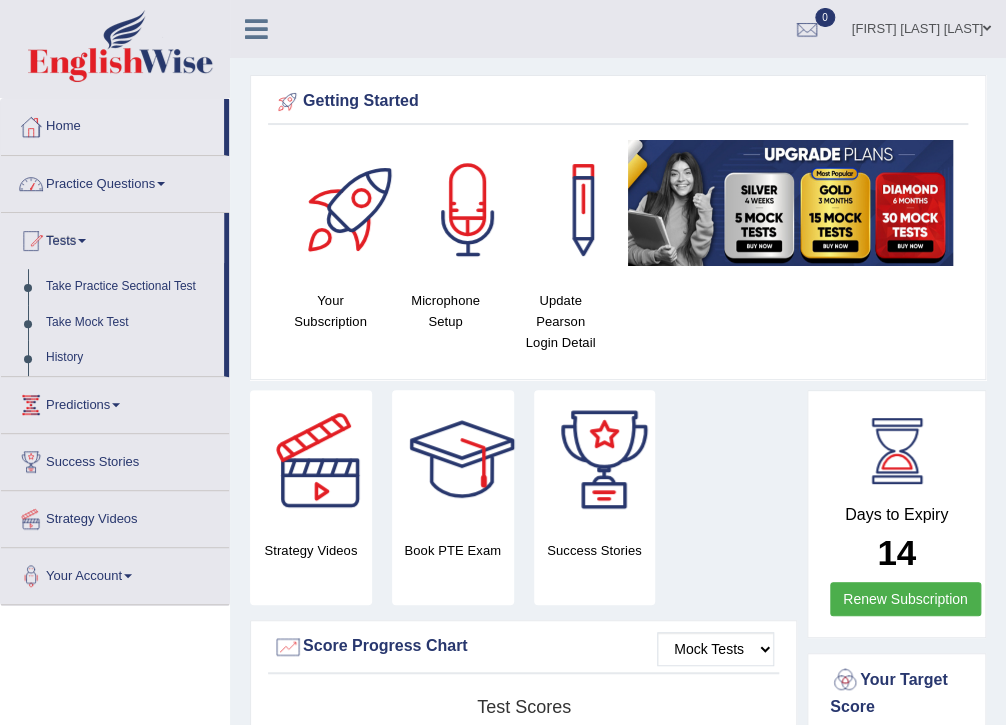 click at bounding box center [161, 184] 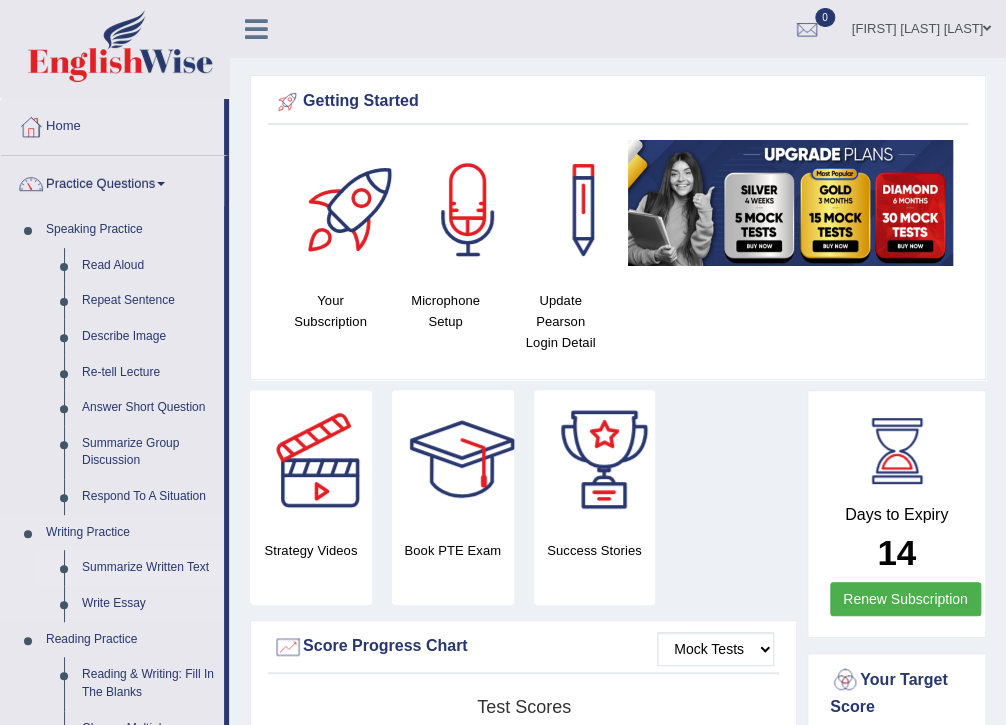 click on "Summarize Written Text" at bounding box center (148, 568) 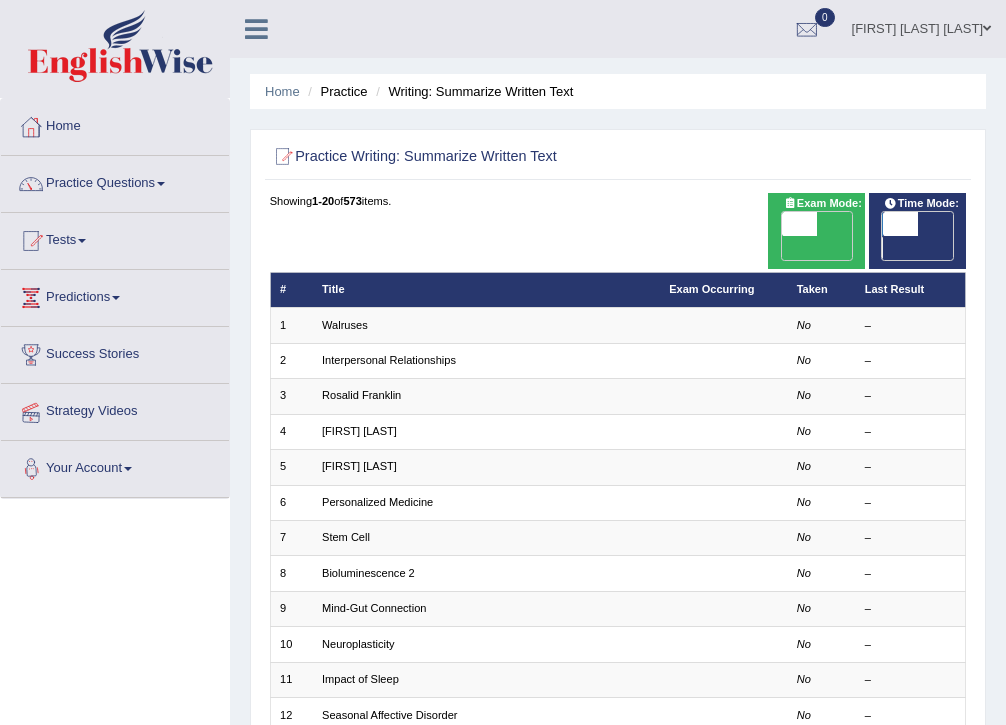 scroll, scrollTop: 0, scrollLeft: 0, axis: both 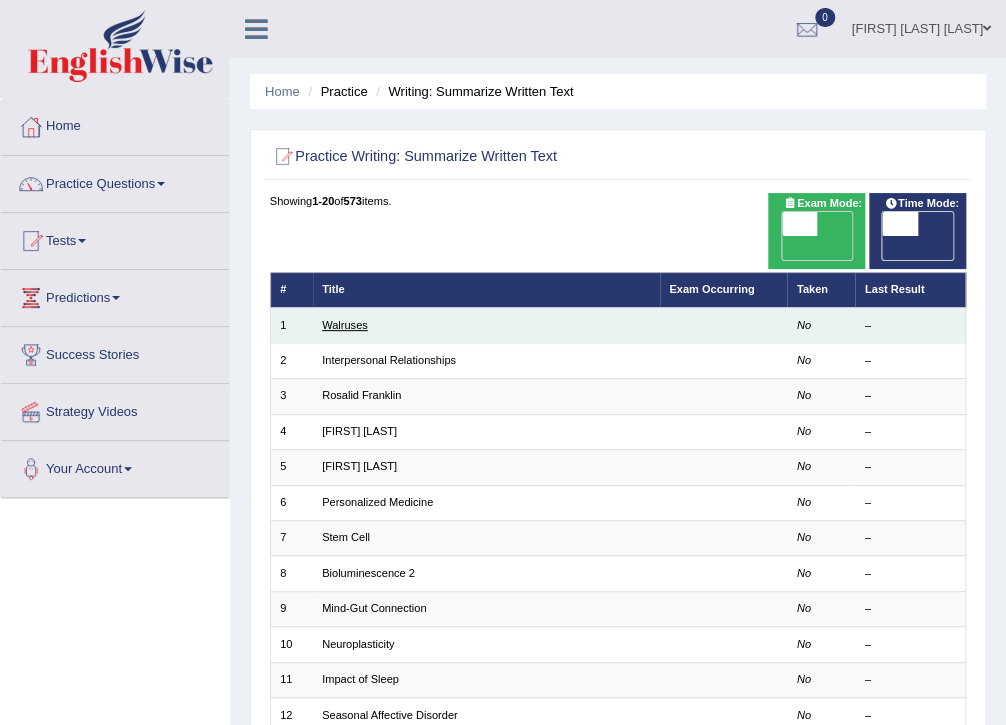 click on "Walruses" at bounding box center [345, 325] 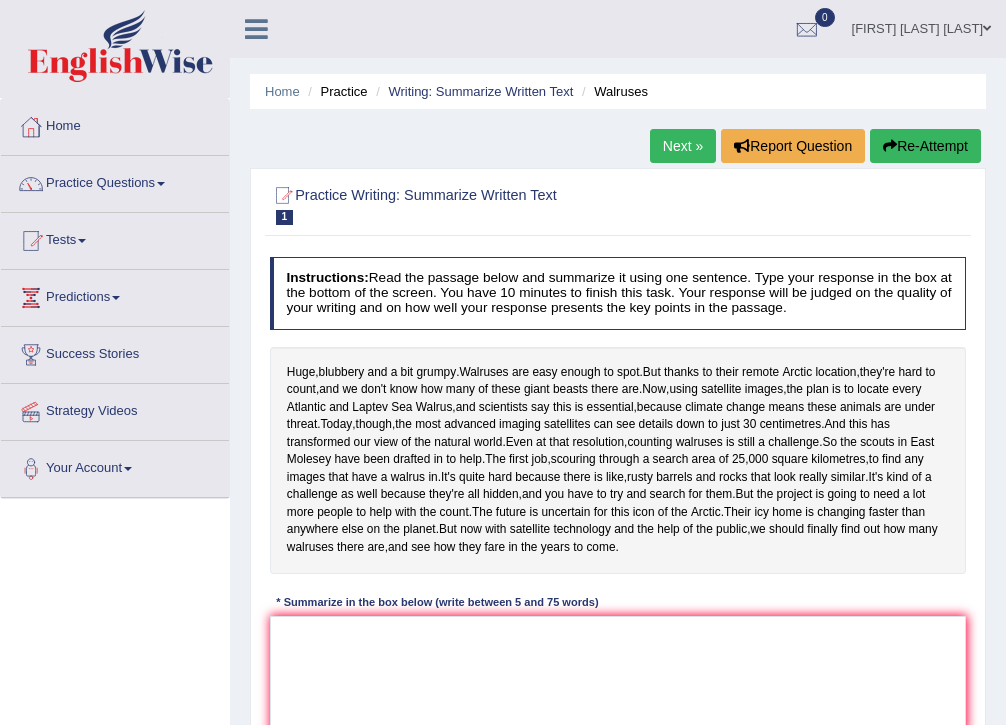 scroll, scrollTop: 0, scrollLeft: 0, axis: both 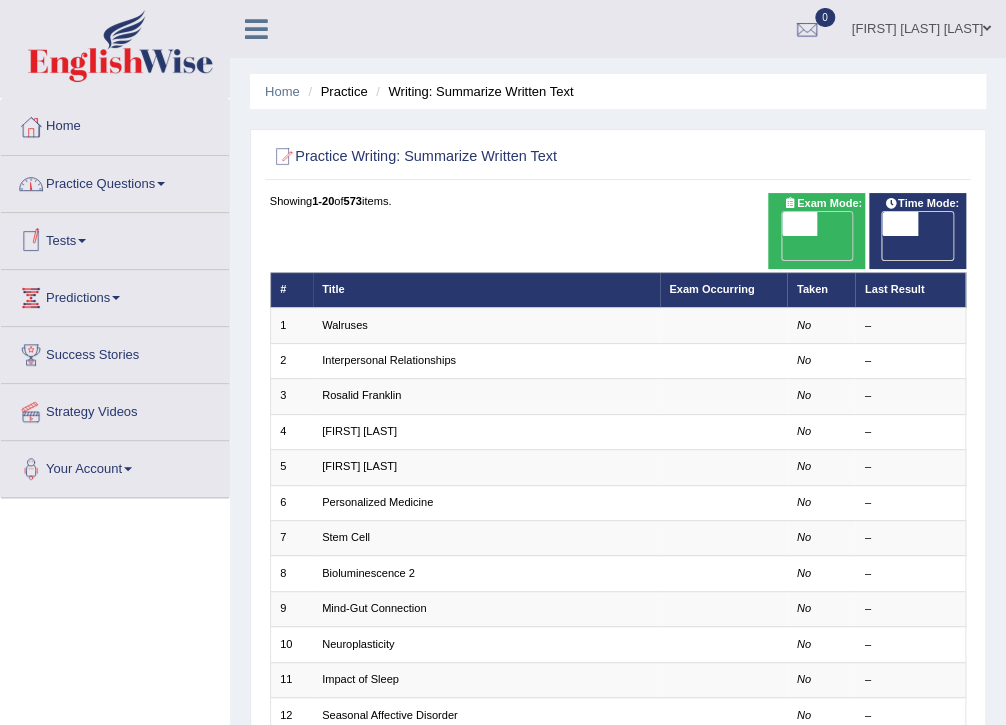 click on "Practice Questions" at bounding box center [115, 181] 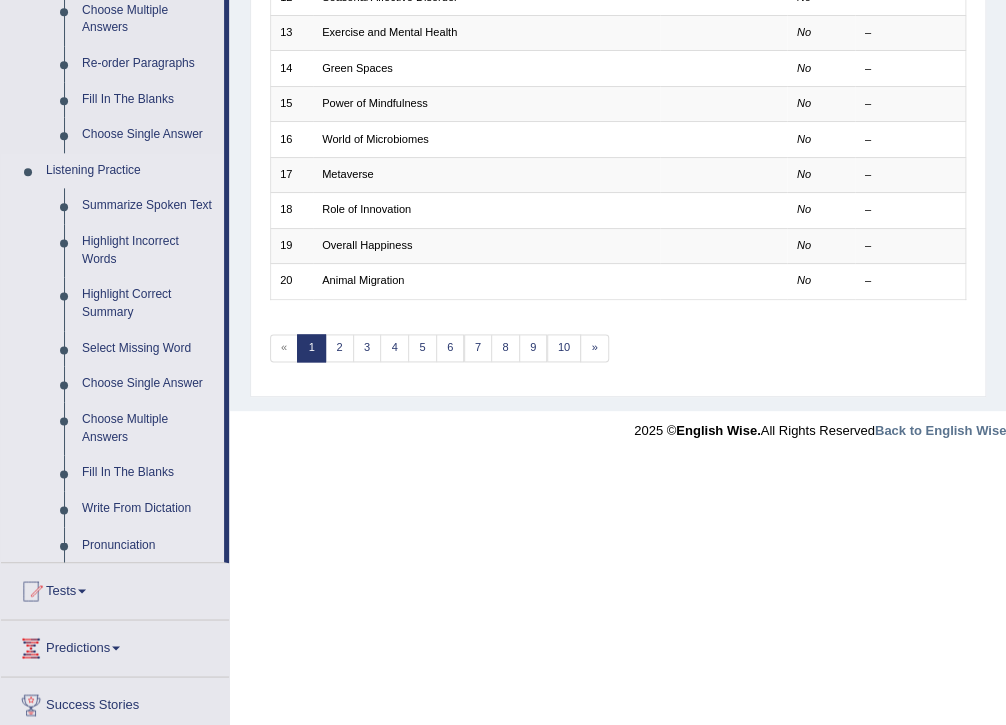 scroll, scrollTop: 720, scrollLeft: 0, axis: vertical 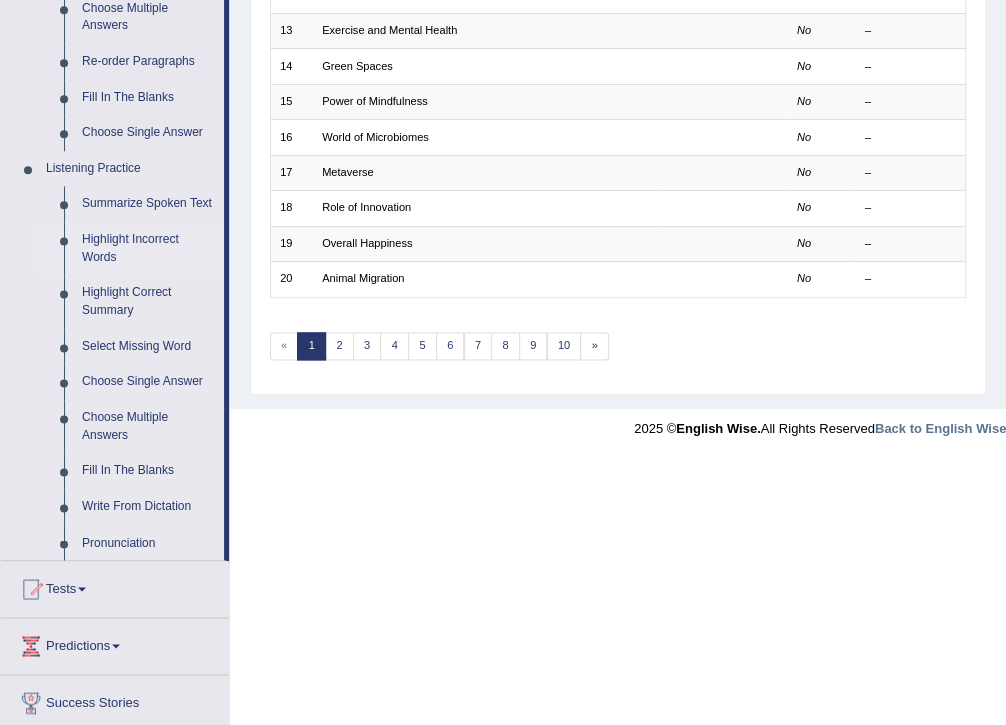 click on "Highlight Incorrect Words" at bounding box center [148, 248] 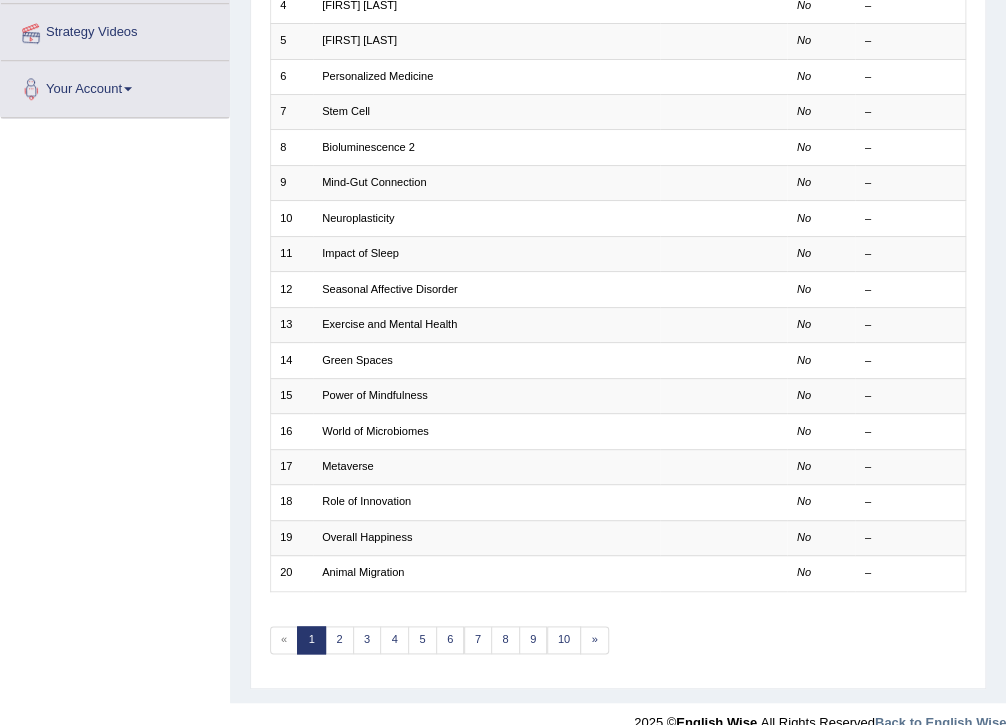 scroll, scrollTop: 212, scrollLeft: 0, axis: vertical 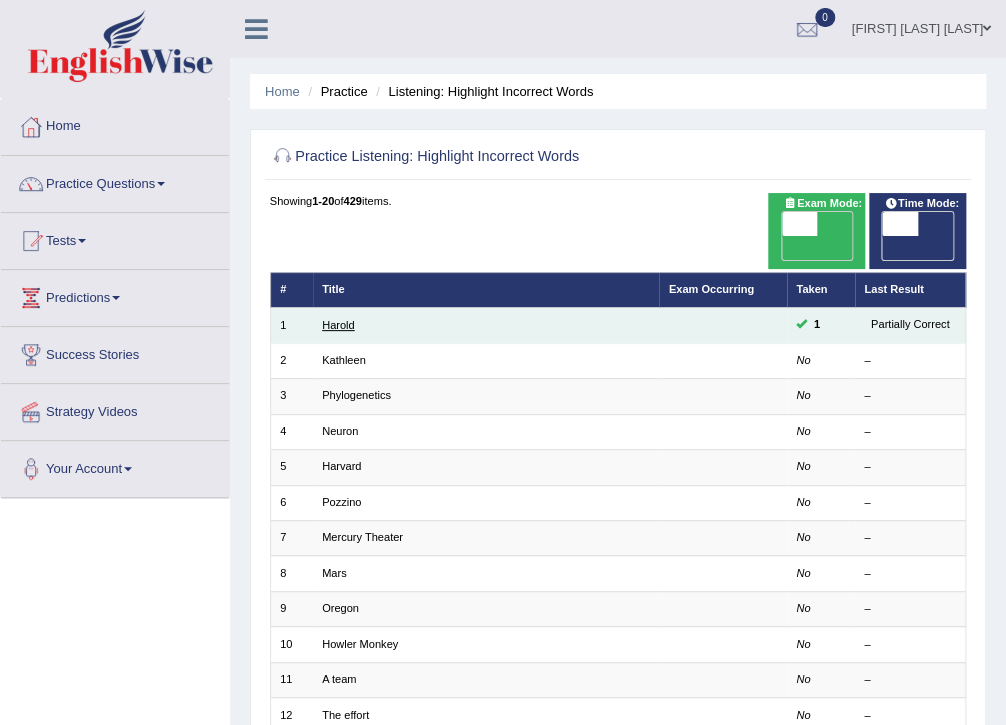 click on "Harold" at bounding box center (338, 325) 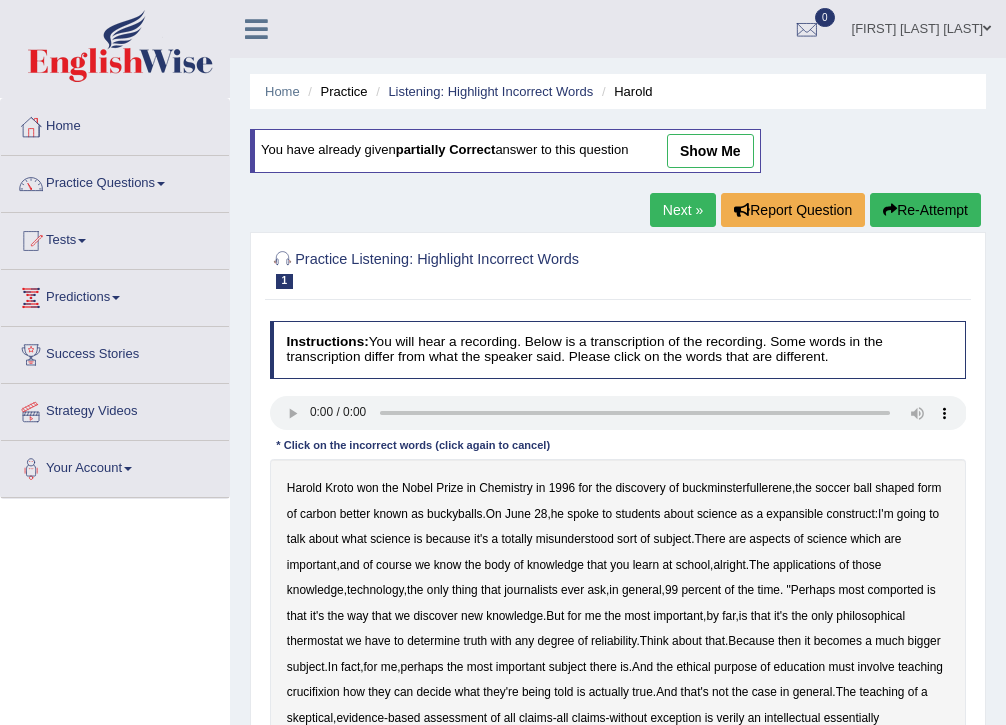 scroll, scrollTop: 0, scrollLeft: 0, axis: both 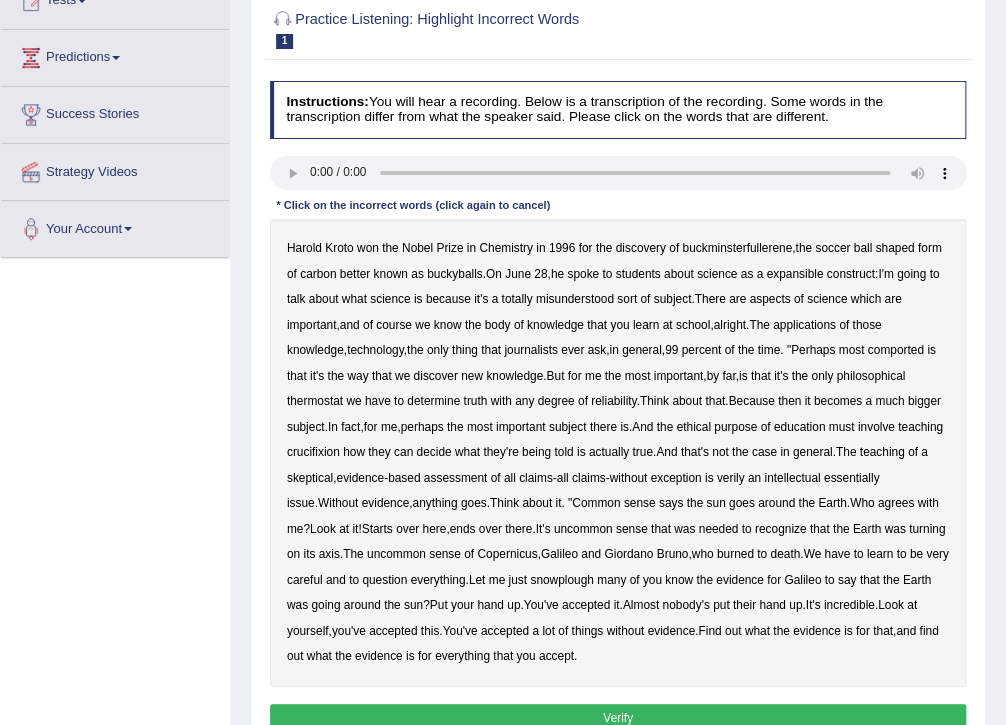 click on "expansible" at bounding box center [794, 274] 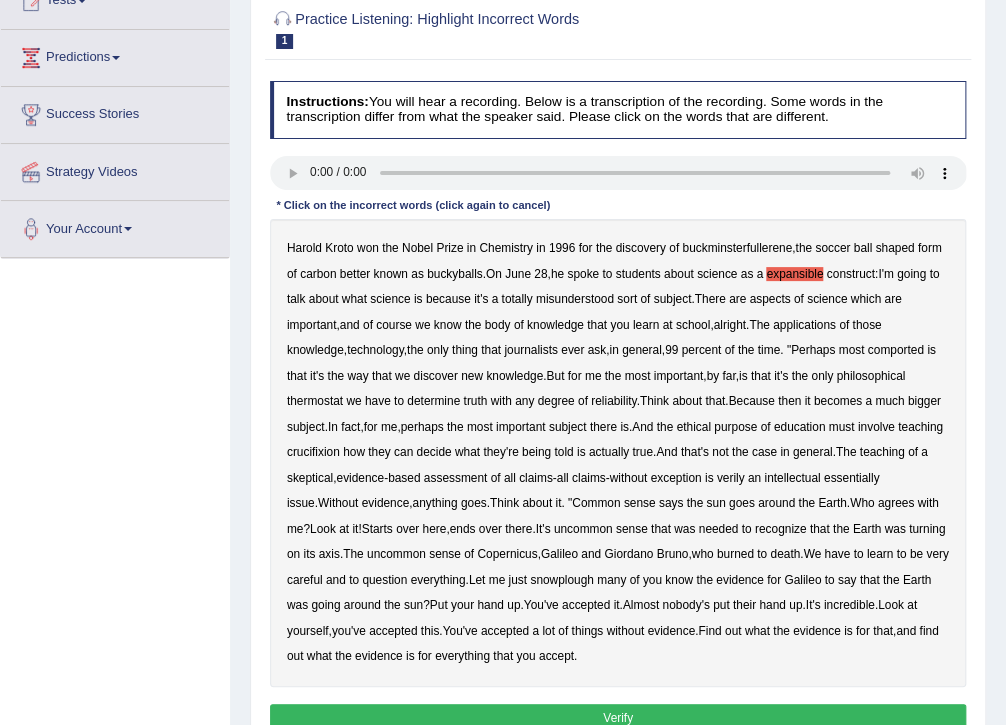 click on "misunderstood" at bounding box center (575, 299) 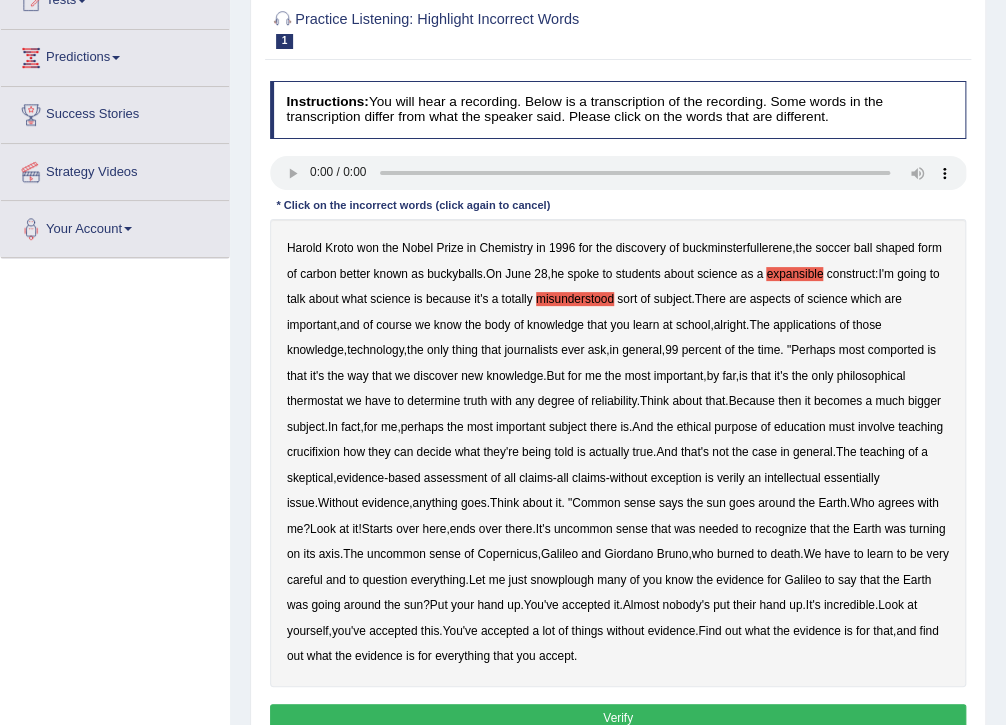 click on "thermostat" at bounding box center (315, 401) 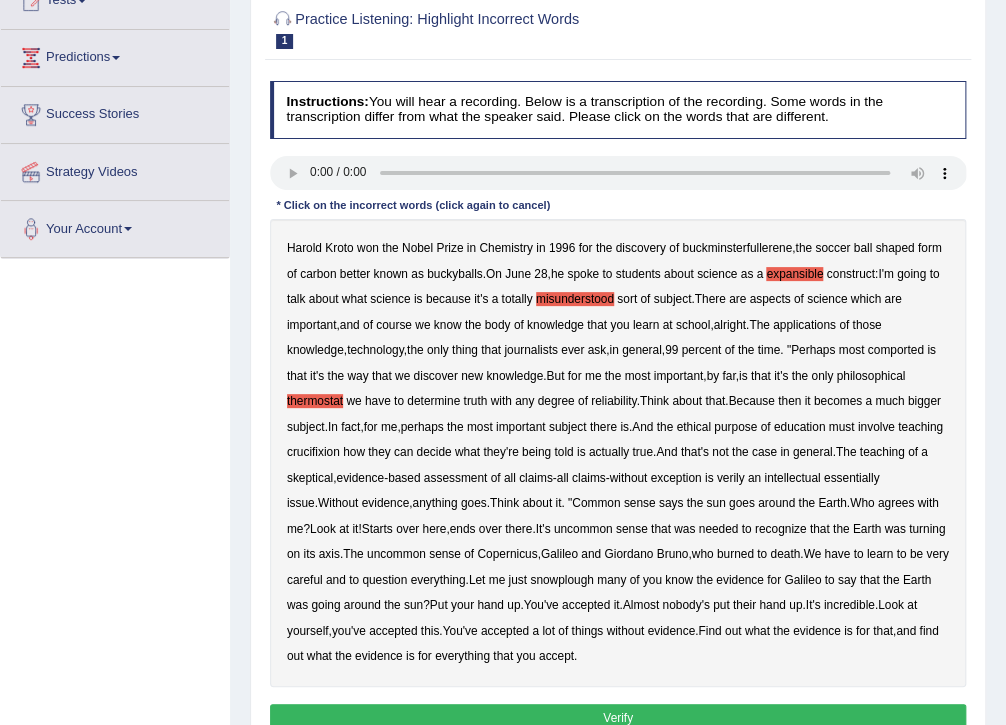 click on "crucifixion" at bounding box center [313, 452] 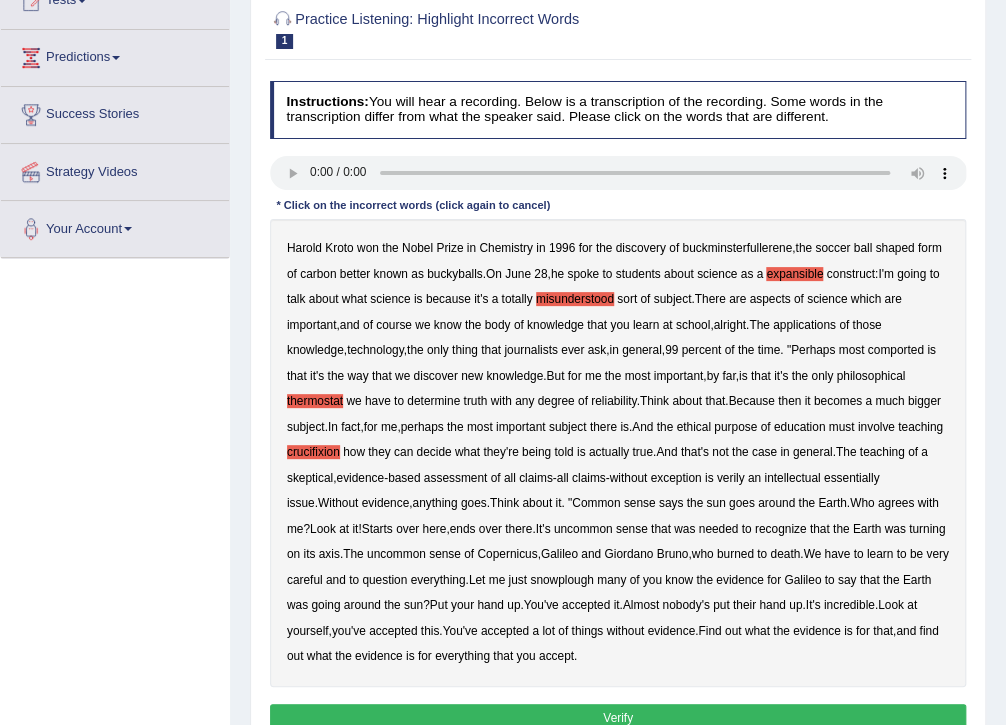 click on "verily" at bounding box center [731, 478] 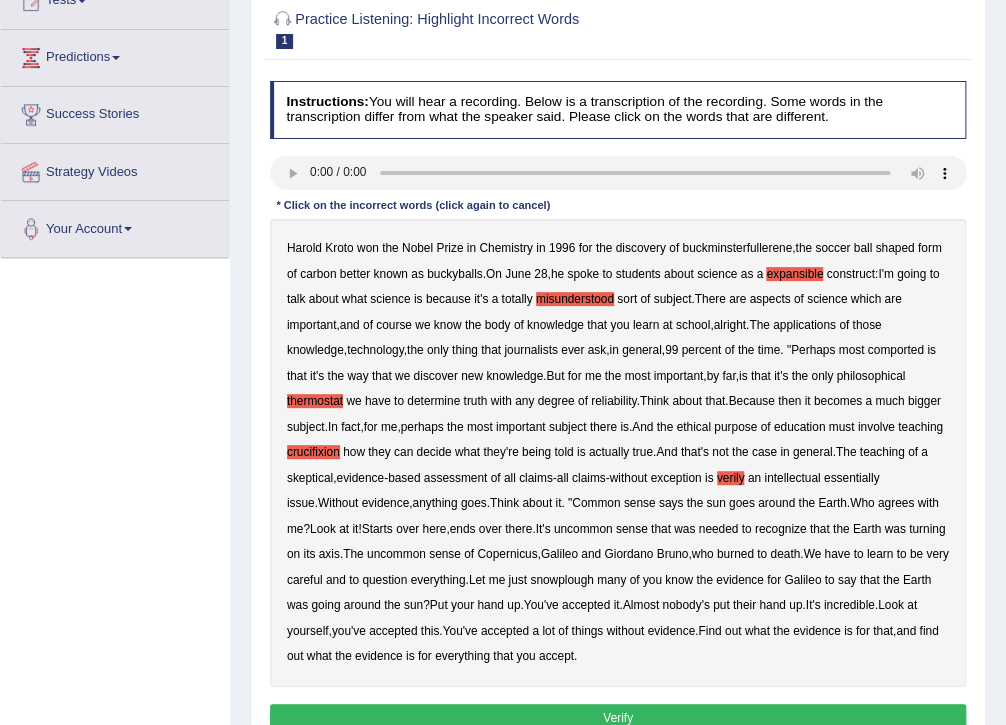 click on "essentially" at bounding box center (852, 478) 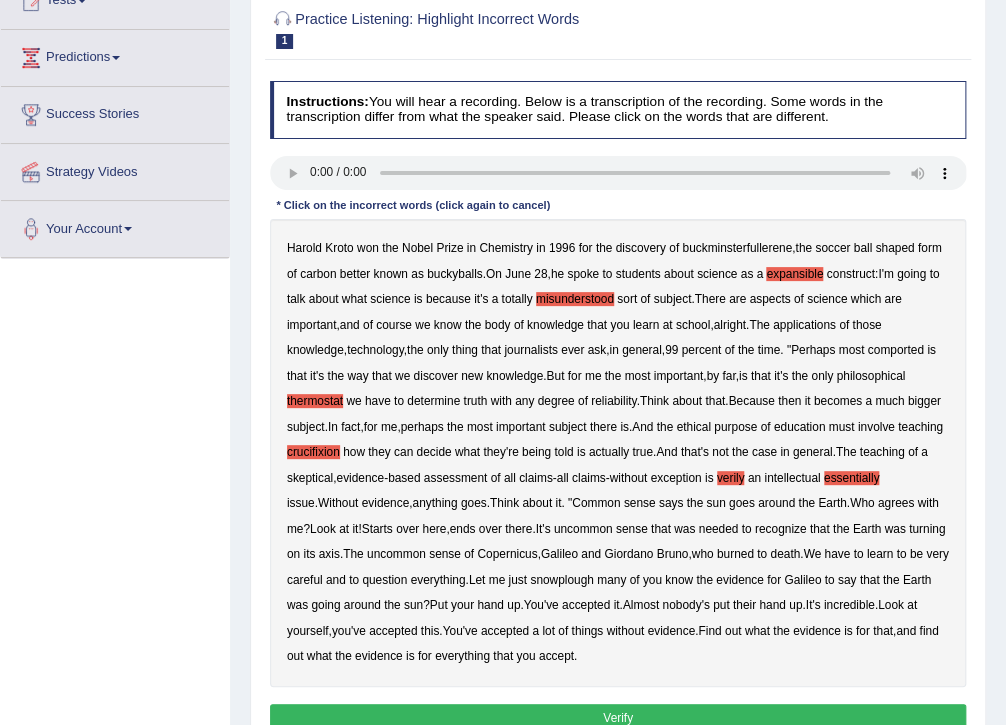 scroll, scrollTop: 320, scrollLeft: 0, axis: vertical 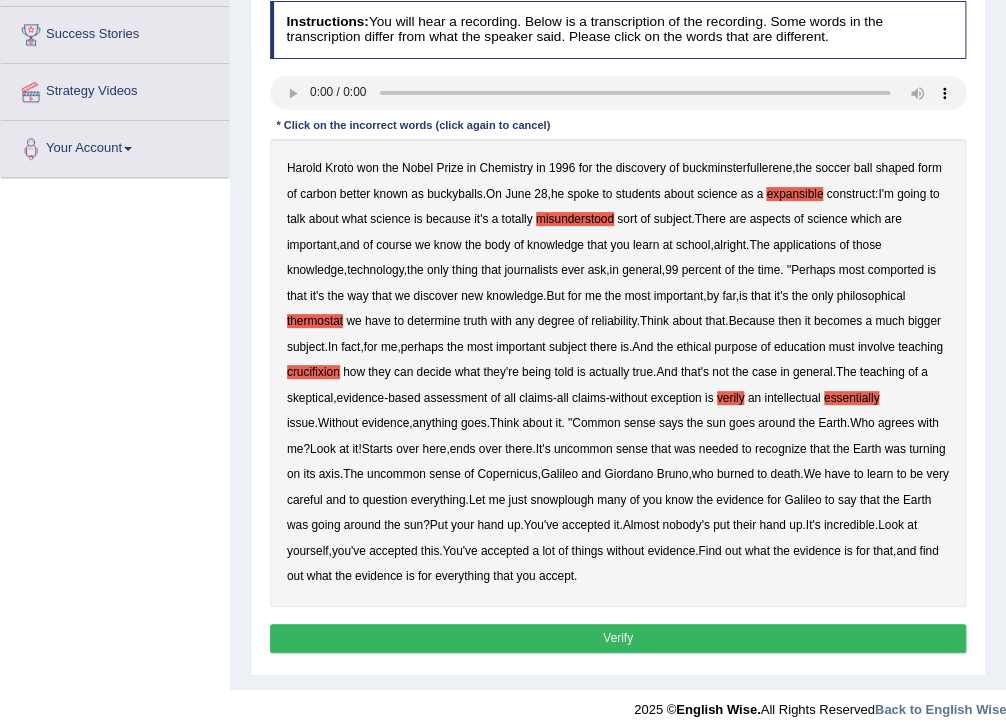 click on "snowplough" at bounding box center [561, 500] 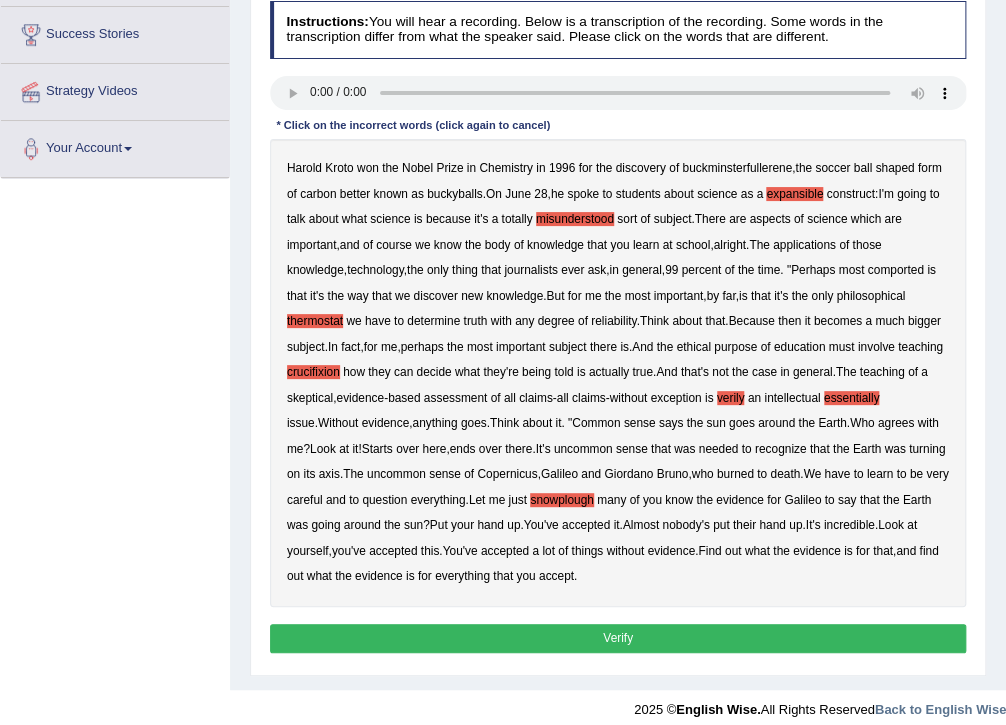 click on "that" at bounding box center [883, 551] 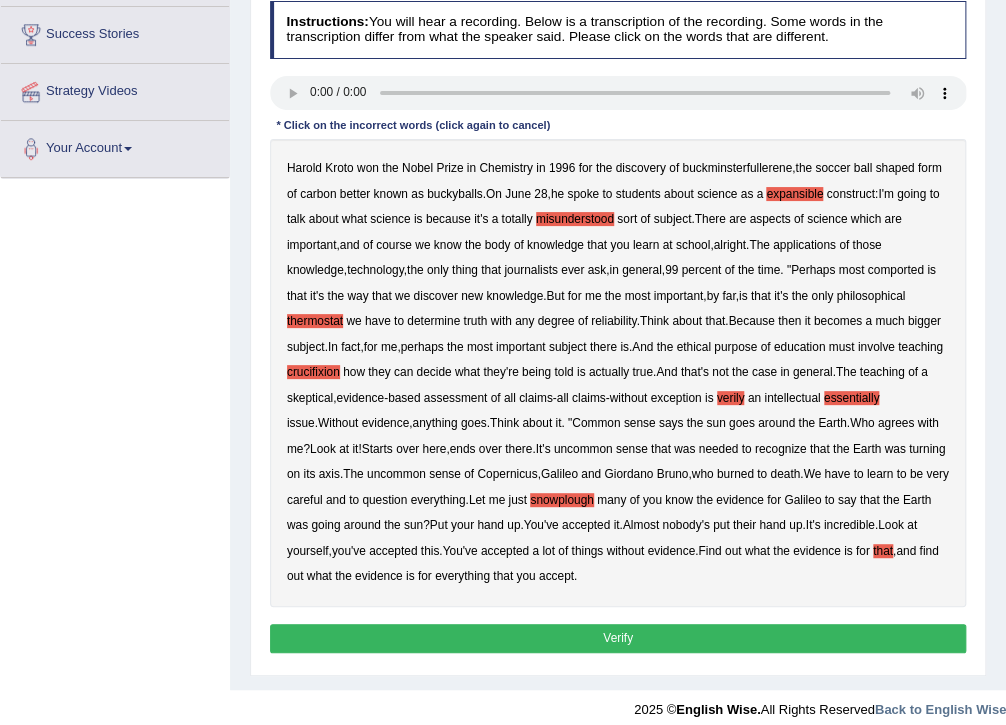 click on "Verify" at bounding box center [618, 638] 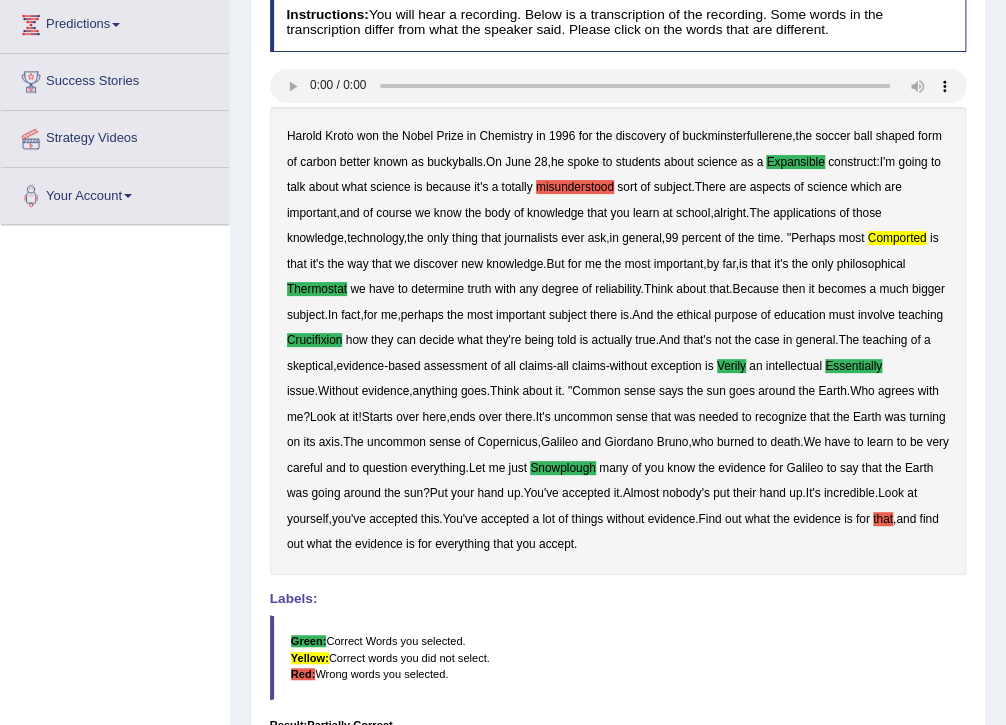 scroll, scrollTop: 216, scrollLeft: 0, axis: vertical 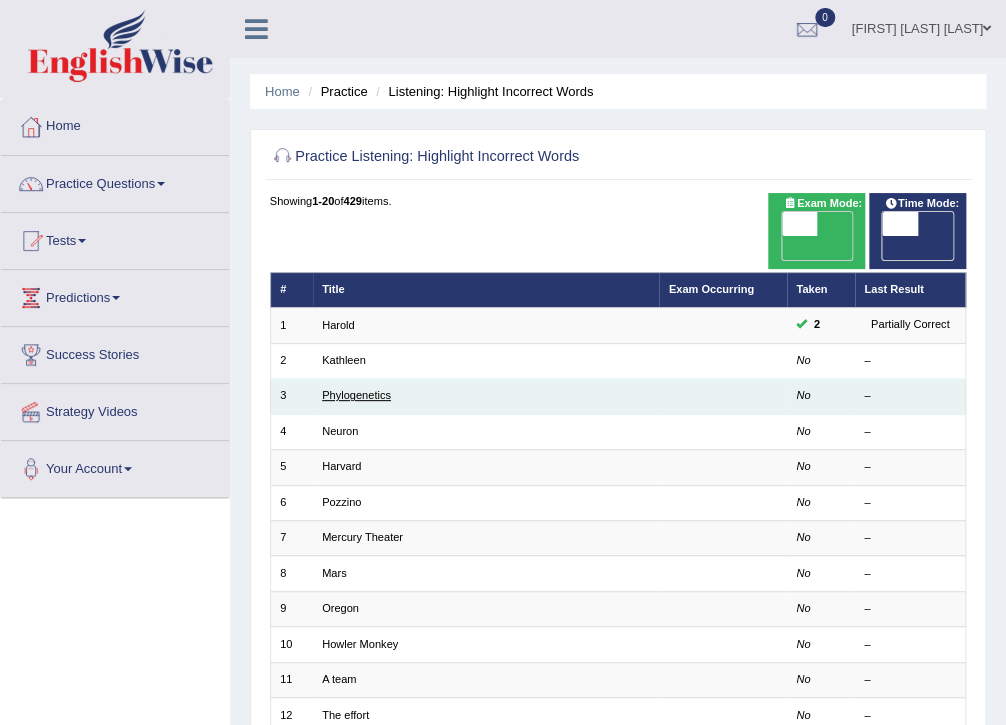 click on "Phylogenetics" at bounding box center [356, 395] 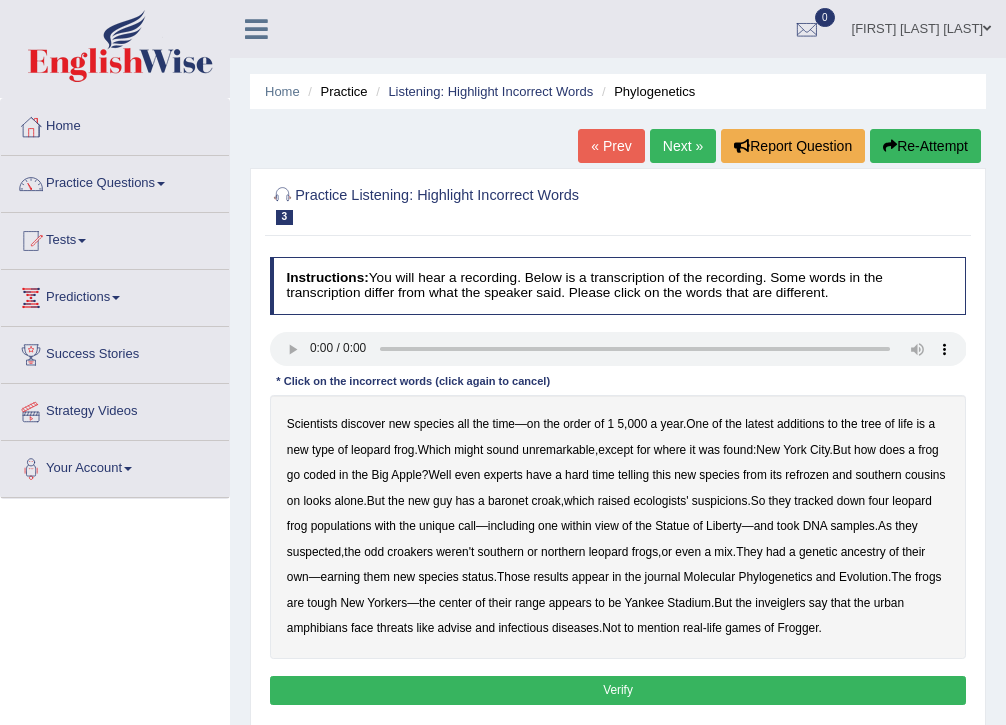 scroll, scrollTop: 0, scrollLeft: 0, axis: both 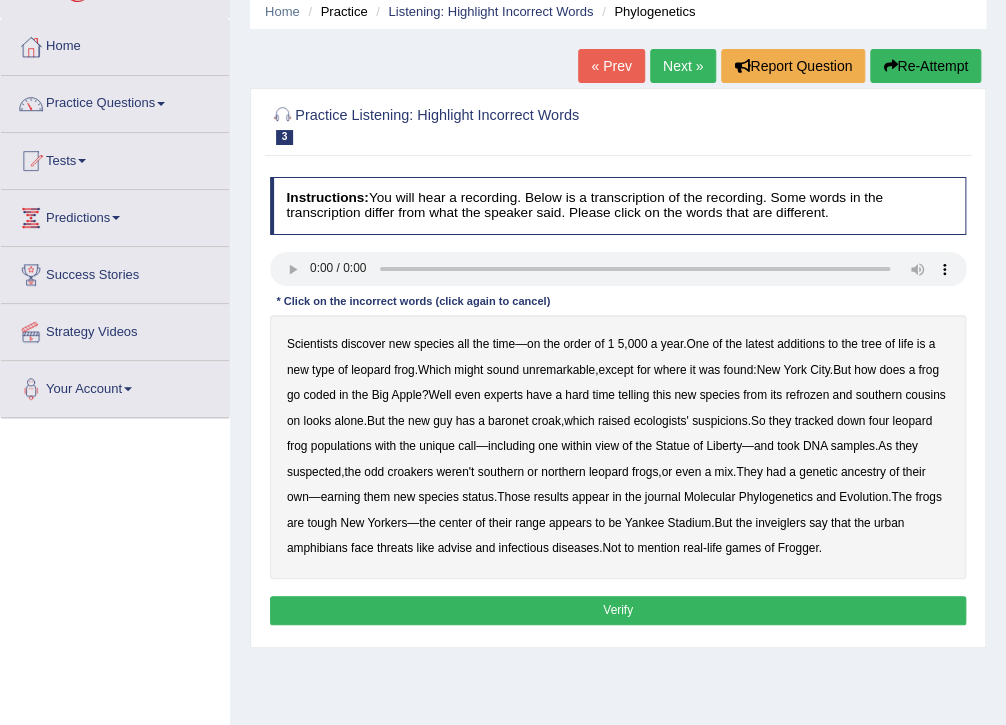 click on "coded" at bounding box center (319, 395) 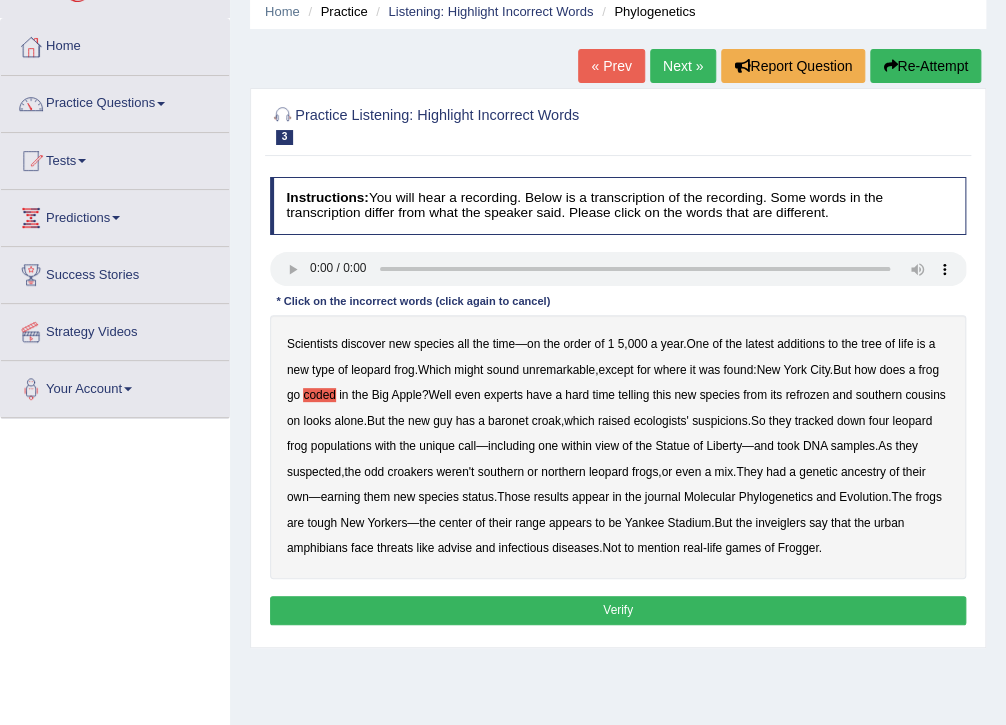 click on "refrozen" at bounding box center [807, 395] 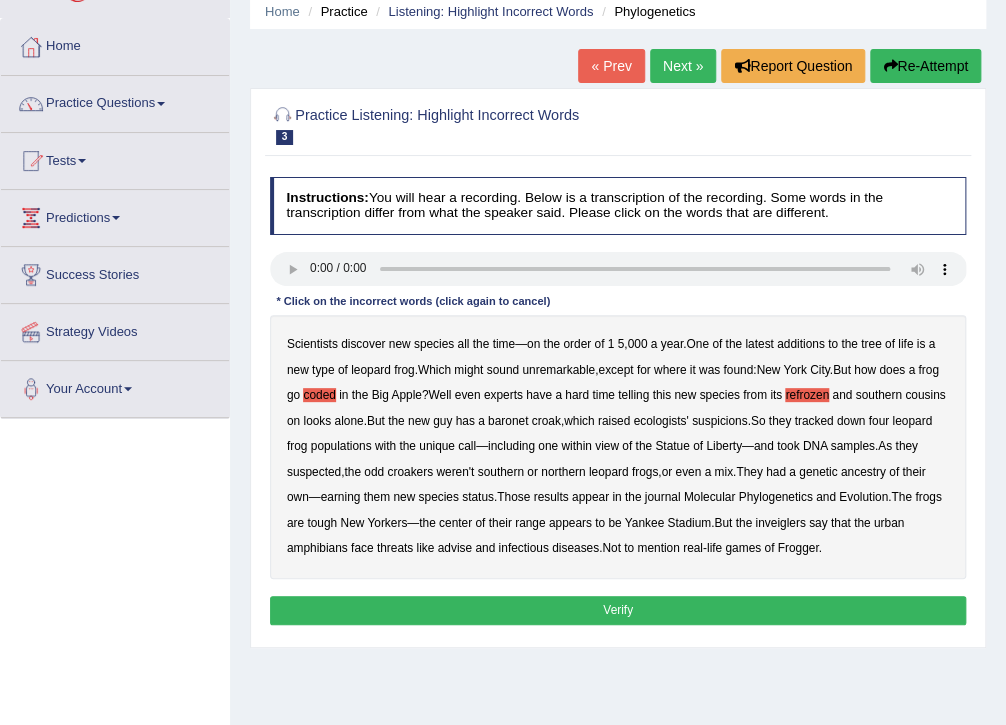 click on "baronet" at bounding box center (508, 421) 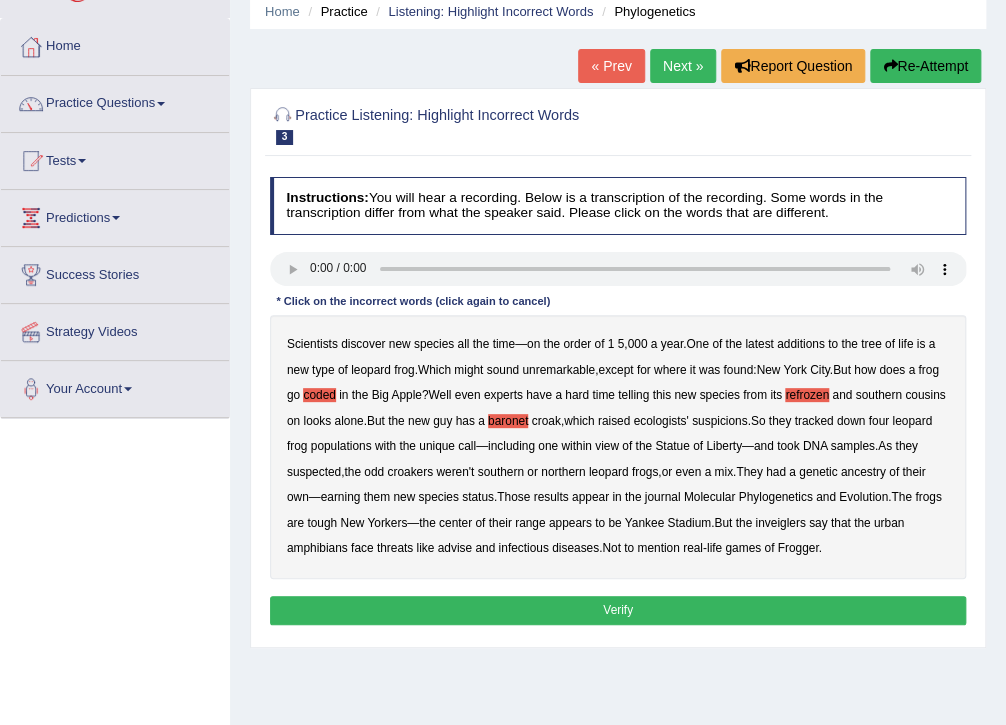 click on "inveiglers" at bounding box center (780, 523) 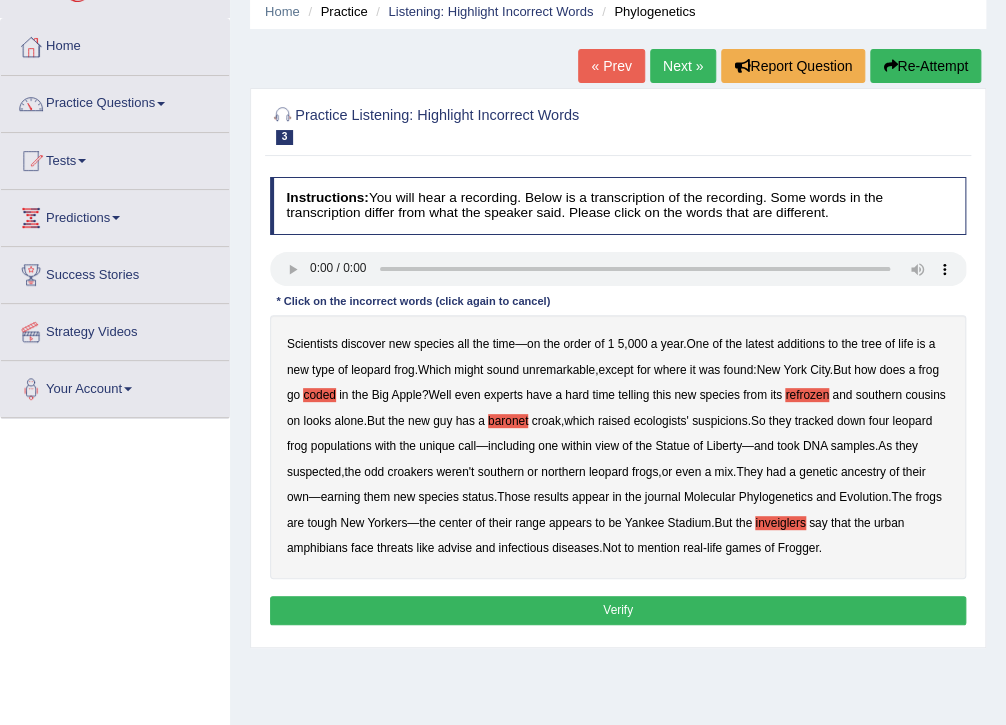 click on "advise" at bounding box center (455, 548) 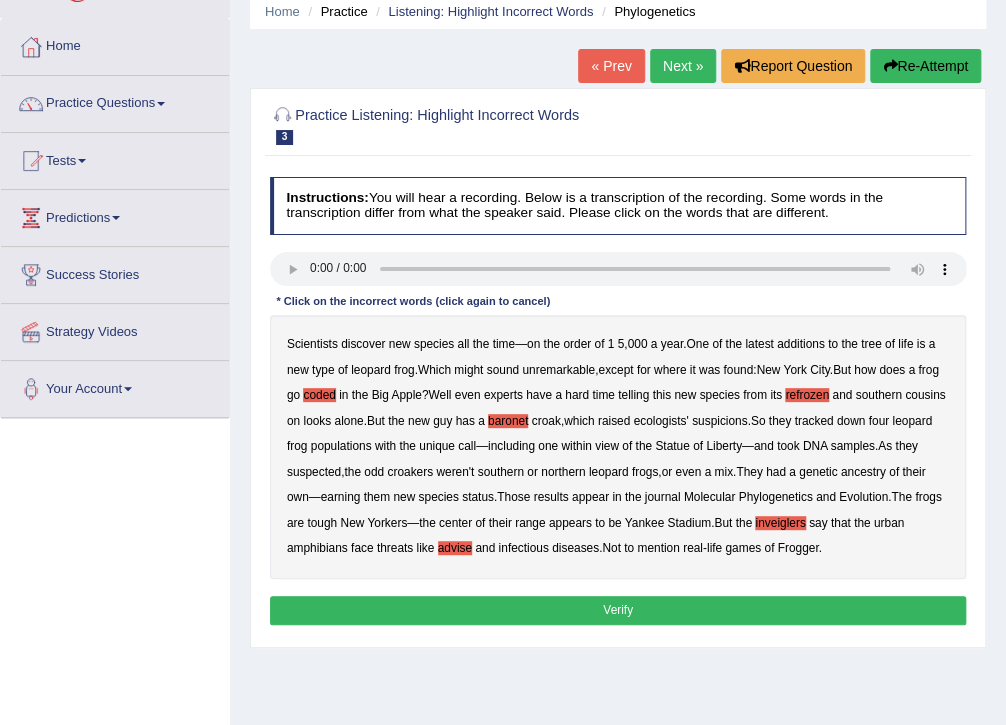 click on "Verify" at bounding box center [618, 610] 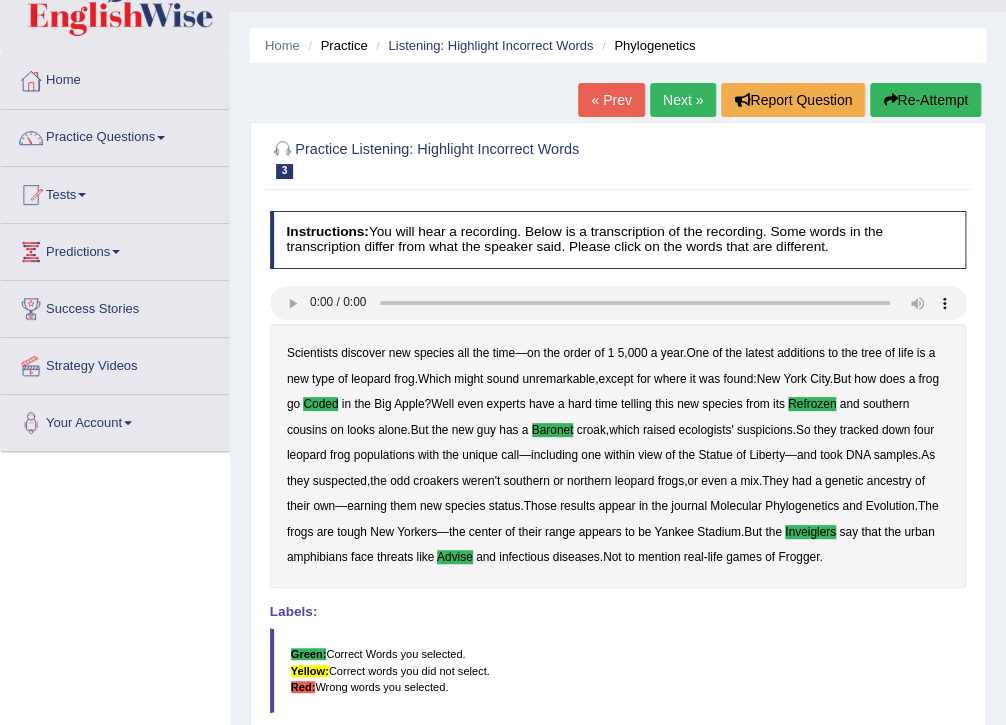 scroll, scrollTop: 0, scrollLeft: 0, axis: both 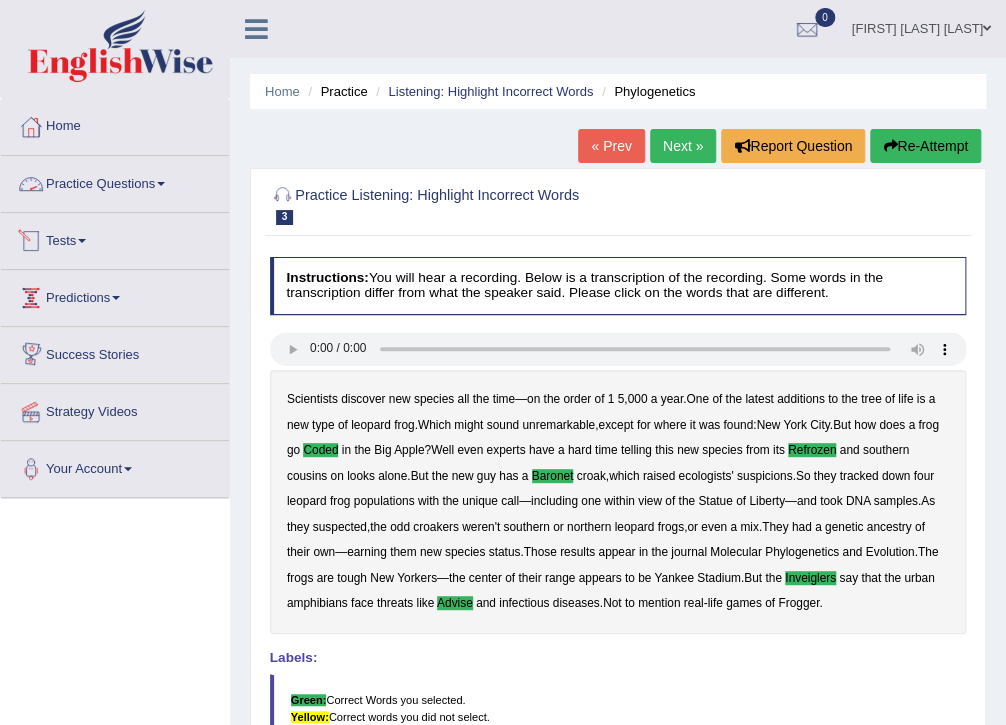 click on "Practice Questions" at bounding box center [115, 181] 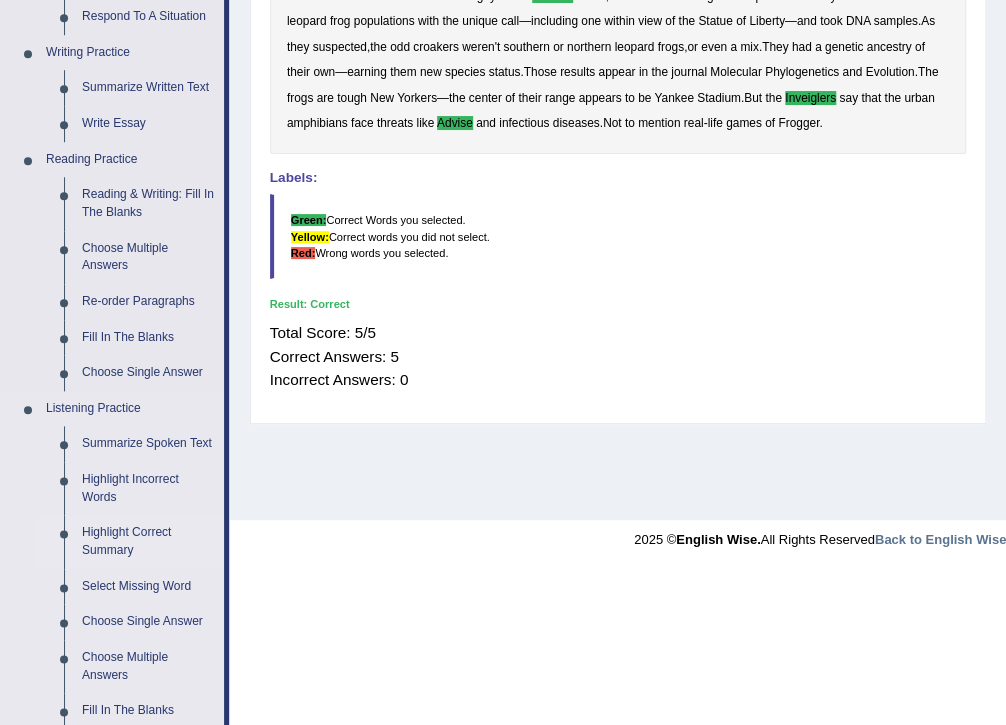 scroll, scrollTop: 640, scrollLeft: 0, axis: vertical 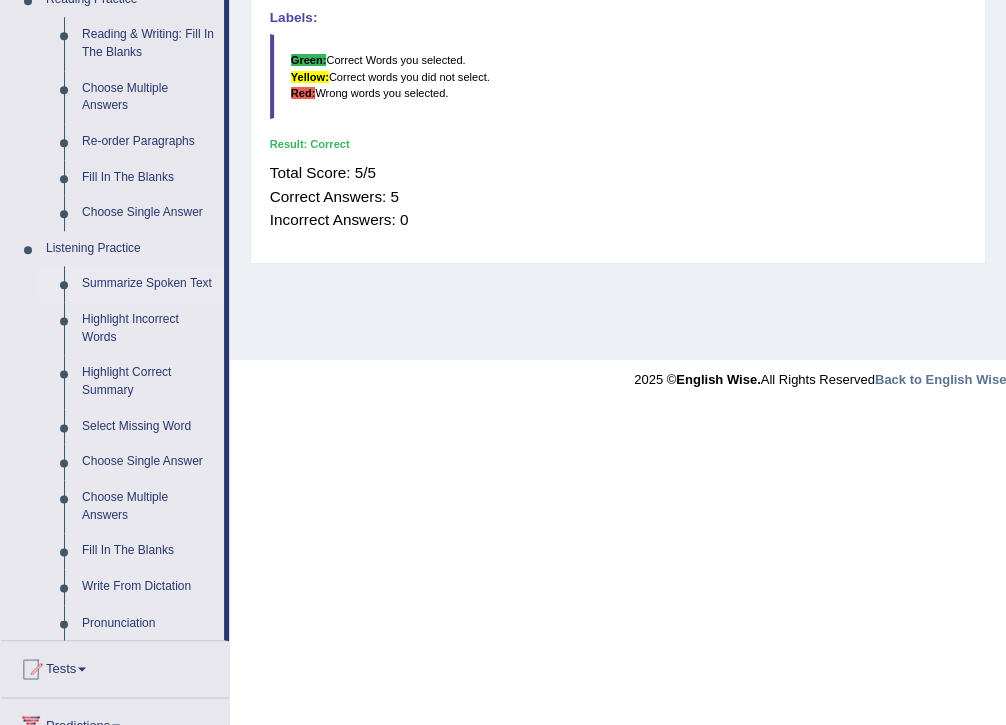 click on "Summarize Spoken Text" at bounding box center [148, 284] 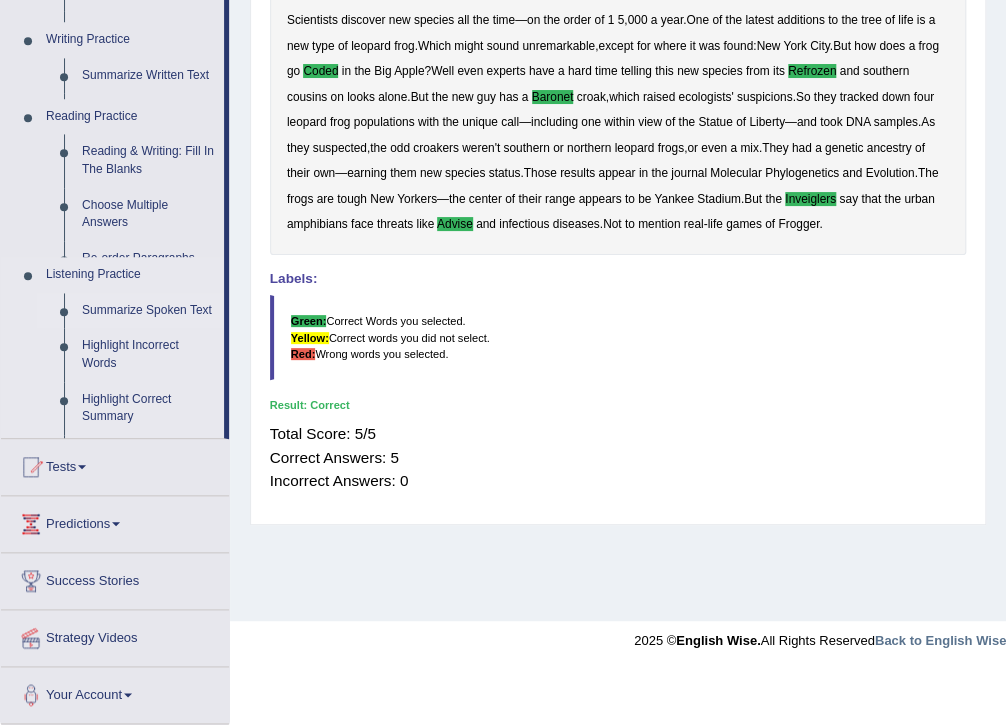 scroll, scrollTop: 325, scrollLeft: 0, axis: vertical 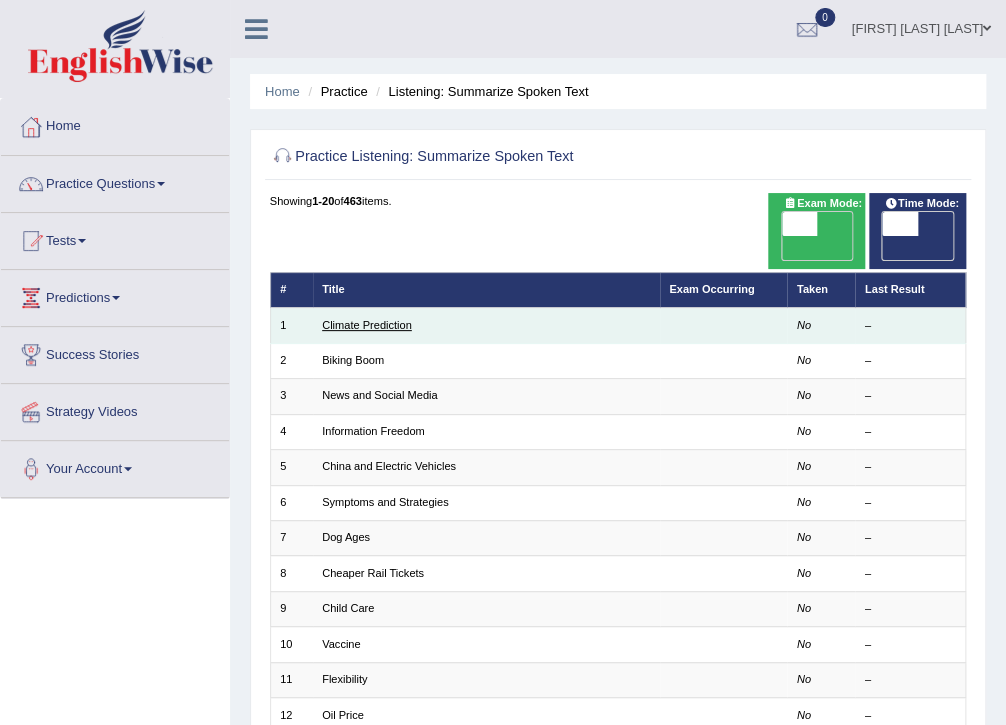 click on "Climate Prediction" at bounding box center (367, 325) 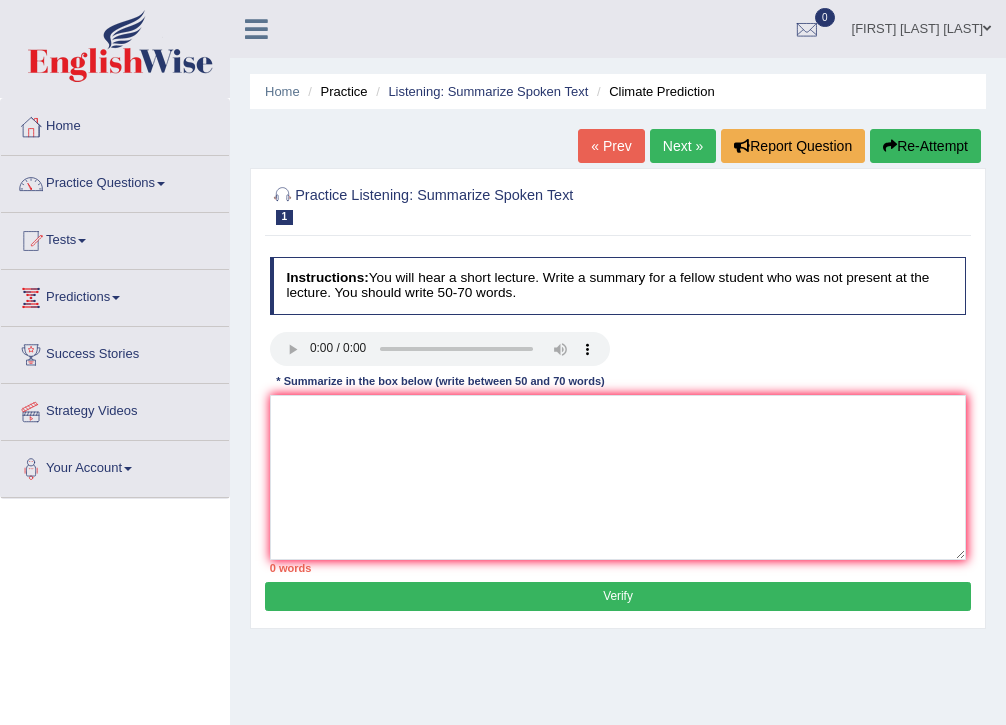 scroll, scrollTop: 0, scrollLeft: 0, axis: both 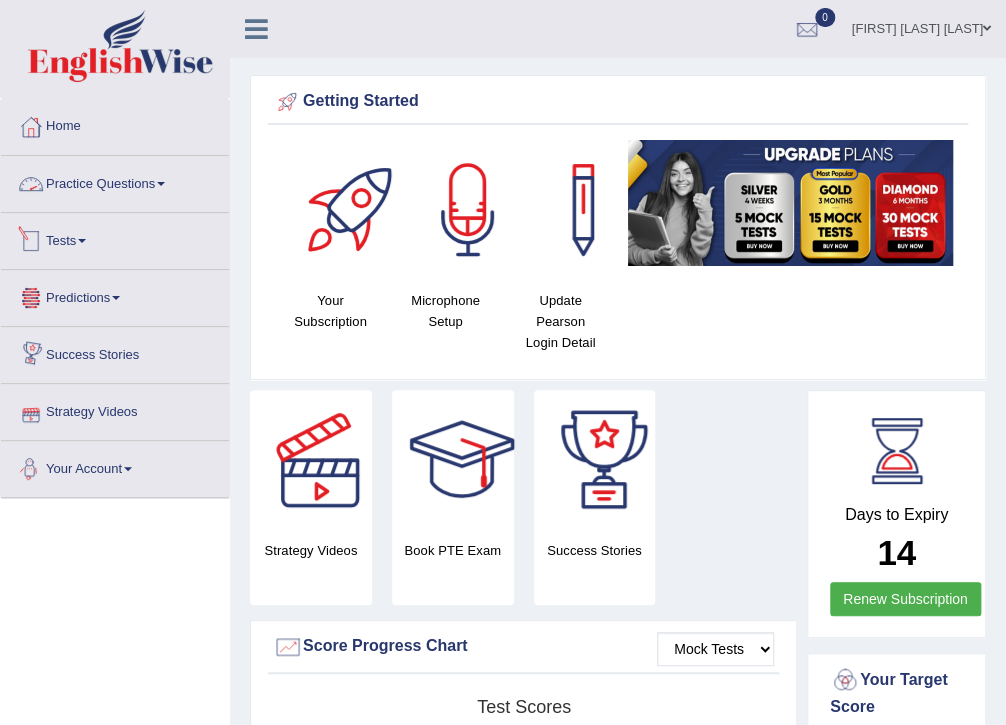 click on "Practice Questions" at bounding box center (115, 181) 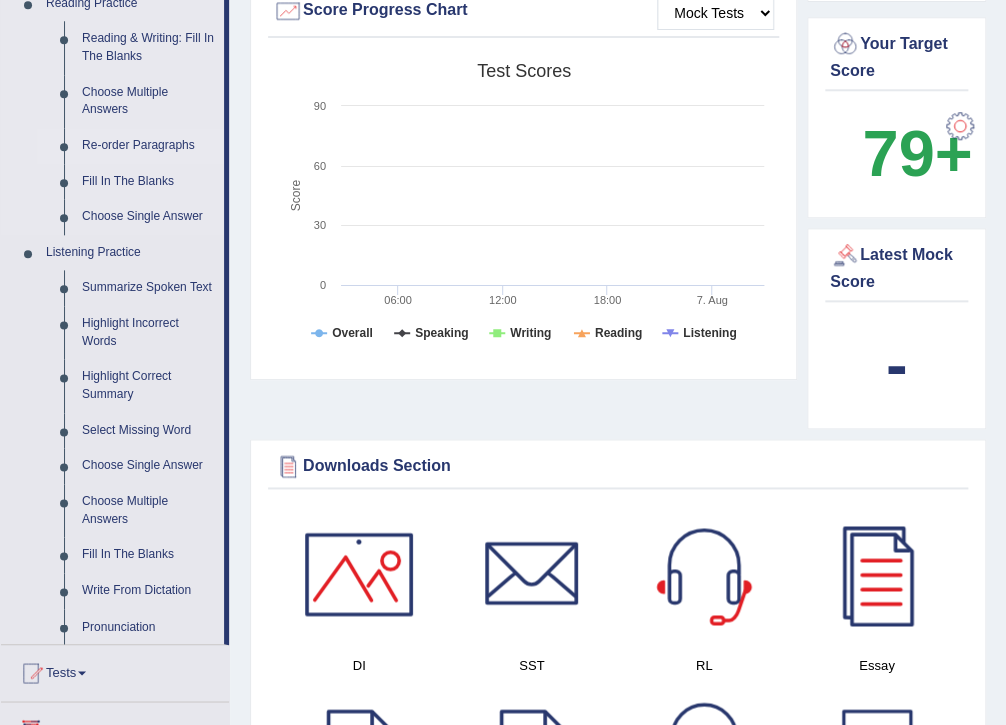 scroll, scrollTop: 640, scrollLeft: 0, axis: vertical 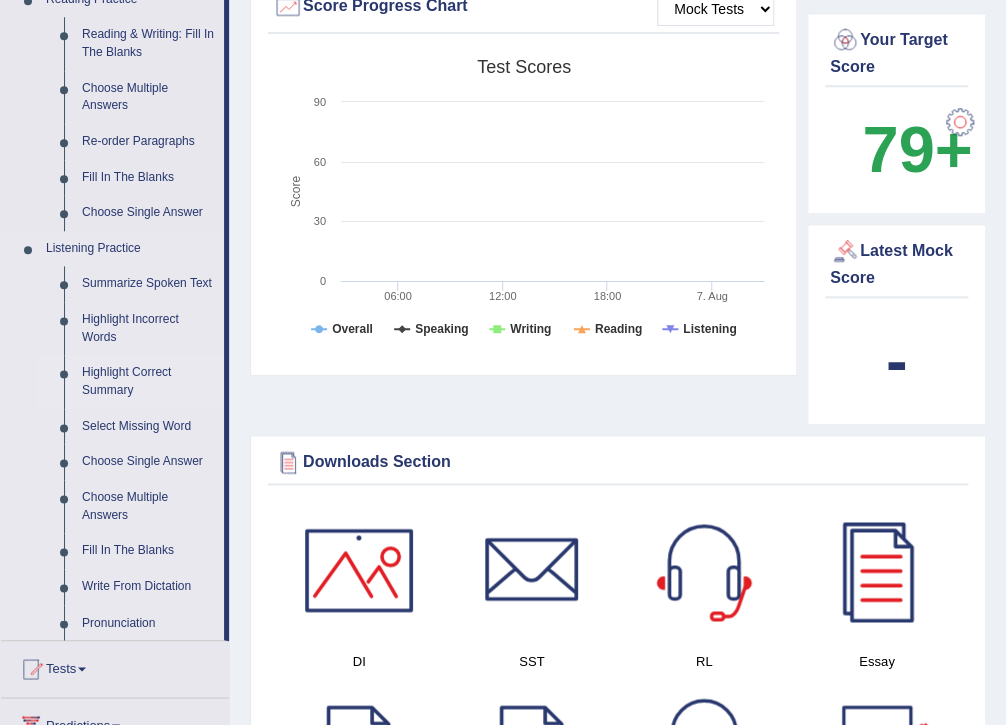 click on "Highlight Correct Summary" at bounding box center (148, 381) 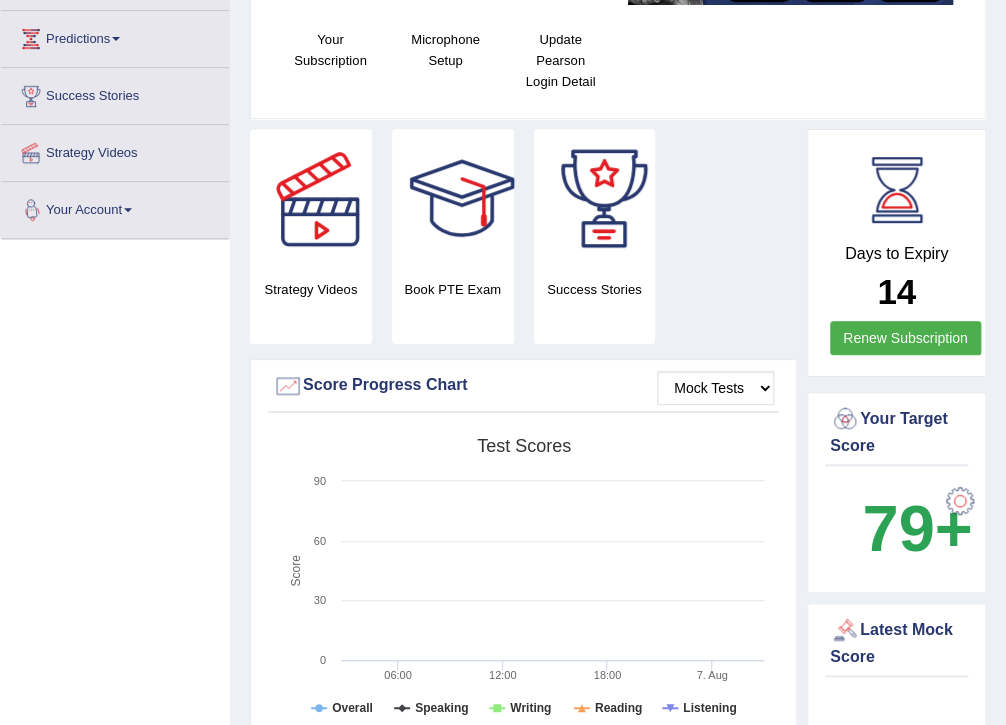 scroll, scrollTop: 292, scrollLeft: 0, axis: vertical 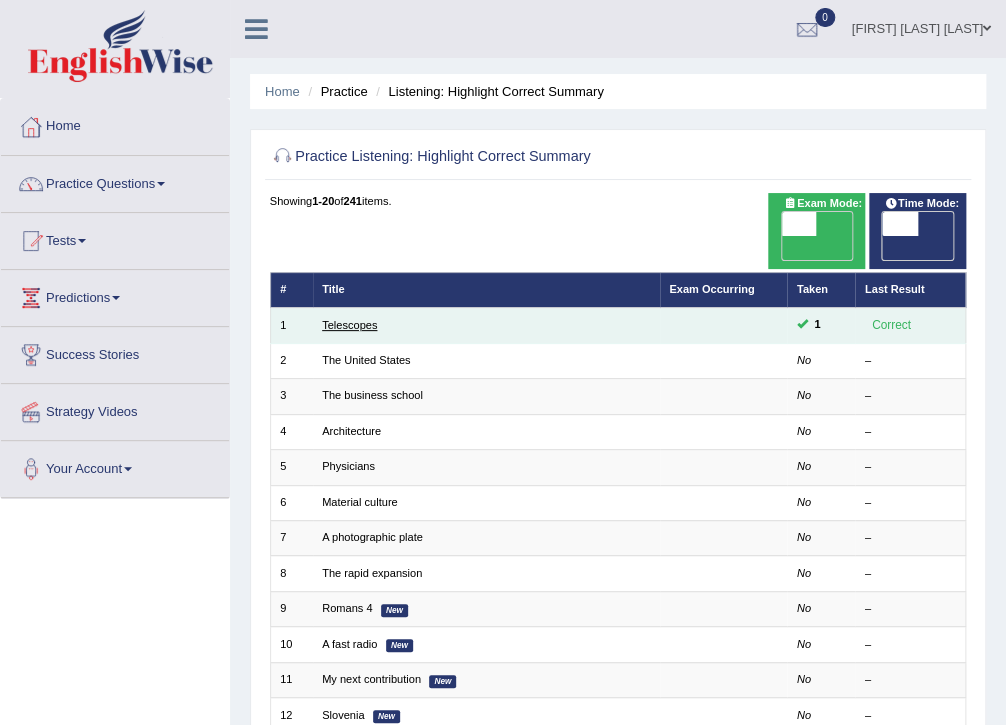 click on "Telescopes" at bounding box center [349, 325] 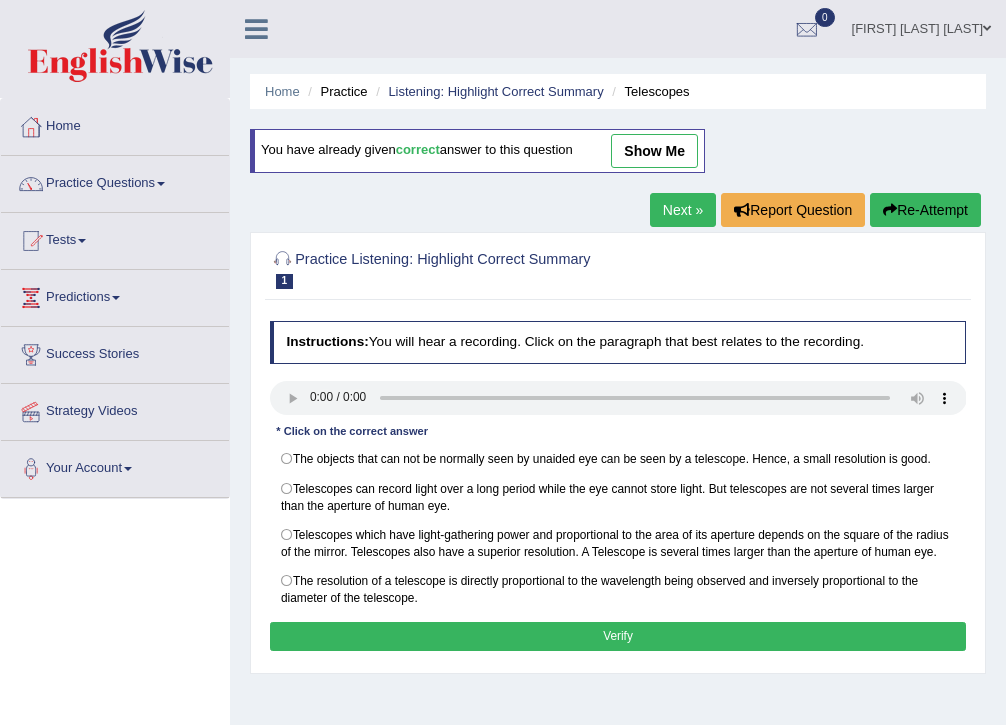scroll, scrollTop: 0, scrollLeft: 0, axis: both 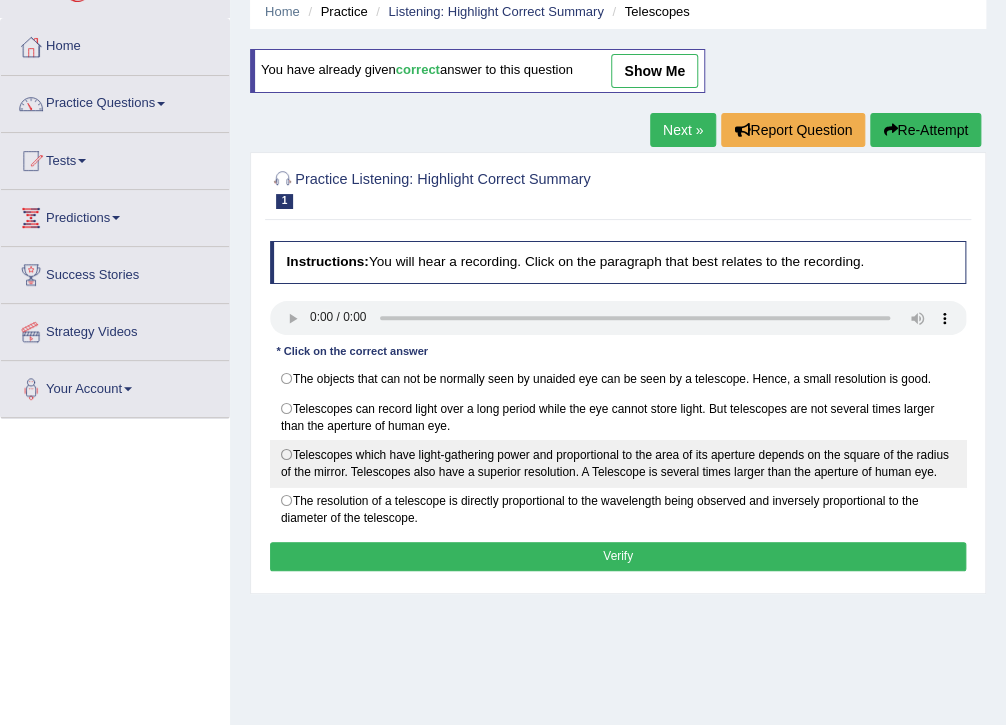 click on "Telescopes which have light-gathering power and proportional to the area of its aperture depends on the square of the radius of the mirror. Telescopes also have a superior resolution. A Telescope is several times larger than the aperture of human eye." at bounding box center (618, 463) 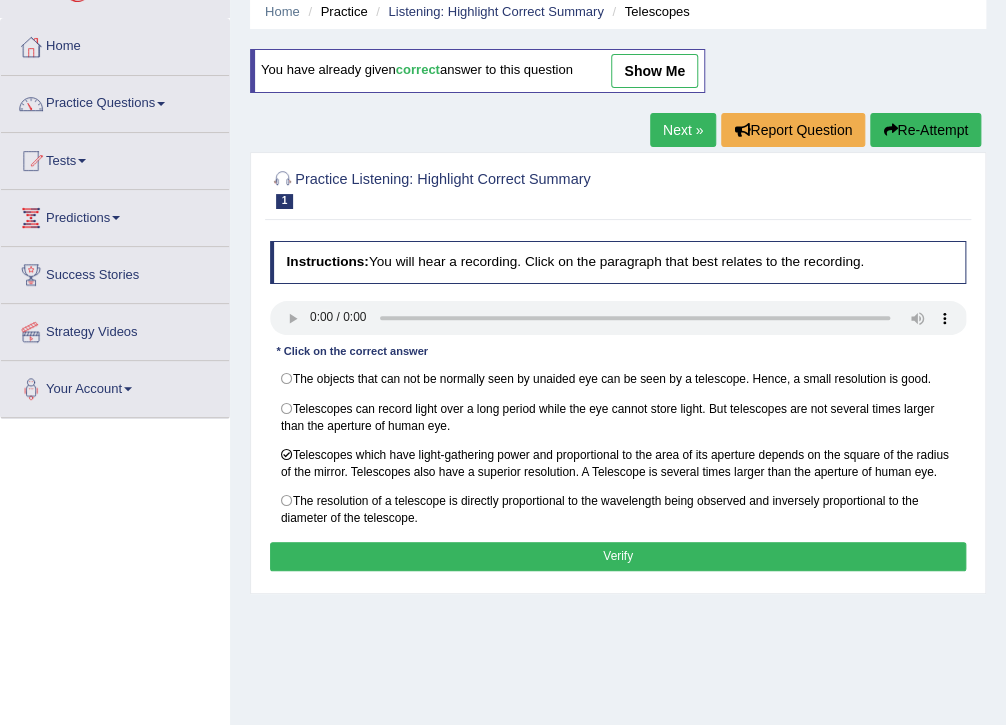 click on "Verify" at bounding box center (618, 556) 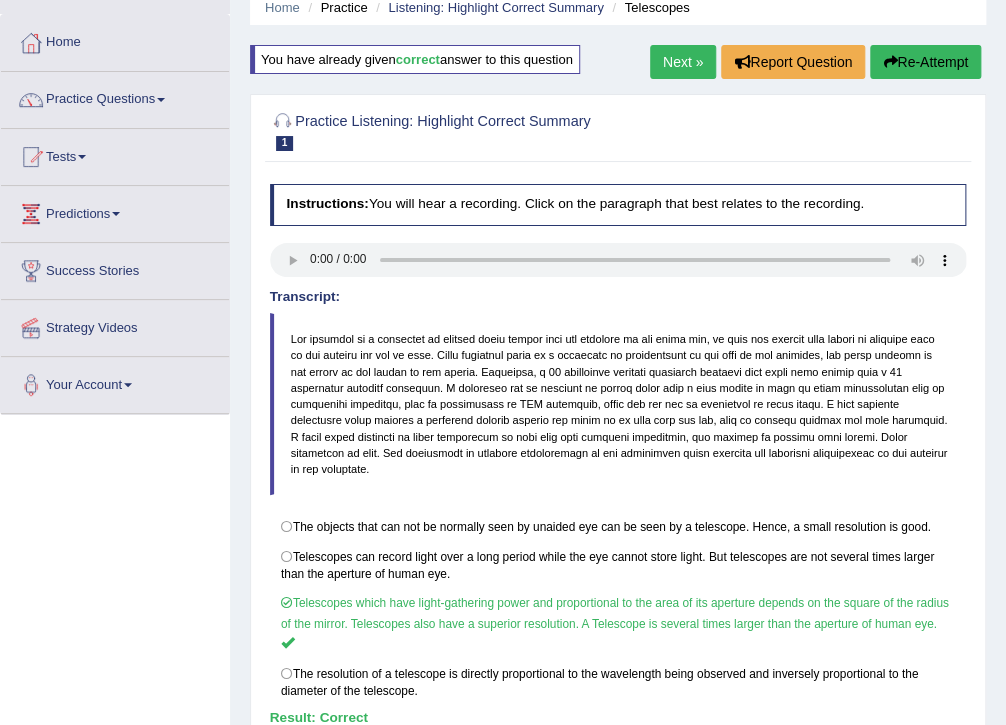 scroll, scrollTop: 80, scrollLeft: 0, axis: vertical 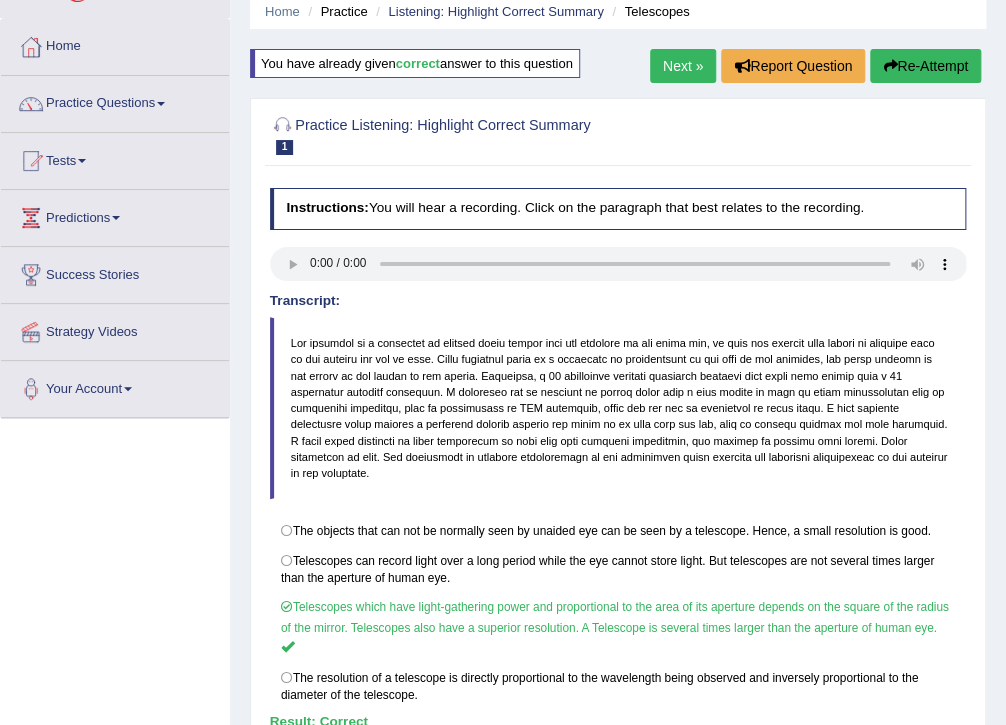 click on "Next »" at bounding box center (683, 66) 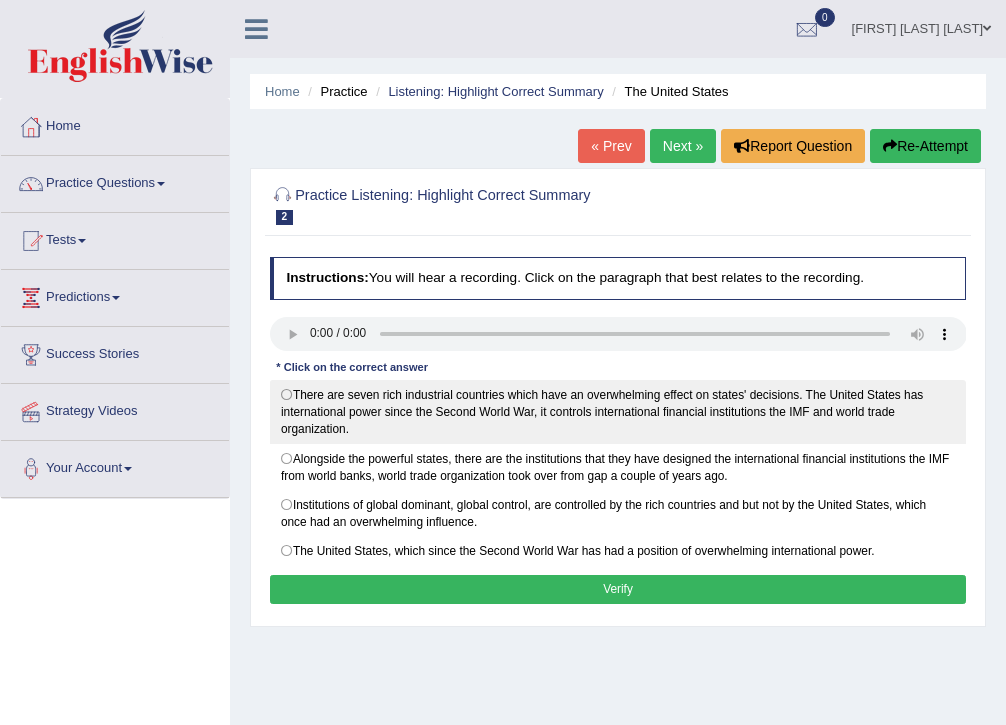 scroll, scrollTop: 0, scrollLeft: 0, axis: both 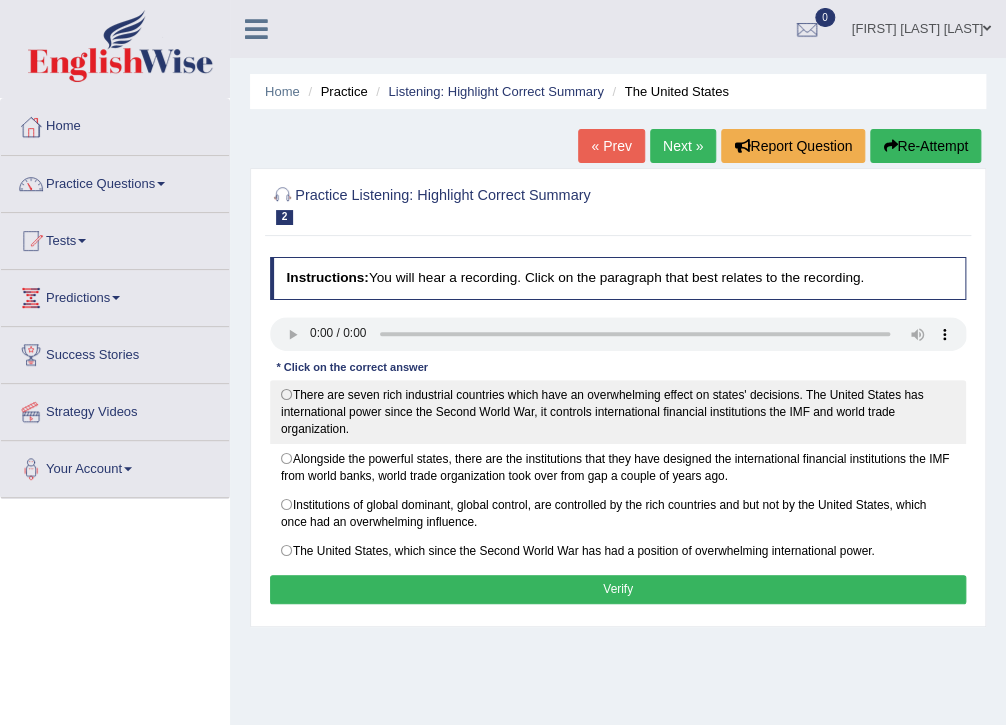 click on "There are seven rich industrial countries which have an overwhelming effect on states' decisions. The United States has international power since the Second World War, it controls international financial institutions the IMF and world trade organization." at bounding box center (618, 412) 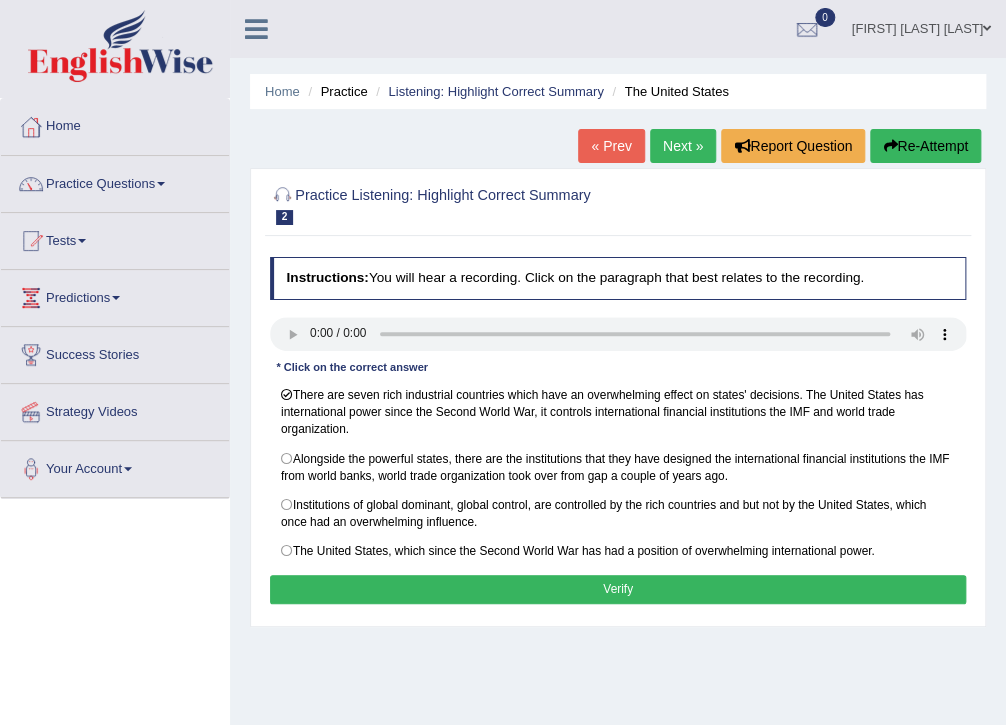 click on "Verify" at bounding box center (618, 589) 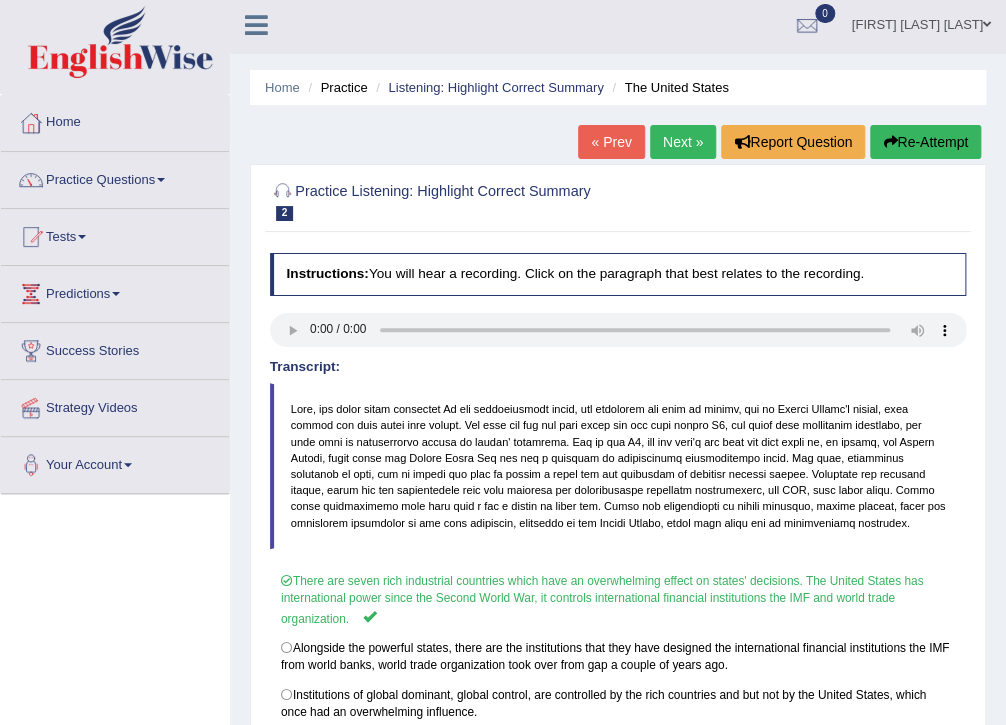 scroll, scrollTop: 0, scrollLeft: 0, axis: both 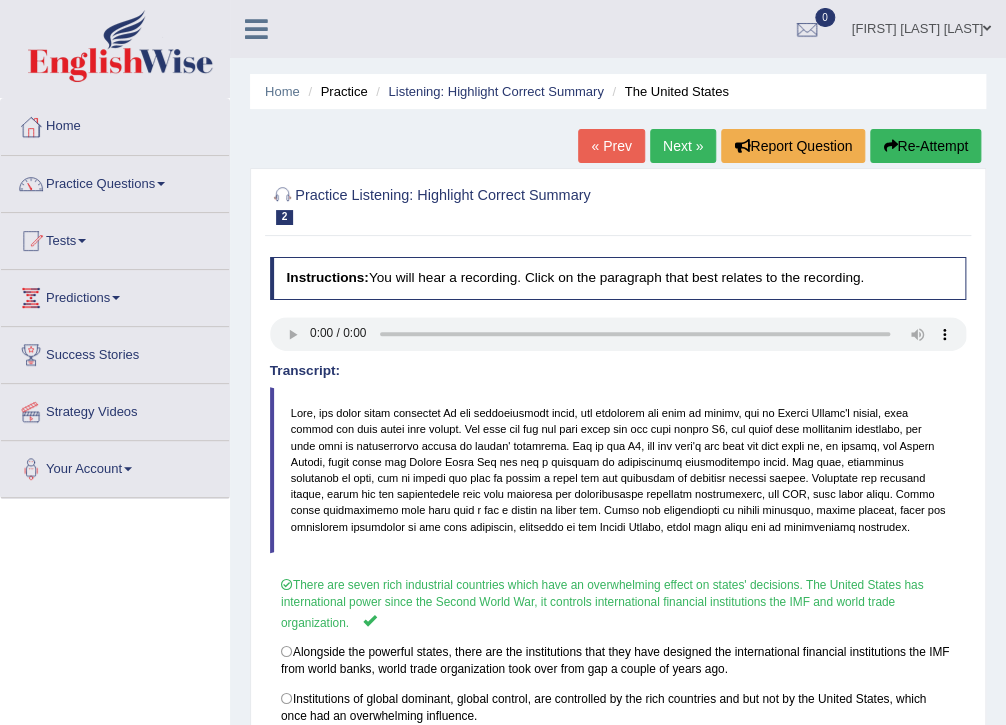 click on "Next »" at bounding box center (683, 146) 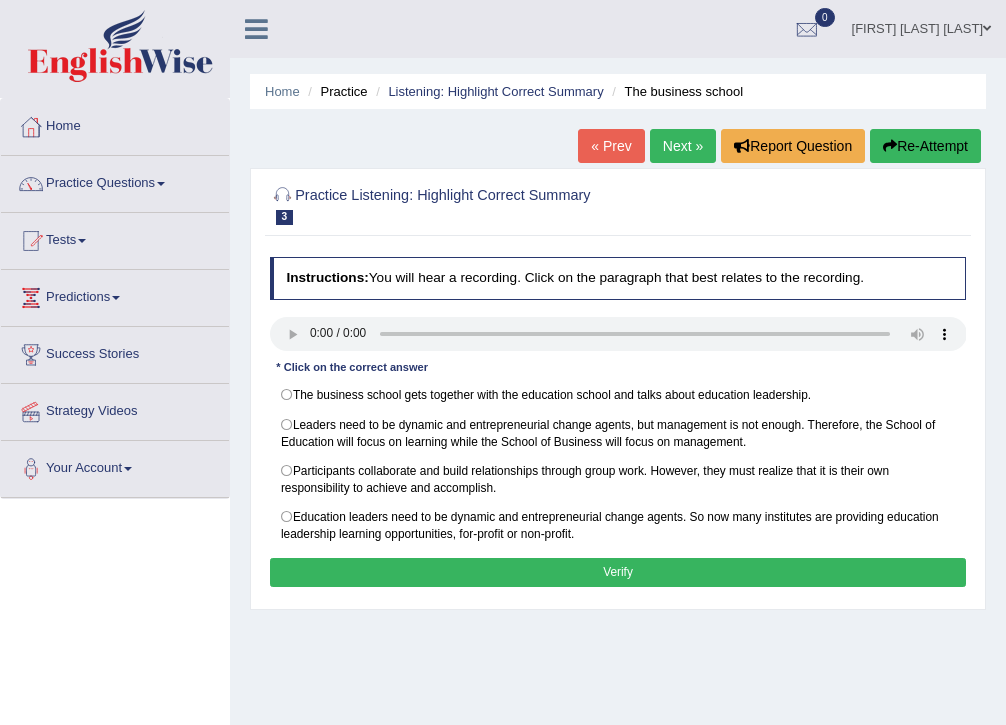 scroll, scrollTop: 0, scrollLeft: 0, axis: both 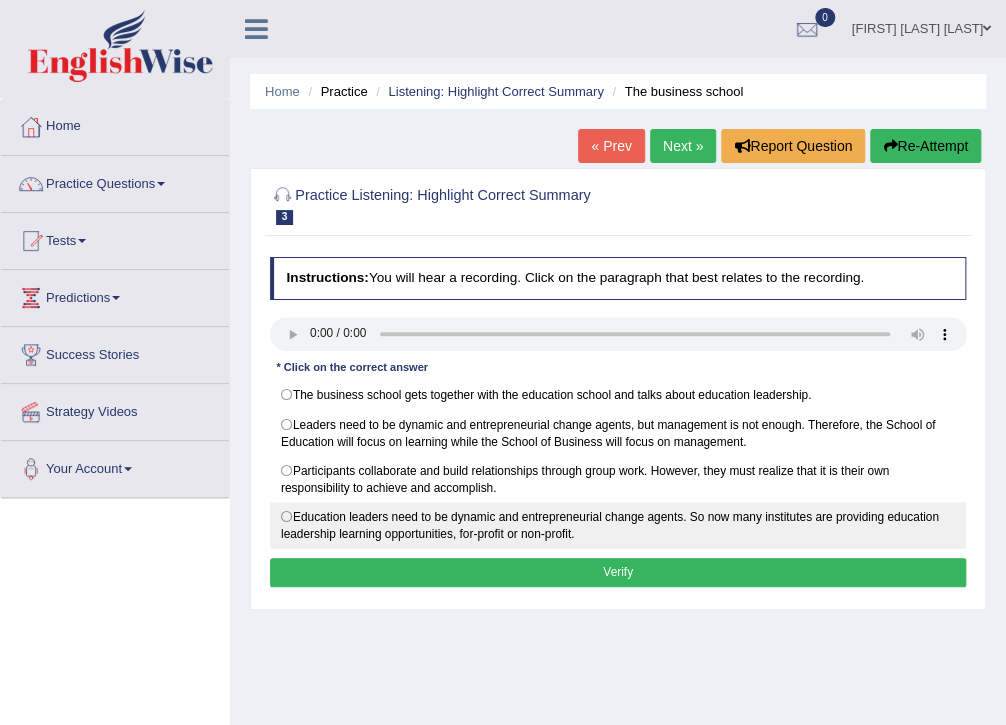 click on "Education leaders need to be dynamic and entrepreneurial change agents. So now many institutes are providing education leadership learning opportunities, for-profit or non-profit." at bounding box center [618, 525] 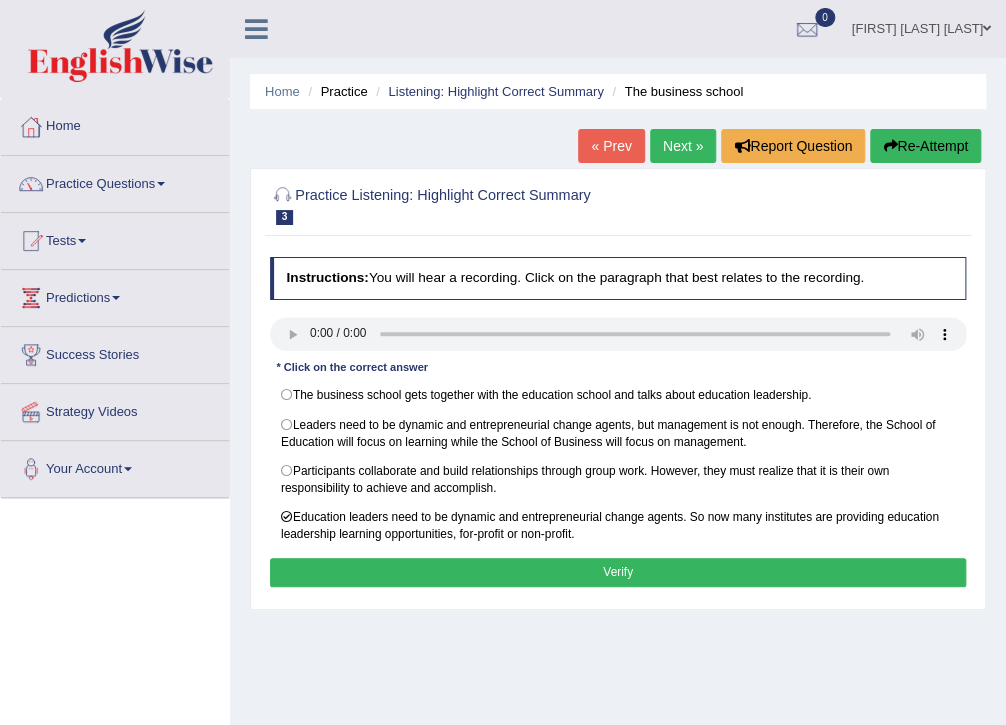click on "Verify" at bounding box center [618, 572] 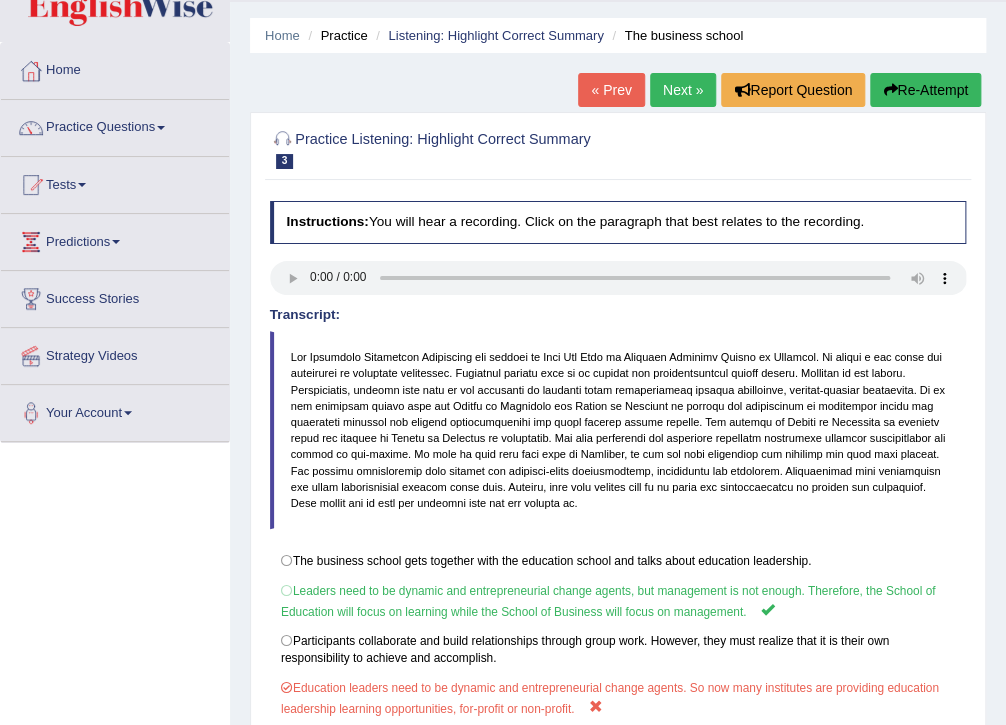 scroll, scrollTop: 80, scrollLeft: 0, axis: vertical 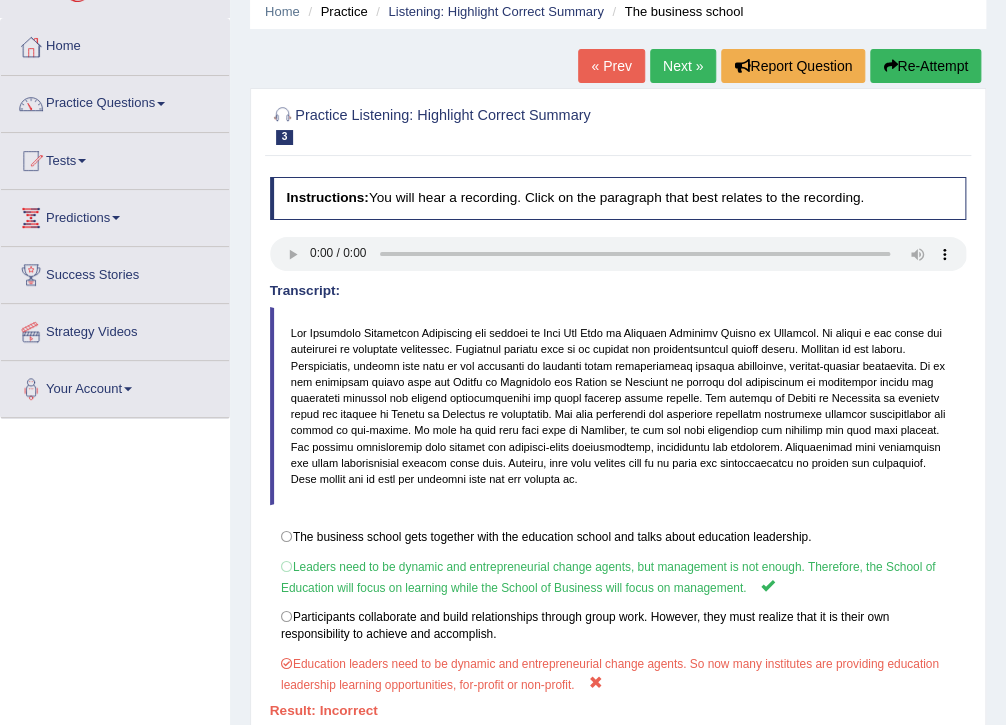 click on "Re-Attempt" at bounding box center [925, 66] 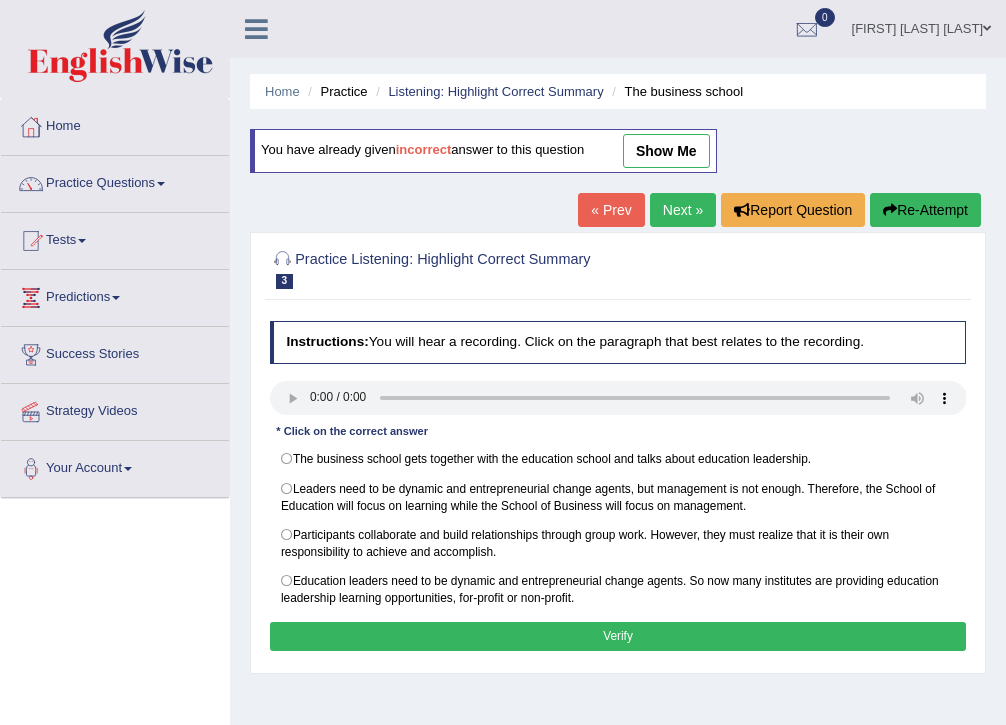 scroll, scrollTop: 80, scrollLeft: 0, axis: vertical 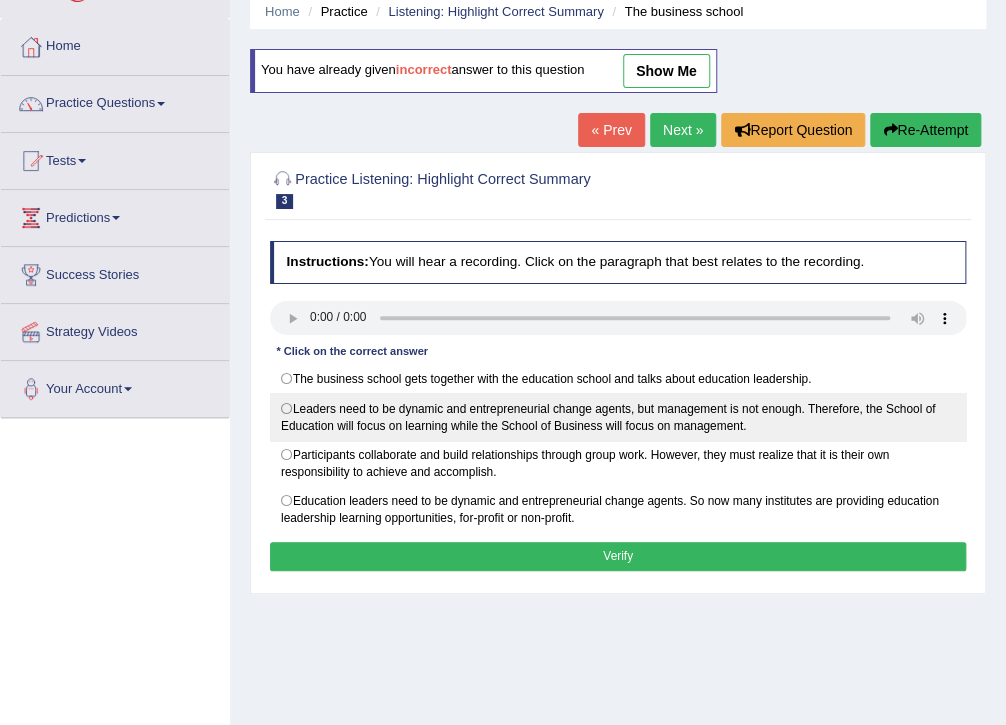 click on "Leaders need to be dynamic and entrepreneurial change agents, but management is not enough. Therefore, the School of Education will focus on learning while the School of Business will focus on management." at bounding box center [618, 416] 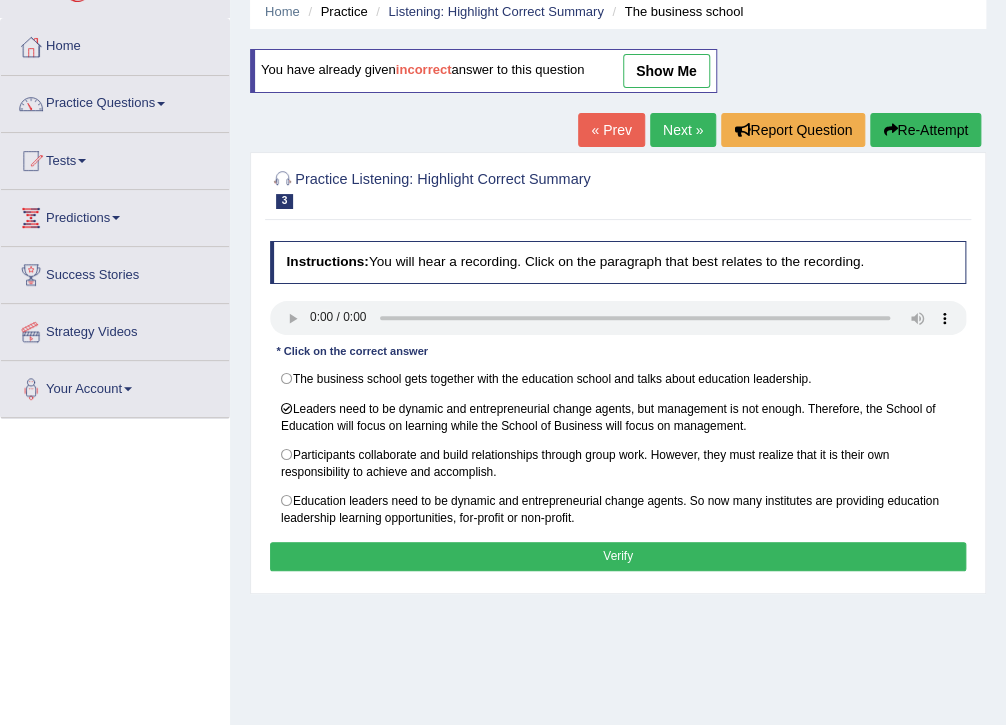 click on "Verify" at bounding box center [618, 556] 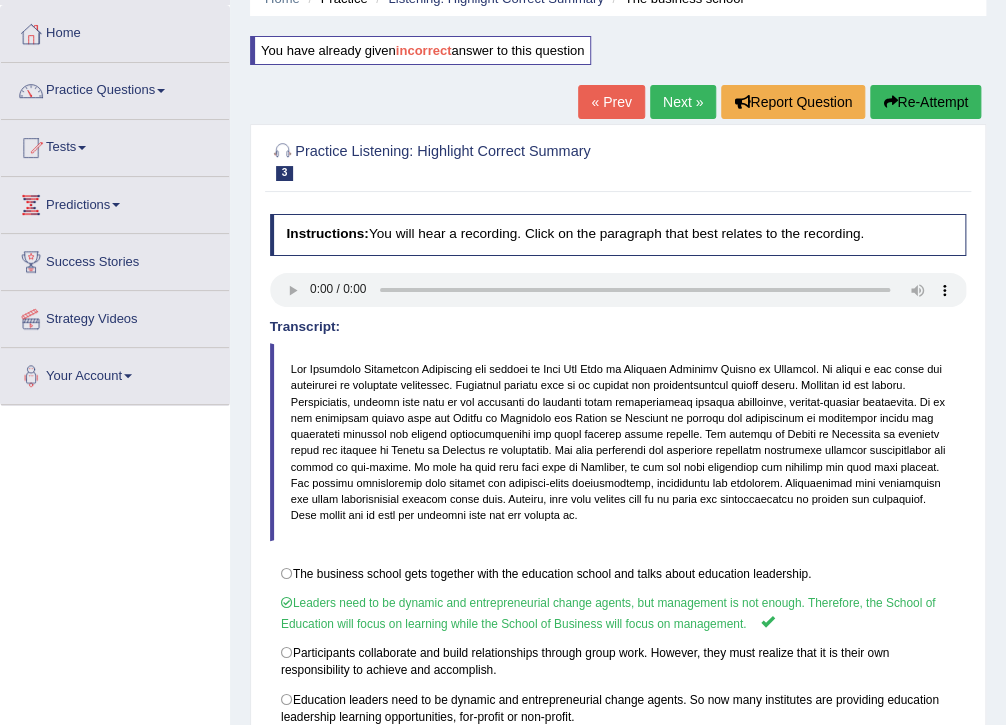 scroll, scrollTop: 85, scrollLeft: 0, axis: vertical 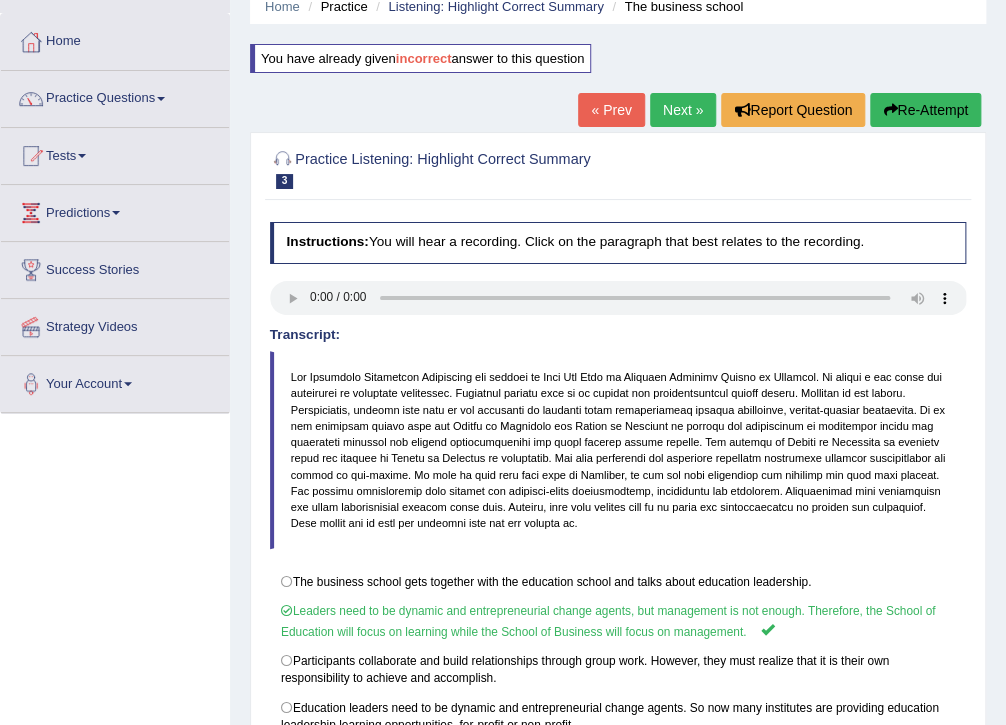 click on "Next »" at bounding box center [683, 110] 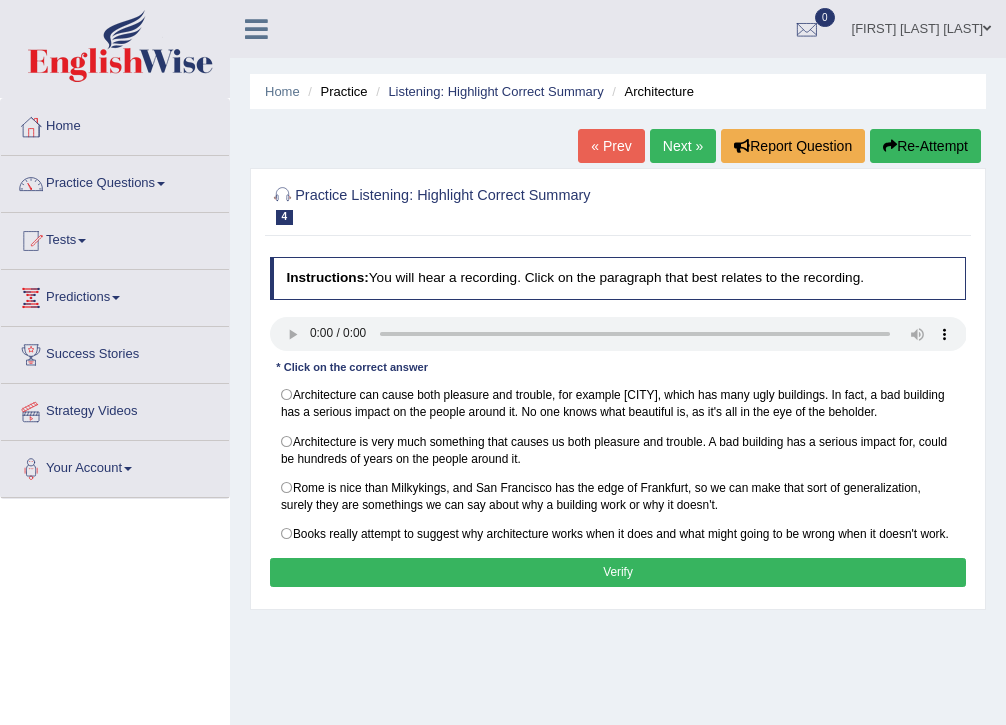 scroll, scrollTop: 0, scrollLeft: 0, axis: both 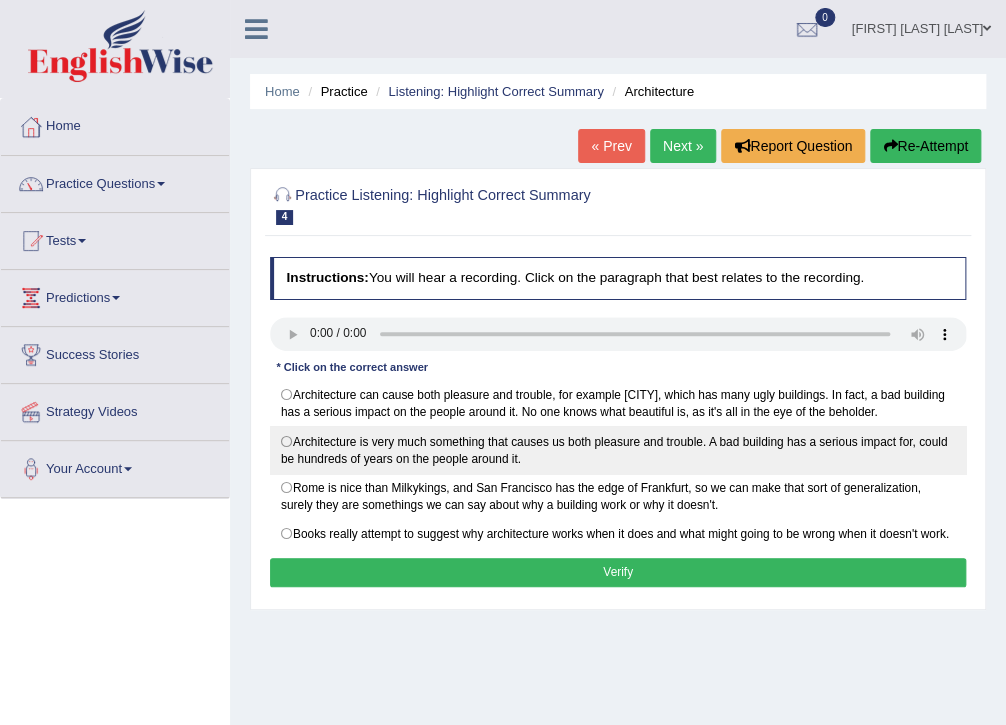 click on "Architecture is very much something that causes us both pleasure and trouble. A bad building has a serious impact for, could be hundreds of years on the people around it." at bounding box center [618, 449] 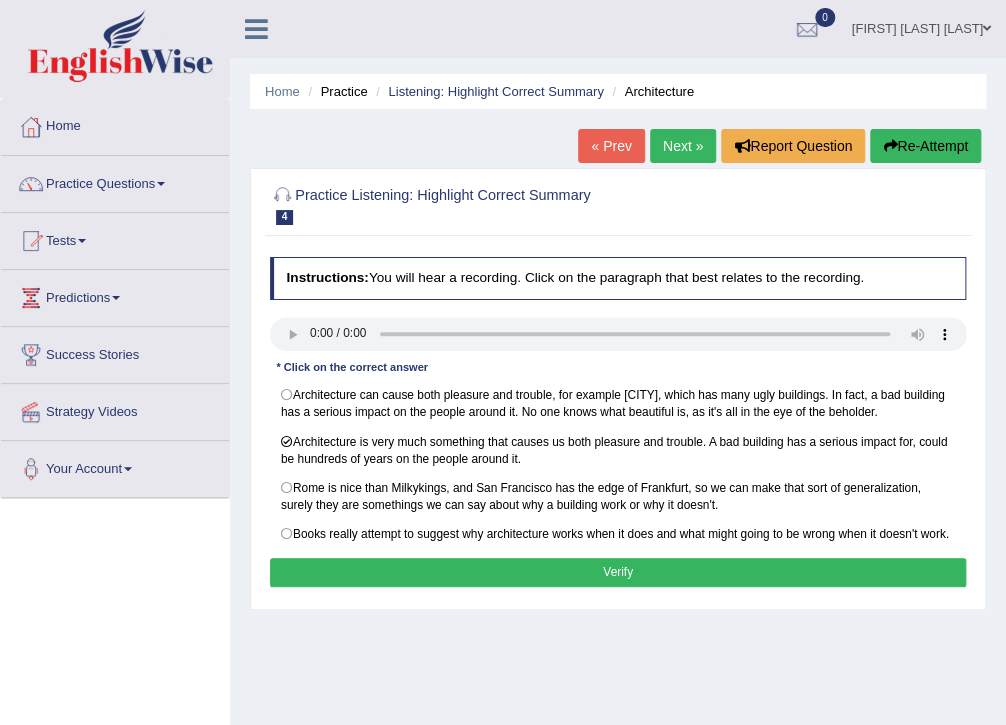 click on "Verify" at bounding box center (618, 572) 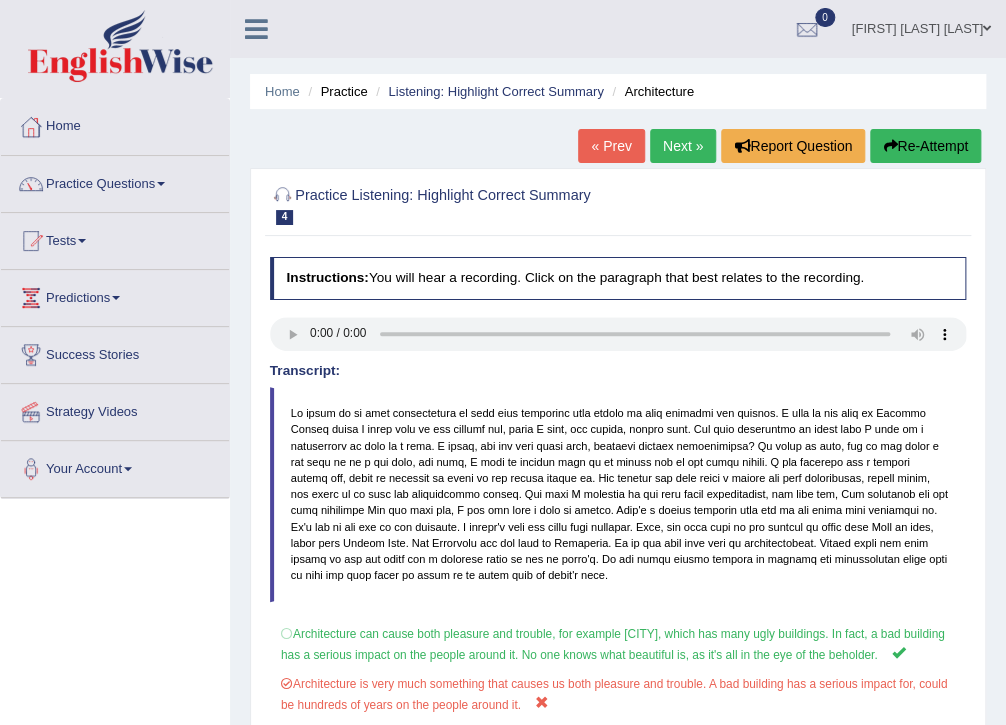 click on "Re-Attempt" at bounding box center (925, 146) 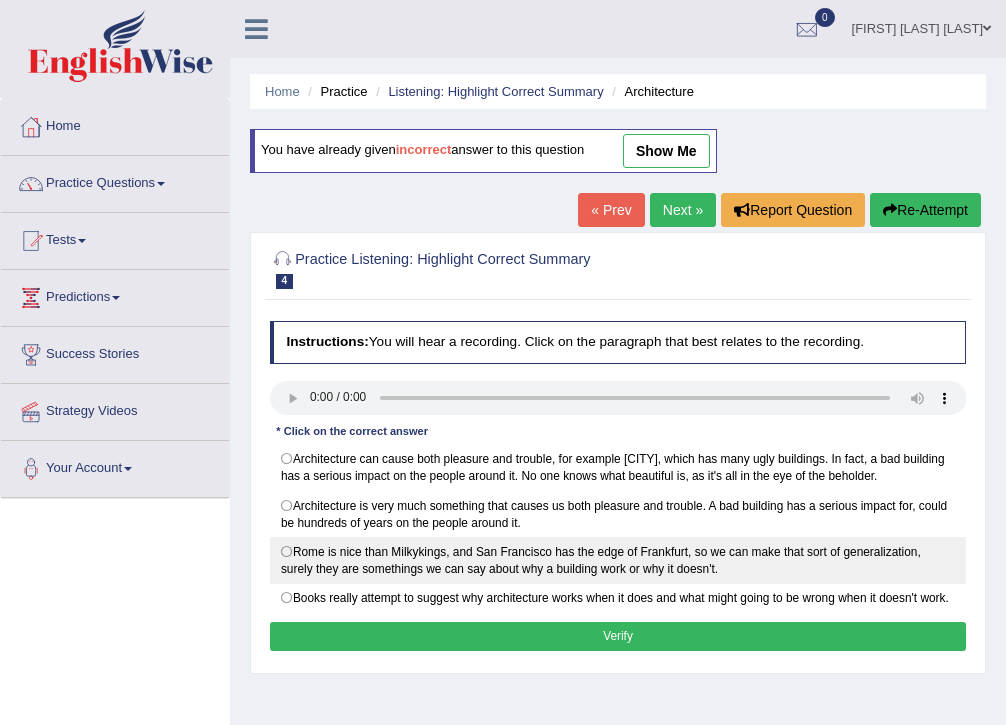 scroll, scrollTop: 0, scrollLeft: 0, axis: both 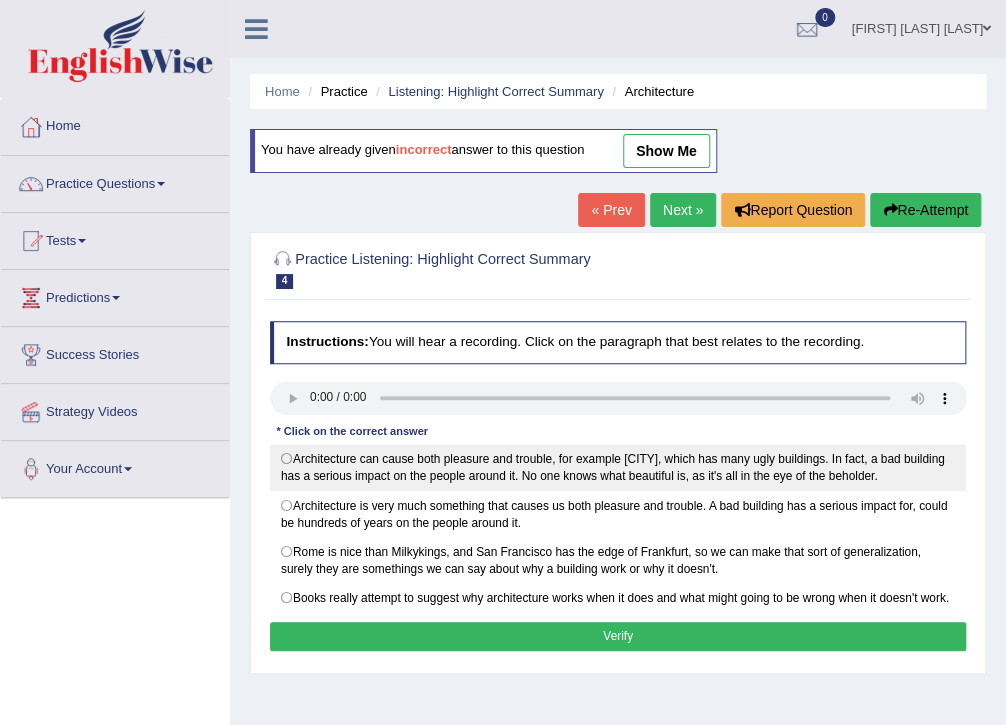 click on "Architecture can cause both pleasure and trouble, for example [CITY], which has many ugly buildings. In fact, a bad building has a serious impact on the people around it. No one knows what beautiful is, as it's all in the eye of the beholder." at bounding box center [618, 467] 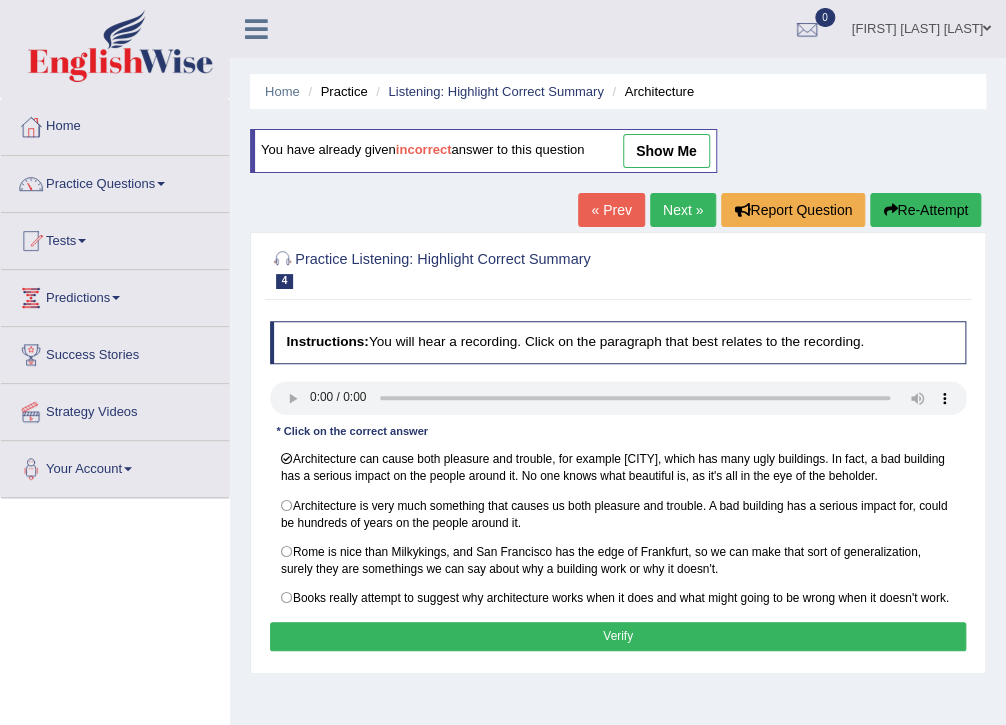 click on "Verify" at bounding box center (618, 636) 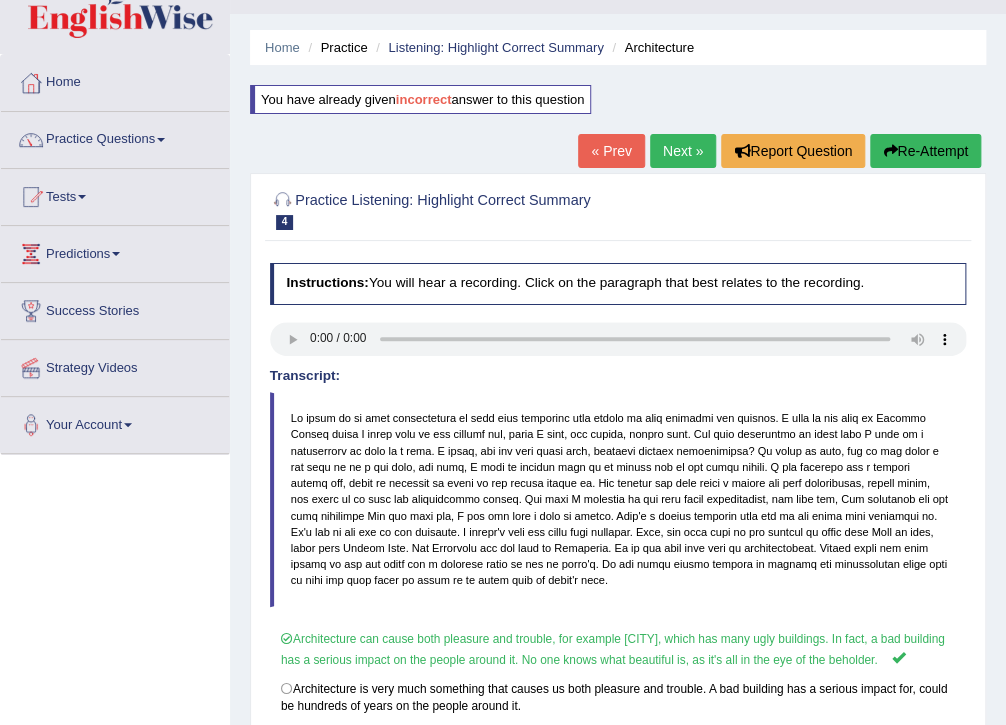 scroll, scrollTop: 80, scrollLeft: 0, axis: vertical 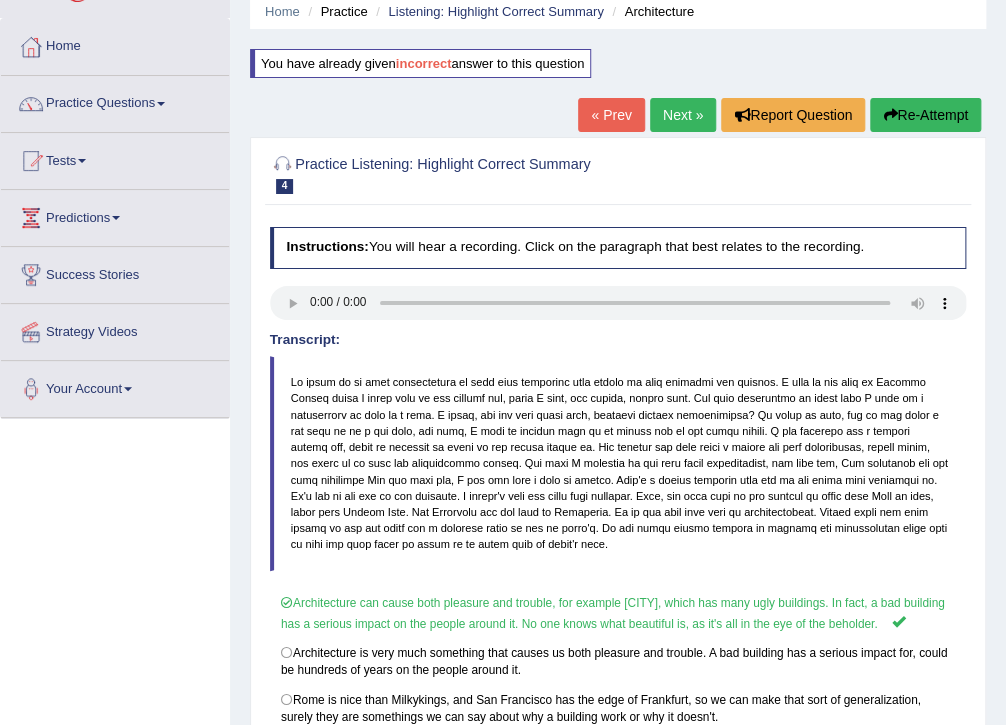 click on "Next »" at bounding box center (683, 115) 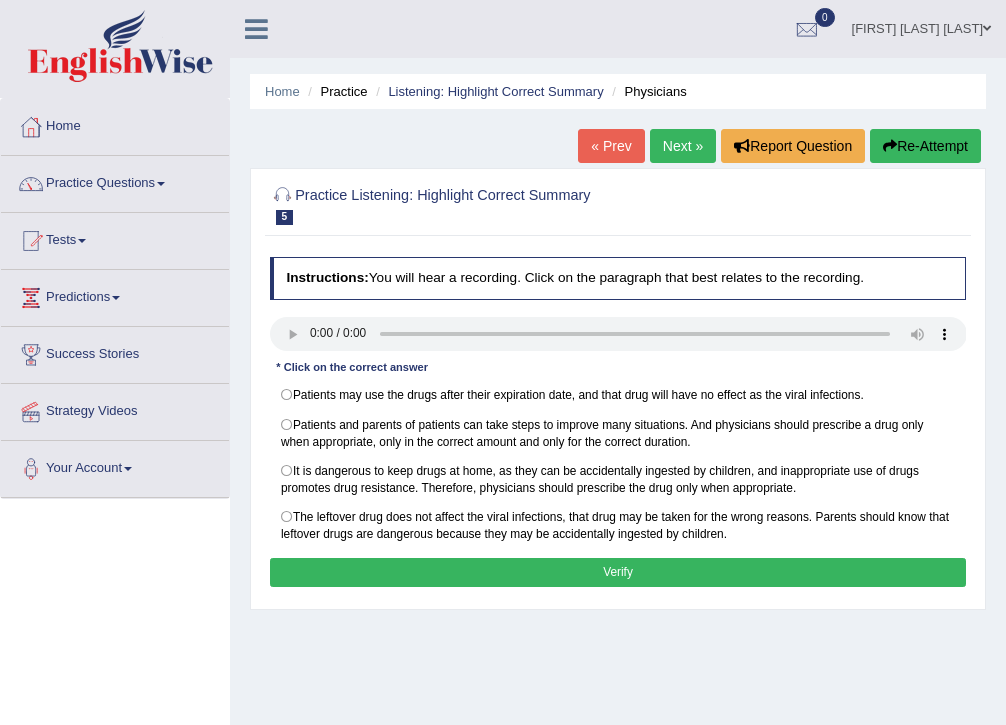 scroll, scrollTop: 0, scrollLeft: 0, axis: both 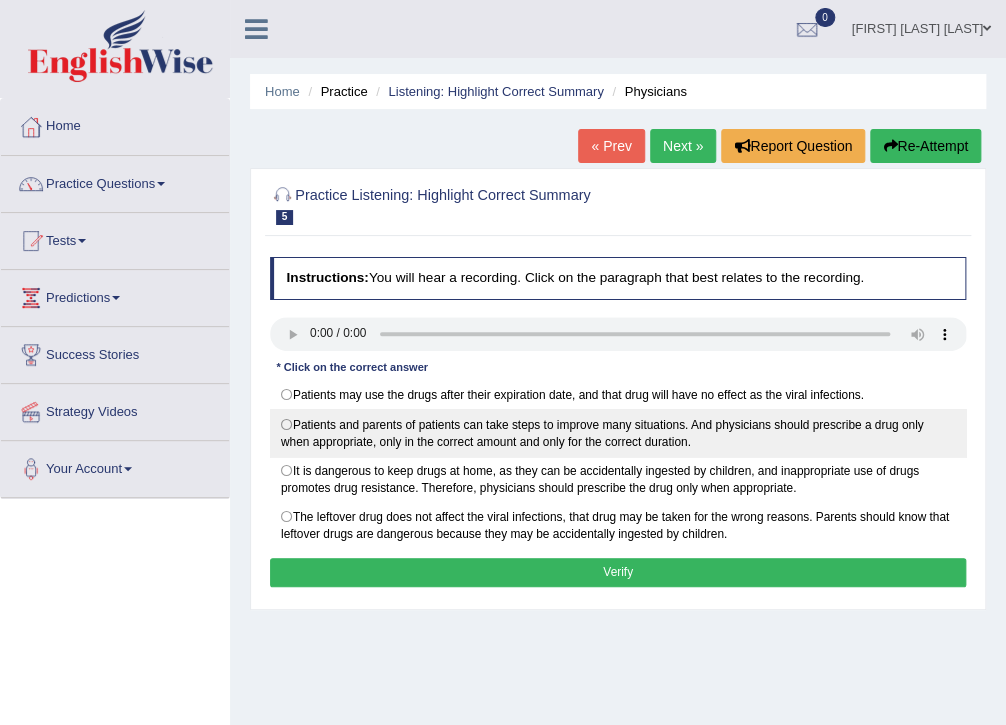 click on "Patients and parents of patients can take steps to improve many situations. And physicians should prescribe a drug only when appropriate, only in the correct amount and only for the correct duration." at bounding box center [618, 432] 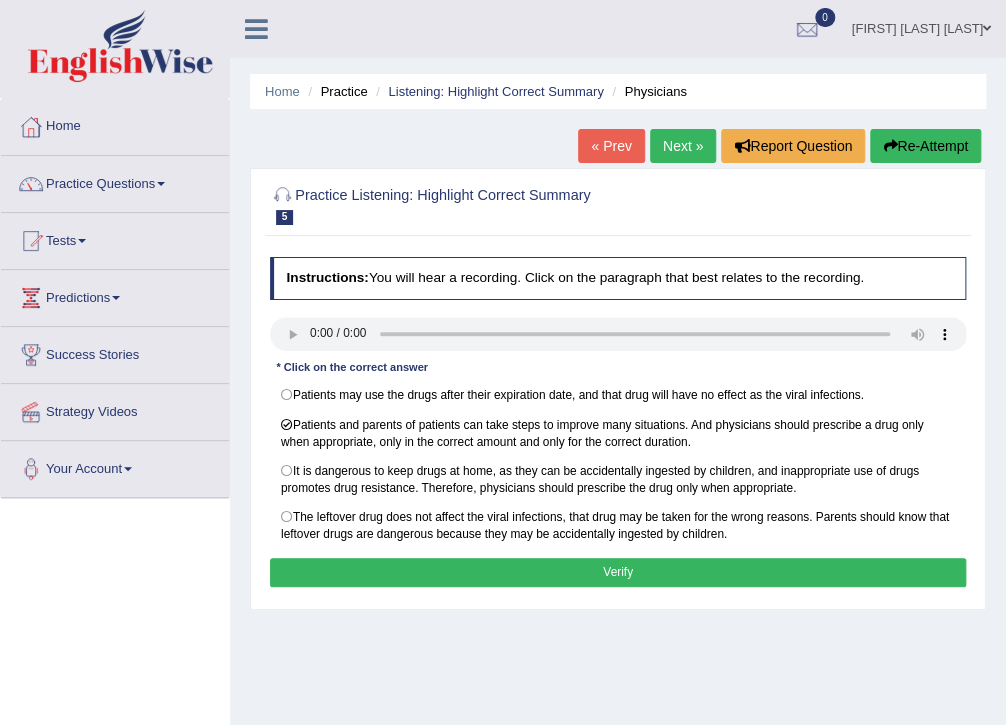 click on "Verify" at bounding box center [618, 572] 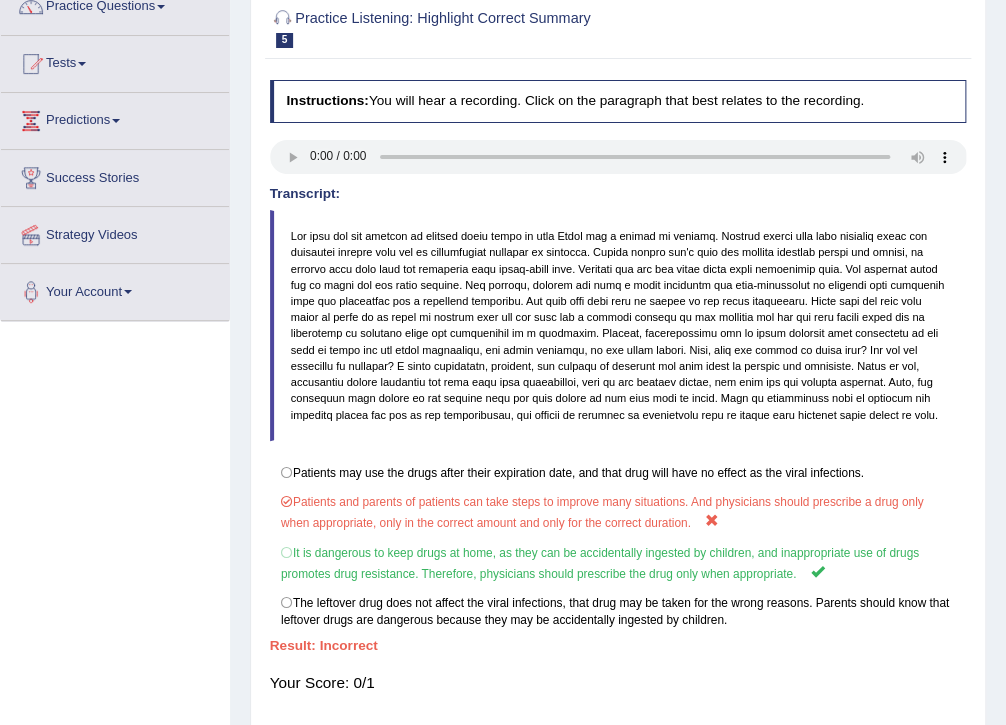 scroll, scrollTop: 80, scrollLeft: 0, axis: vertical 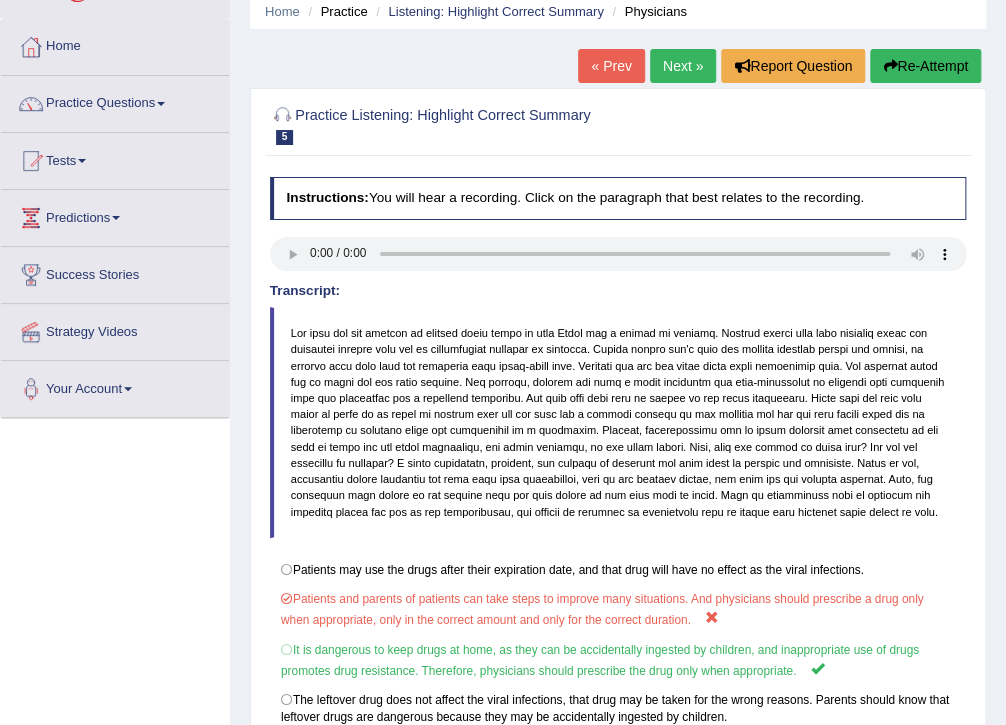 click on "Re-Attempt" at bounding box center [925, 66] 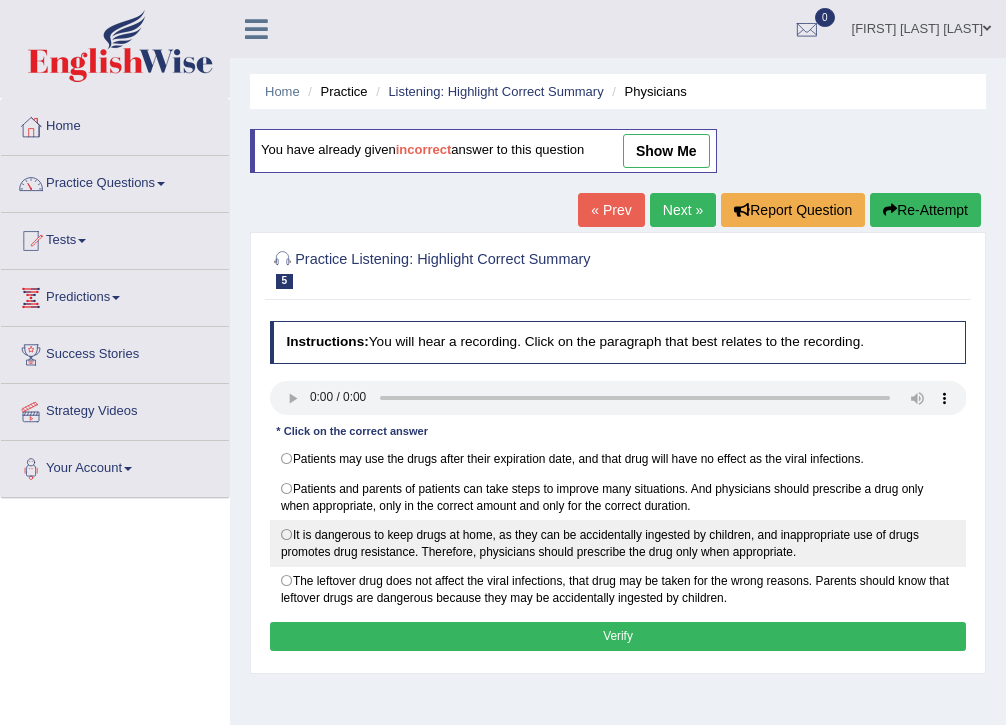 scroll, scrollTop: 80, scrollLeft: 0, axis: vertical 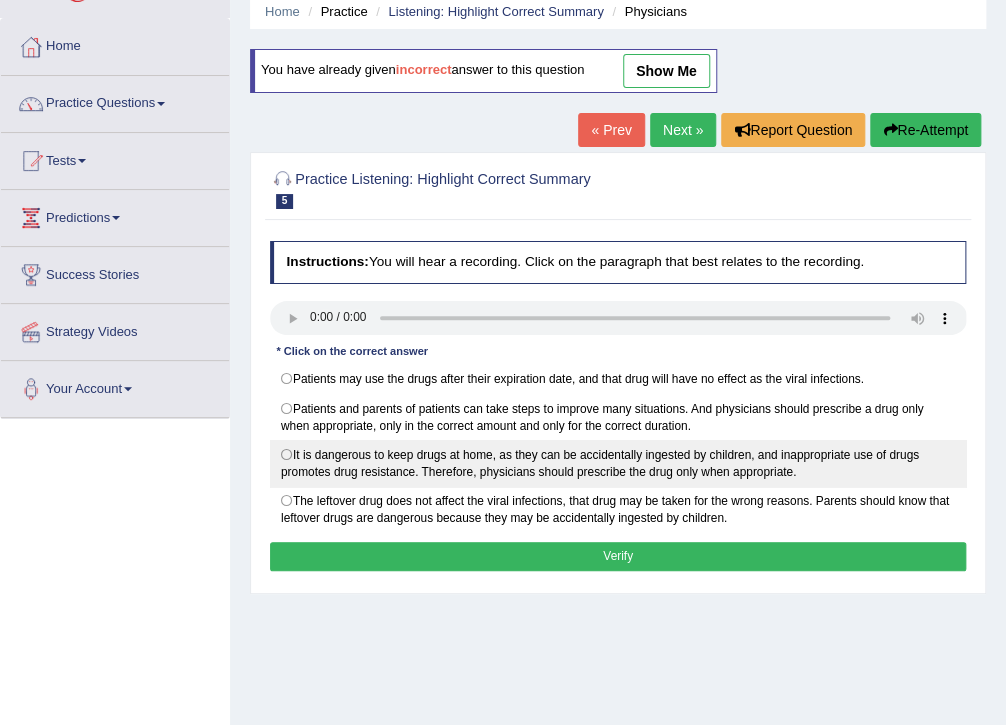 click on "It is dangerous to keep drugs at home, as they can be accidentally ingested by children, and inappropriate use of drugs promotes drug resistance. Therefore, physicians should prescribe the drug only when appropriate." at bounding box center (618, 463) 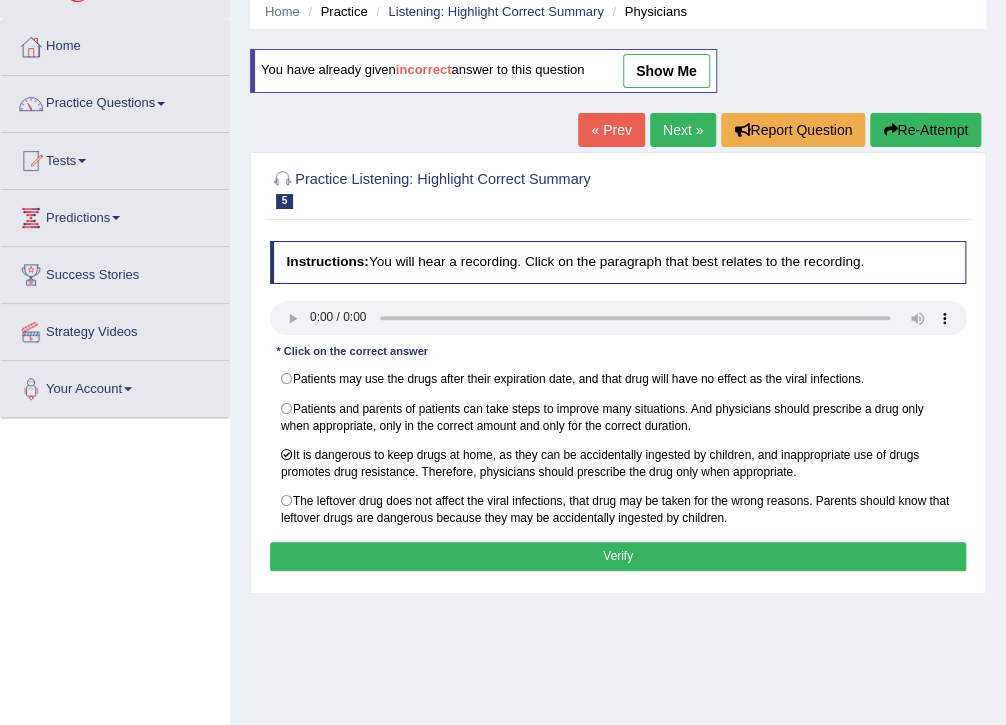 click on "Verify" at bounding box center [618, 556] 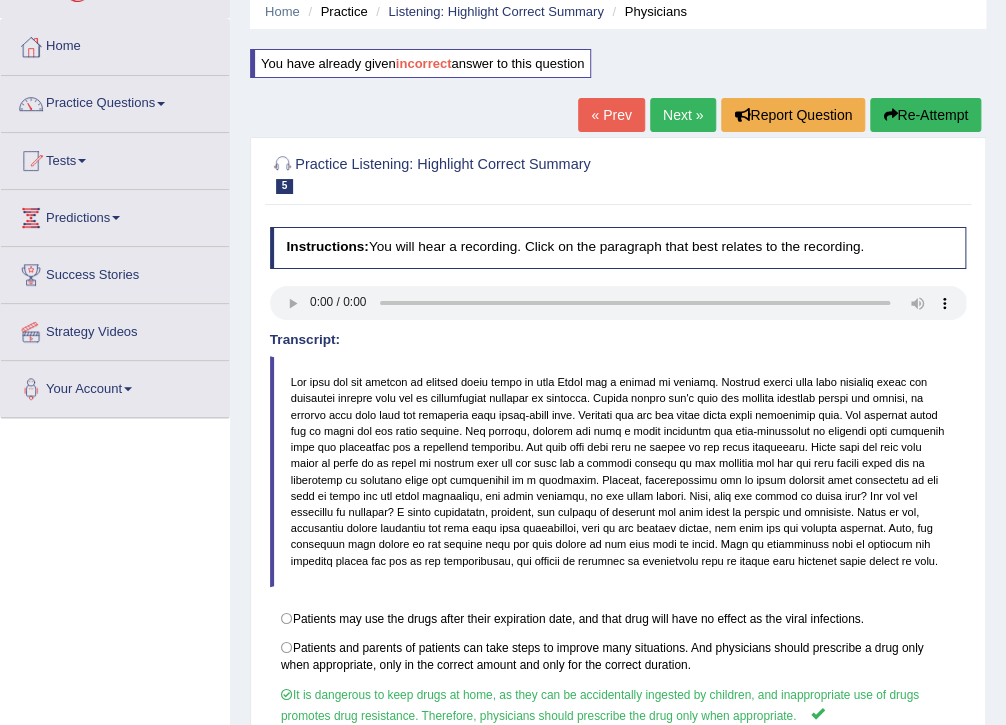 click on "Next »" at bounding box center [683, 115] 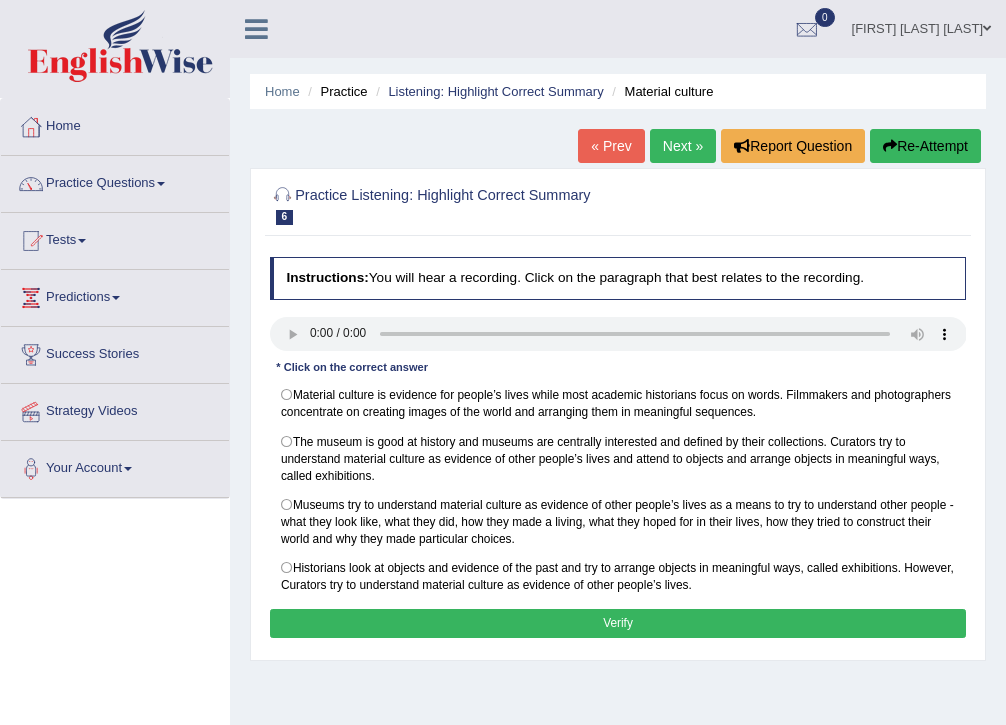 scroll, scrollTop: 0, scrollLeft: 0, axis: both 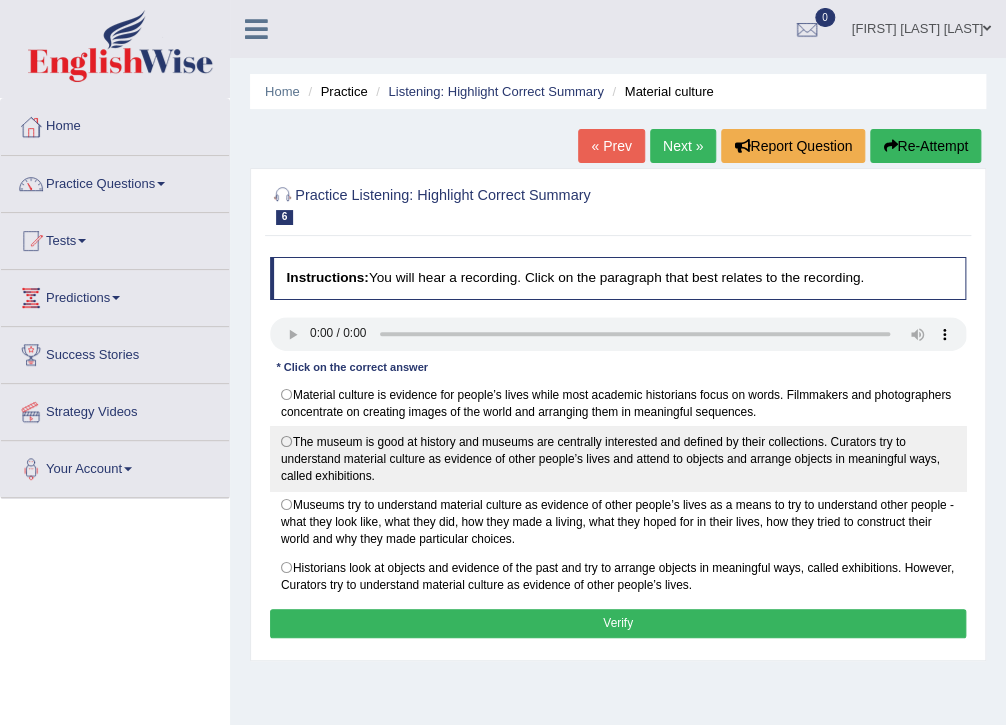 click on "The museum is good at history and museums are centrally interested and defined by their collections. Curators try to understand material culture as evidence of other people’s lives and attend to objects and arrange objects in meaningful ways, called exhibitions." at bounding box center [618, 458] 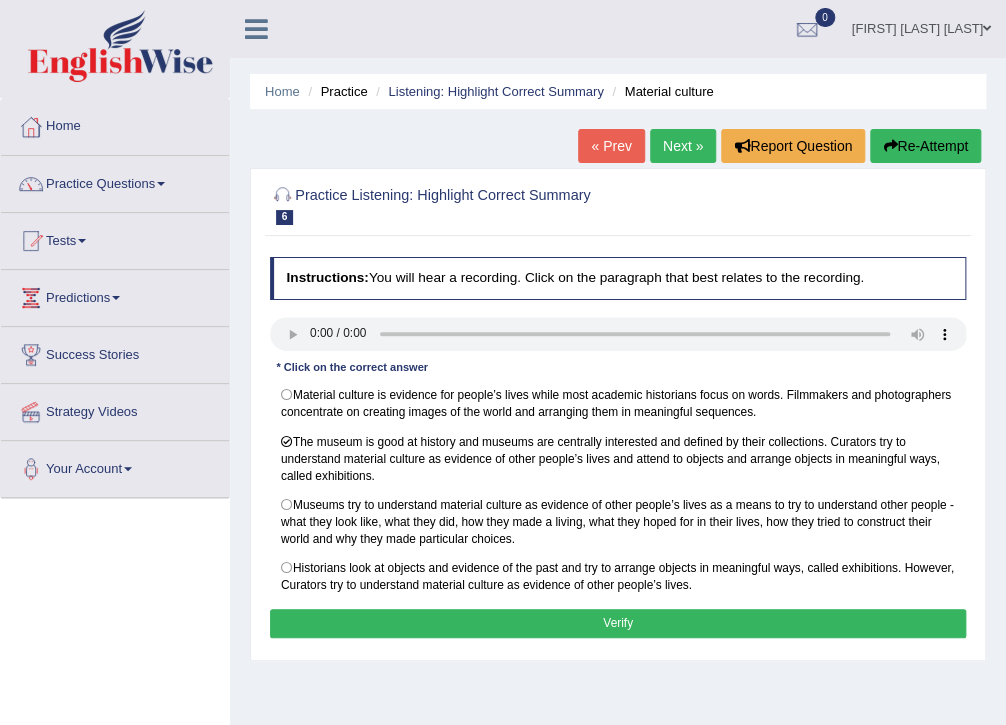 click on "Verify" at bounding box center (618, 623) 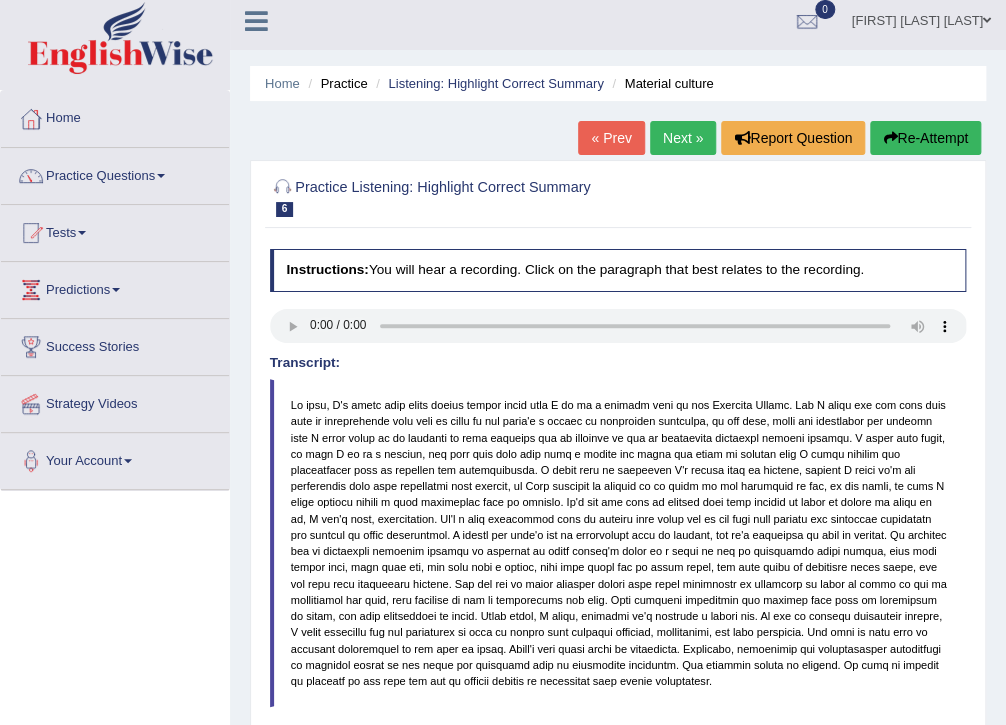 scroll, scrollTop: 0, scrollLeft: 0, axis: both 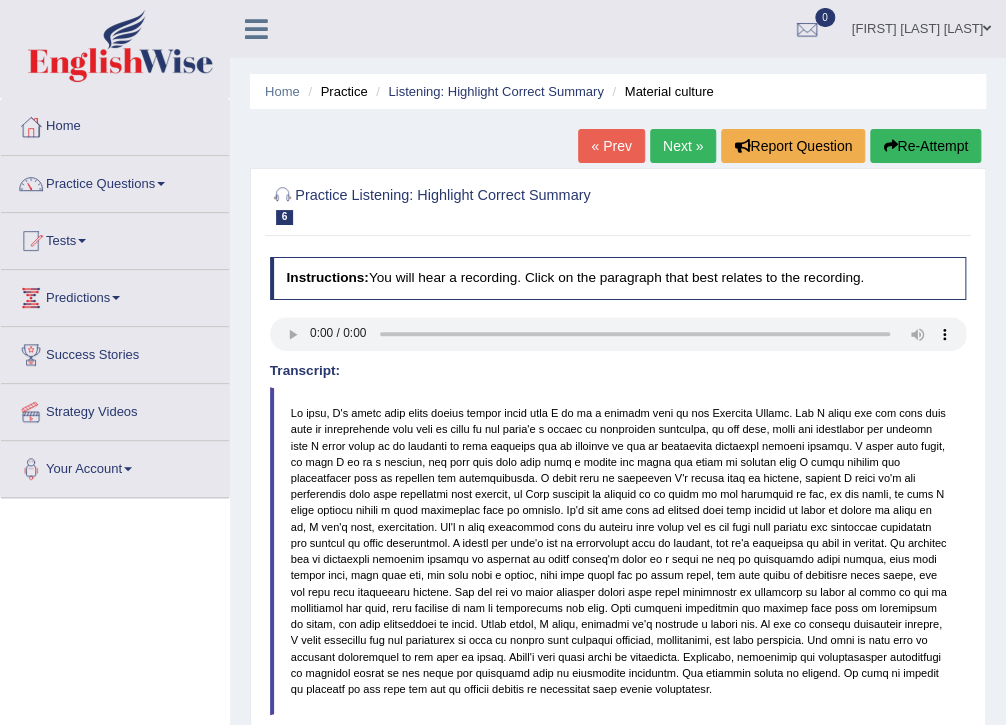 click on "Next »" at bounding box center (683, 146) 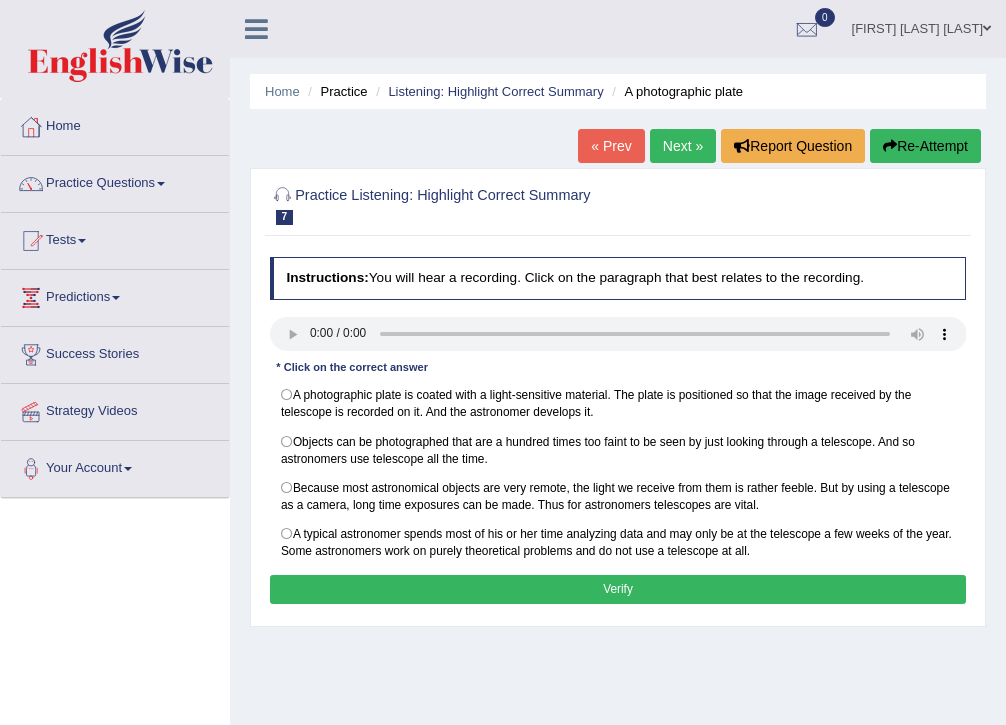 scroll, scrollTop: 0, scrollLeft: 0, axis: both 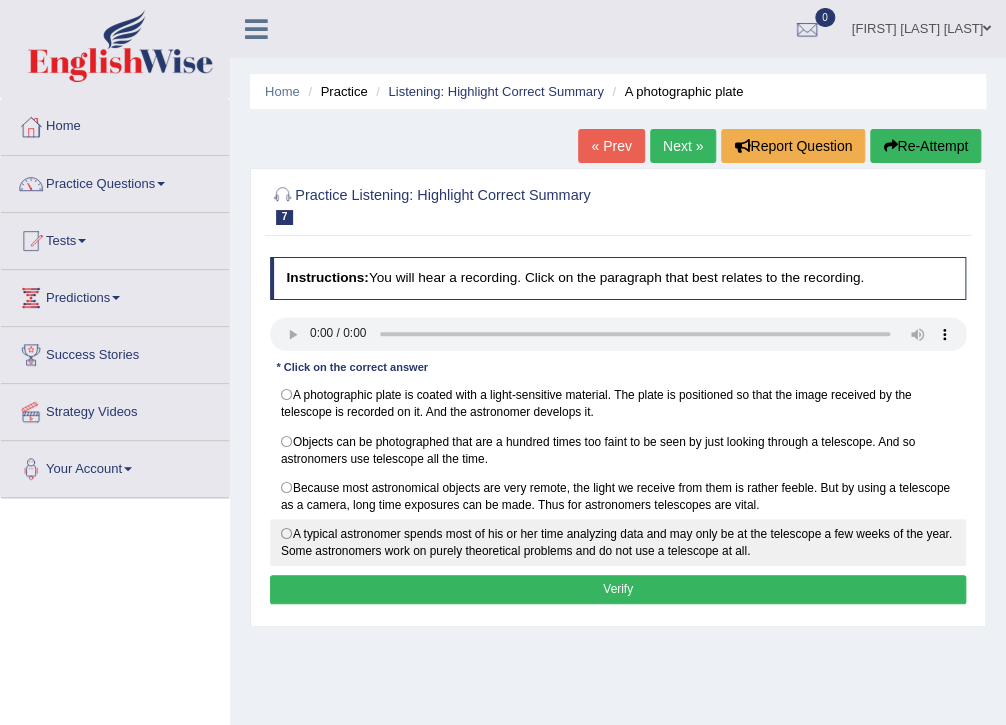 click on "A typical astronomer spends most of his or her time analyzing data and may only be at the telescope a few weeks of the year. Some astronomers work on purely theoretical problems and do not use a telescope at all." at bounding box center [618, 542] 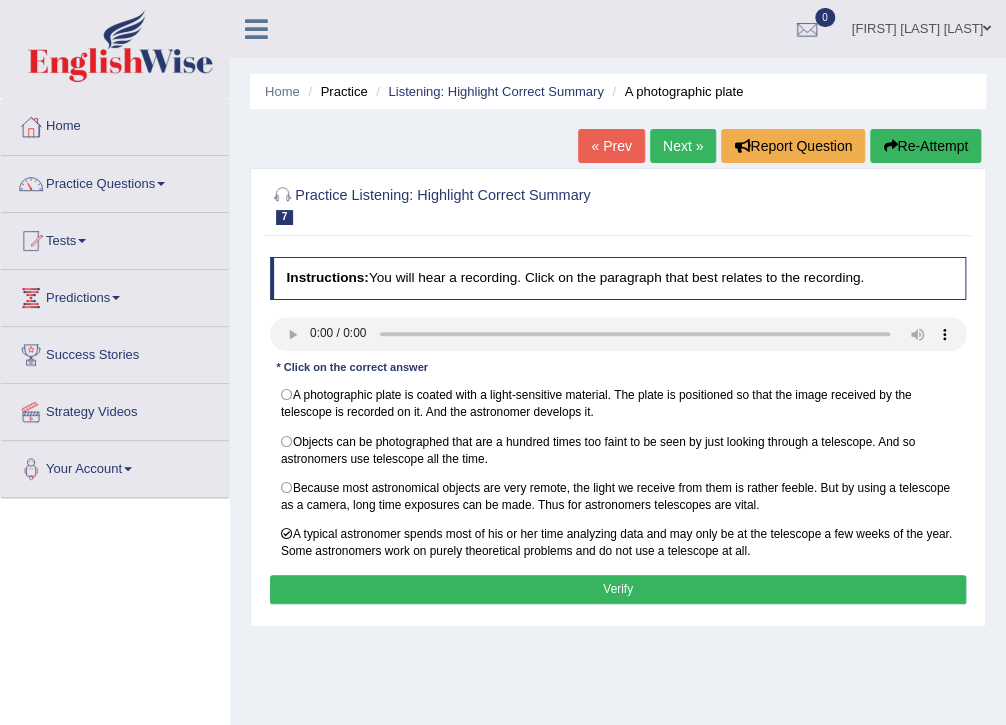 click on "Verify" at bounding box center (618, 589) 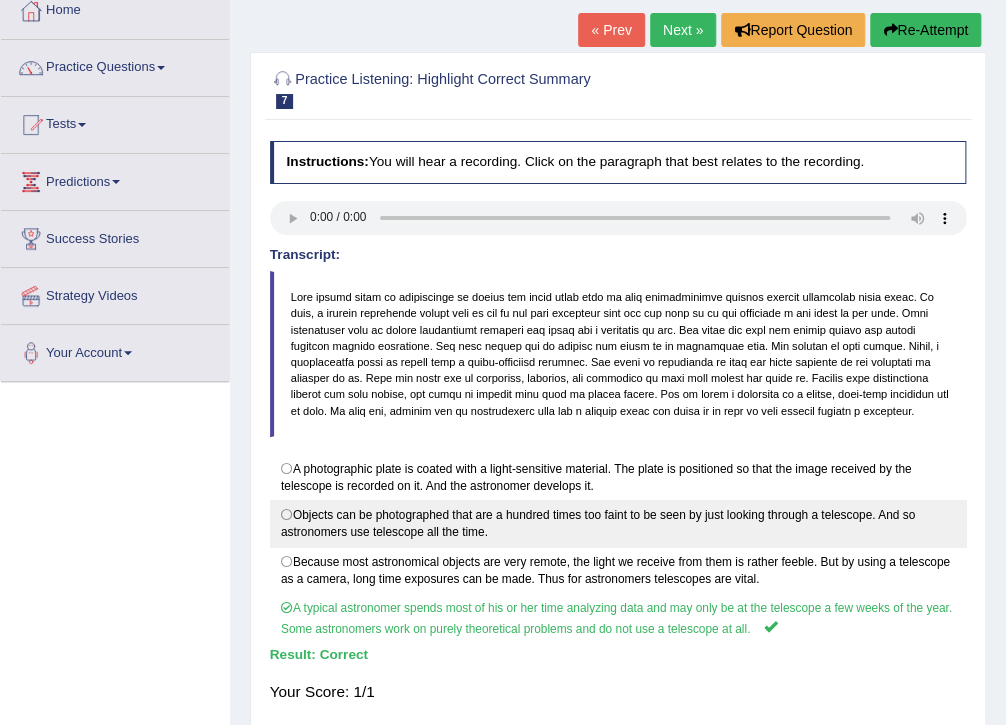 scroll, scrollTop: 80, scrollLeft: 0, axis: vertical 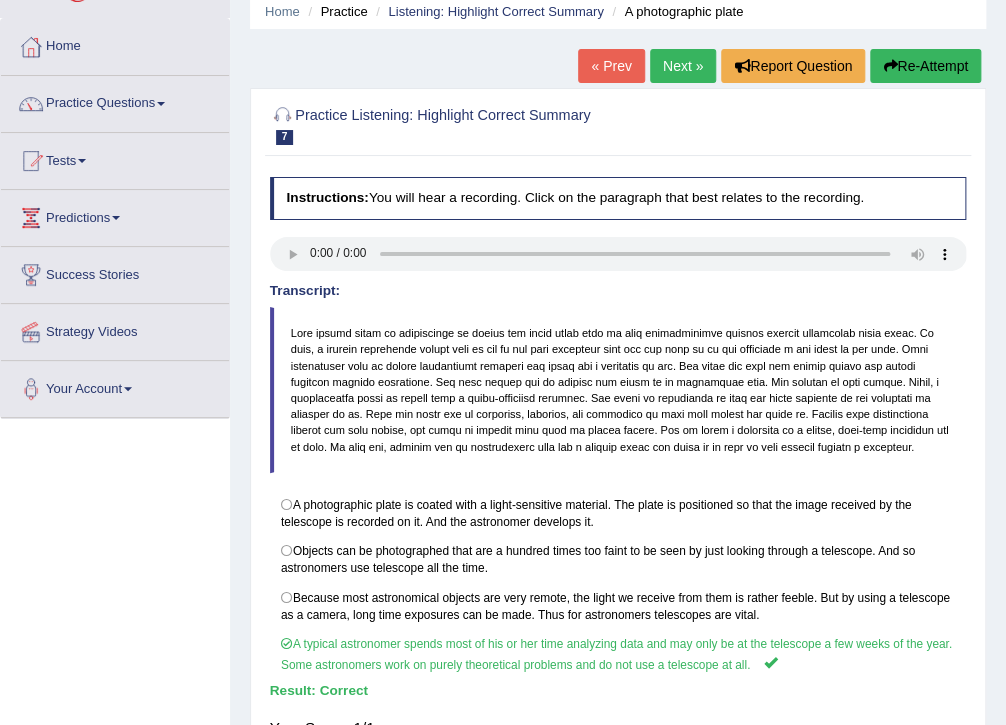 click on "Next »" at bounding box center [683, 66] 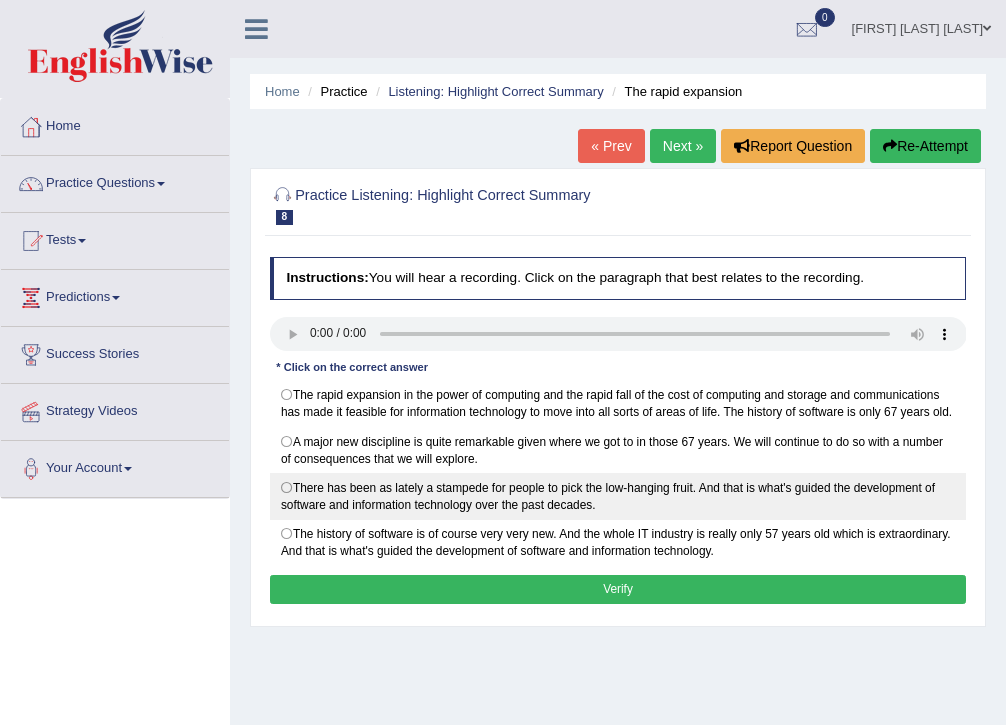 scroll, scrollTop: 0, scrollLeft: 0, axis: both 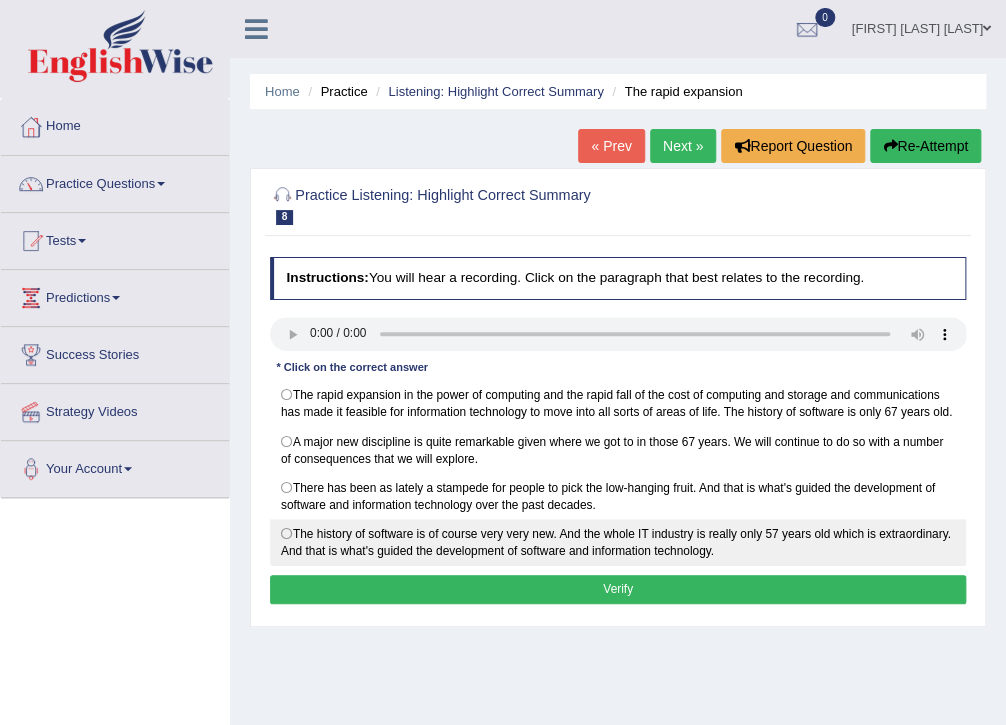 click on "The history of software is of course very very new. And the whole IT industry is really only 57 years old which is extraordinary. And that is what's guided the development of software and information technology." at bounding box center [618, 542] 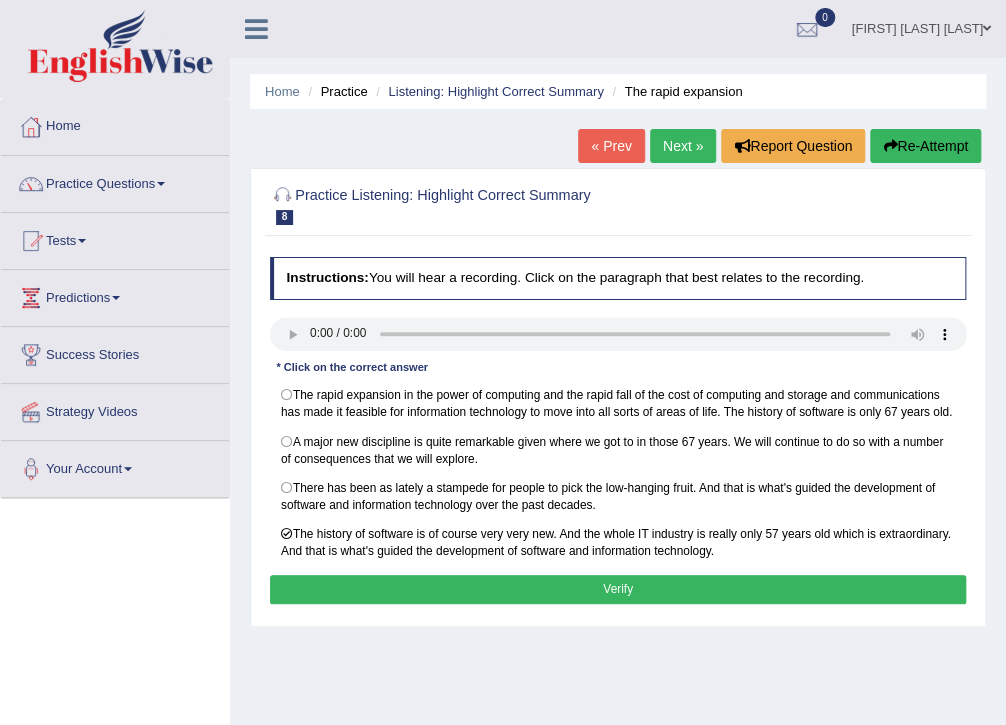 click on "Verify" at bounding box center [618, 589] 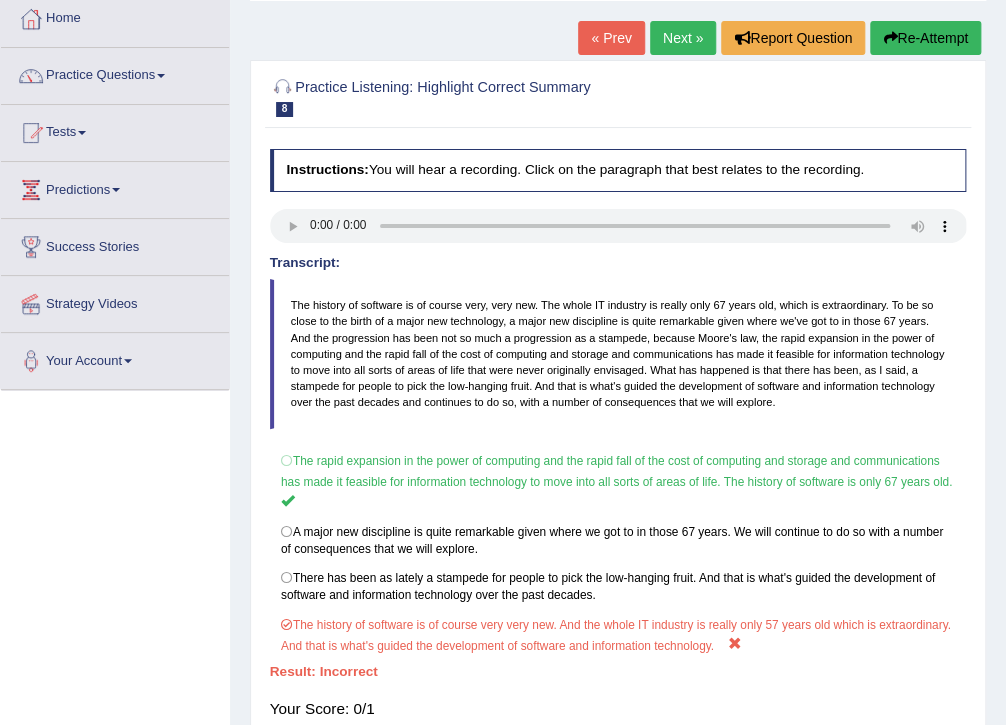 scroll, scrollTop: 80, scrollLeft: 0, axis: vertical 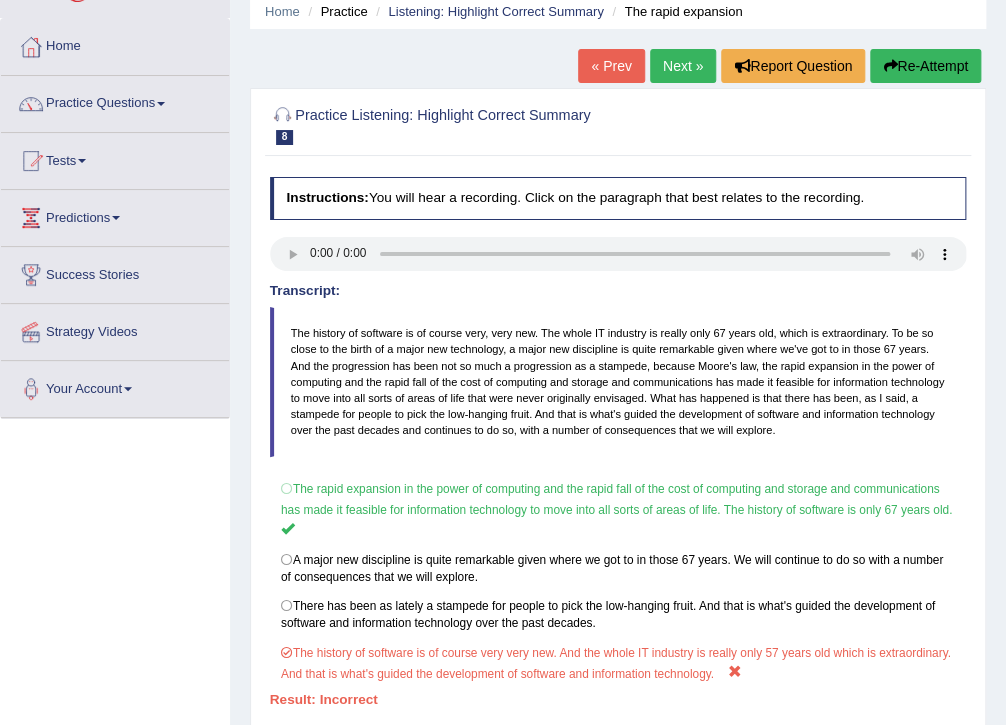 click on "Next »" at bounding box center [683, 66] 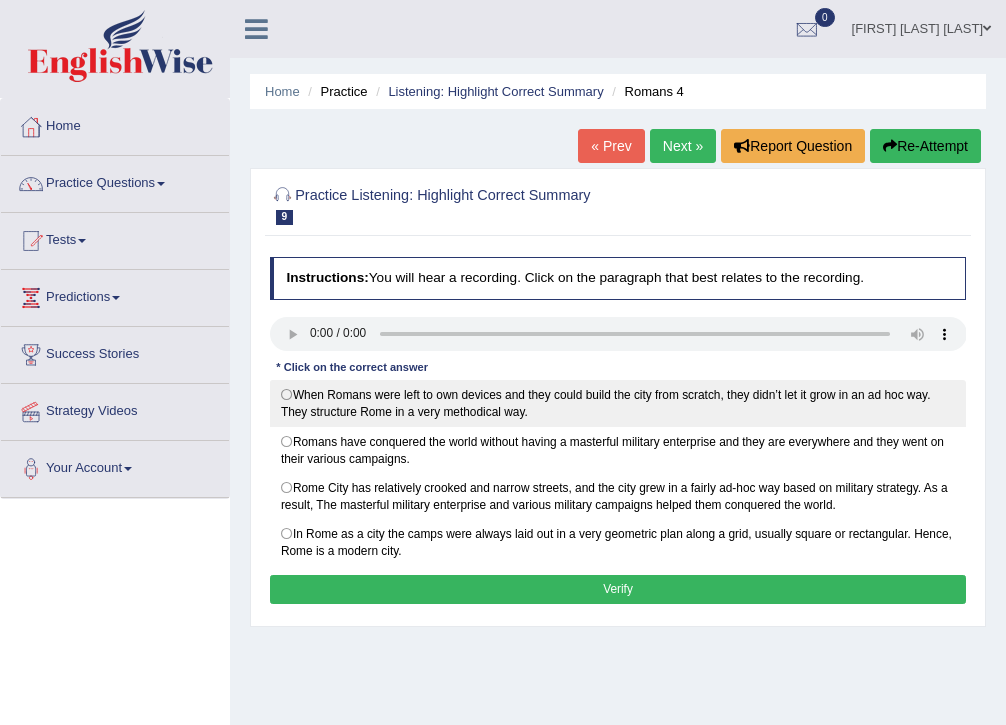 scroll, scrollTop: 0, scrollLeft: 0, axis: both 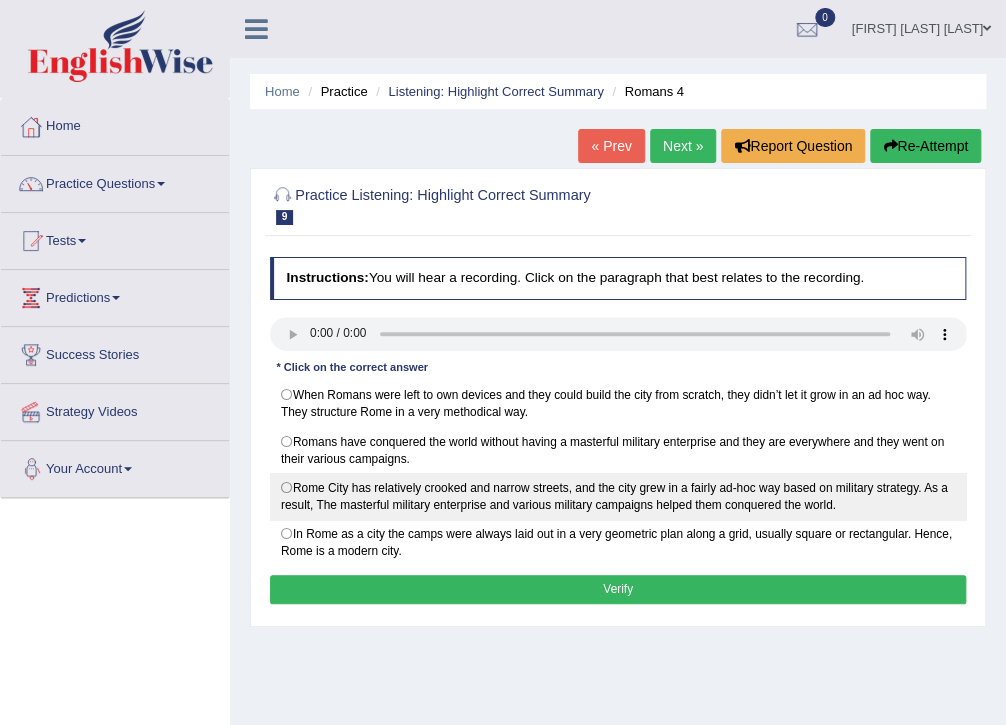 click on "Rome City has relatively crooked and narrow streets, and the city grew in a fairly ad-hoc way based on military strategy. As a result, The masterful military enterprise and various military campaigns helped them conquered the world." at bounding box center (618, 496) 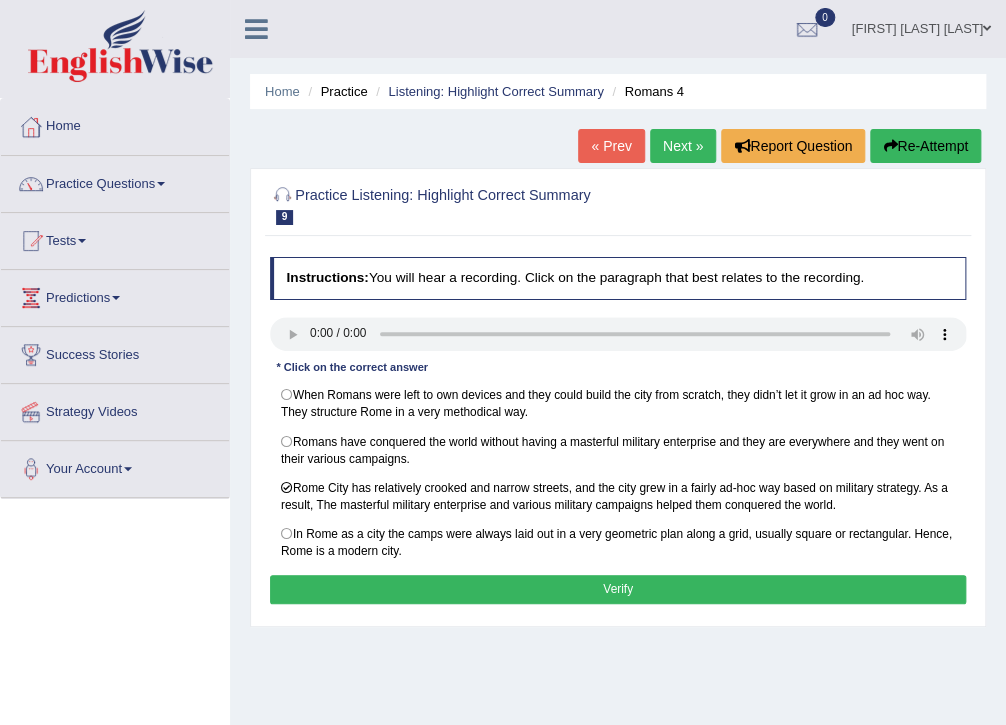 click on "Verify" at bounding box center (618, 589) 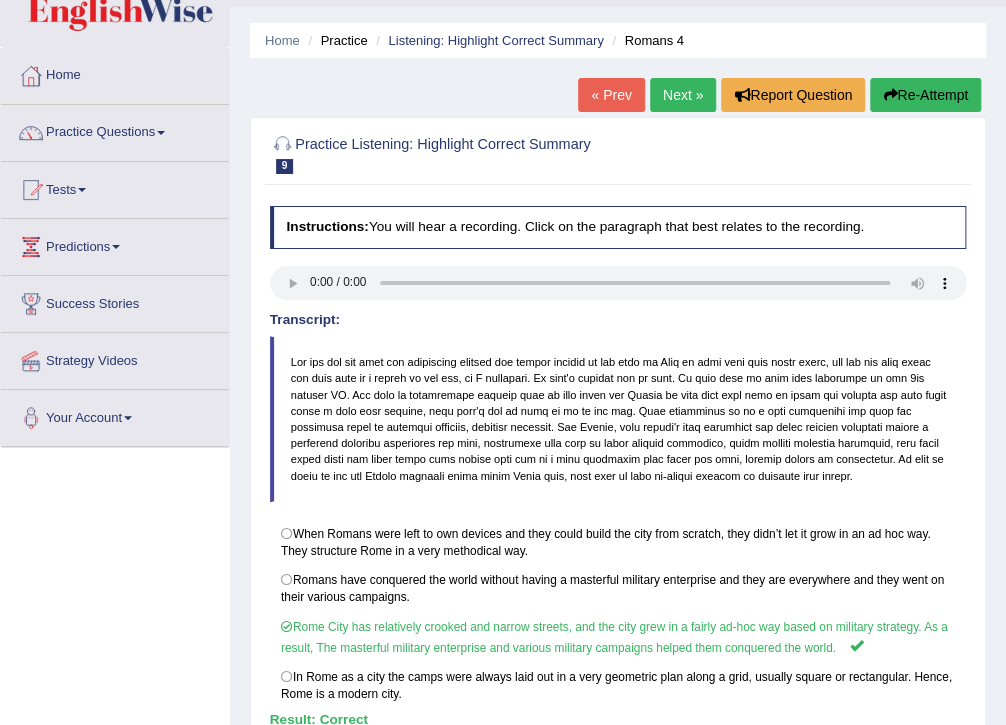 scroll, scrollTop: 80, scrollLeft: 0, axis: vertical 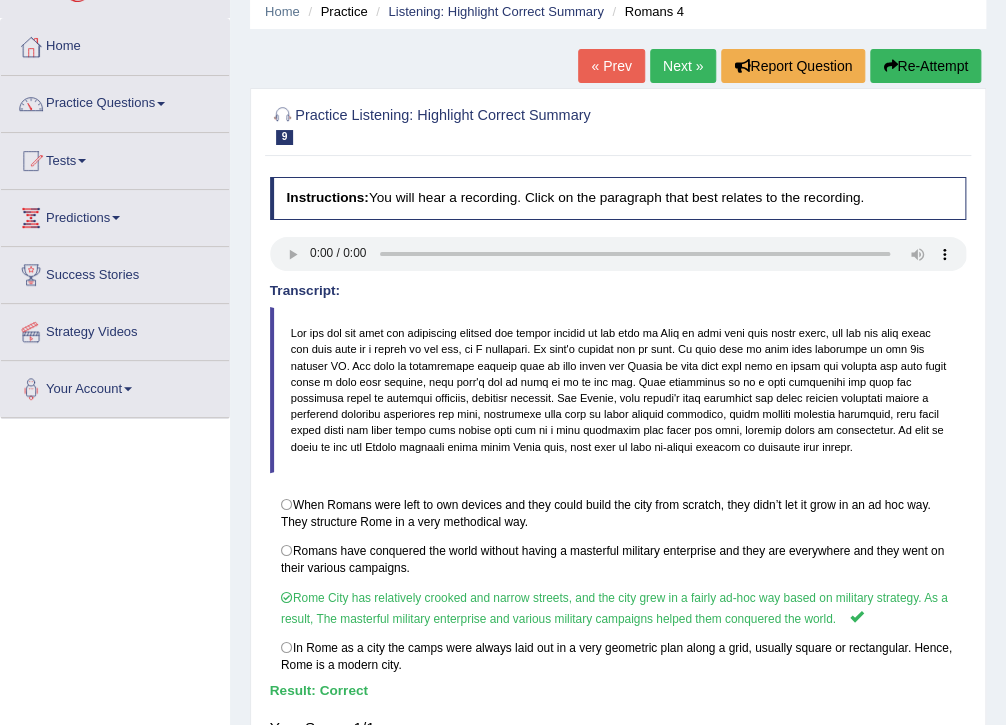click on "Next »" at bounding box center [683, 66] 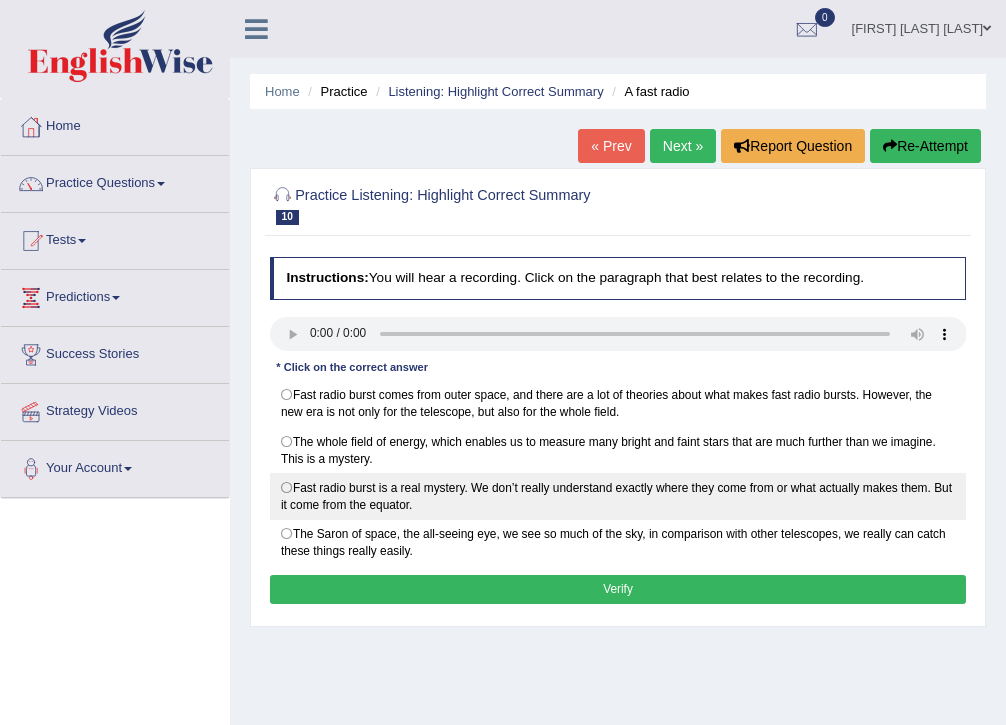 scroll, scrollTop: 0, scrollLeft: 0, axis: both 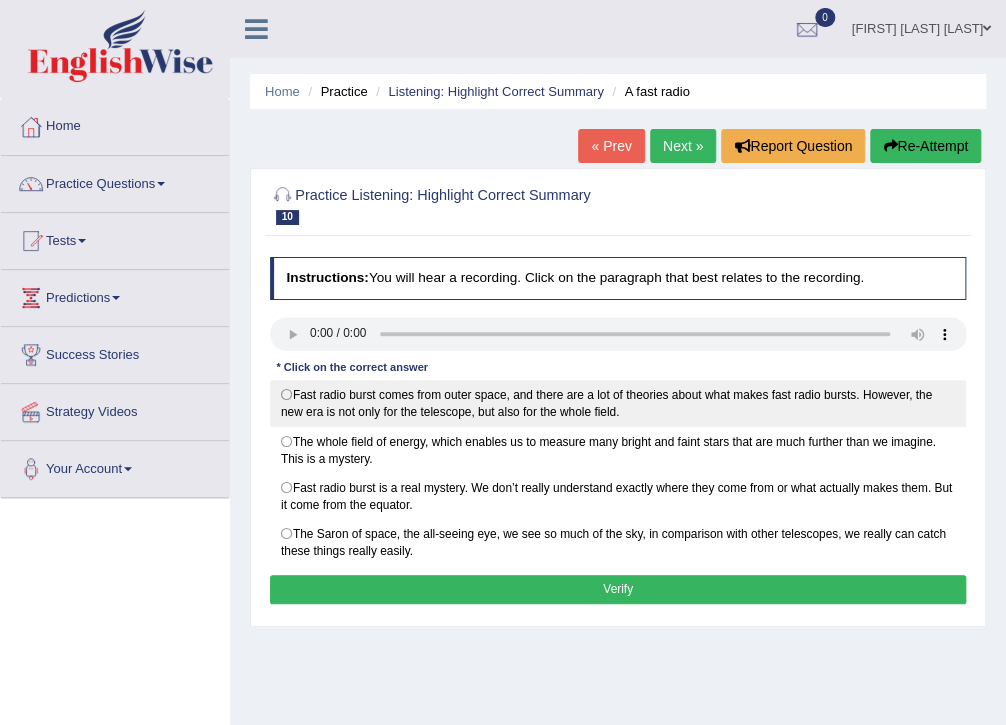 click on "Fast radio burst comes from outer space, and there are a lot of theories about what makes fast radio bursts. However, the new era is not only for the telescope, but also for the whole field." at bounding box center (618, 403) 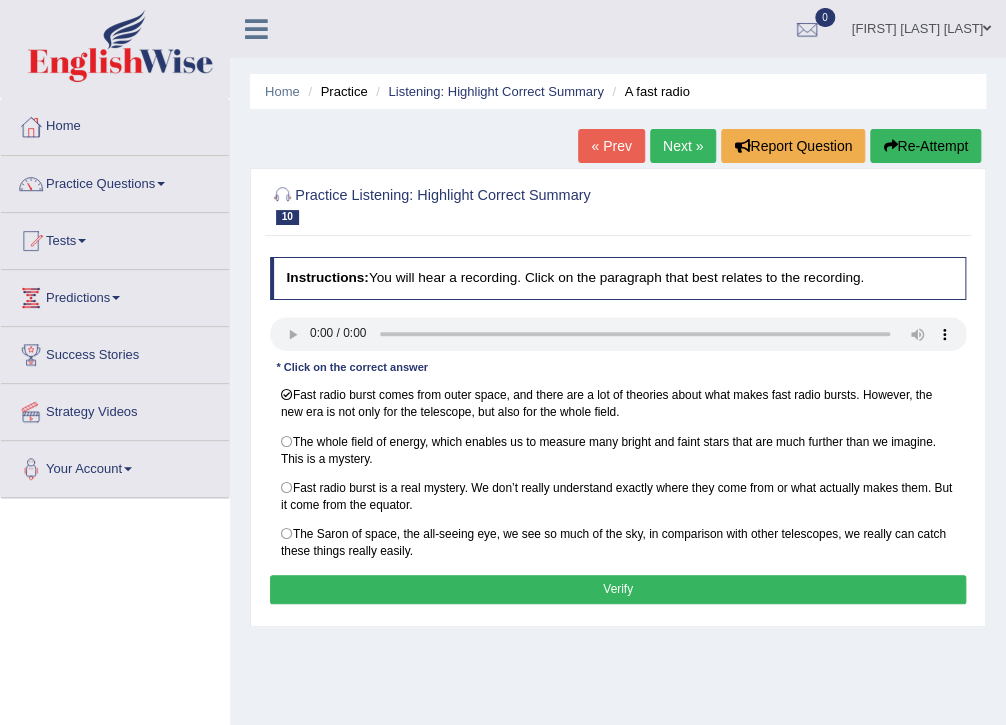 click on "Verify" at bounding box center (618, 589) 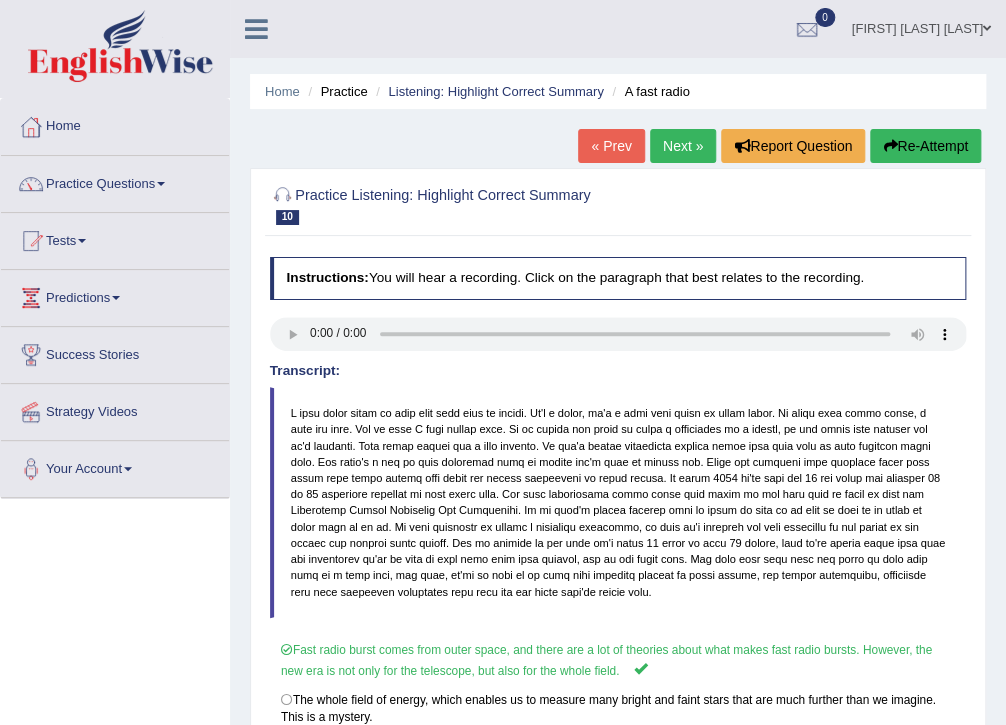 click on "Next »" at bounding box center (683, 146) 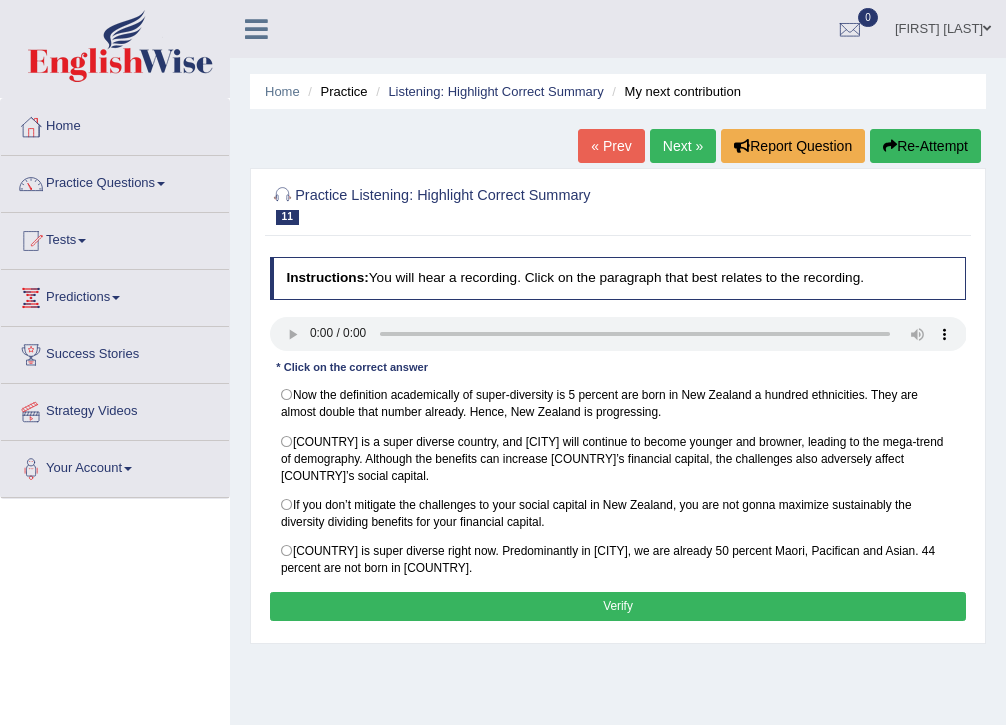 scroll, scrollTop: 0, scrollLeft: 0, axis: both 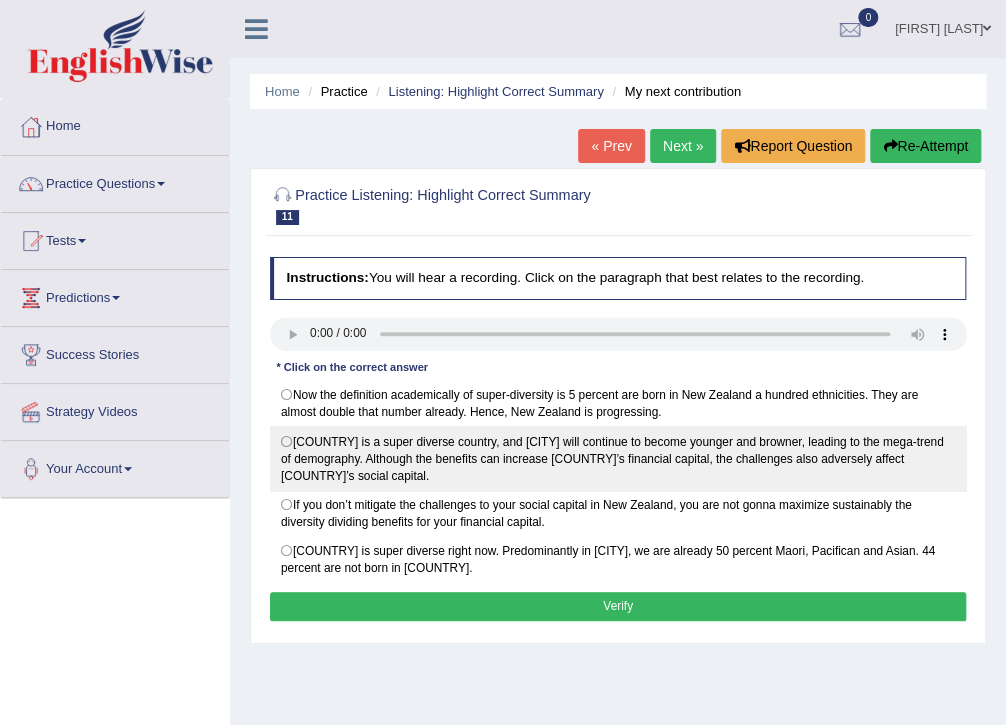 click on "[COUNTRY] is a super diverse country, and [CITY] will continue to become younger and browner, leading to the mega-trend of demography. Although the benefits can increase [COUNTRY]’s financial capital, the challenges also adversely affect [COUNTRY]’s social capital." at bounding box center (618, 458) 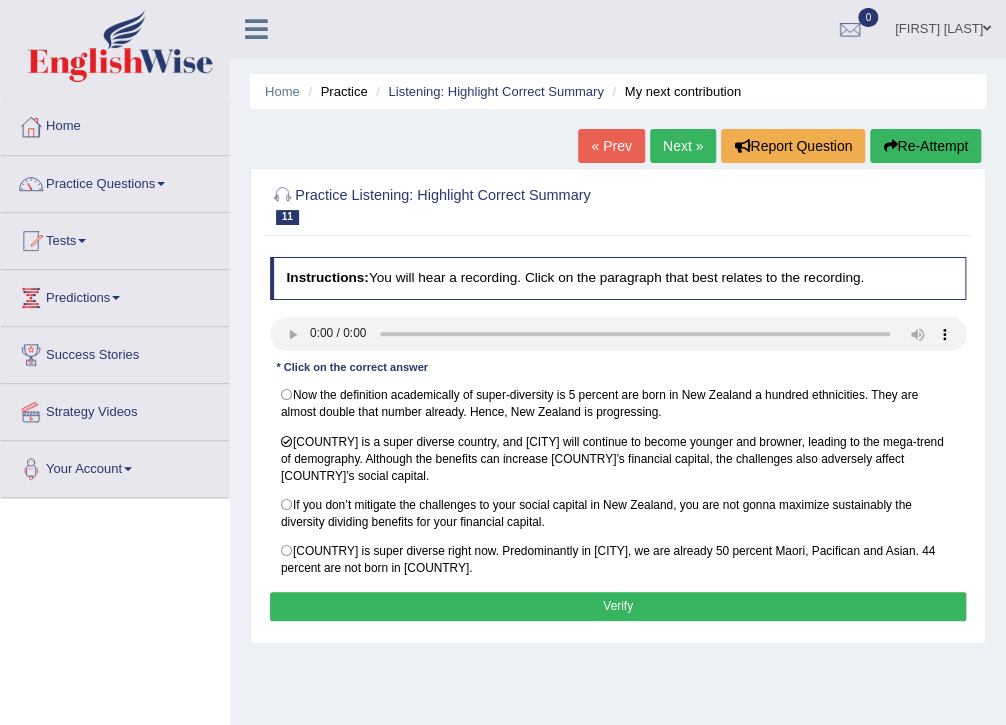 click on "Verify" at bounding box center [618, 606] 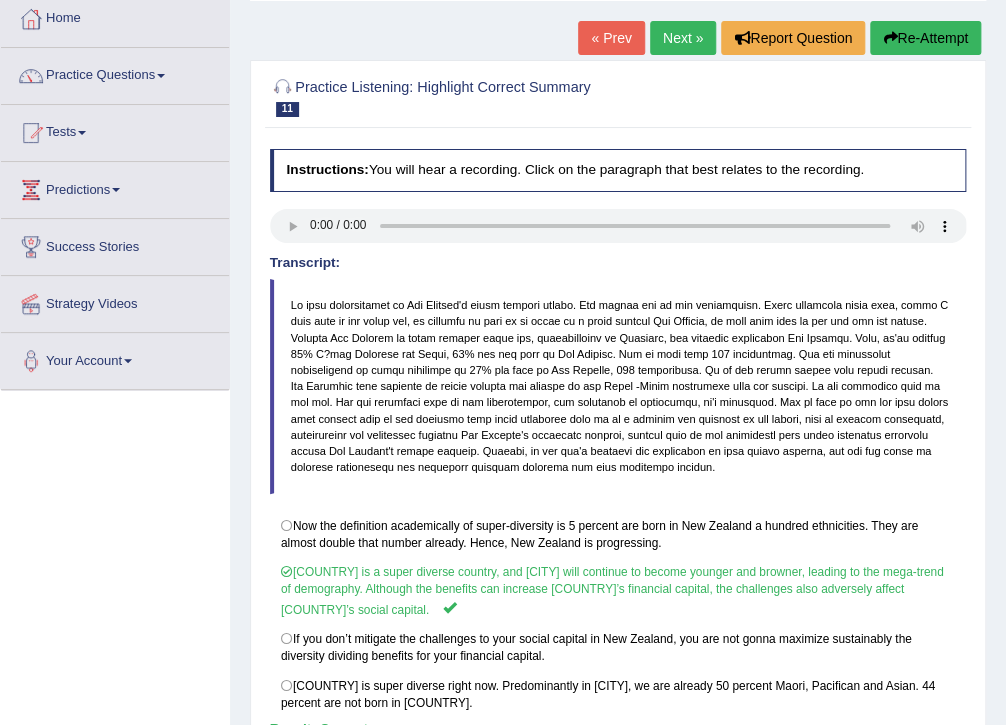 scroll, scrollTop: 80, scrollLeft: 0, axis: vertical 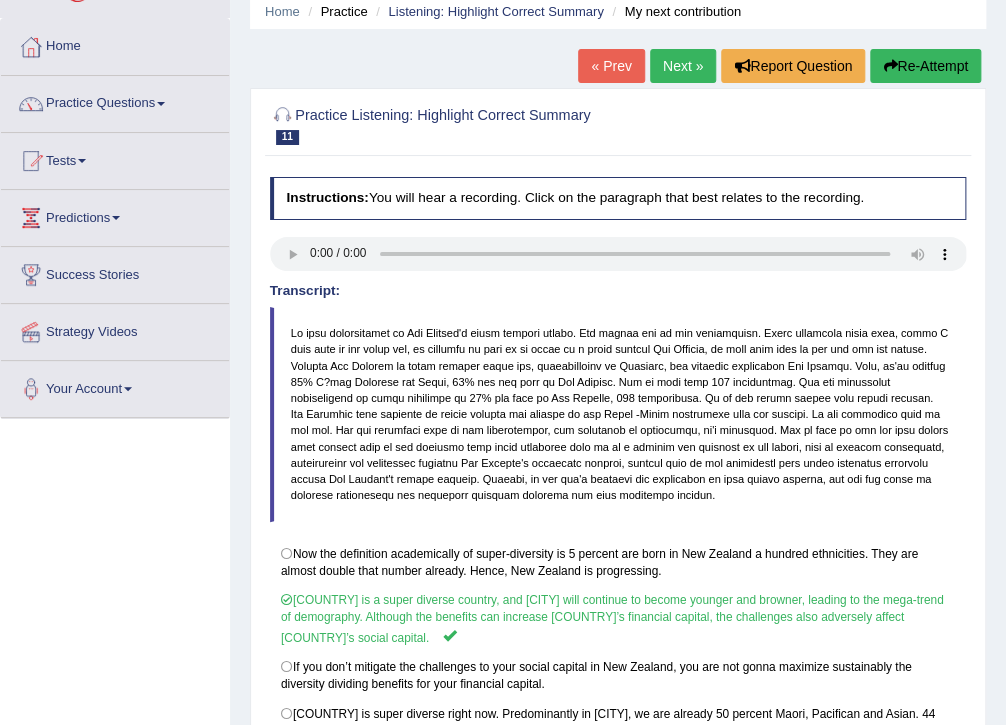 click on "Next »" at bounding box center [683, 66] 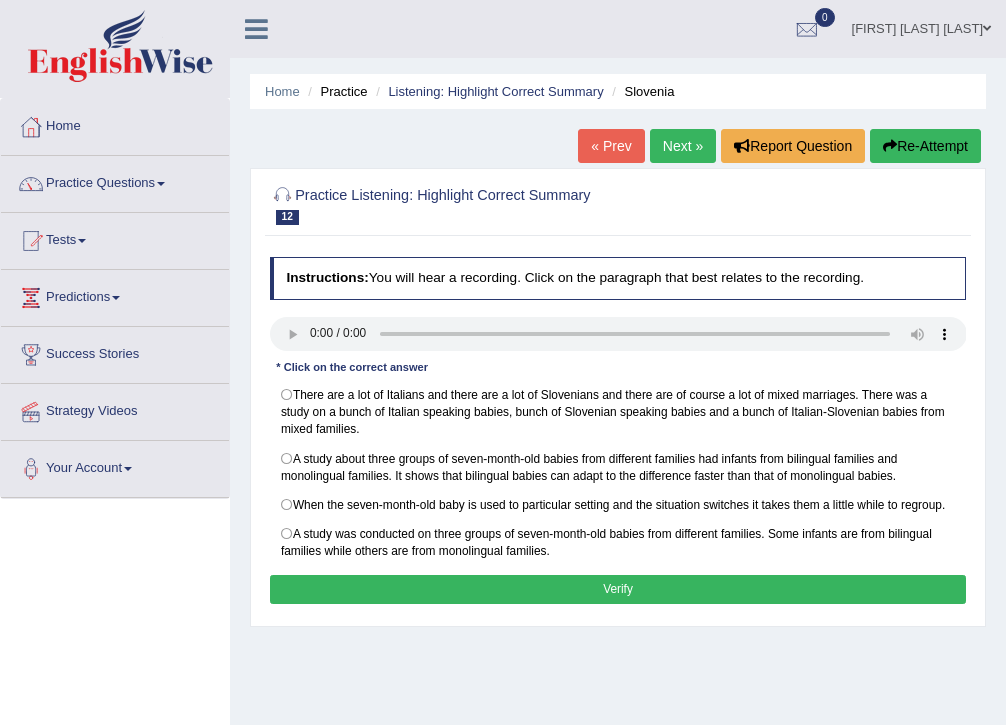scroll, scrollTop: 0, scrollLeft: 0, axis: both 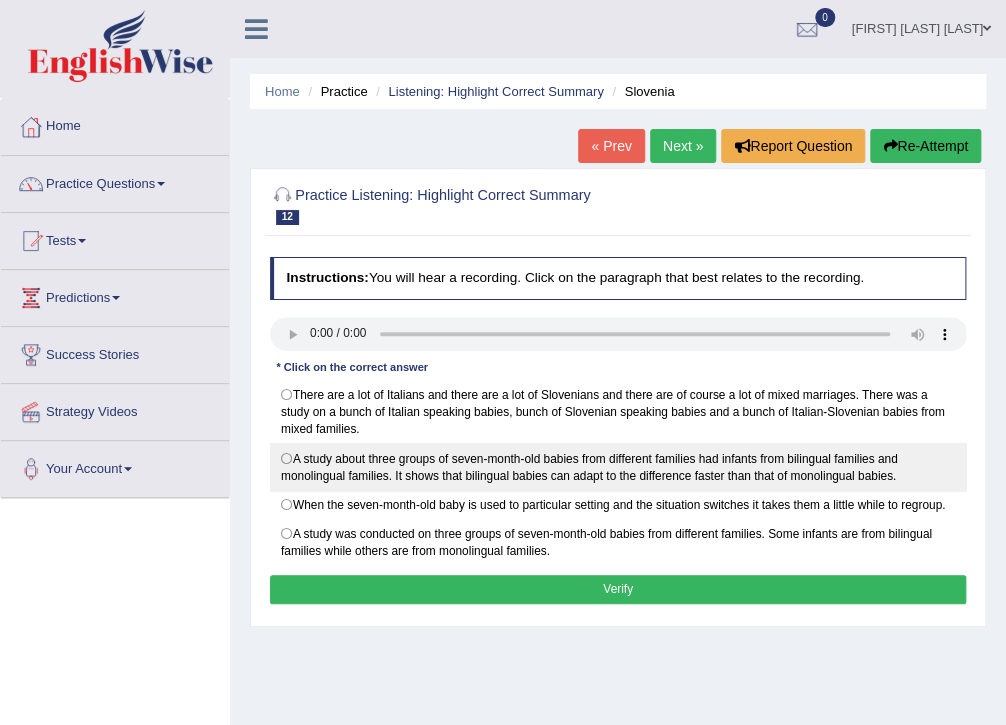 click on "A study about three groups of seven-month-old babies from different families had infants from bilingual families and monolingual families. It shows that bilingual babies can adapt to the difference faster than that of monolingual babies." at bounding box center [618, 466] 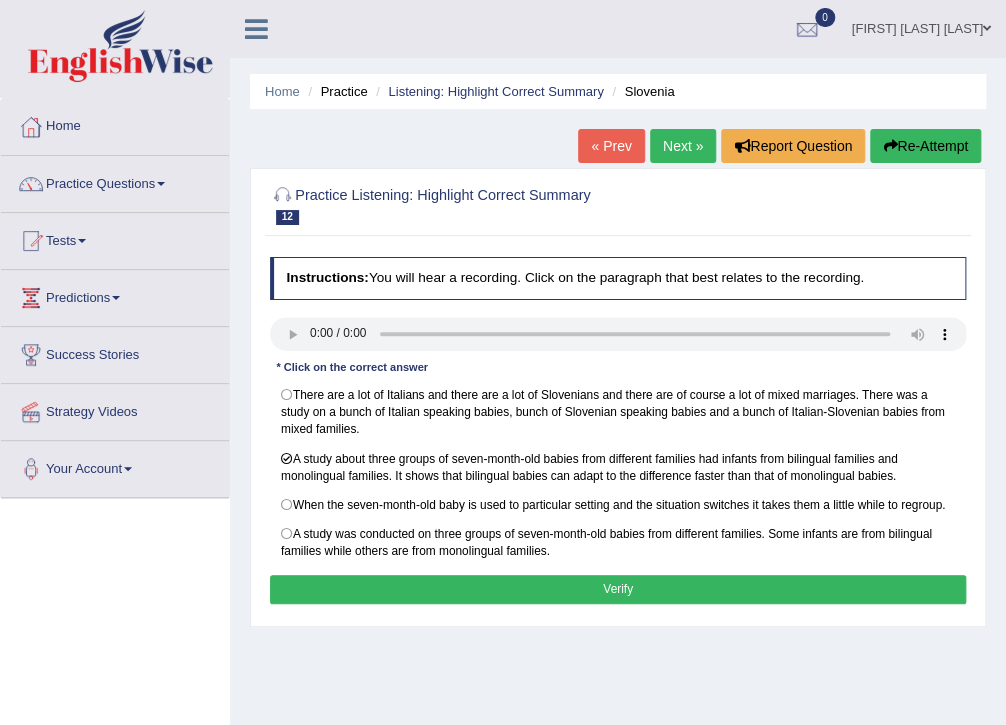 click on "Verify" at bounding box center (618, 589) 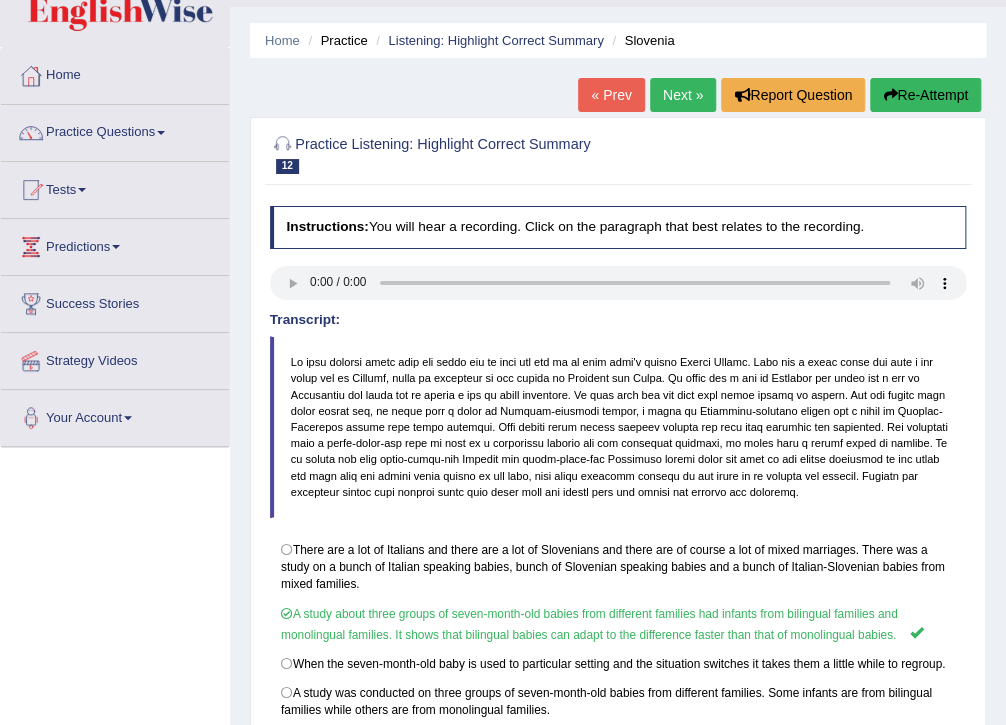 scroll, scrollTop: 80, scrollLeft: 0, axis: vertical 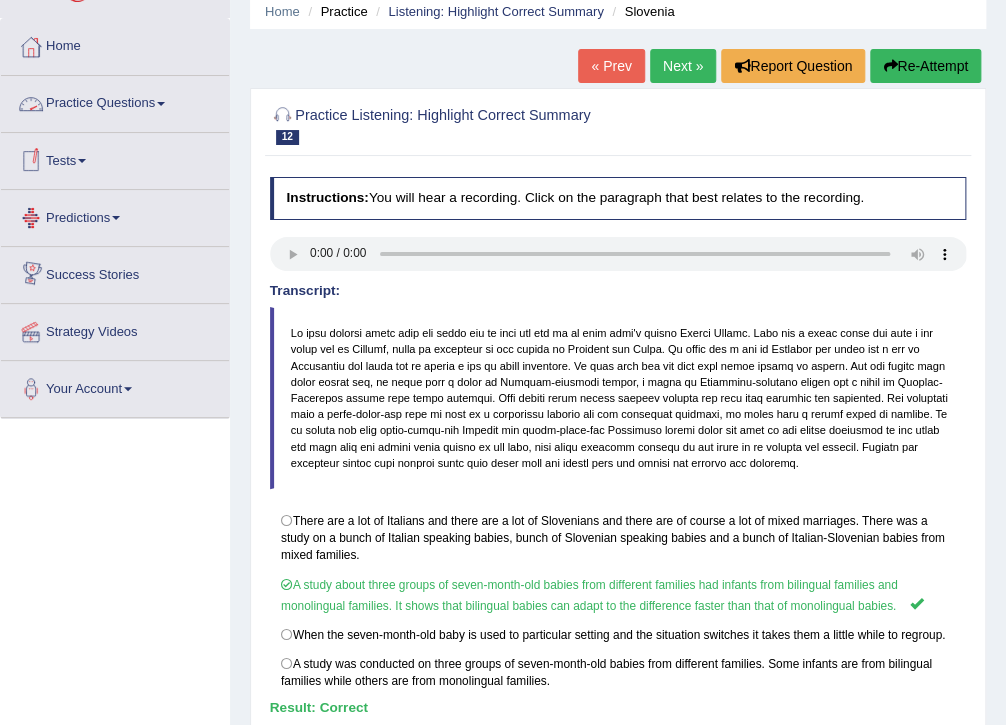 click at bounding box center (161, 104) 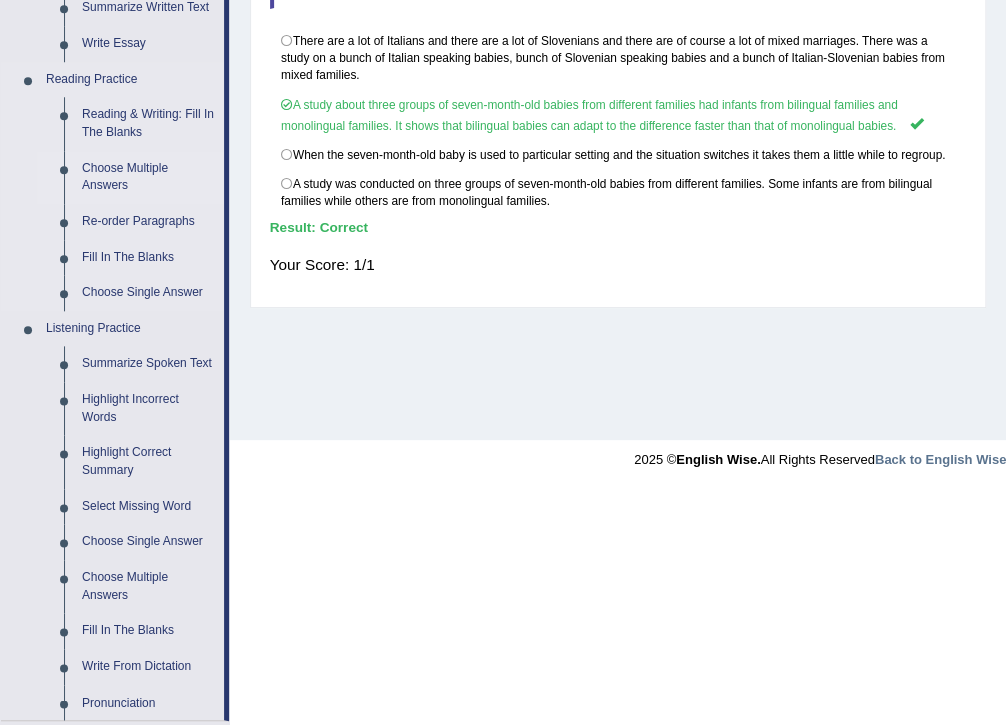 scroll, scrollTop: 640, scrollLeft: 0, axis: vertical 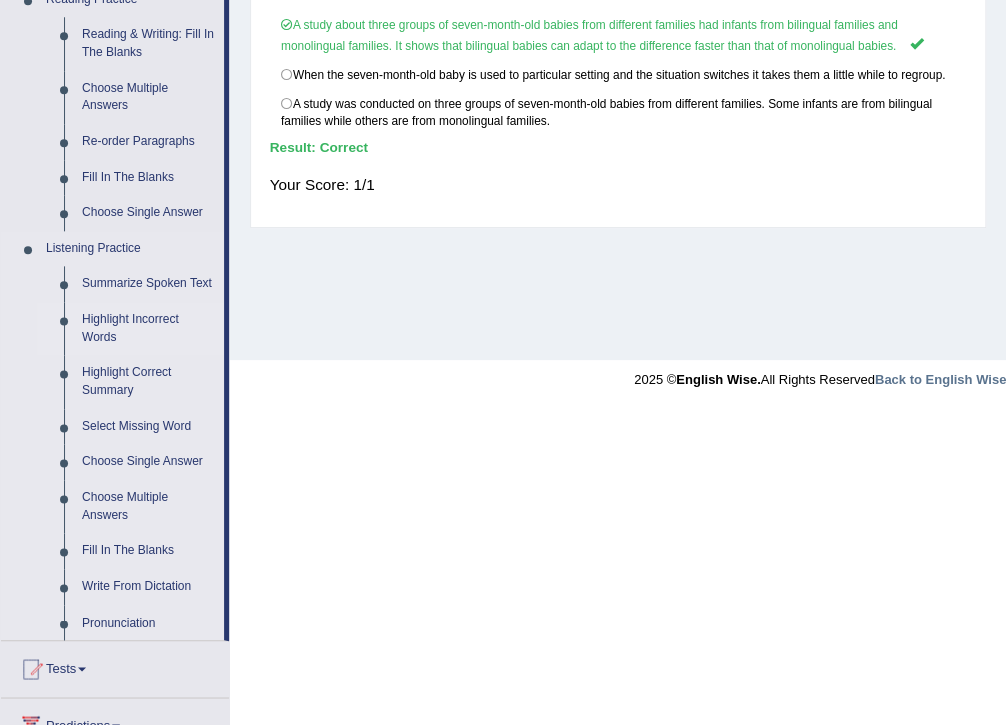 click on "Highlight Incorrect Words" at bounding box center (148, 328) 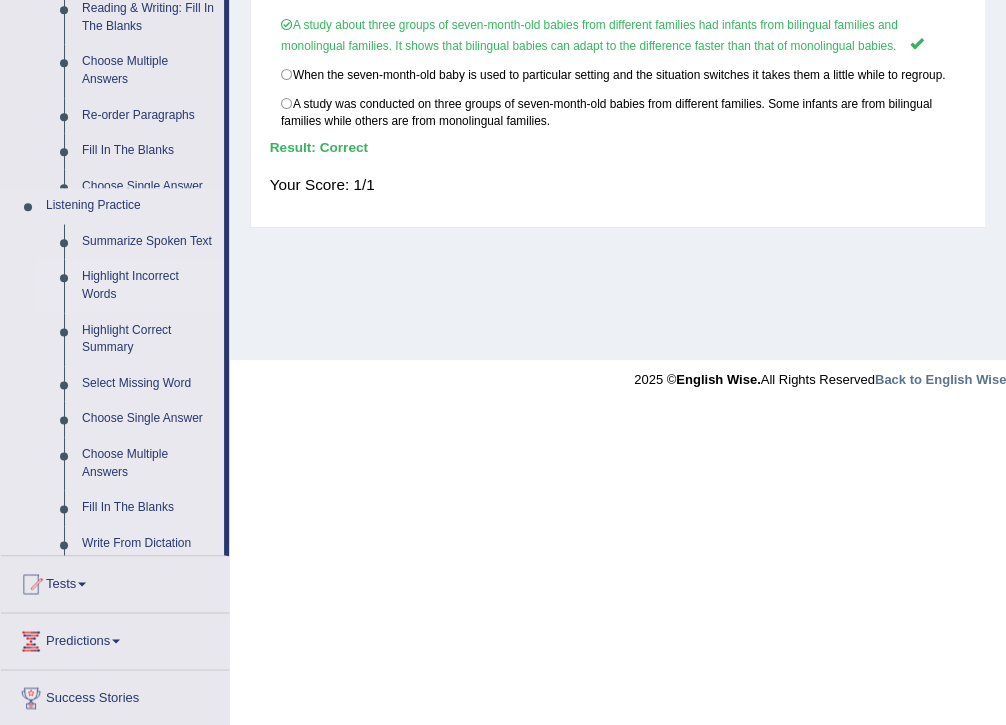 scroll, scrollTop: 325, scrollLeft: 0, axis: vertical 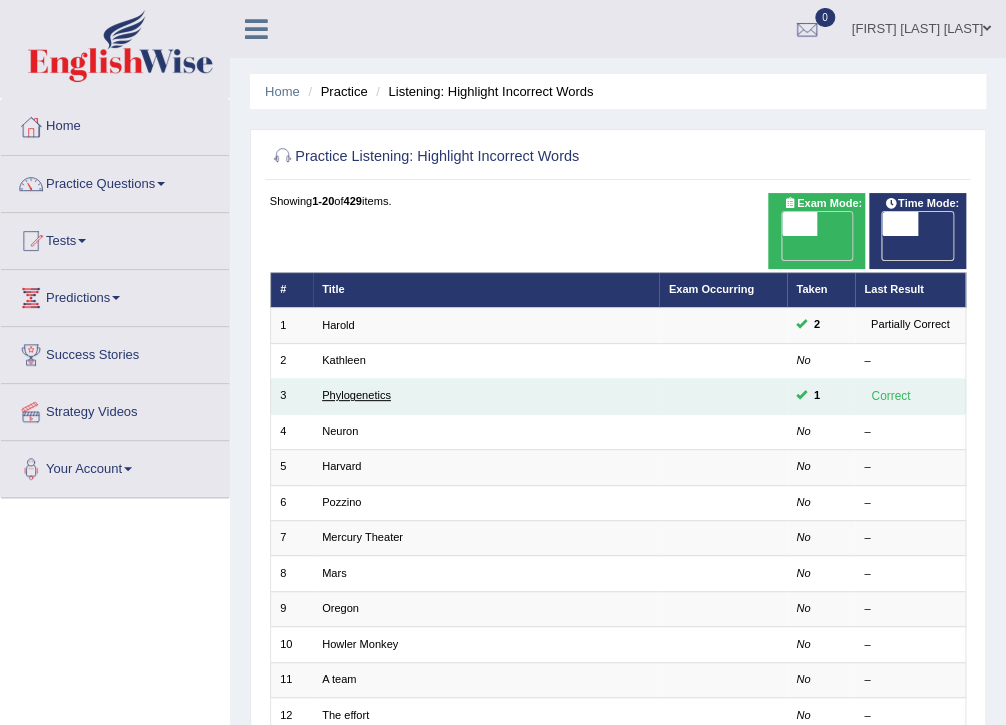 click on "Phylogenetics" at bounding box center [356, 395] 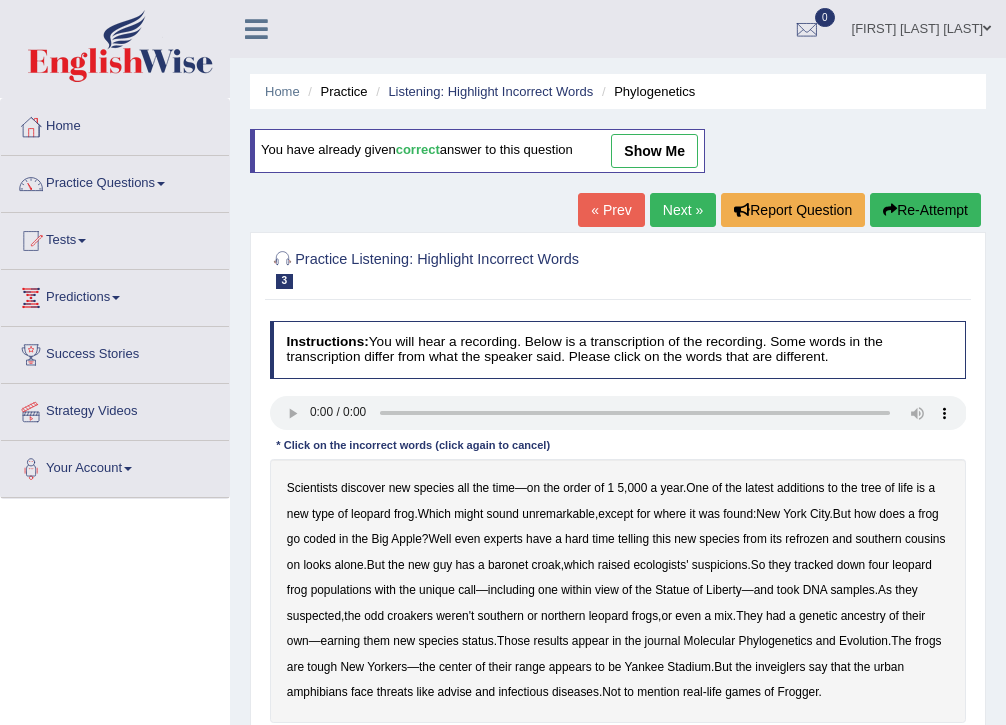 scroll, scrollTop: 0, scrollLeft: 0, axis: both 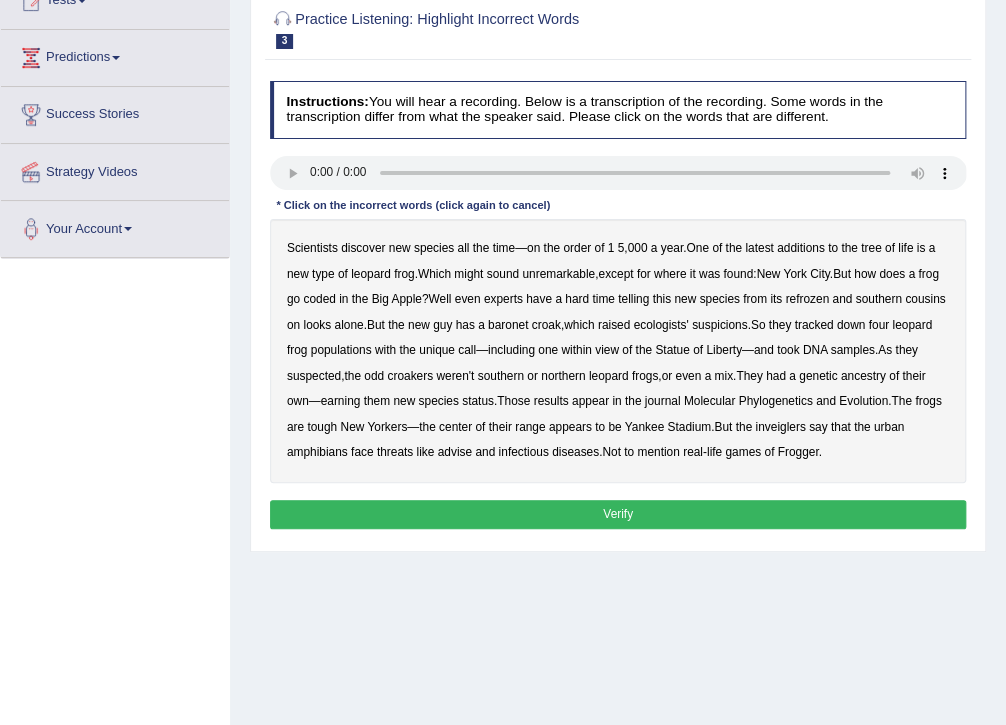 click on "coded" at bounding box center (319, 299) 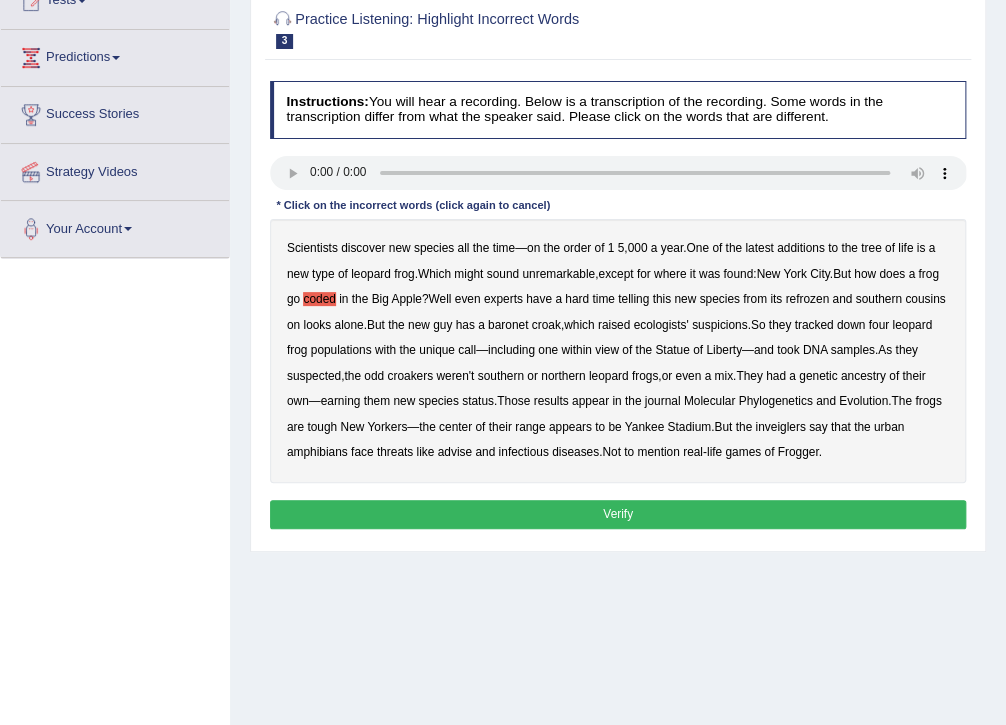click on "refrozen" at bounding box center [807, 299] 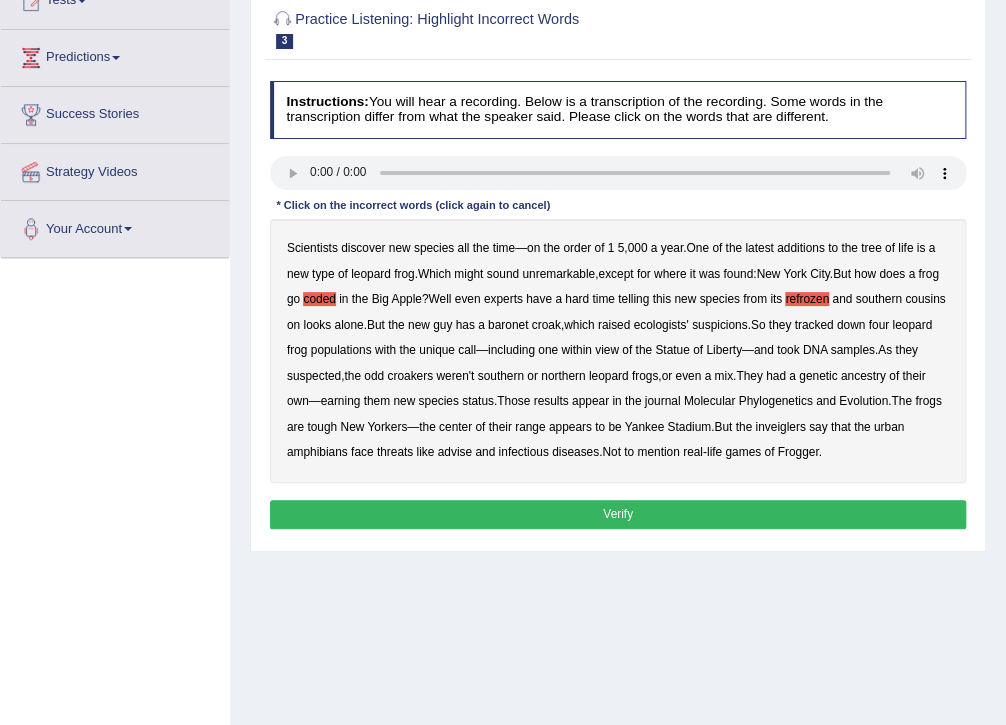 click on "advise" at bounding box center [455, 452] 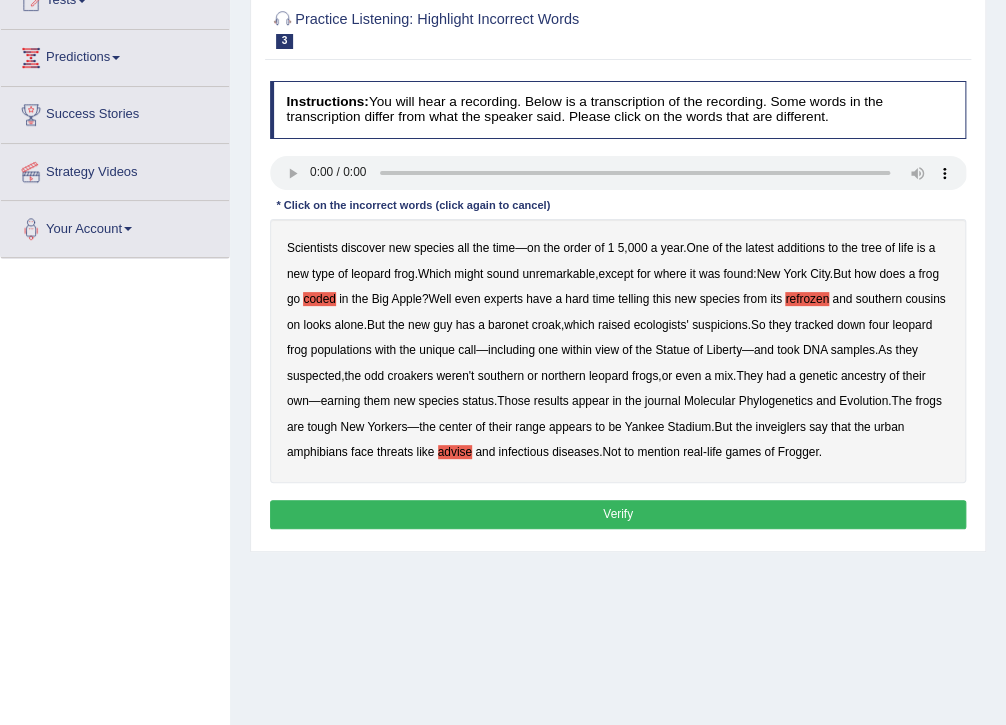 click on "Verify" at bounding box center (618, 514) 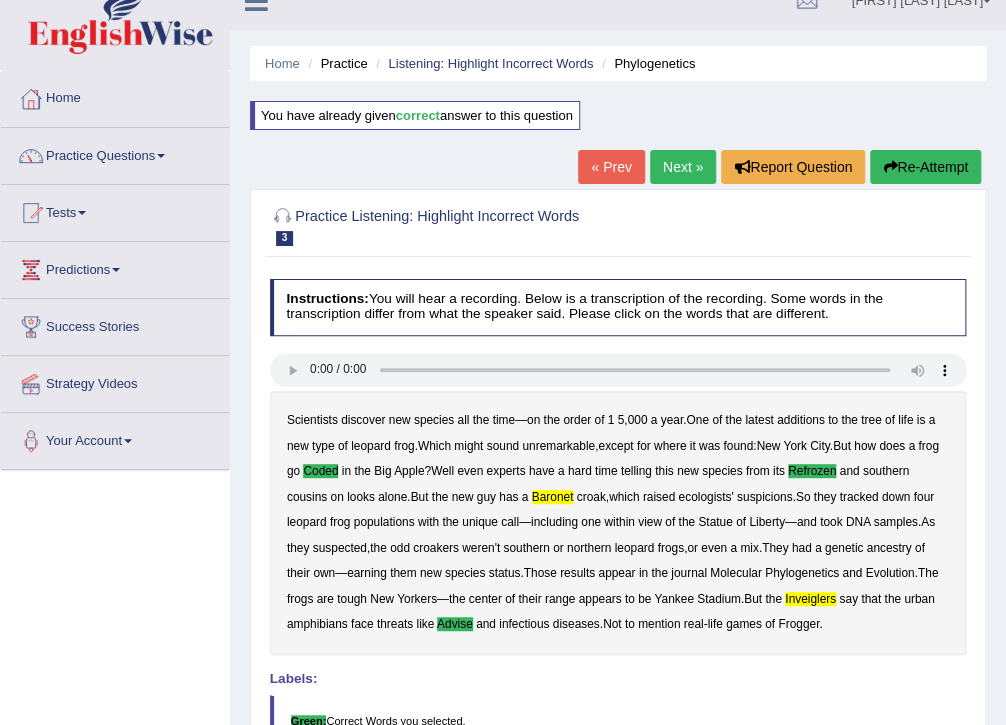 scroll, scrollTop: 0, scrollLeft: 0, axis: both 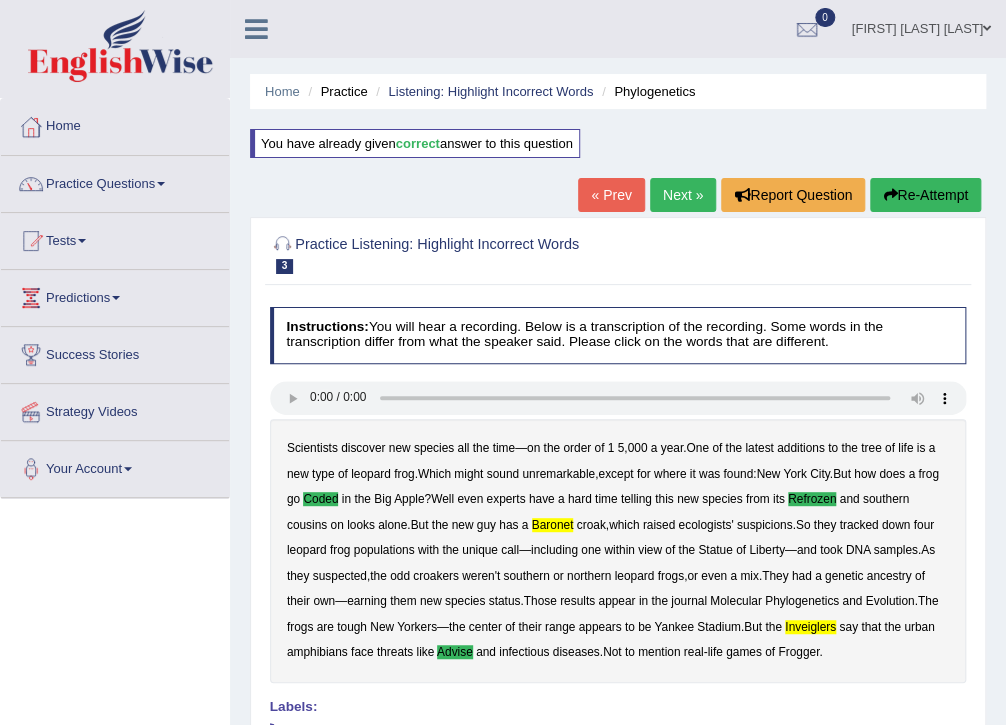 click on "Next »" at bounding box center (683, 195) 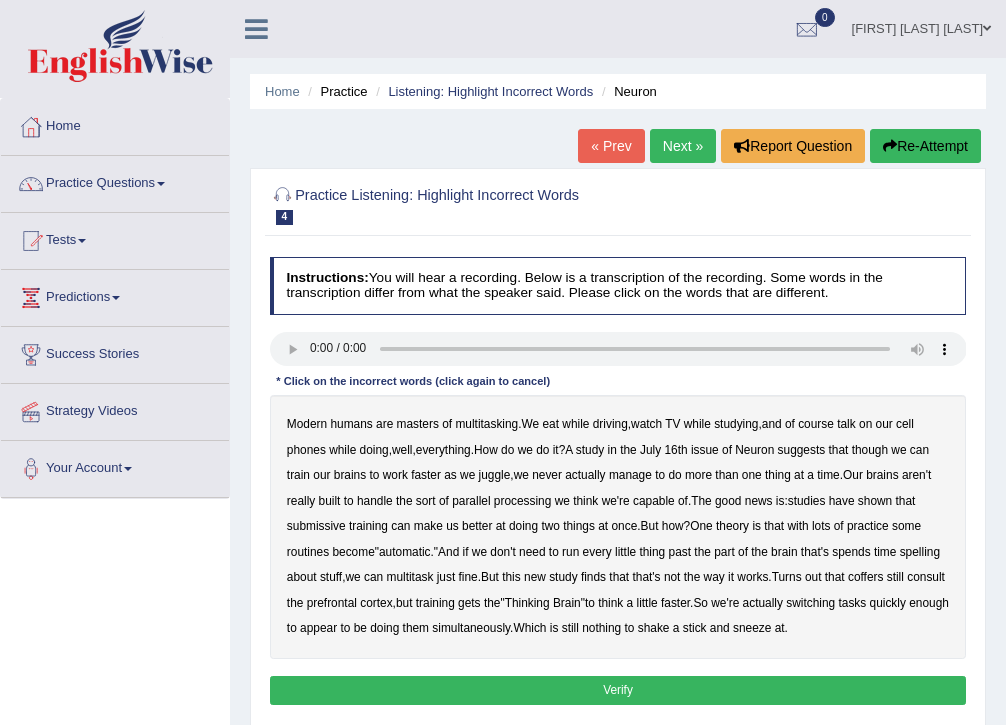 scroll, scrollTop: 0, scrollLeft: 0, axis: both 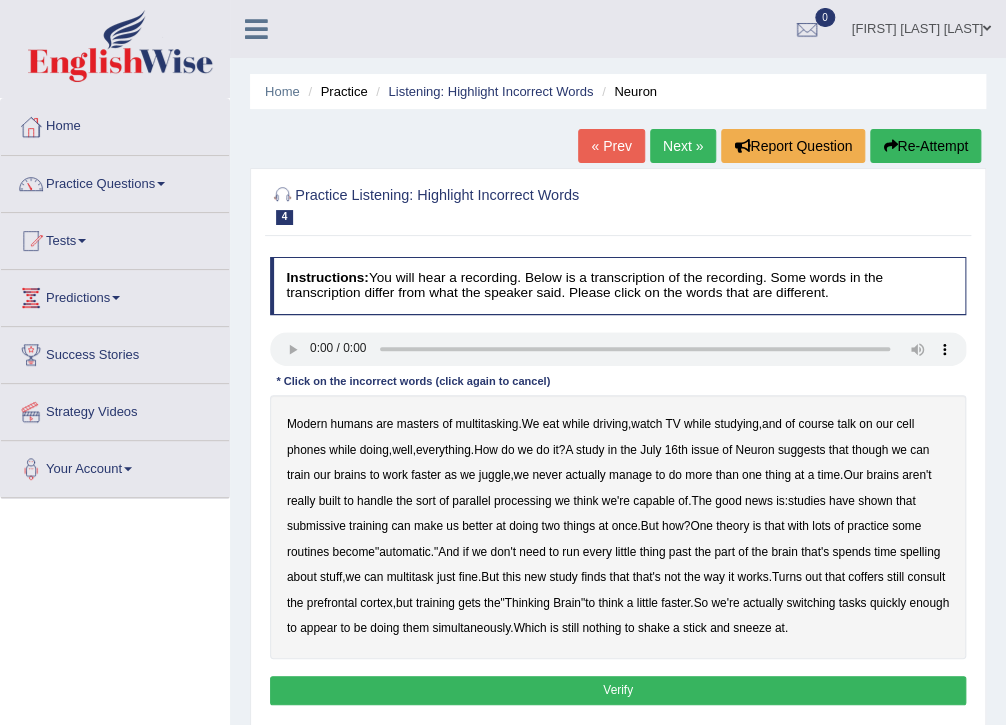 click on "submissive" at bounding box center [316, 526] 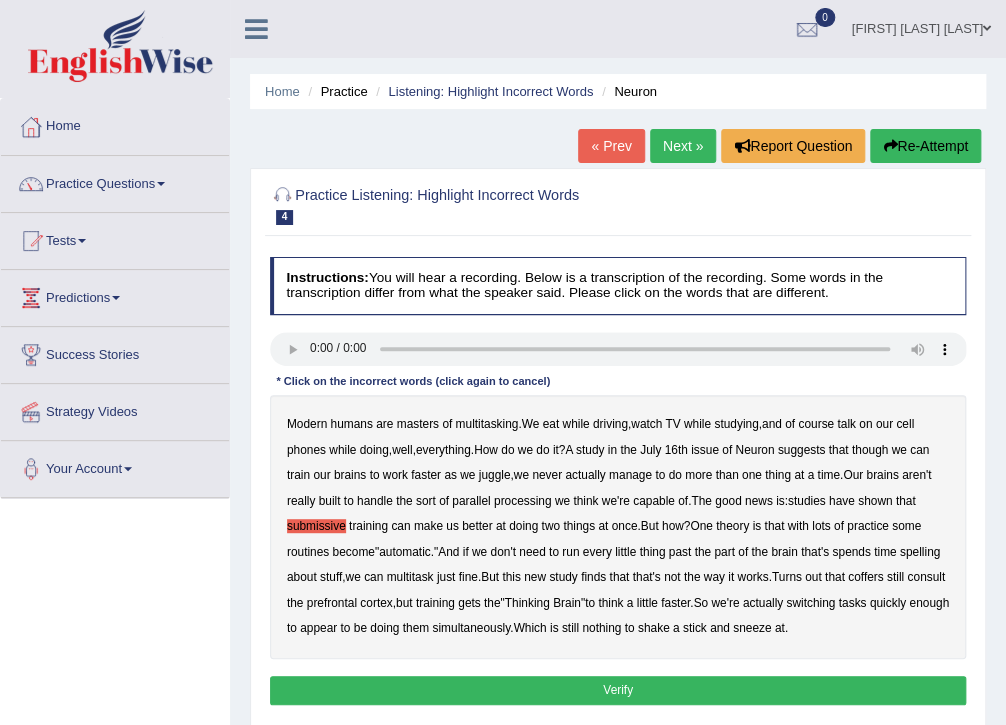click on "consult" at bounding box center (926, 577) 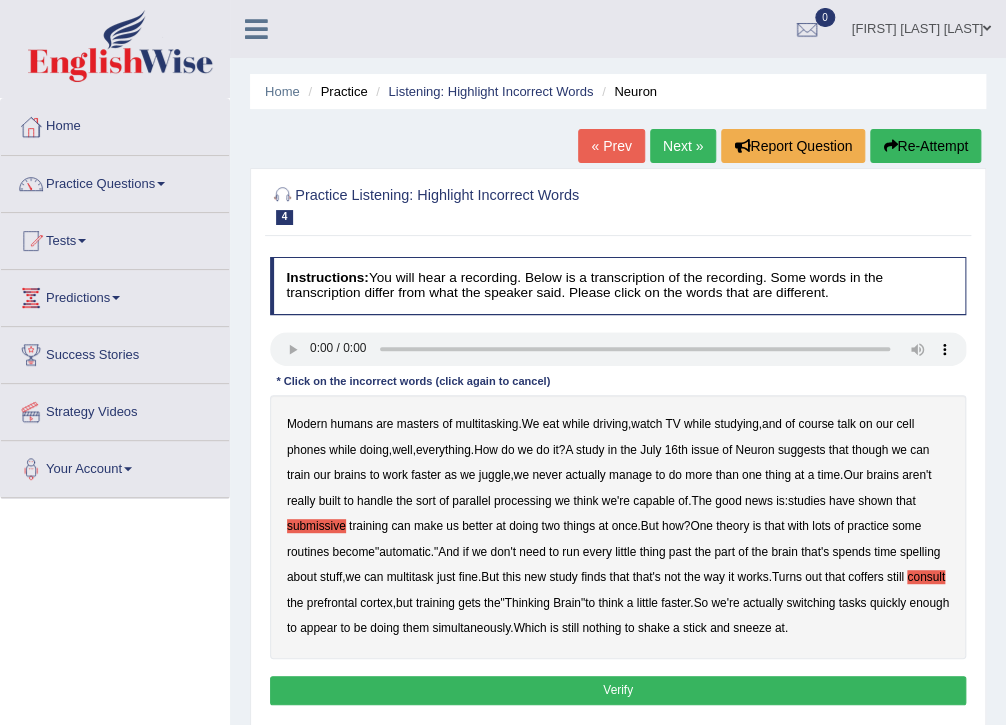 click on "prefrontal" at bounding box center [332, 603] 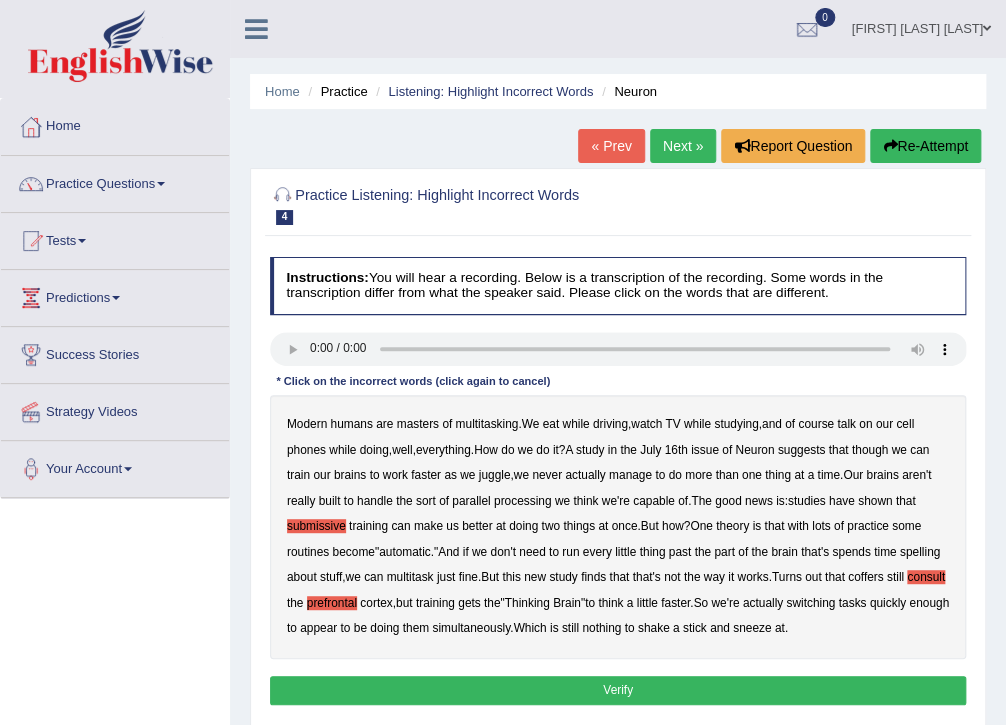 click on "Verify" at bounding box center [618, 690] 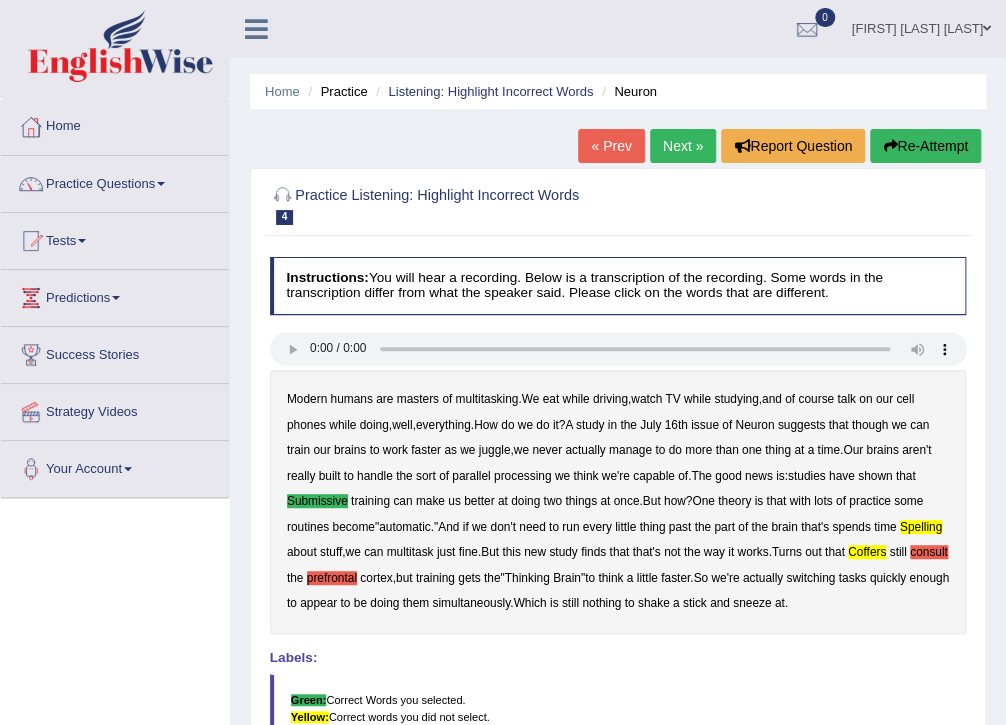 click on "Re-Attempt" at bounding box center [925, 146] 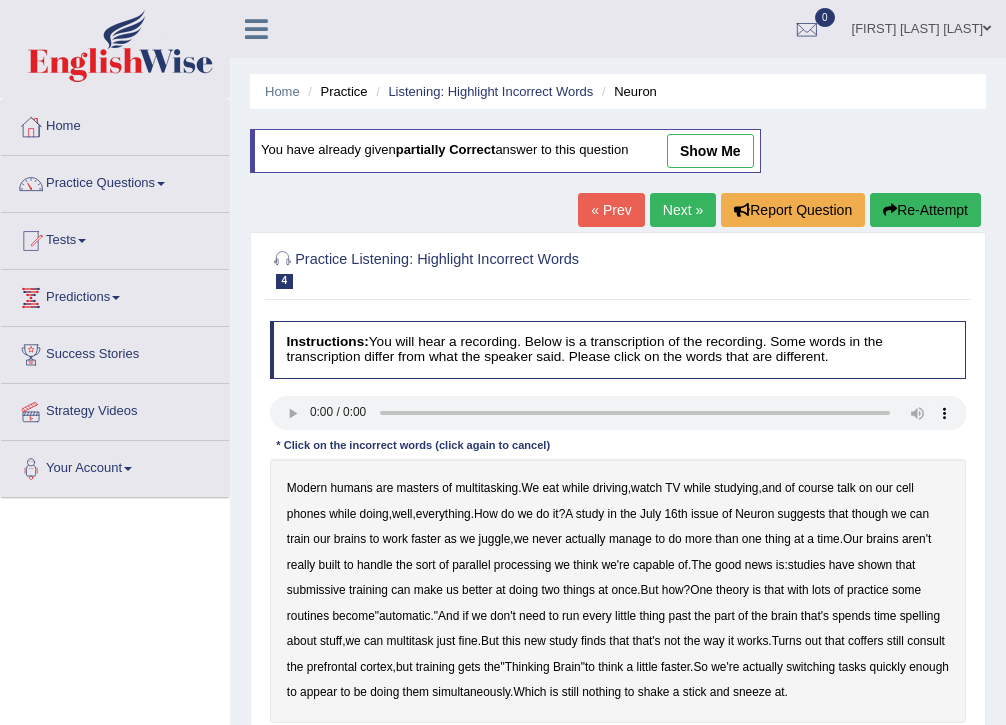 scroll, scrollTop: 0, scrollLeft: 0, axis: both 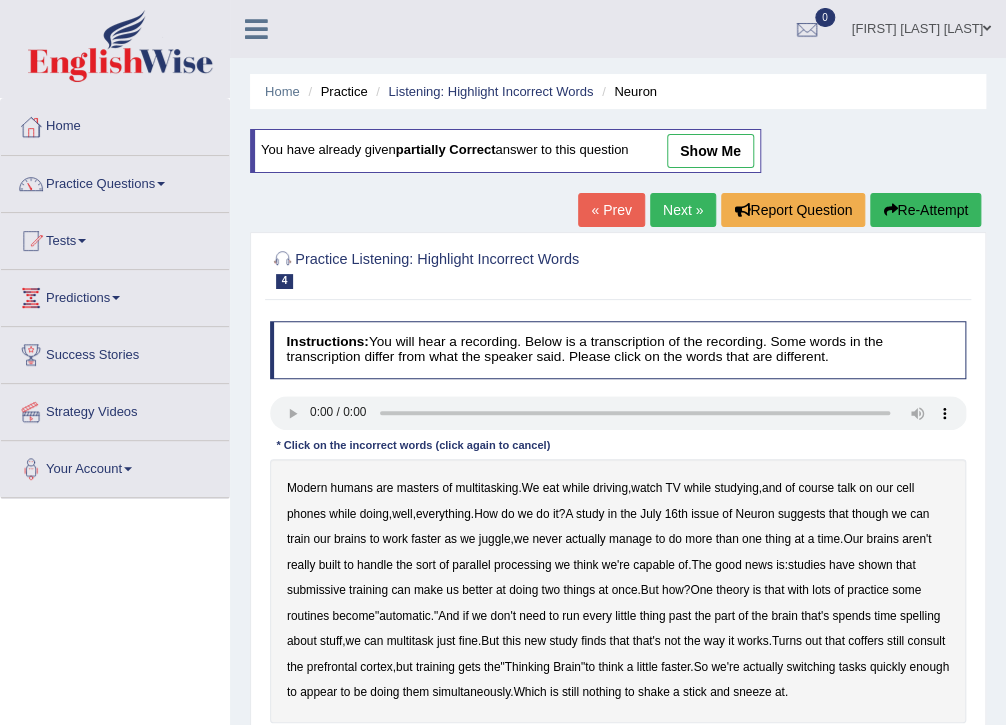 click on "submissive" at bounding box center (316, 590) 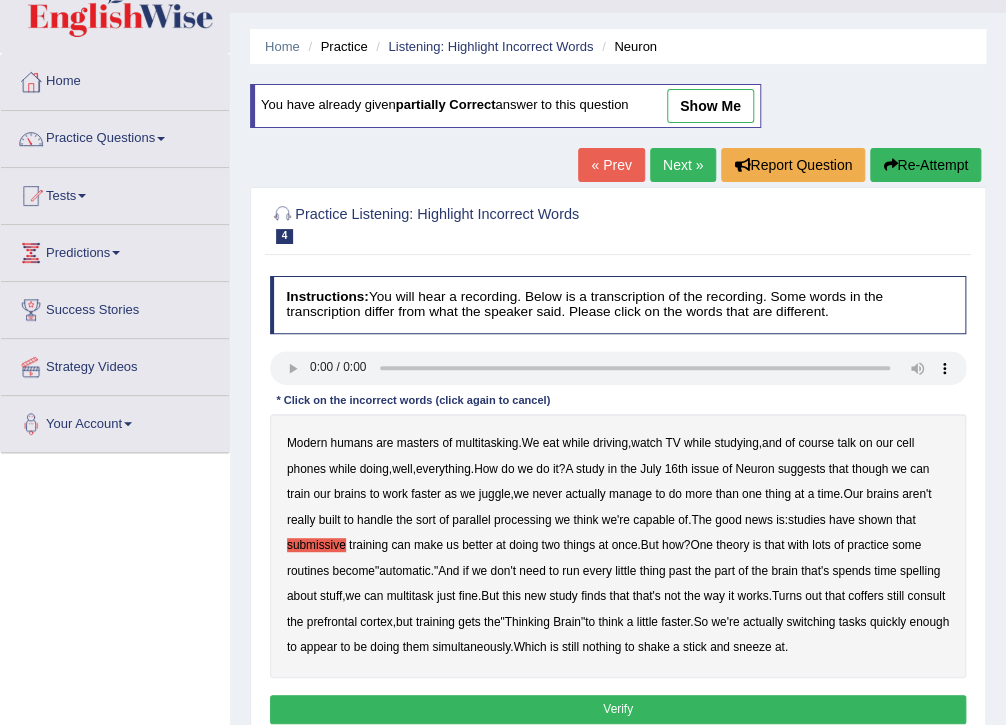 scroll, scrollTop: 80, scrollLeft: 0, axis: vertical 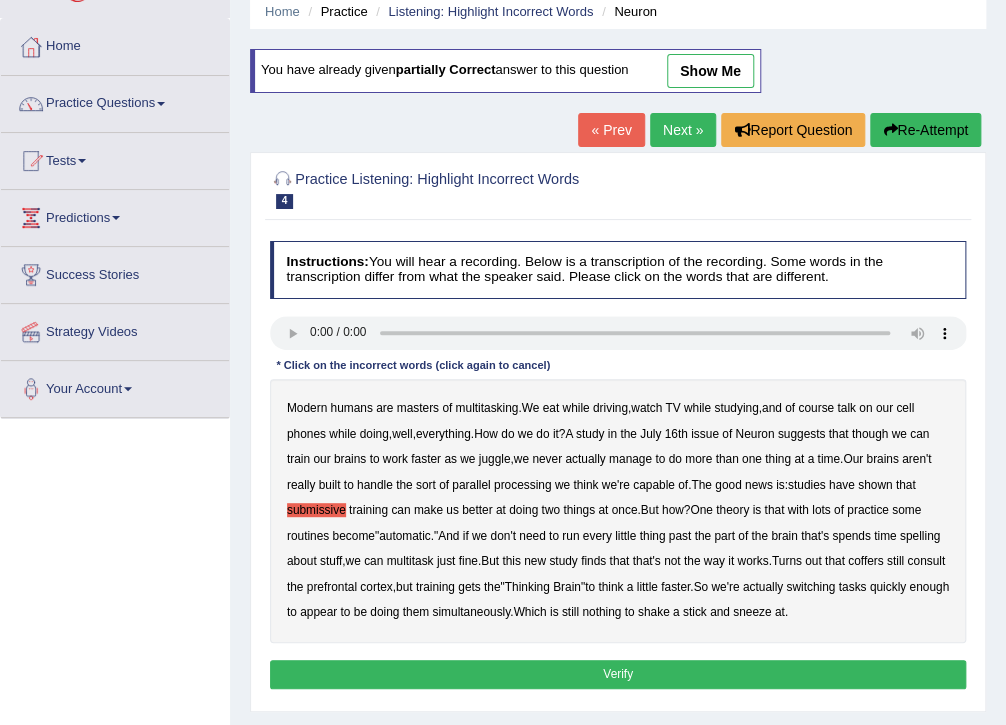 click on "coffers" at bounding box center (865, 561) 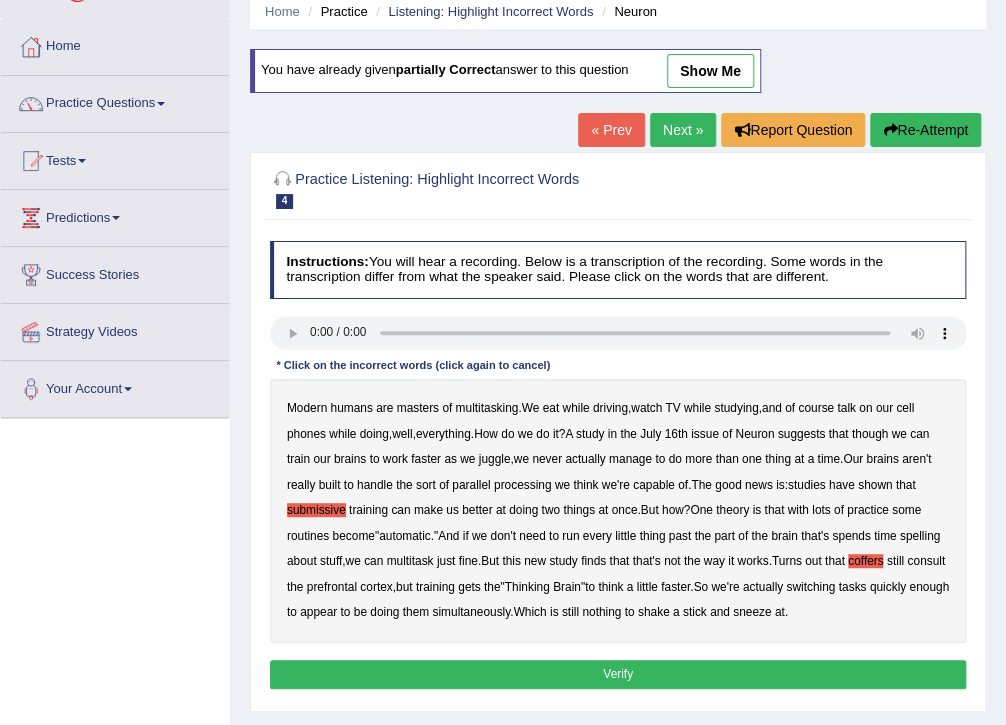click on "Verify" at bounding box center (618, 674) 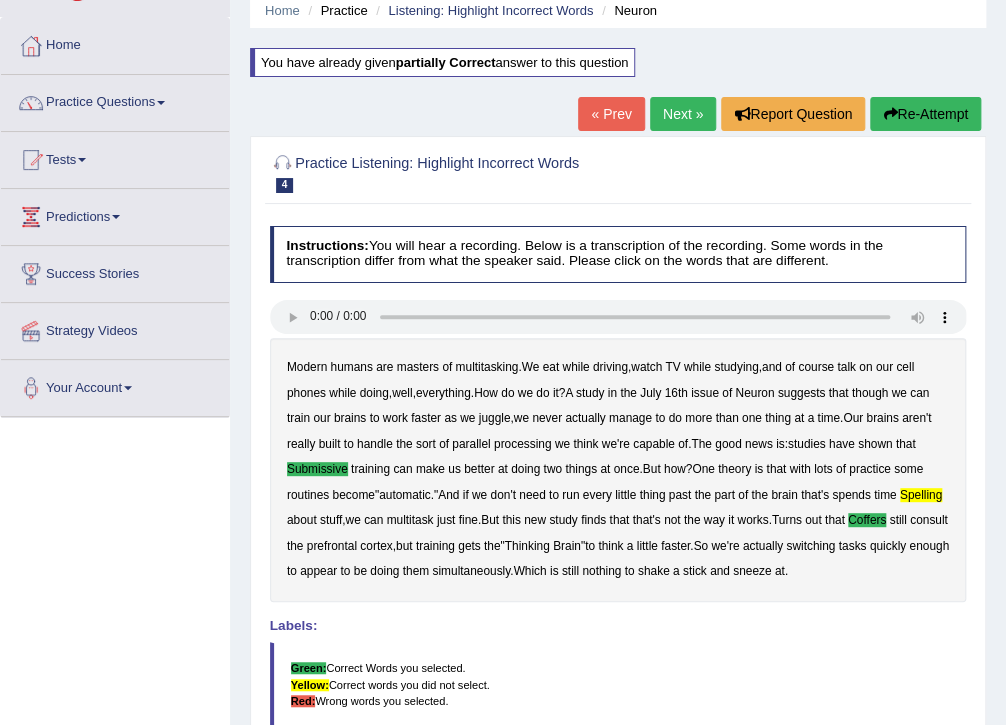 scroll, scrollTop: 80, scrollLeft: 0, axis: vertical 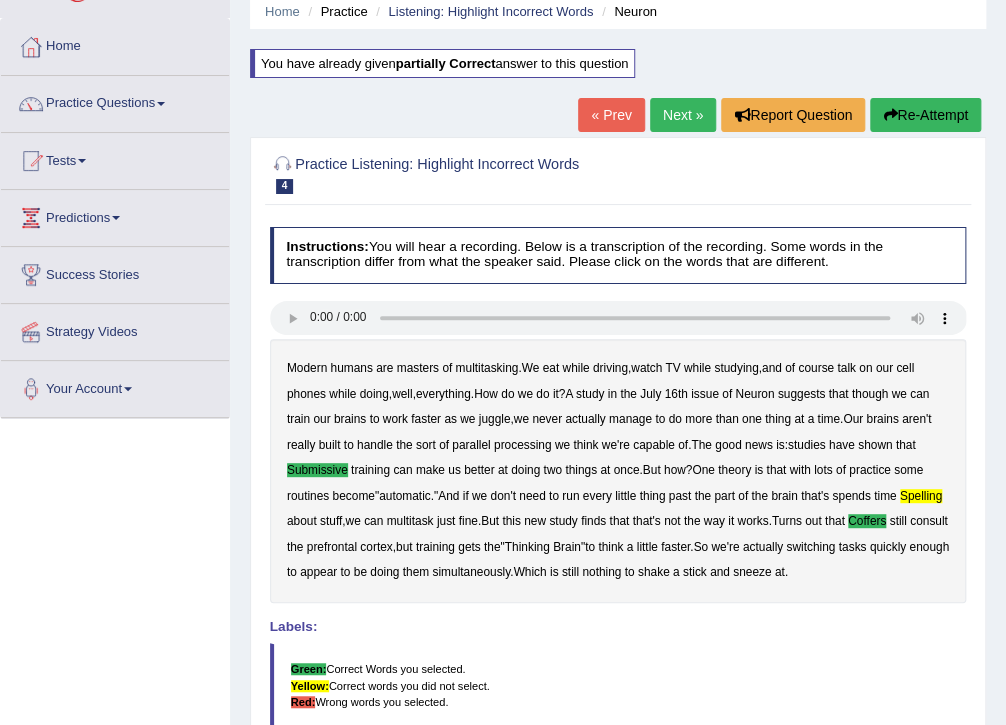 click on "Next »" at bounding box center (683, 115) 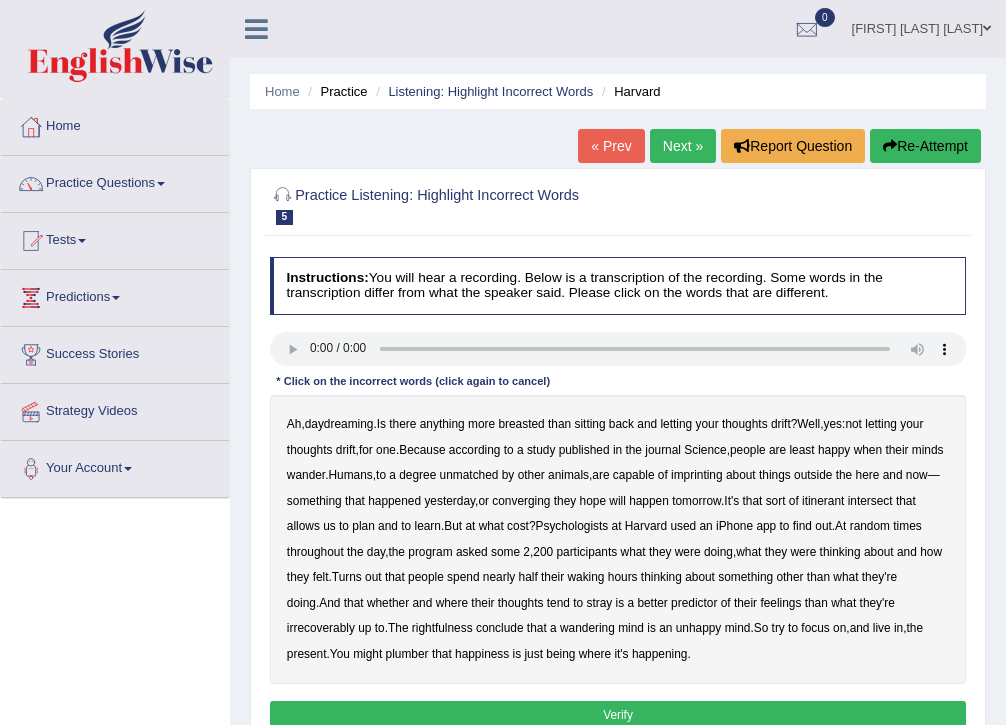 scroll, scrollTop: 0, scrollLeft: 0, axis: both 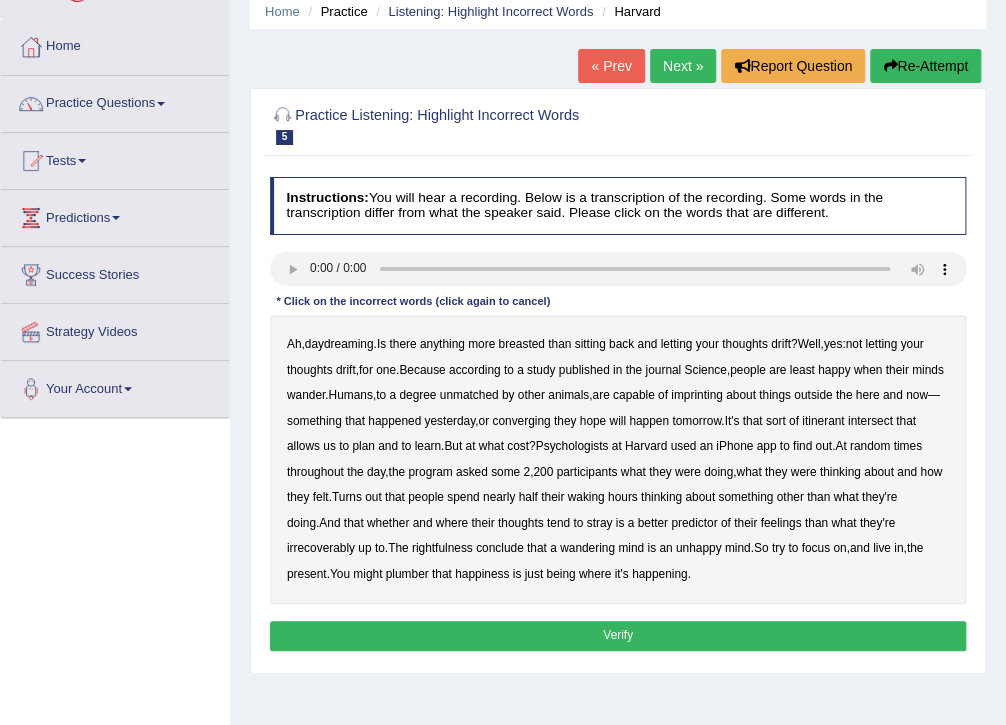 click on "breasted" at bounding box center (521, 344) 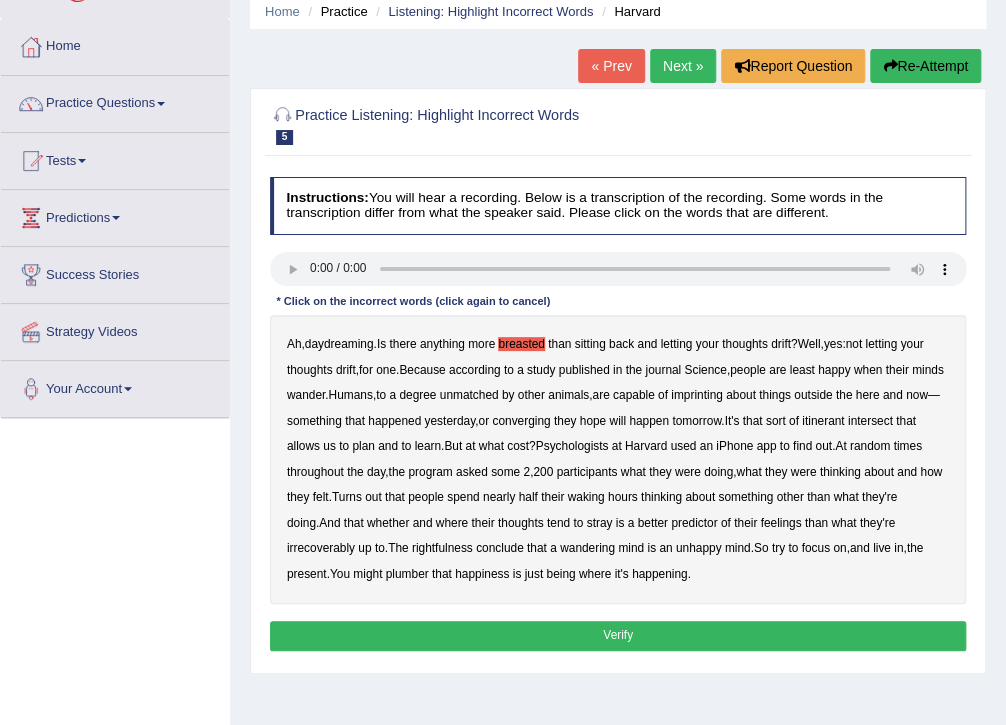 click on "imprinting" at bounding box center (697, 395) 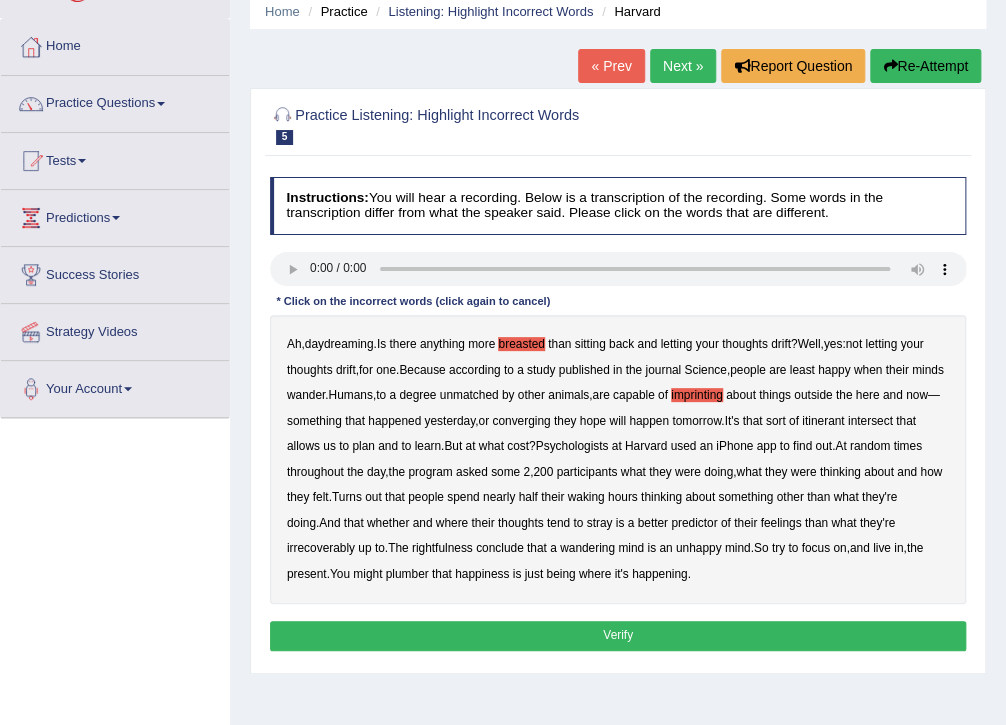click on "intersect" at bounding box center [870, 421] 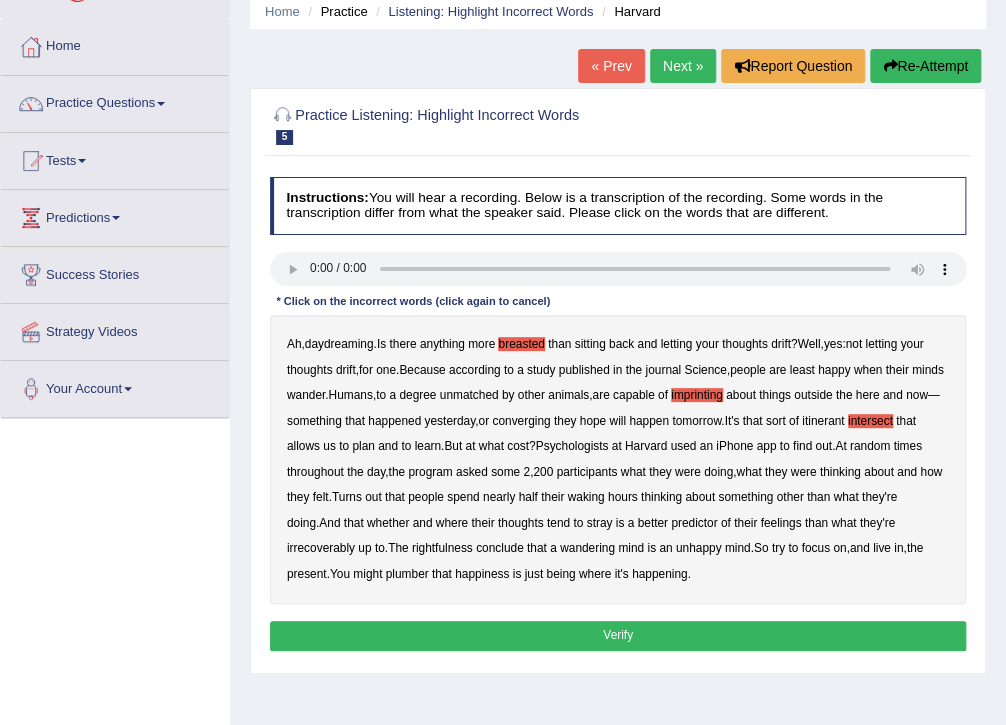 click on "Ah ,  daydreaming .  Is   there   anything   more   breasted   than   sitting   back   and   letting   your   thoughts   drift ?  Well ,  yes :  not   letting   your   thoughts   drift ,  for   one .  Because   according   to   a   study   published   in   the   journal   Science ,  people   are   least   happy   when   their   minds   wander .  Humans ,  to   a   degree   unmatched   by   other   animals ,  are   capable   of   imprinting   about   things   outside   the   here   and   now — something   that   happened   yesterday ,  or   converging   they   hope   will   happen   tomorrow .  It's   that   sort   of   itinerant   intersect   that   allows   us   to   plan   and   to   learn .  But   at   what   cost ?  Psychologists   at   Harvard   used   an   iPhone   app   to   find   out .  At   random   times   throughout   the   day ,  the   program   asked   some   2 , 200   participants   what   they   were   doing ,  what   they   were   thinking   about   and   how   they   felt .  Turns   out" at bounding box center (618, 459) 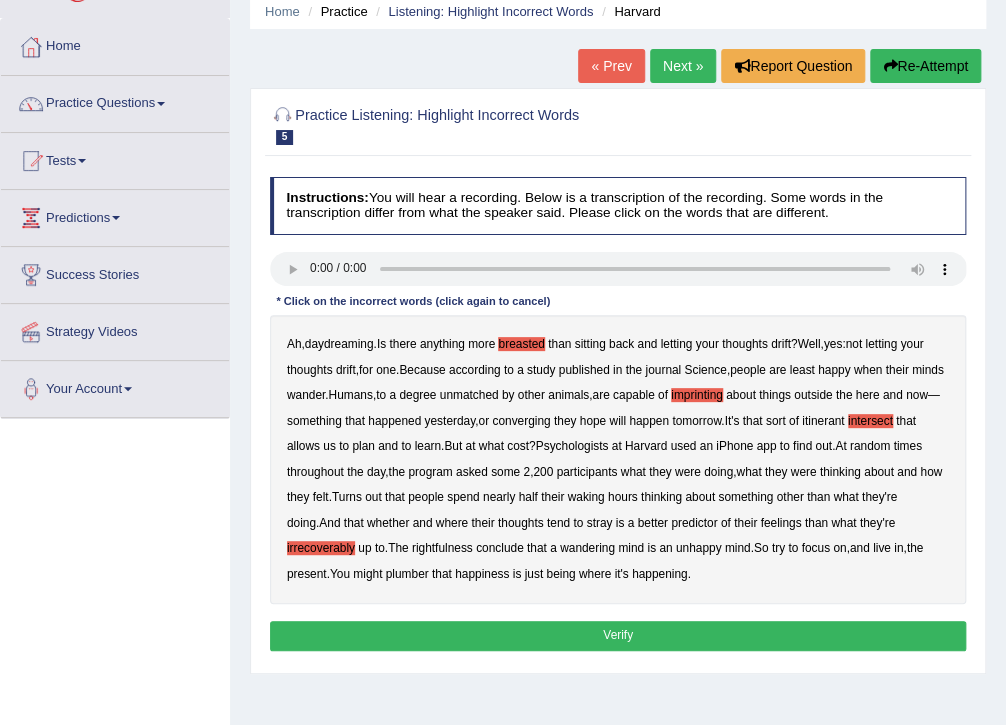 click on "plumber" at bounding box center [407, 574] 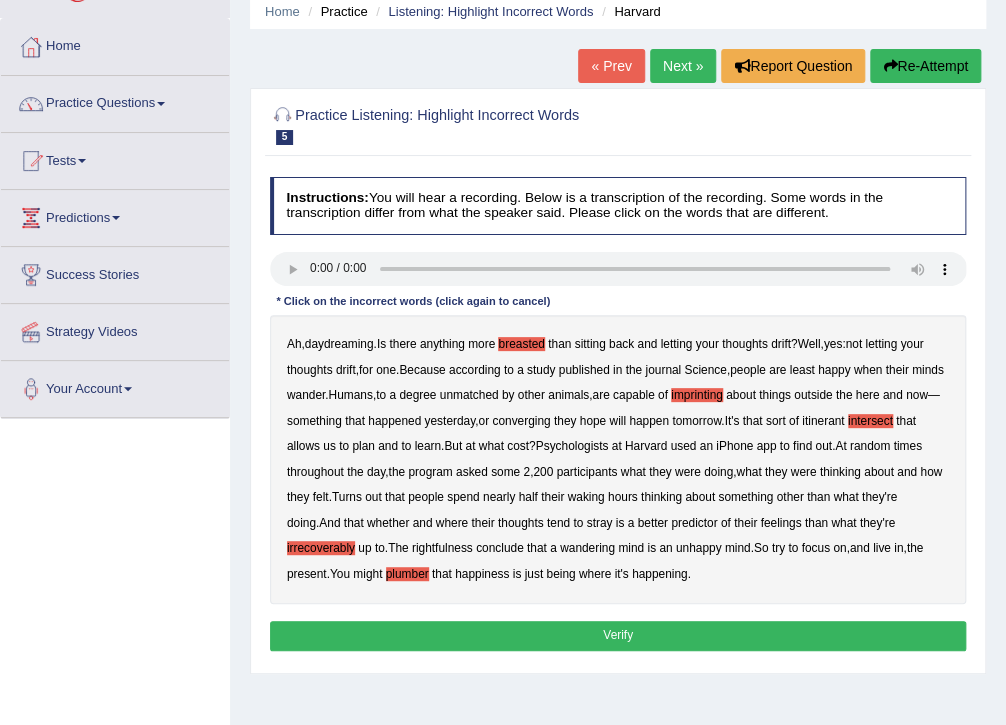 click on "Verify" at bounding box center [618, 635] 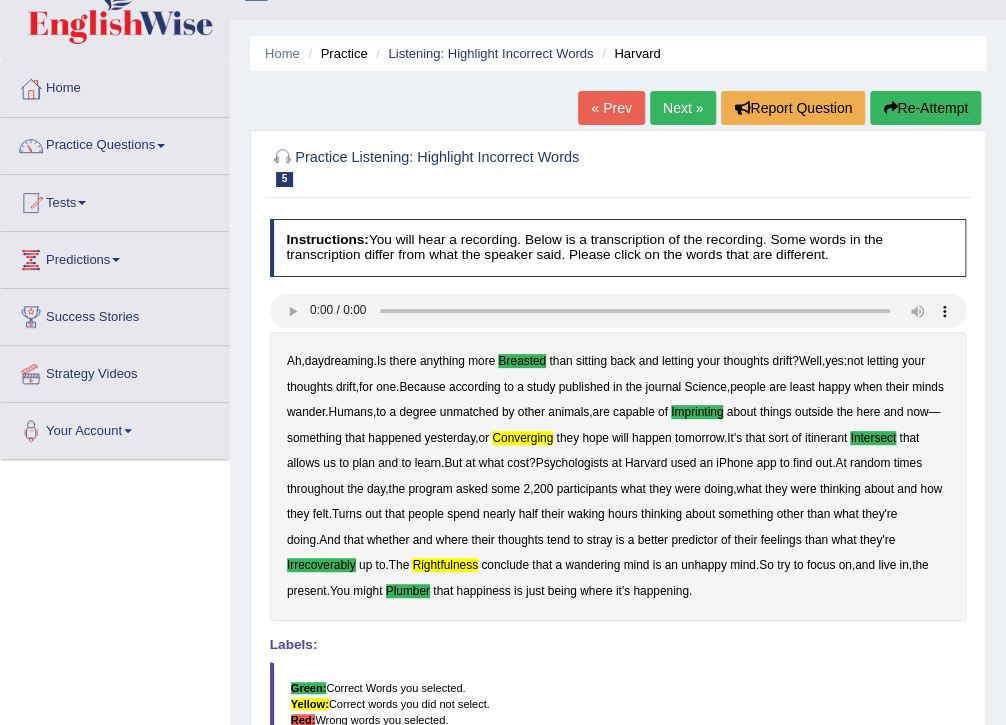 scroll, scrollTop: 0, scrollLeft: 0, axis: both 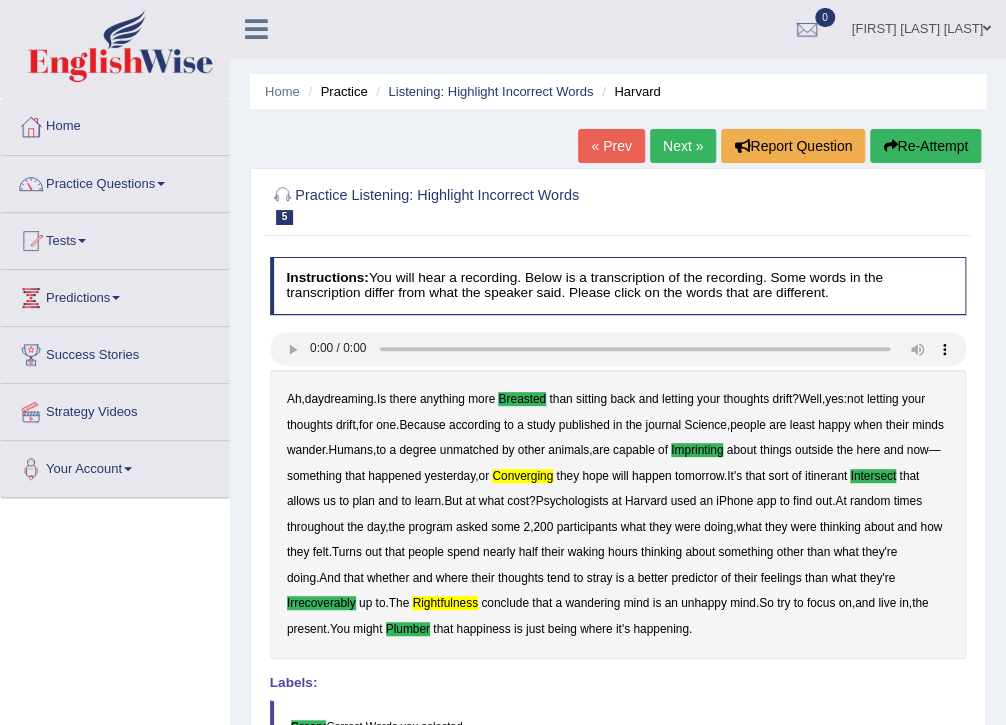 click on "Next »" at bounding box center (683, 146) 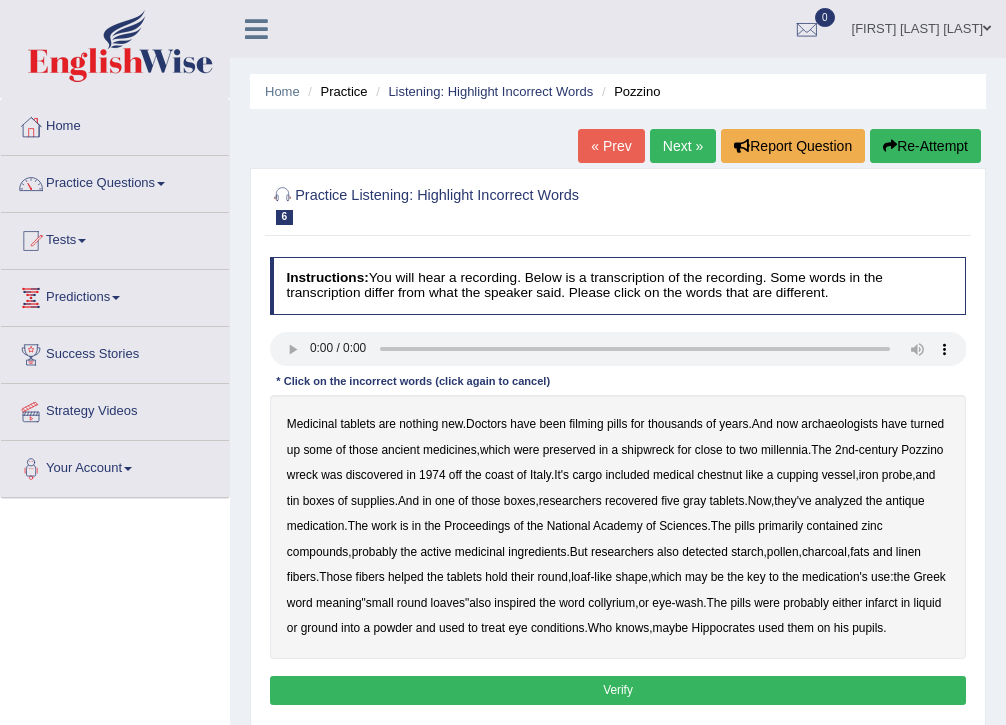 scroll, scrollTop: 0, scrollLeft: 0, axis: both 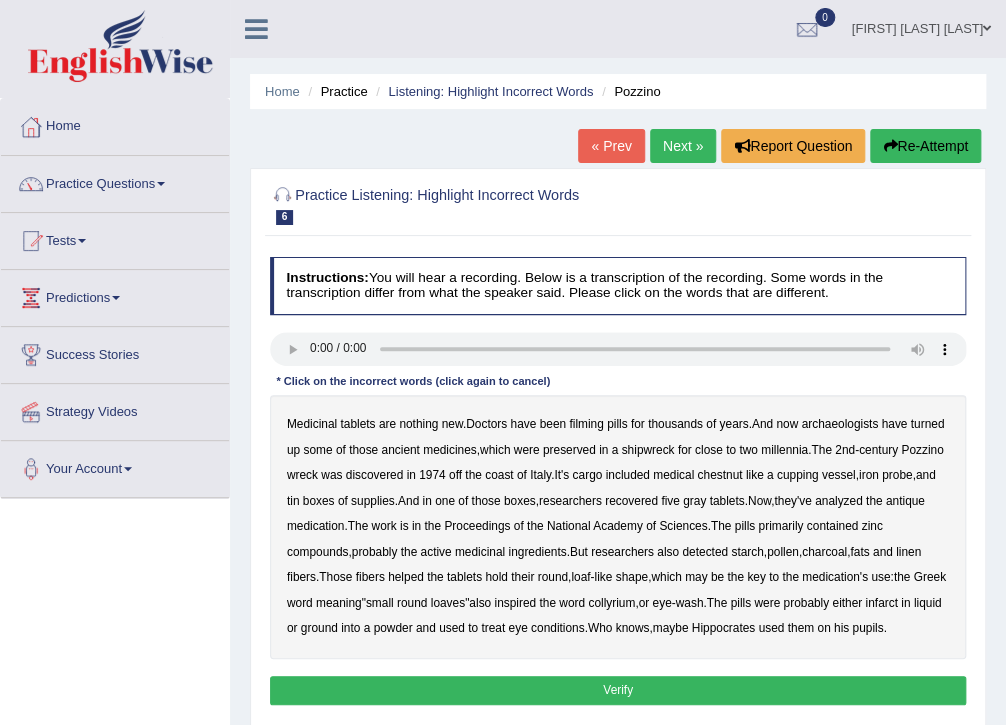 click on "filming" at bounding box center (586, 424) 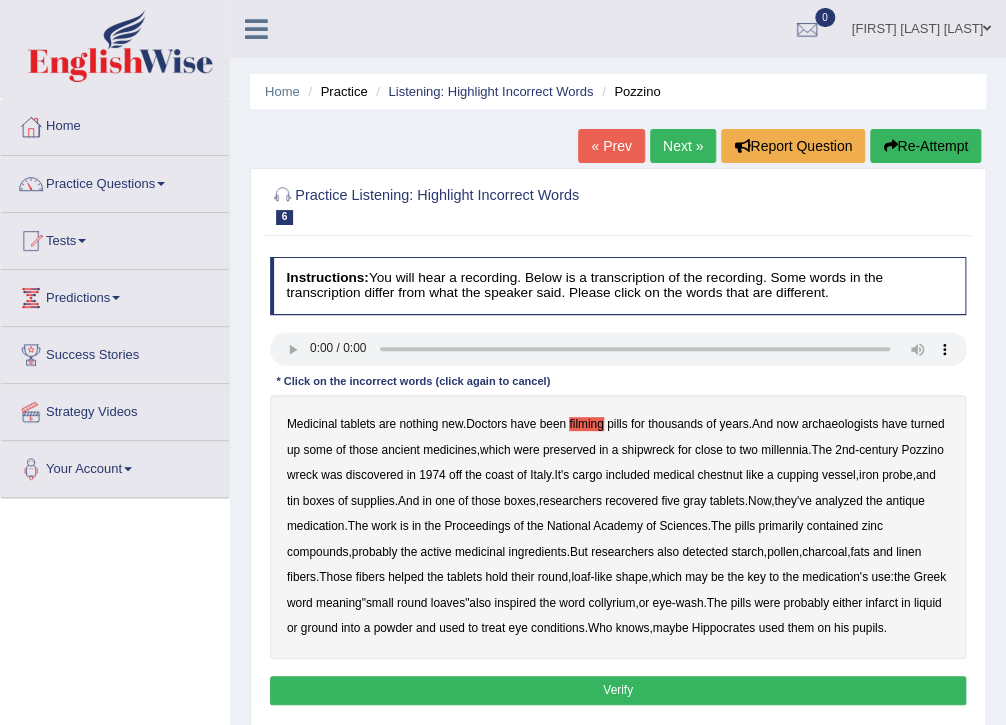 click on "chestnut" at bounding box center [719, 475] 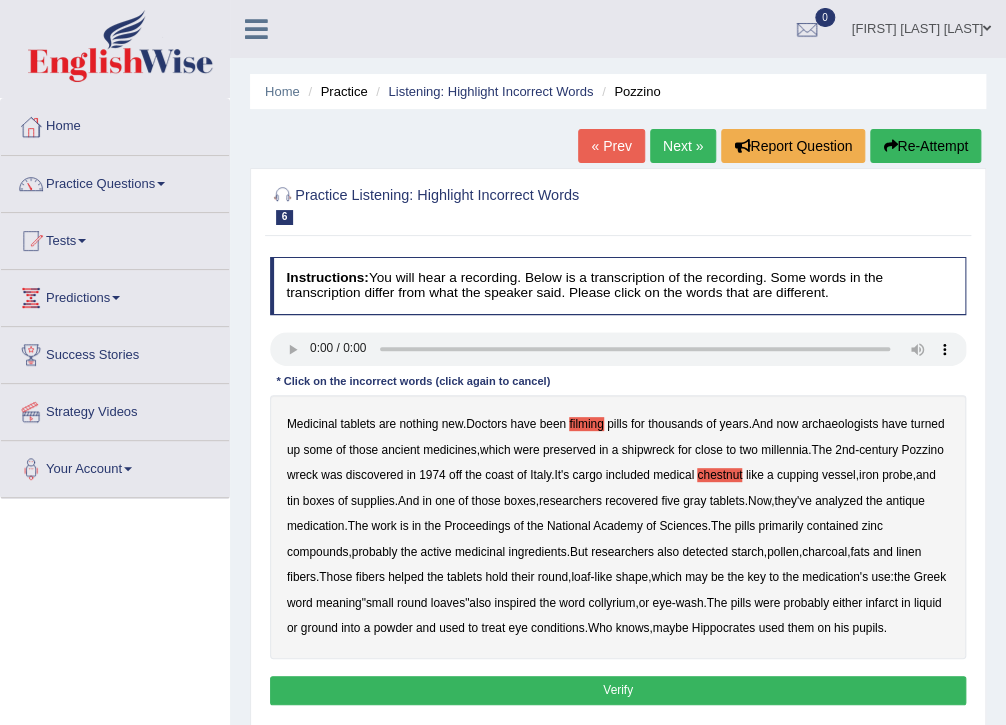 click on "pills" at bounding box center (740, 603) 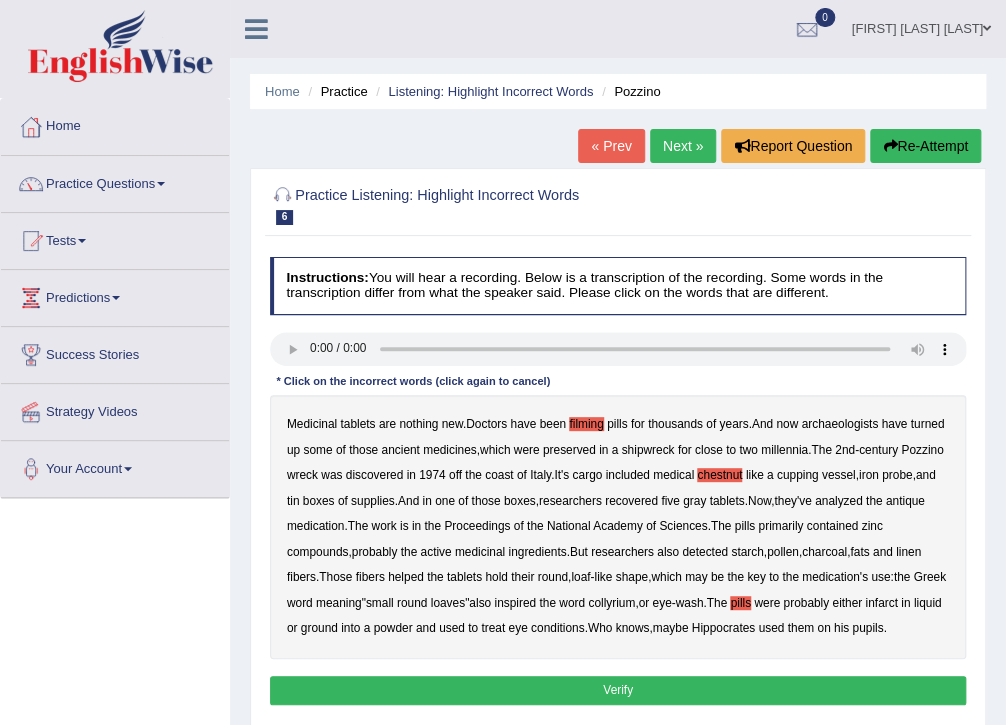 click on "pupils" at bounding box center (867, 628) 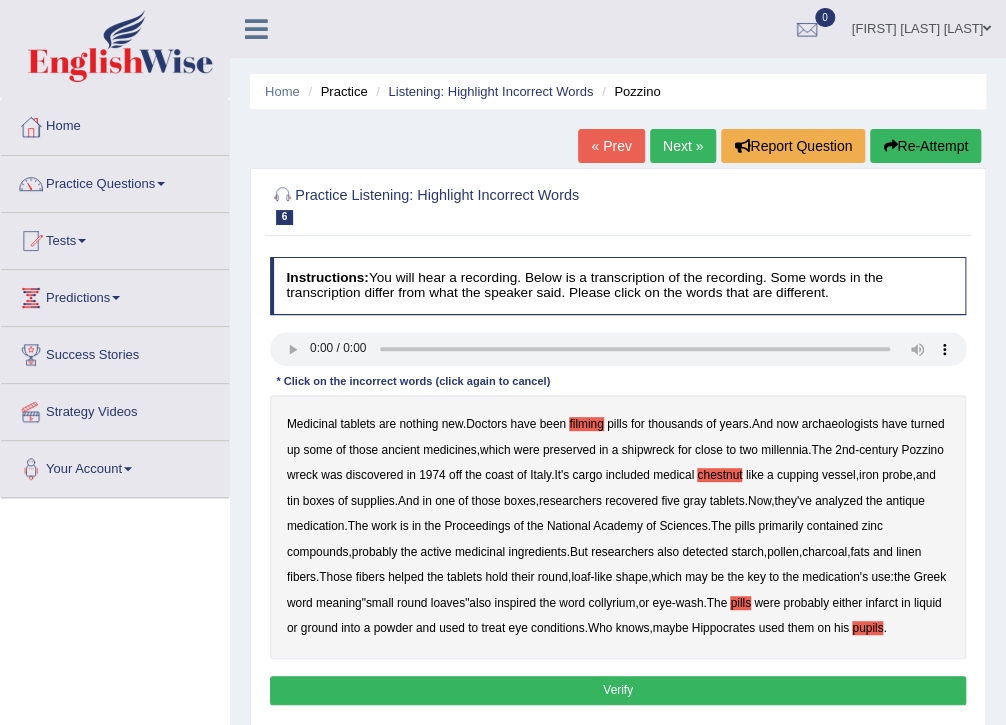 click on "Verify" at bounding box center (618, 690) 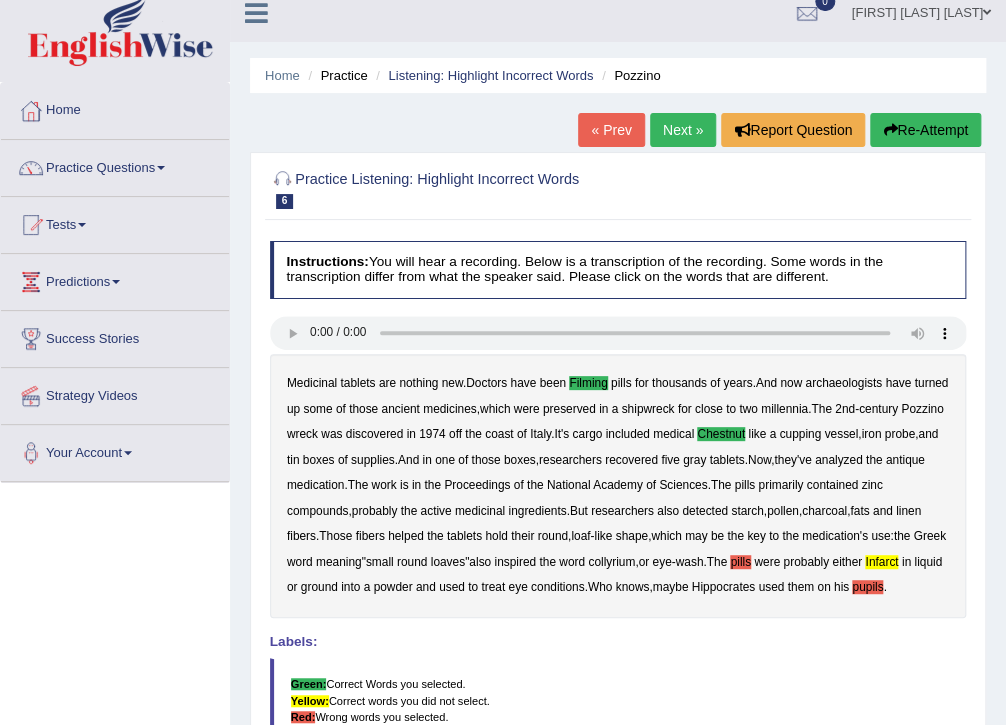 scroll, scrollTop: 0, scrollLeft: 0, axis: both 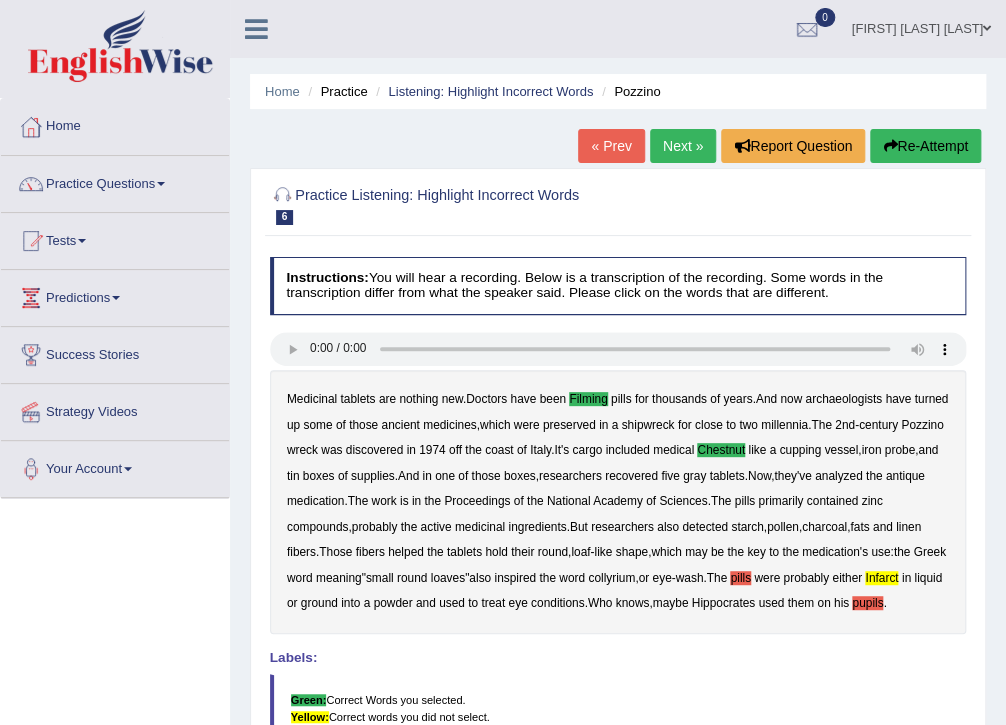 click on "Re-Attempt" at bounding box center (925, 146) 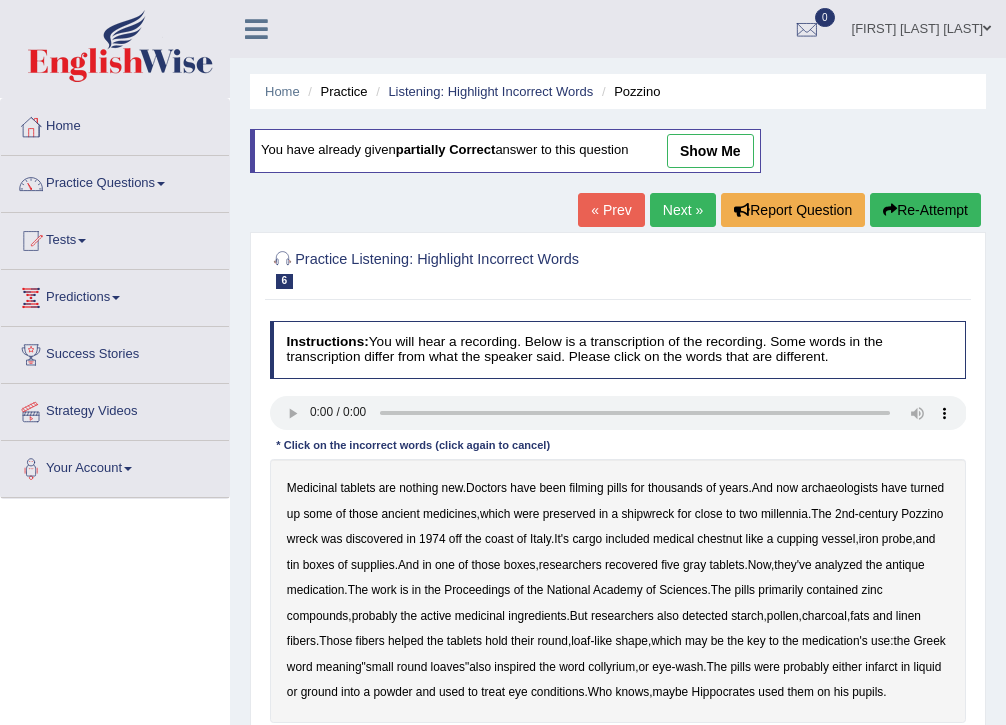 scroll, scrollTop: 0, scrollLeft: 0, axis: both 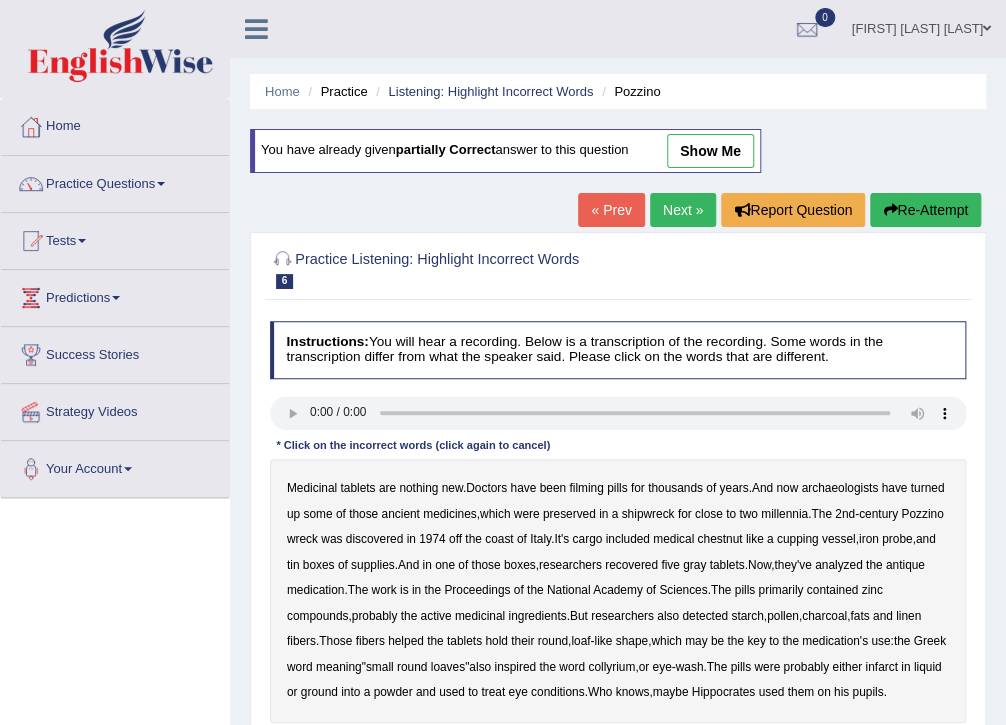 click on "filming" at bounding box center [586, 488] 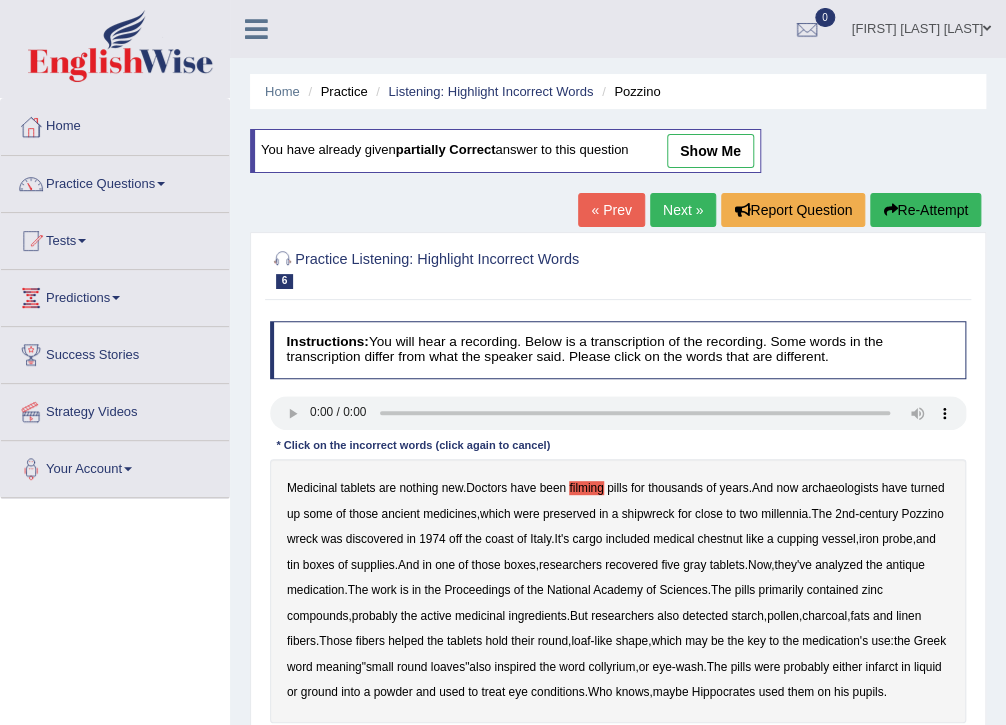 click on "chestnut" at bounding box center (719, 539) 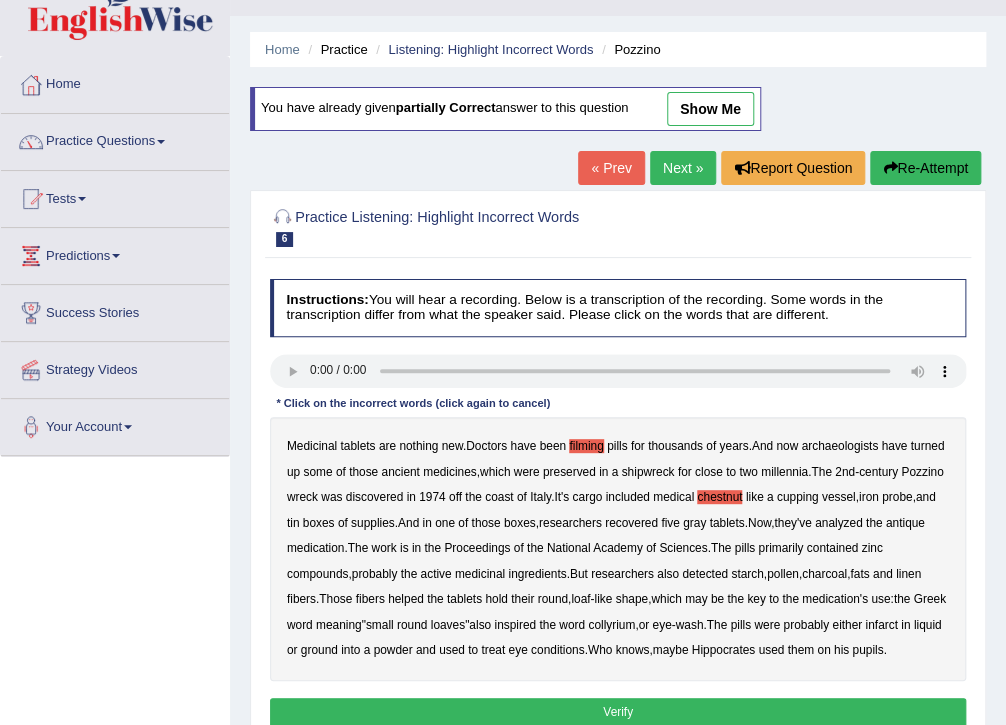 scroll, scrollTop: 80, scrollLeft: 0, axis: vertical 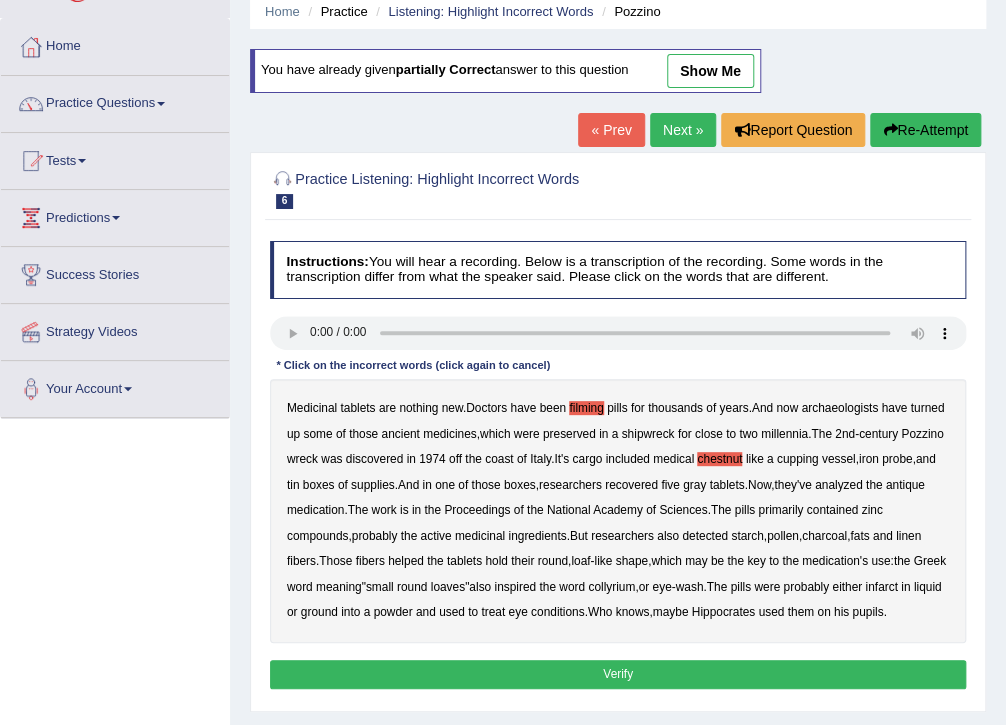 click on "infarct" at bounding box center [881, 587] 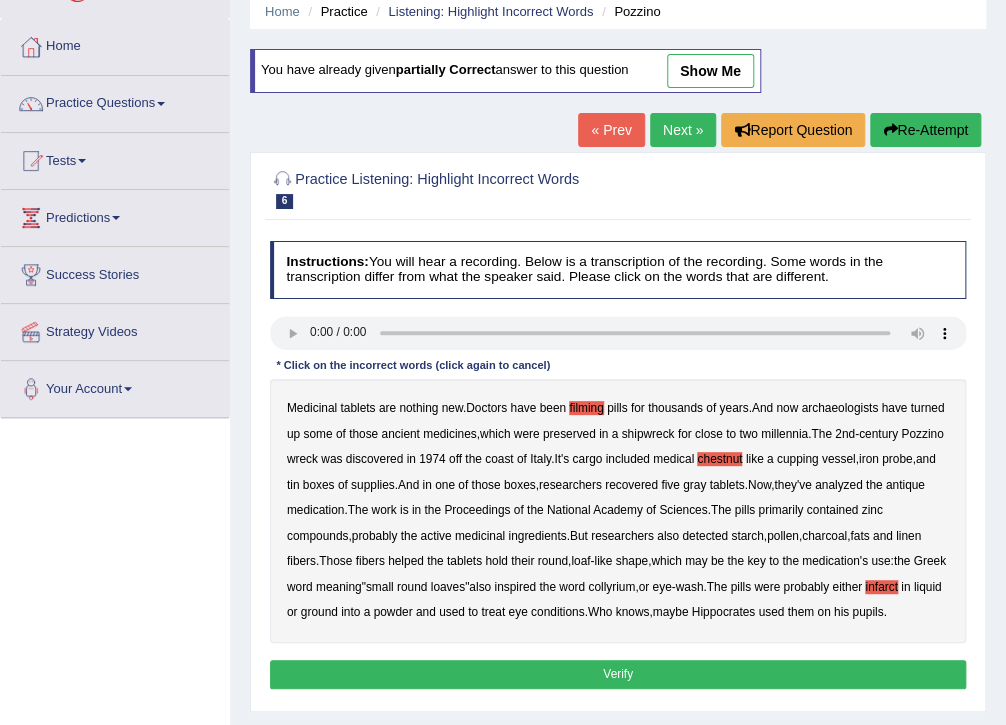click on "Verify" at bounding box center (618, 674) 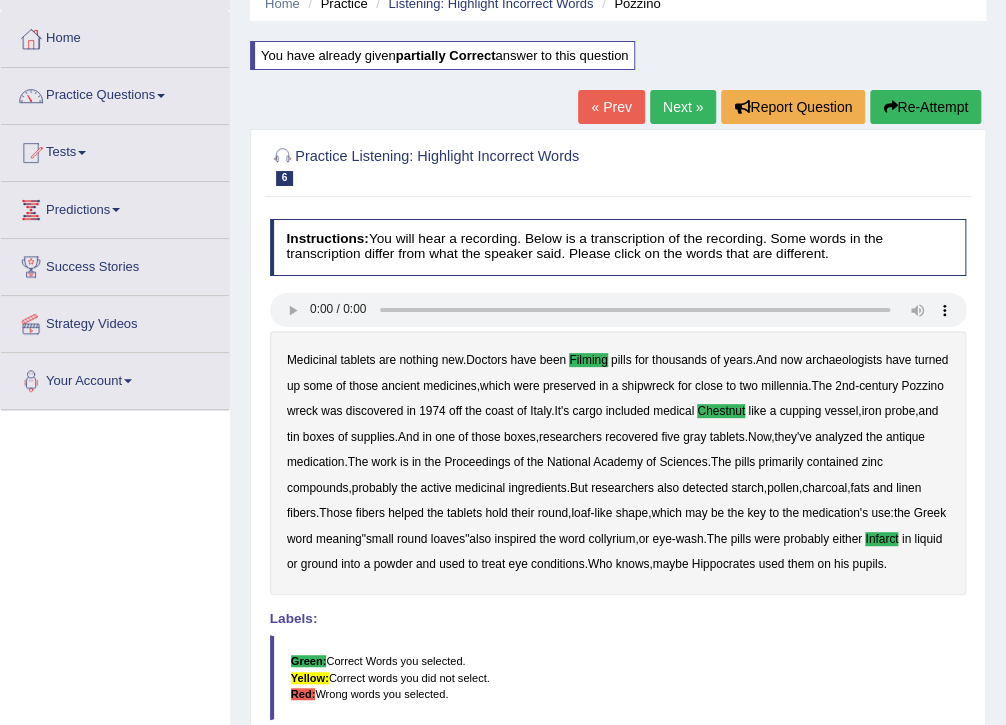 scroll, scrollTop: 80, scrollLeft: 0, axis: vertical 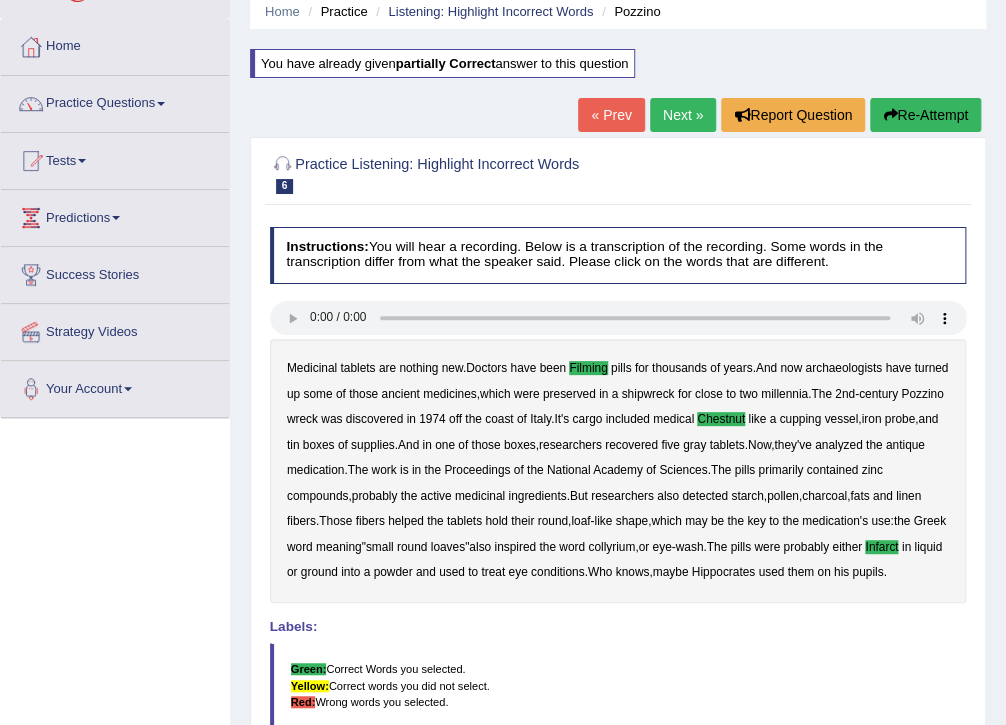 click on "Next »" at bounding box center [683, 115] 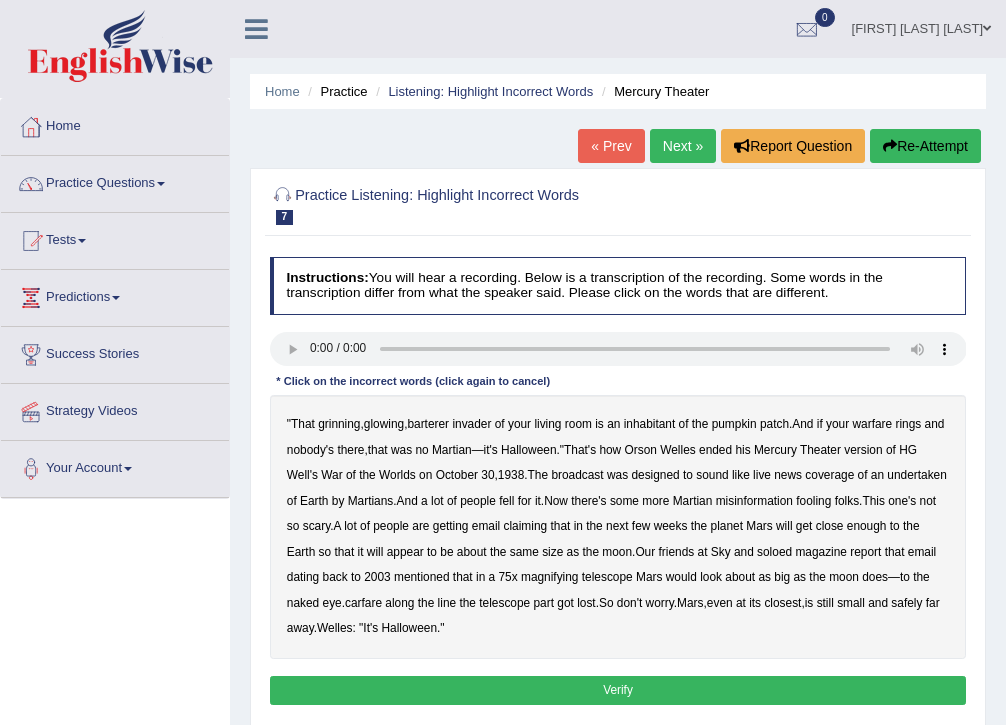 scroll, scrollTop: 0, scrollLeft: 0, axis: both 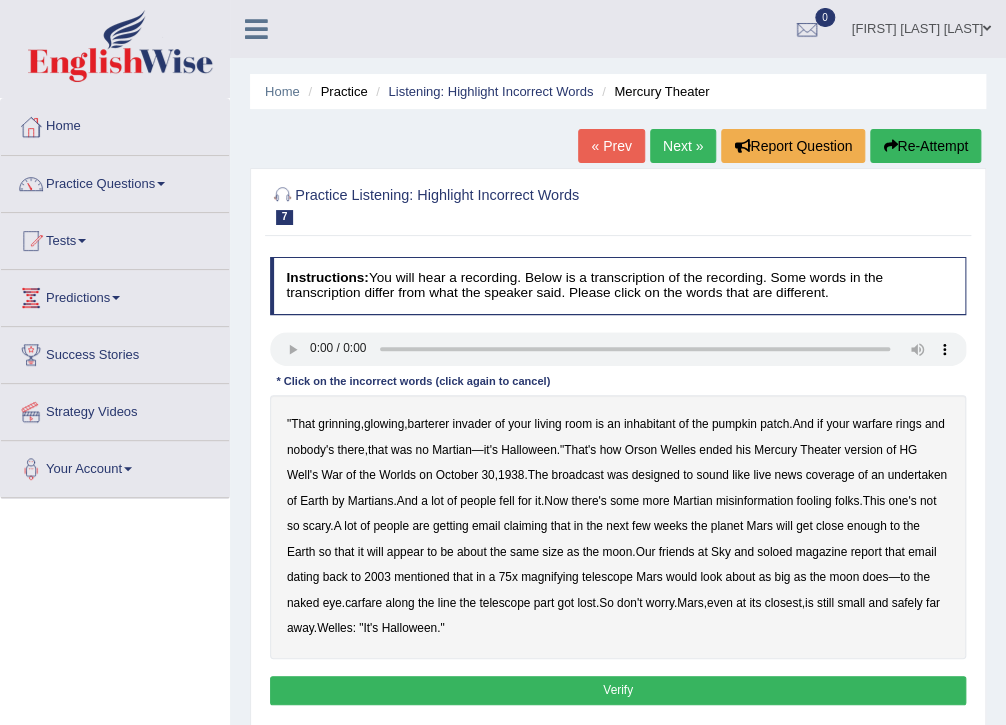 click on "undertaken" at bounding box center (917, 475) 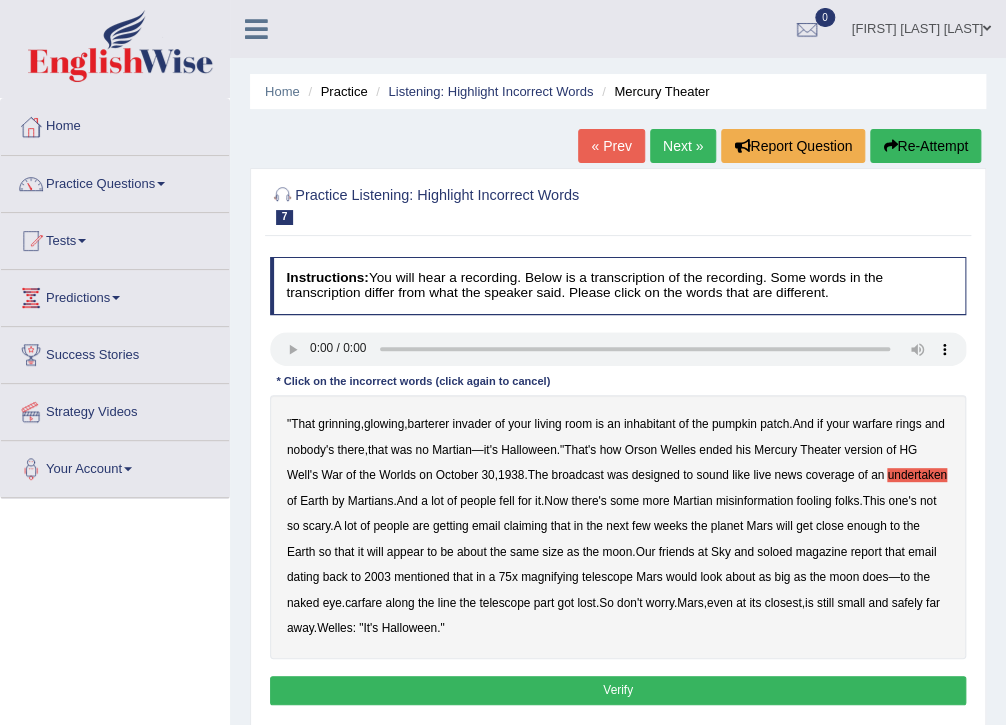 click on "soloed" at bounding box center [774, 552] 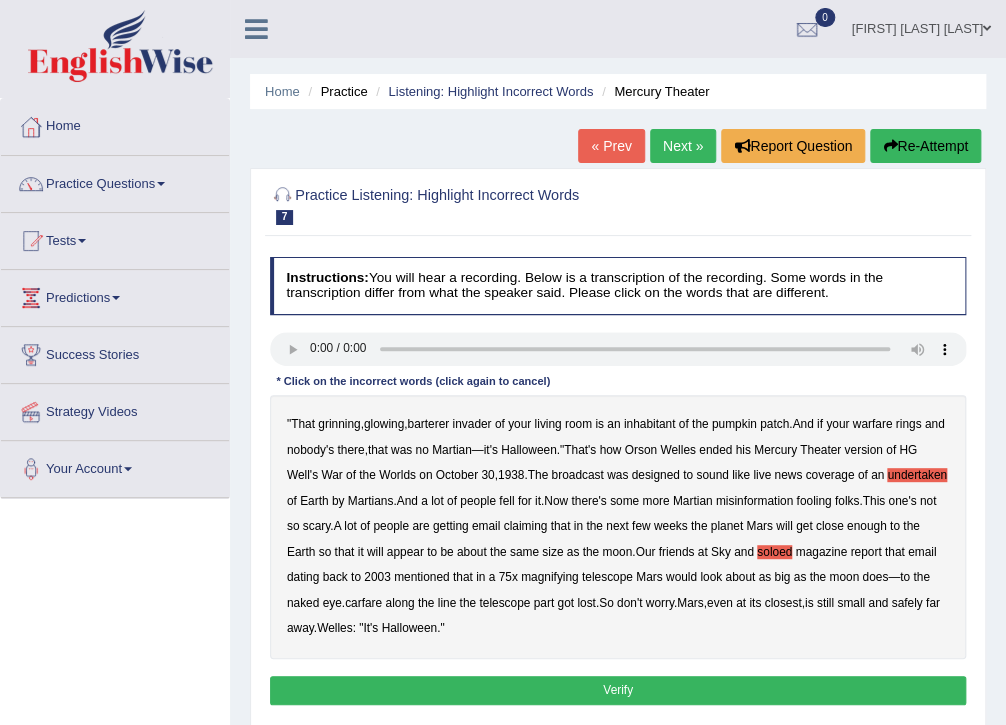click on "carfare" at bounding box center [363, 603] 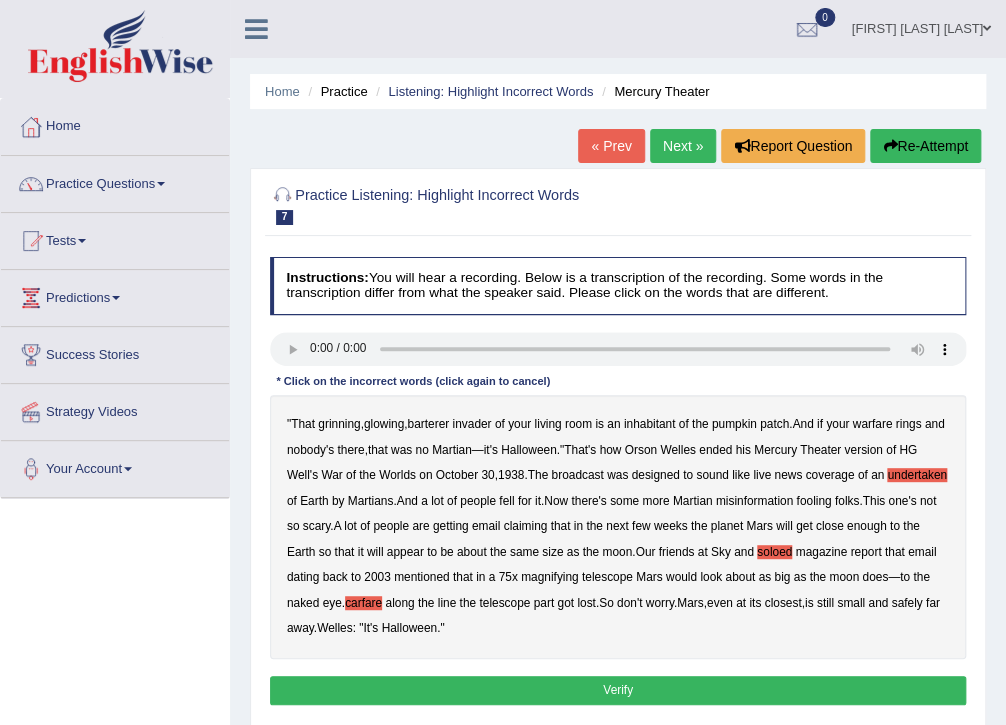 click on "Verify" at bounding box center (618, 690) 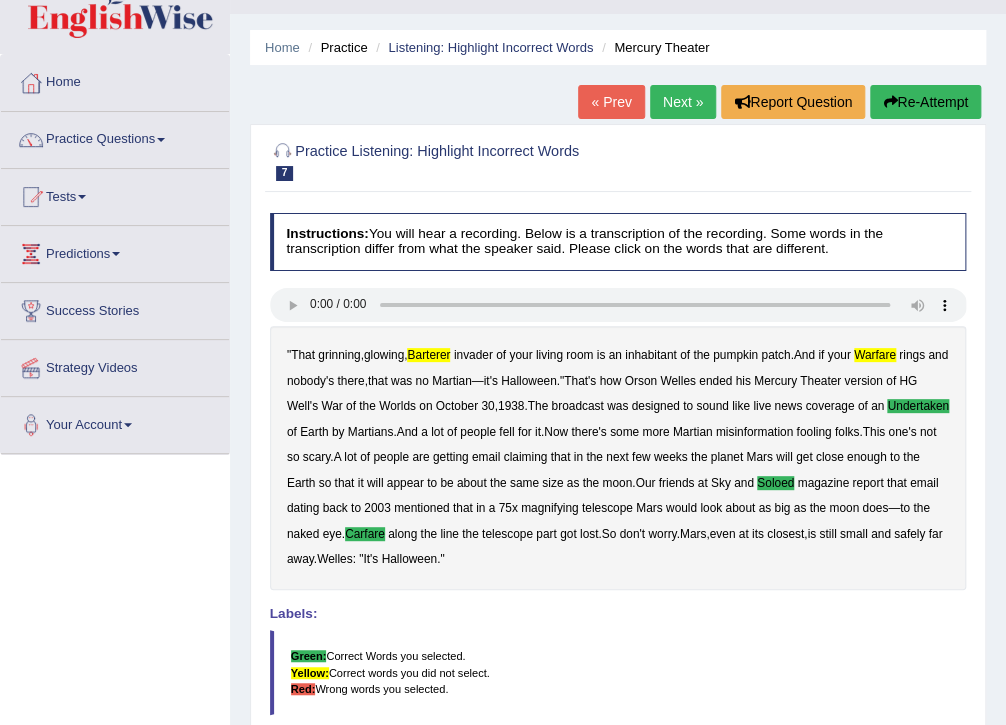 scroll, scrollTop: 80, scrollLeft: 0, axis: vertical 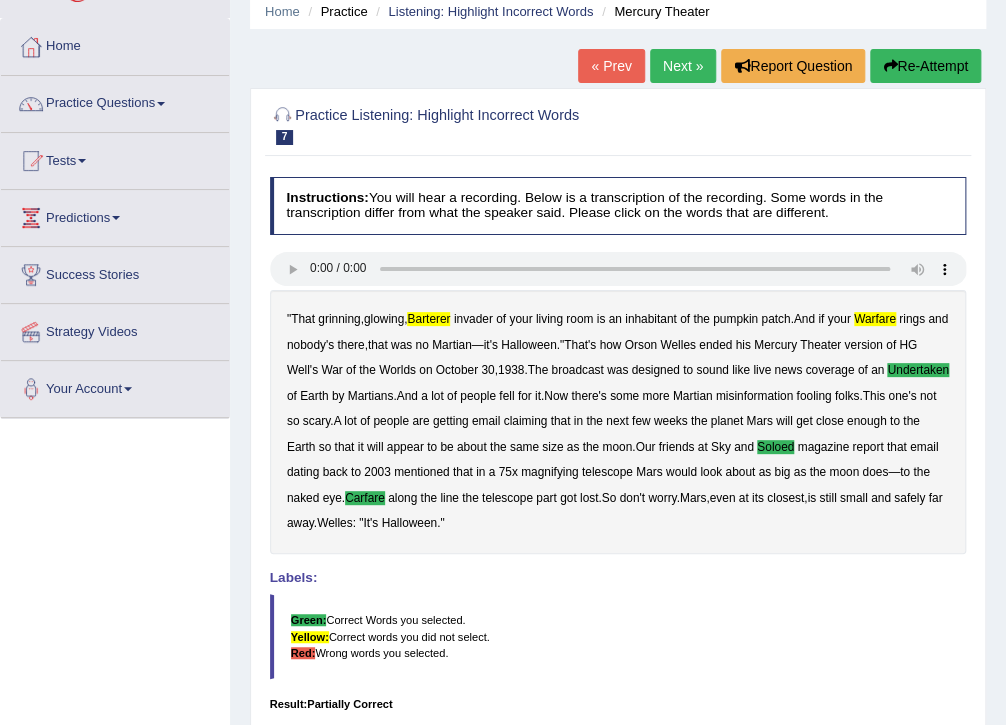click on "Next »" at bounding box center [683, 66] 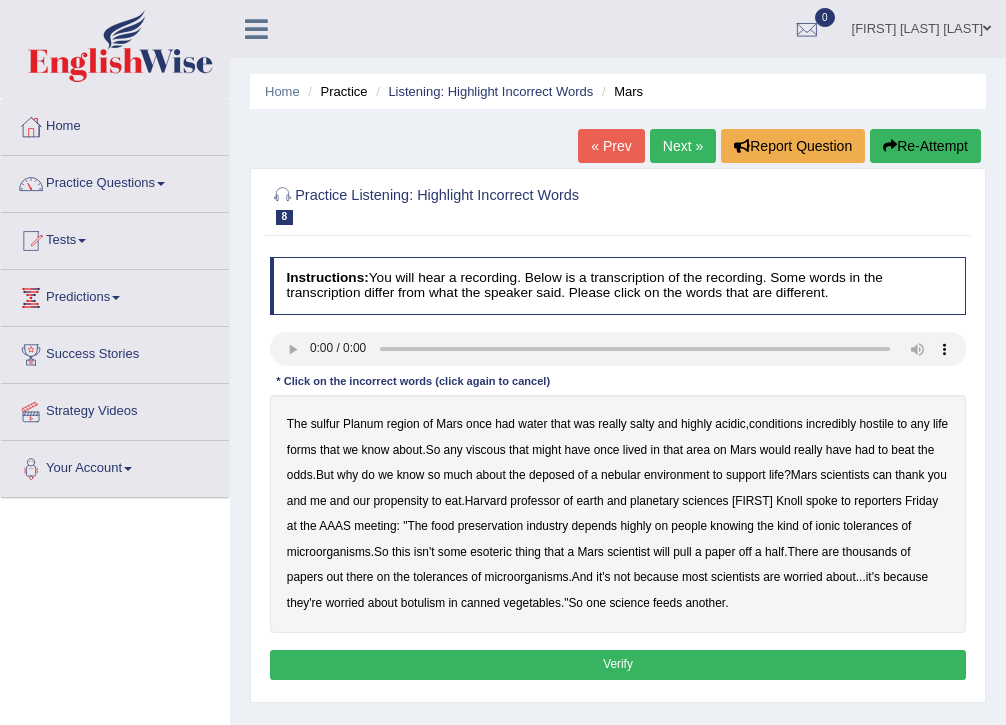 scroll, scrollTop: 0, scrollLeft: 0, axis: both 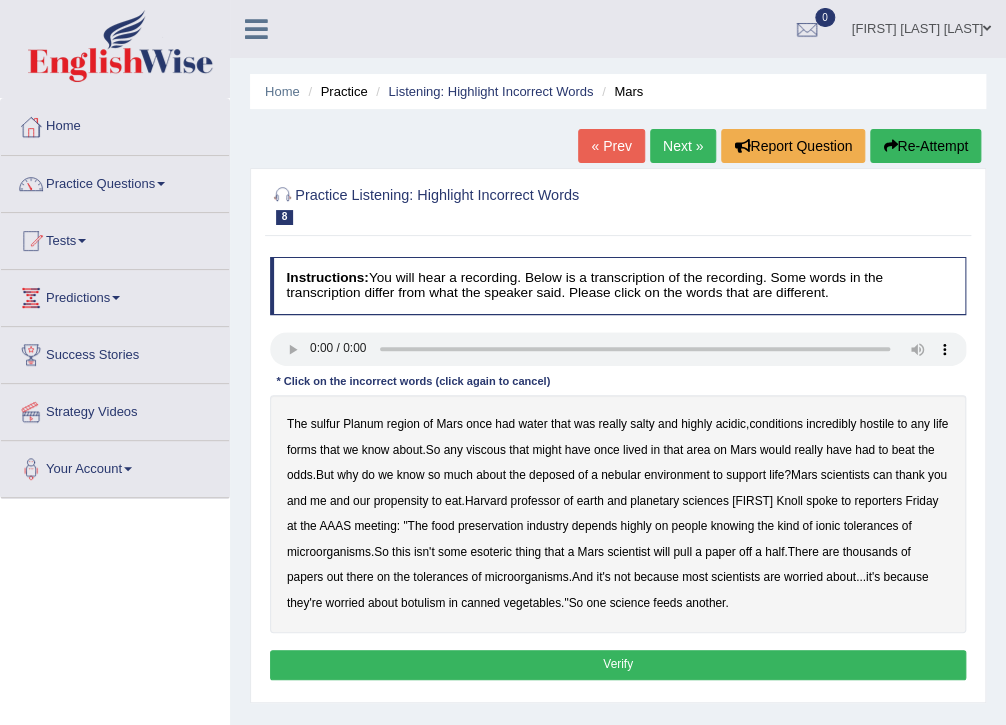 click on "sulfur" at bounding box center (325, 424) 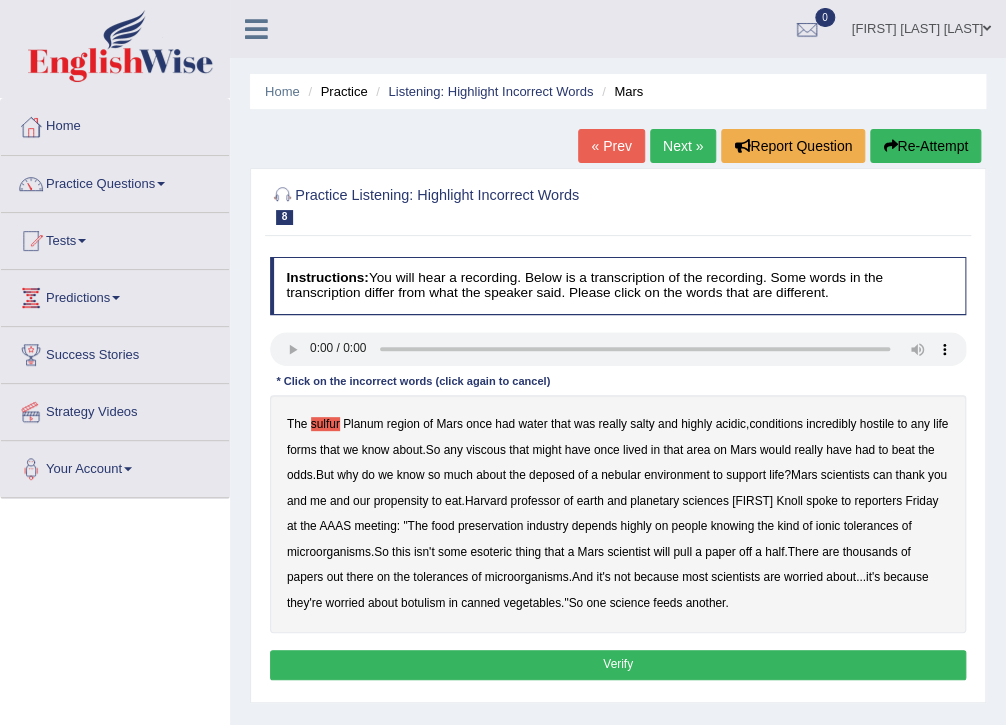 click on "viscous" at bounding box center (486, 450) 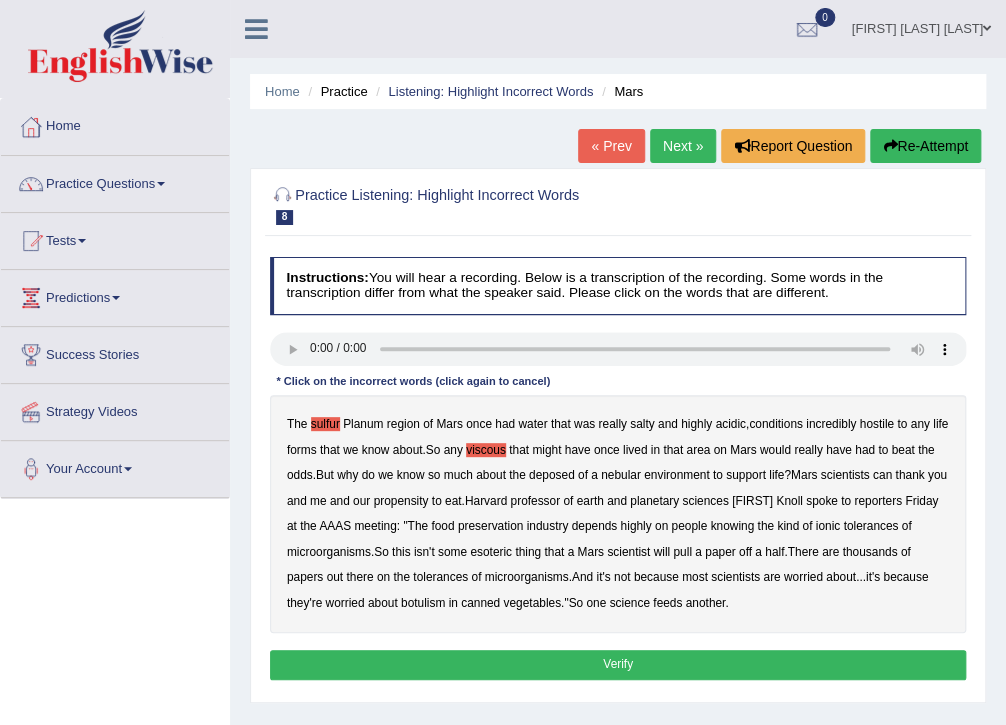 click on "deposed" at bounding box center (552, 475) 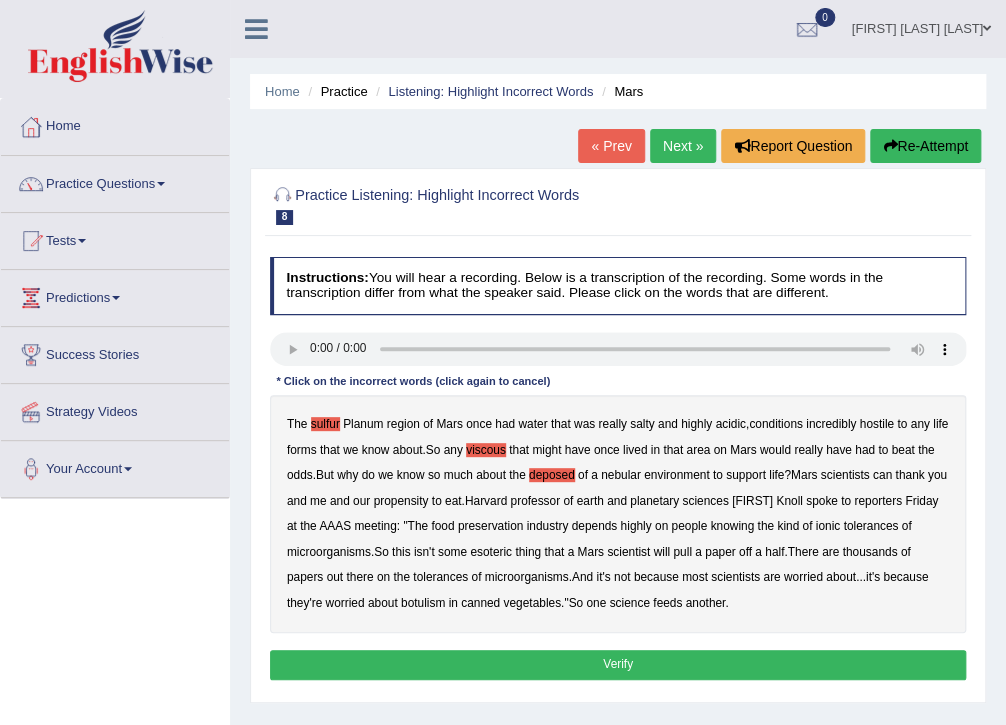 click on "botulism" at bounding box center (423, 603) 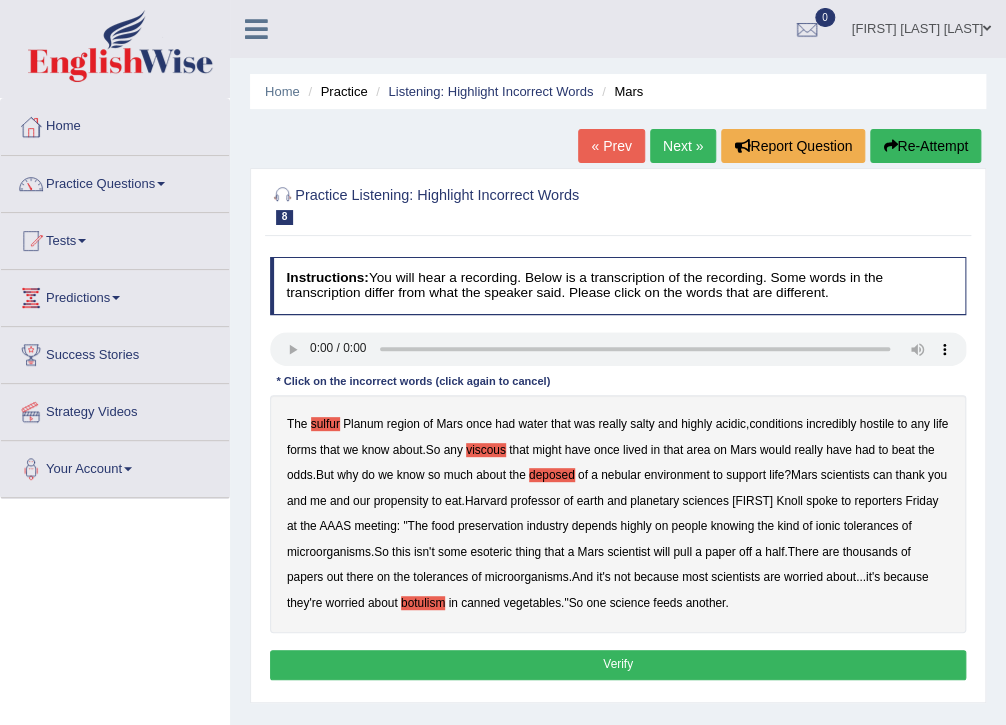 click on "botulism" at bounding box center (423, 603) 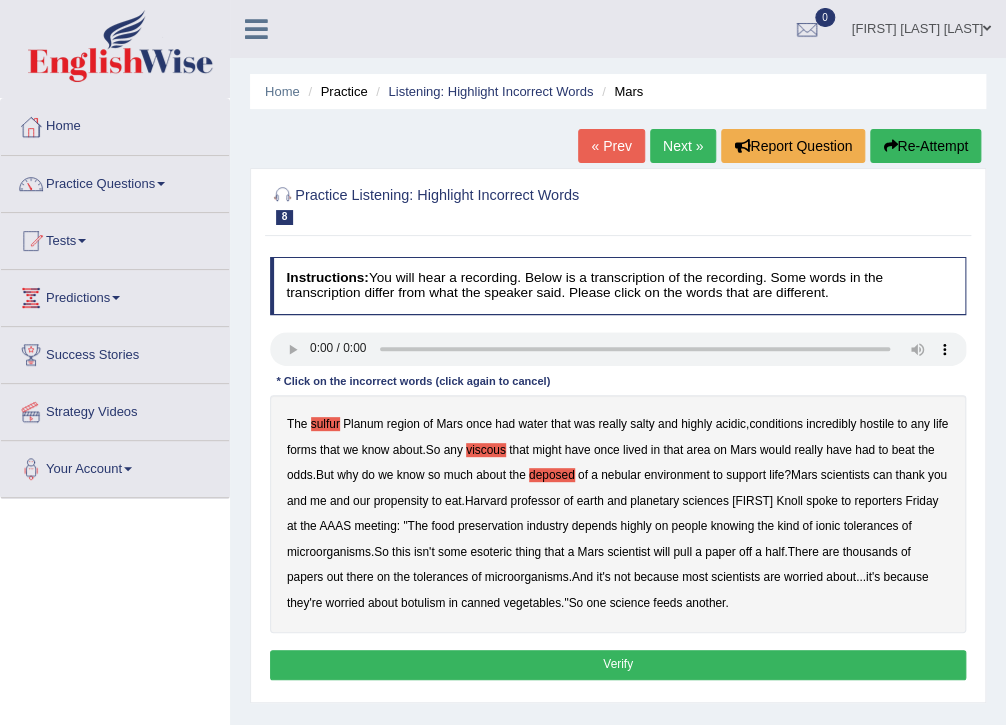 click on "Verify" at bounding box center (618, 664) 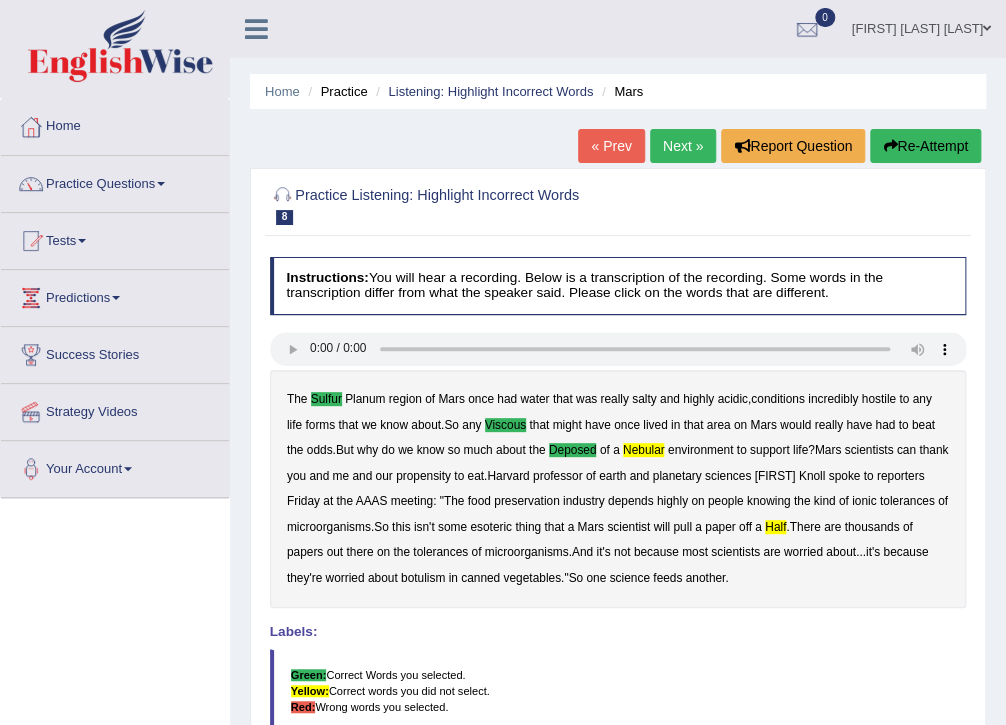click on "Next »" at bounding box center [683, 146] 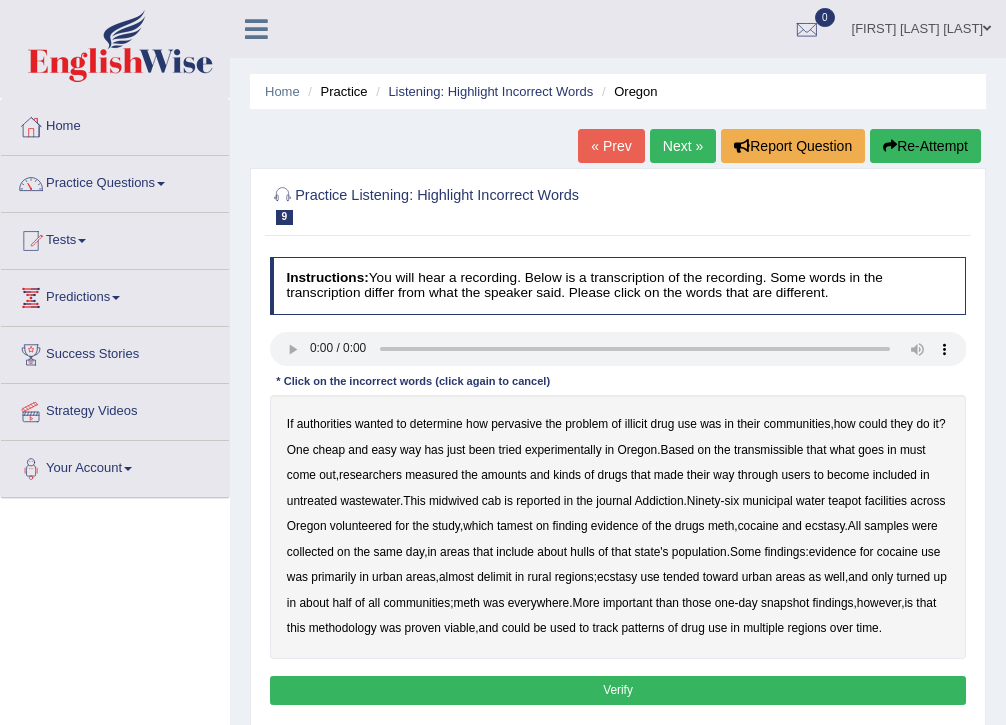 scroll, scrollTop: 0, scrollLeft: 0, axis: both 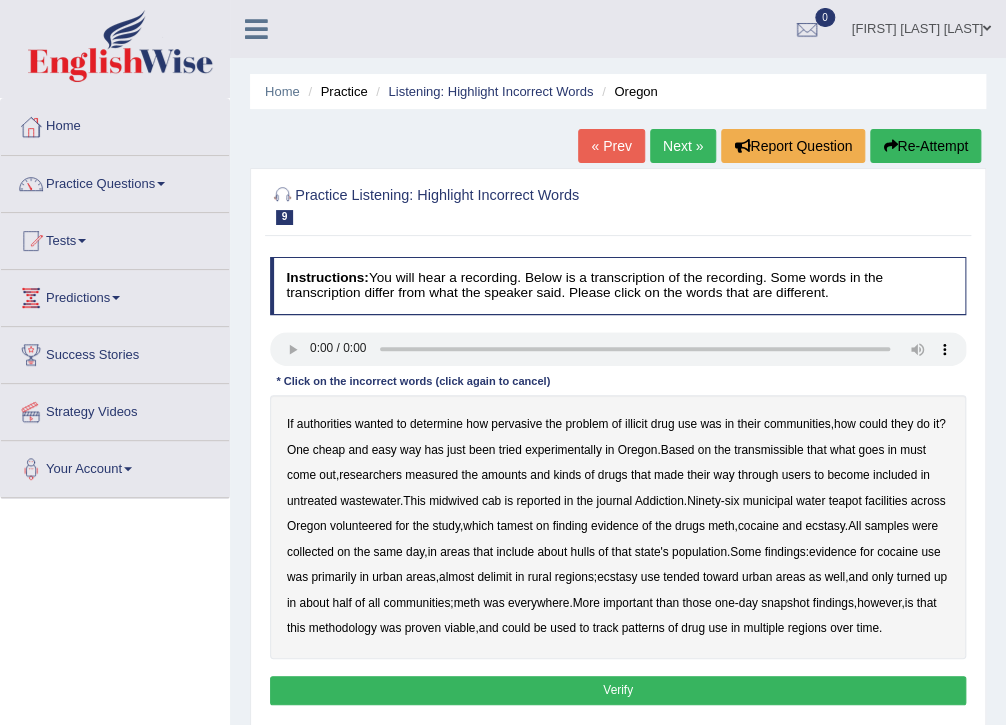 click on "transmissible" at bounding box center (768, 450) 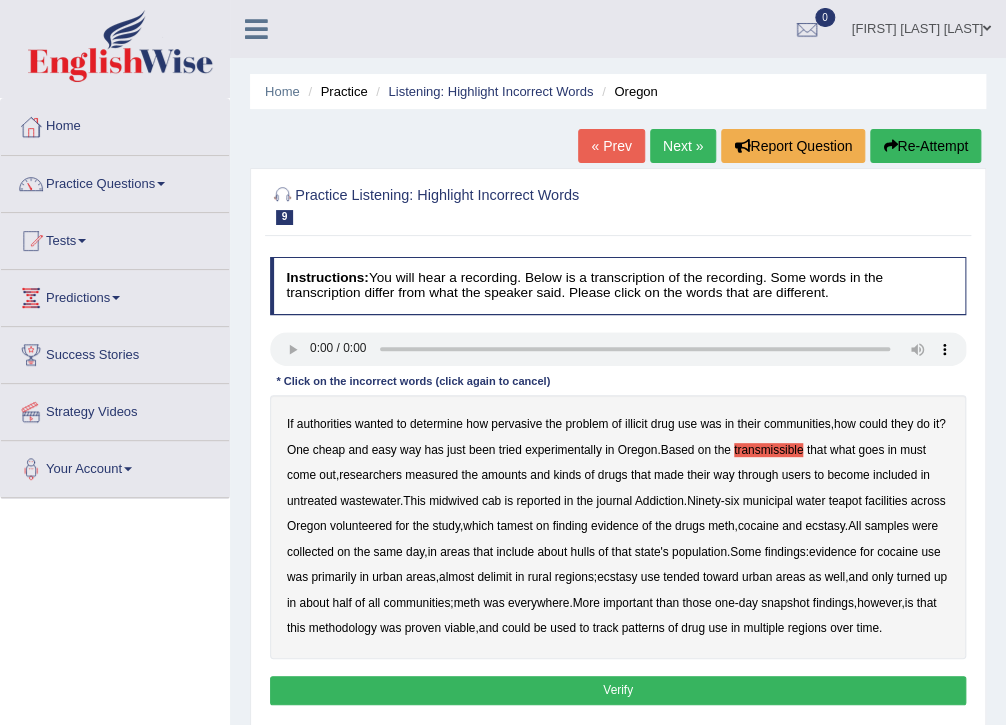 click on "midwived" at bounding box center (454, 501) 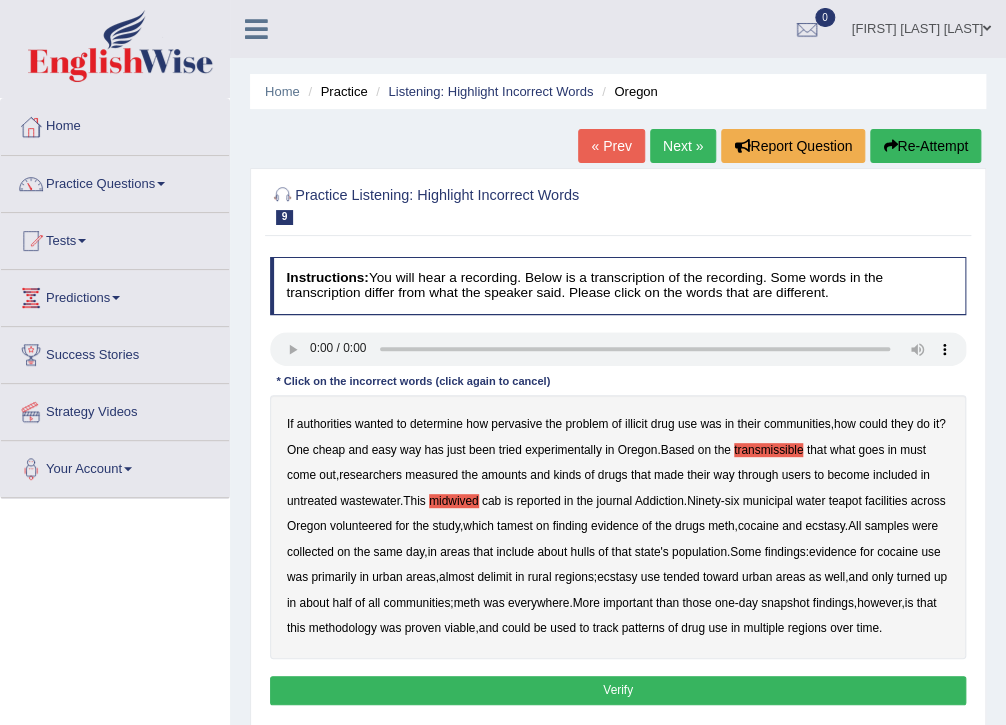 click on "If   authorities   wanted   to   determine   how   pervasive   the   problem   of   illicit   drug   use   was   in   their   communities ,  how   could   they   do   it ?  One   cheap   and   easy   way   has   just   been   tried   experimentally   in   Oregon .  Based   on   the   transmissible   that   what   goes   in   must   come   out ,  researchers   measured   the   amounts   and   kinds   of   drugs   that   made   their   way   through   users   to   become   included   in   untreated   wastewater .  This   midwived   cab   is   reported   in   the   journal   Addiction .  Ninety - six   municipal   water   teapot   facilities   across   Oregon   volunteered   for   the   study ,  which   tamest   on   finding   evidence   of   the   drugs   meth ,  cocaine   and   ecstasy .  All   samples   were   collected   on   the   same   day ,  in   areas   that   include   about   hulls   of   that   state's   population .  Some   findings :  evidence   for   cocaine   use   was   primarily   in   urban" at bounding box center (618, 527) 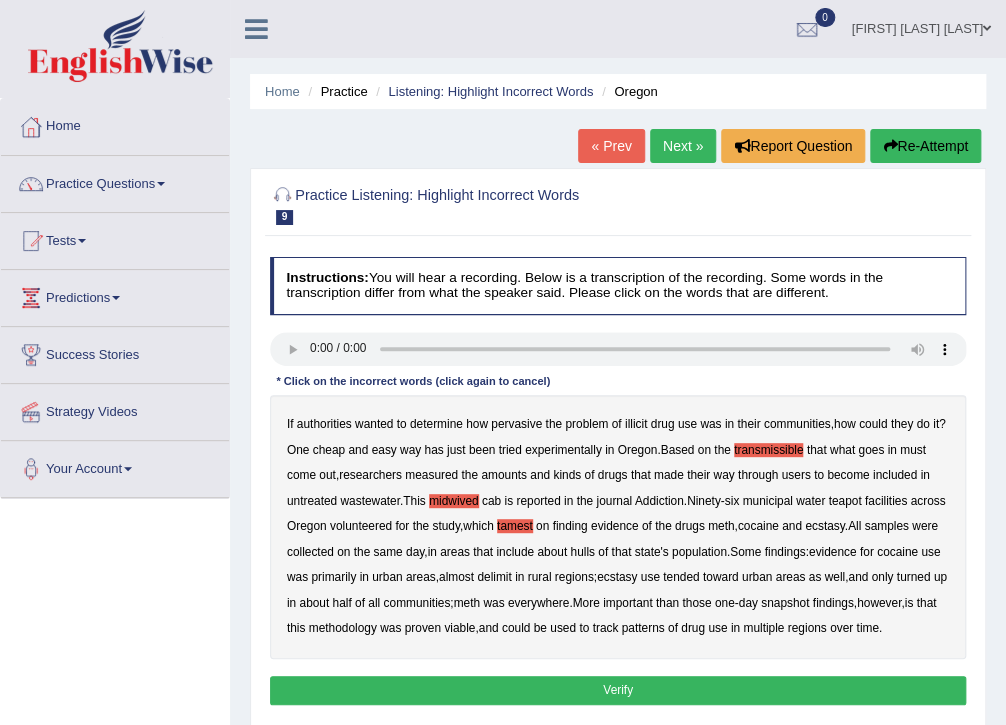 click on "hulls" at bounding box center [582, 552] 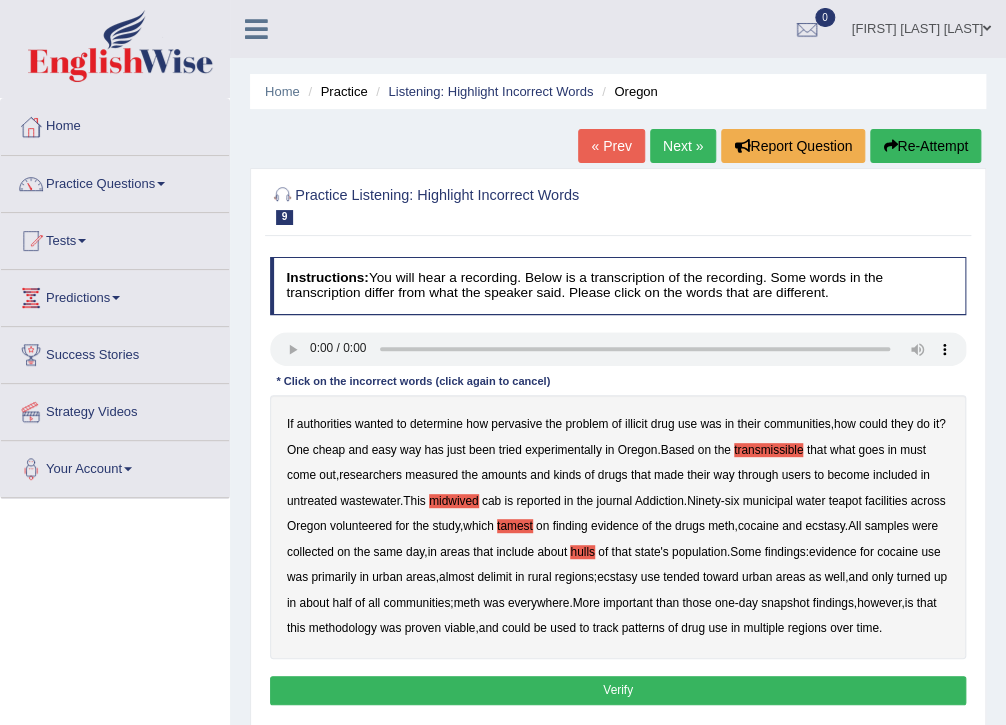 click on "delimit" at bounding box center [494, 577] 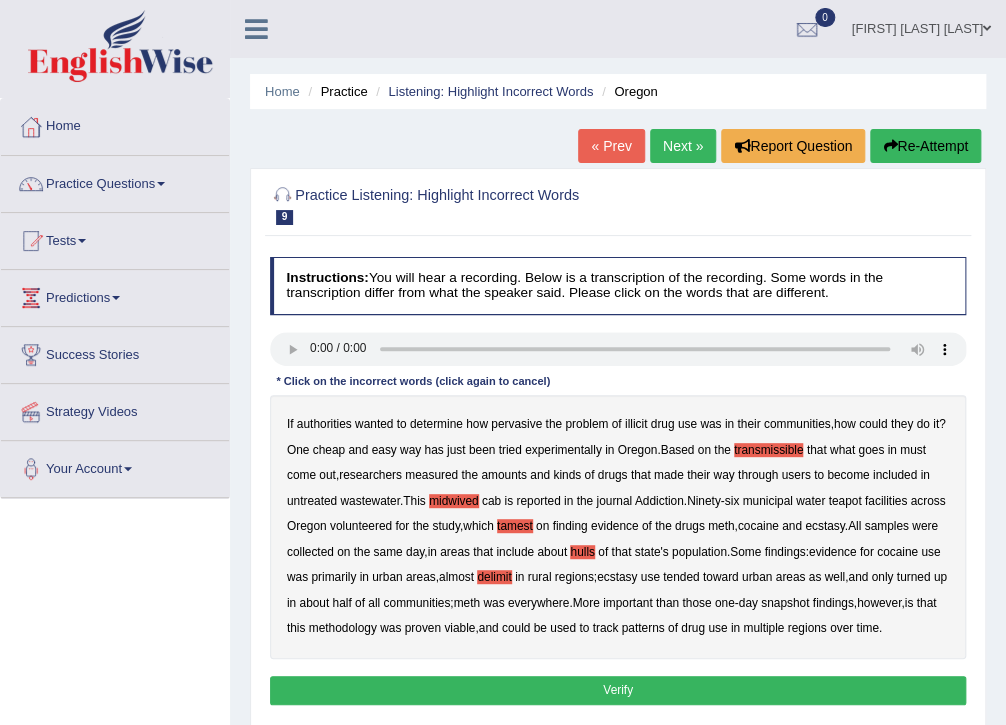 click on "Verify" at bounding box center (618, 690) 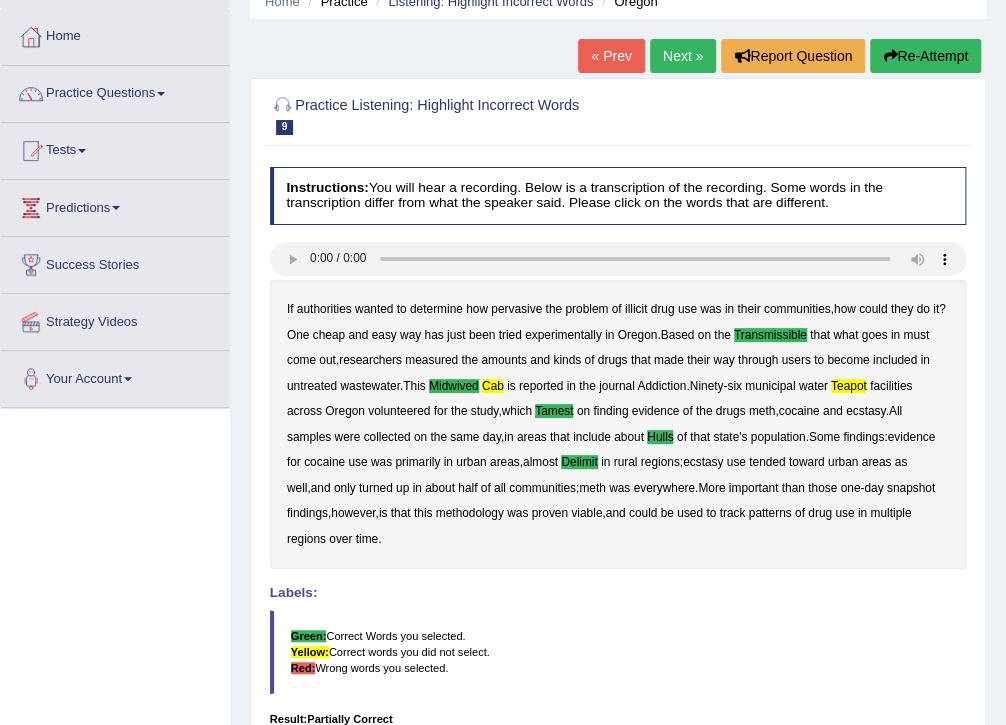 scroll, scrollTop: 80, scrollLeft: 0, axis: vertical 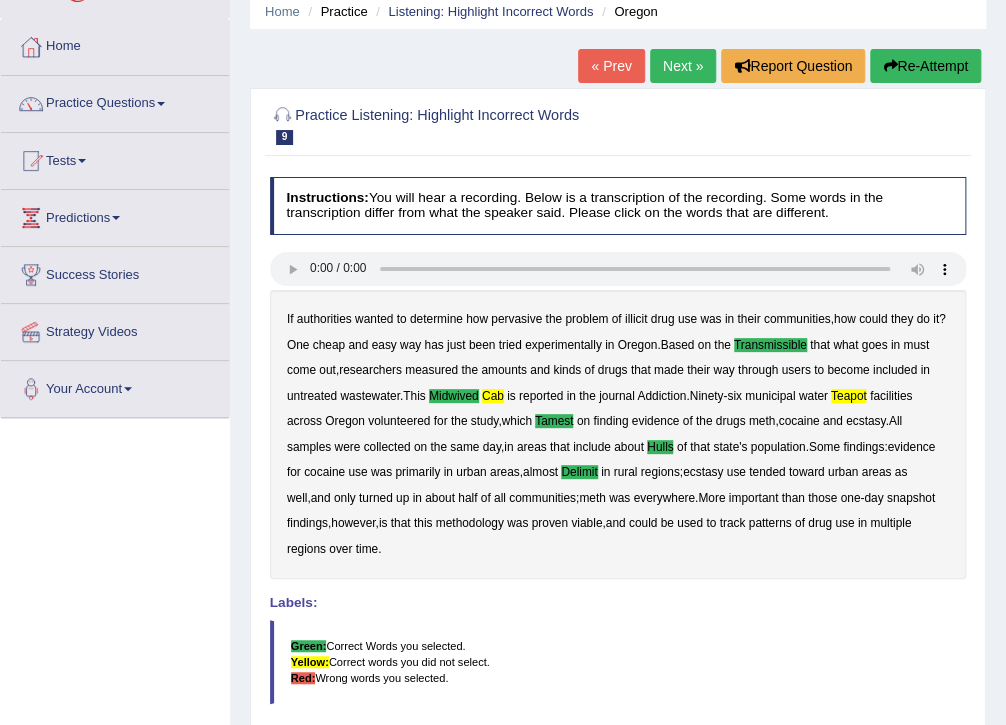 click on "Next »" at bounding box center [683, 66] 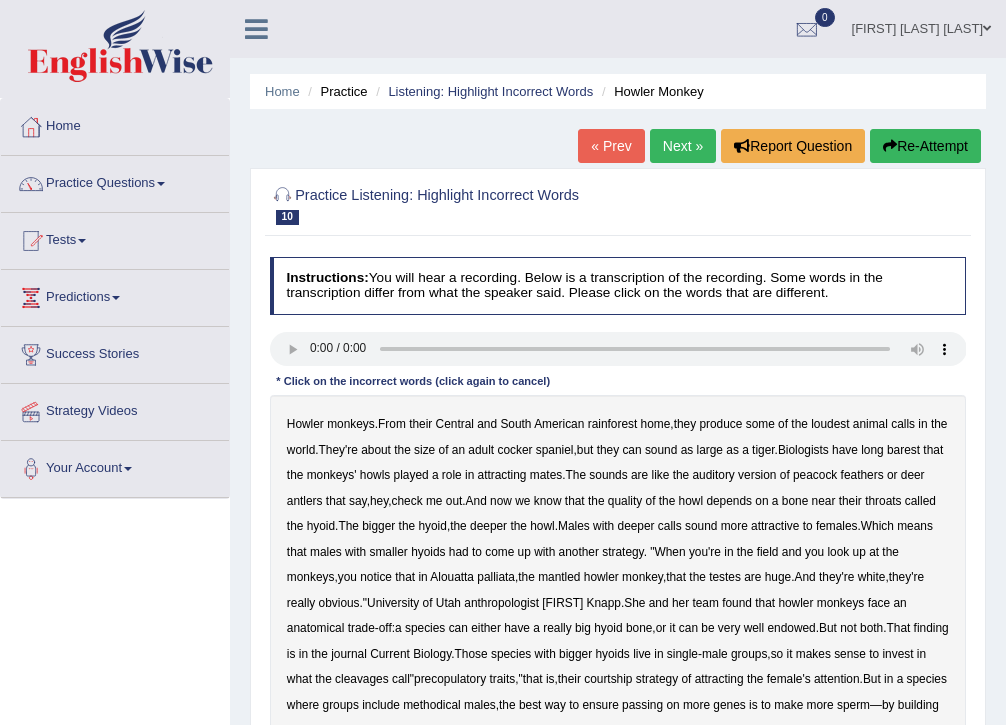 scroll, scrollTop: 0, scrollLeft: 0, axis: both 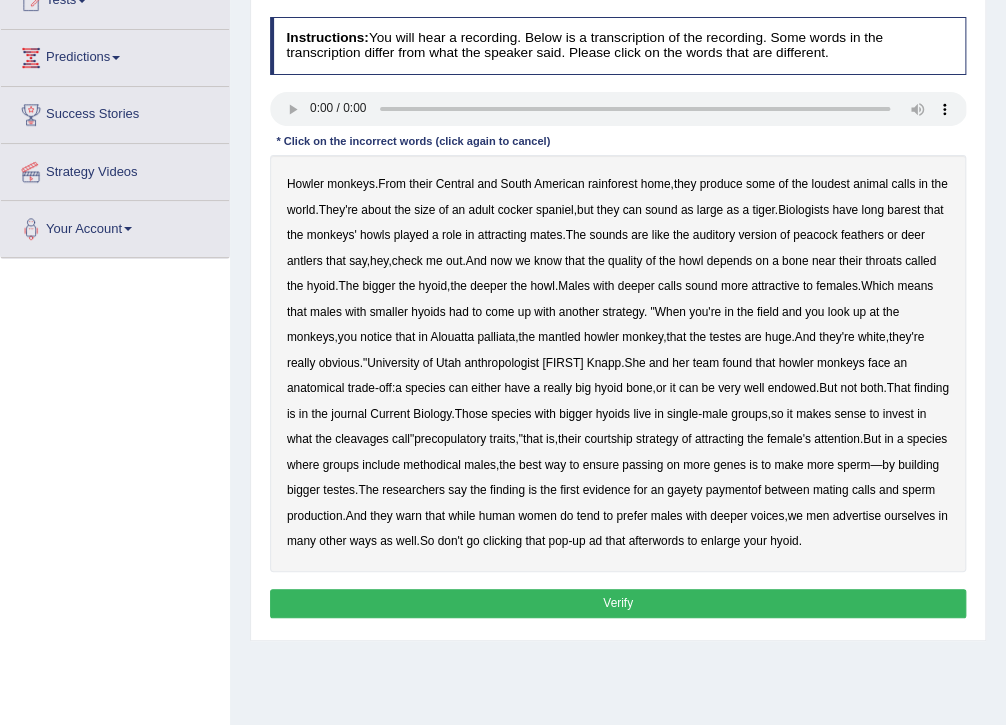 click on "barest" at bounding box center [903, 210] 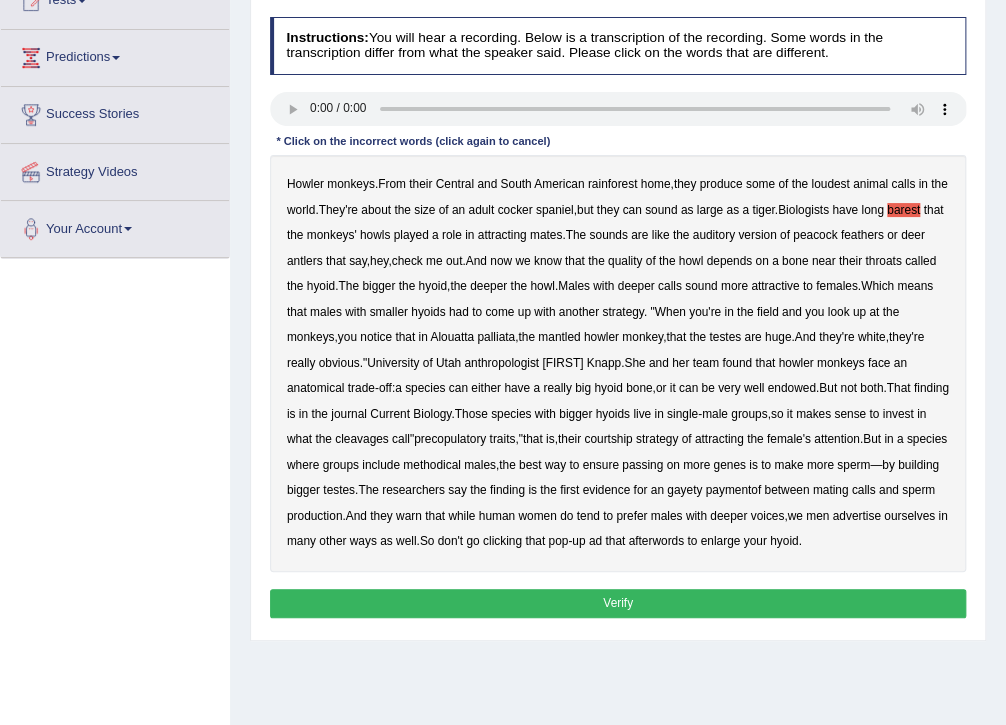 click on "cleavages" at bounding box center (362, 439) 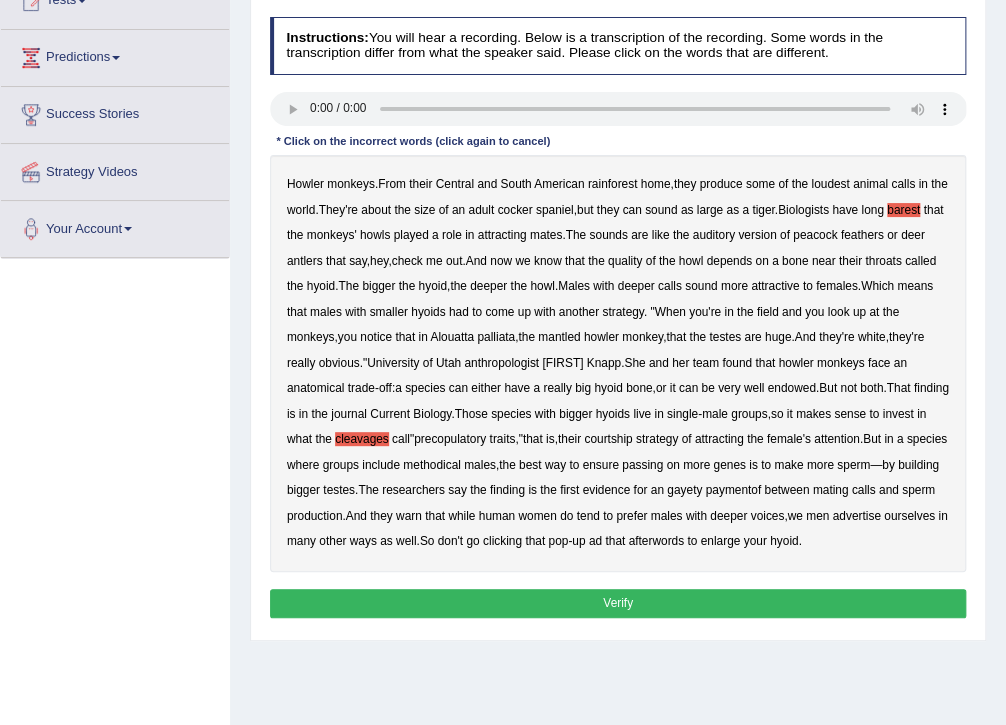click on "gayety" at bounding box center (684, 490) 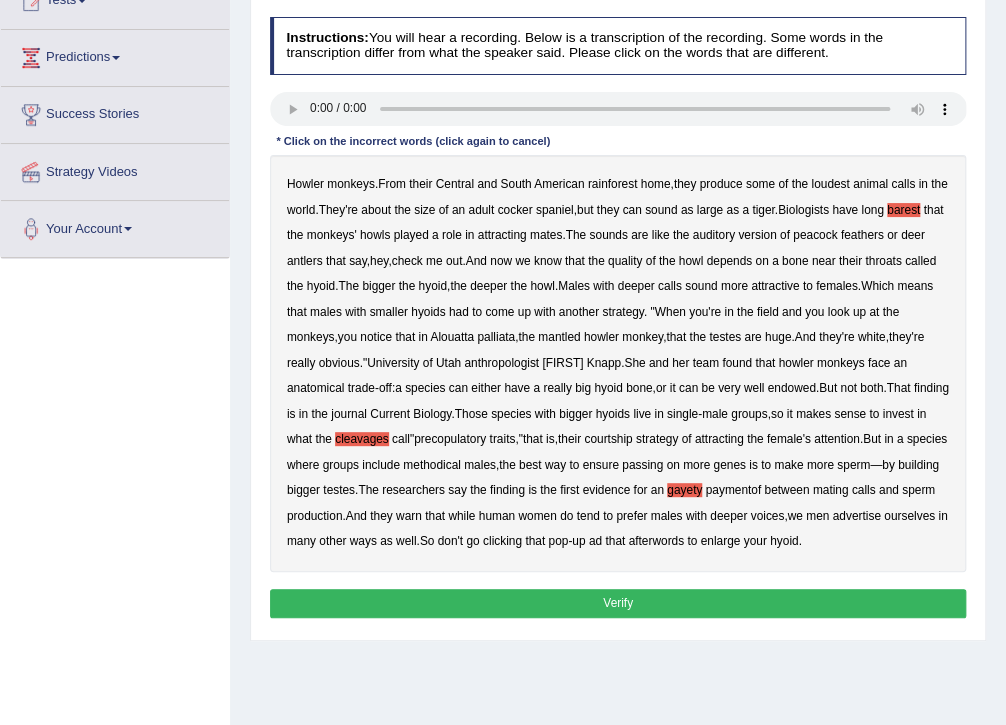 click on "Verify" at bounding box center [618, 603] 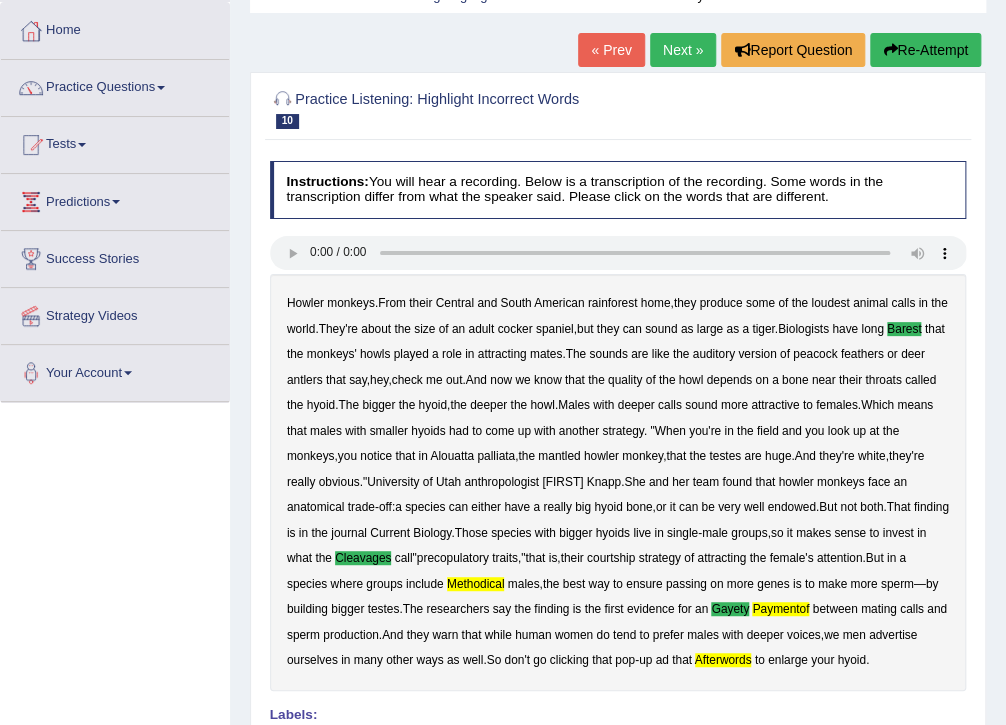 scroll, scrollTop: 80, scrollLeft: 0, axis: vertical 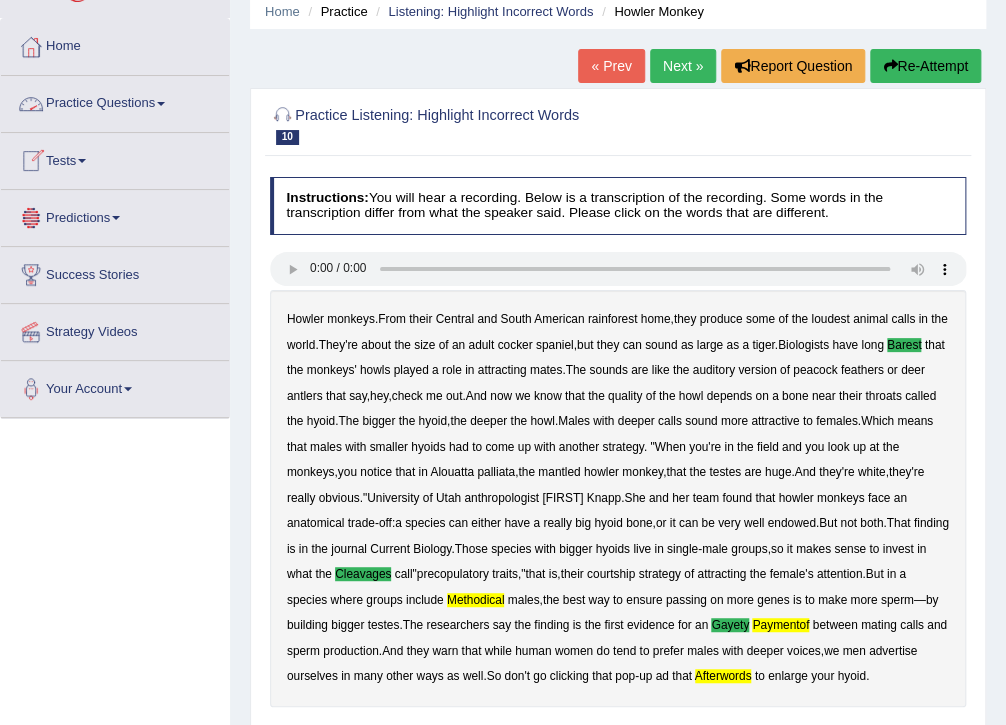 click on "Practice Questions" at bounding box center [115, 101] 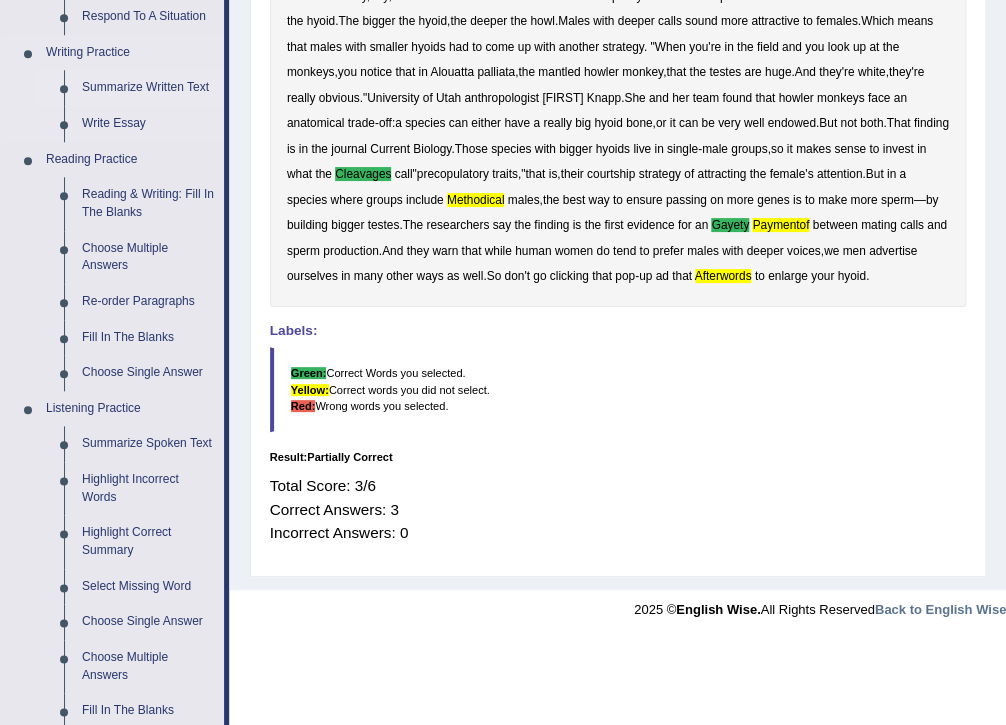 scroll, scrollTop: 640, scrollLeft: 0, axis: vertical 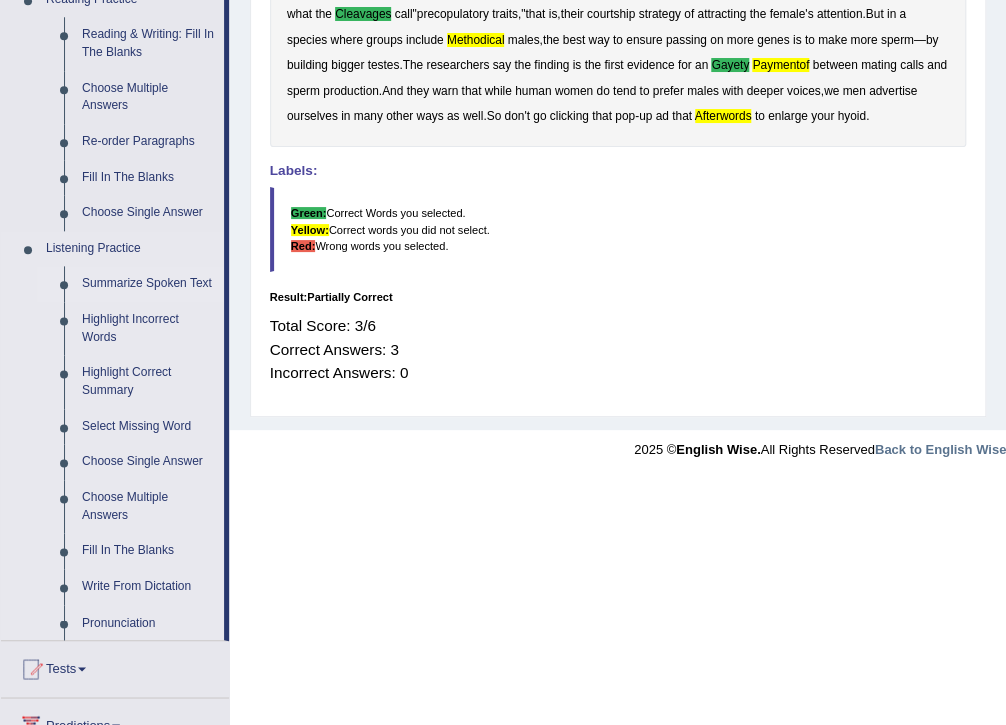 click on "Summarize Spoken Text" at bounding box center (148, 284) 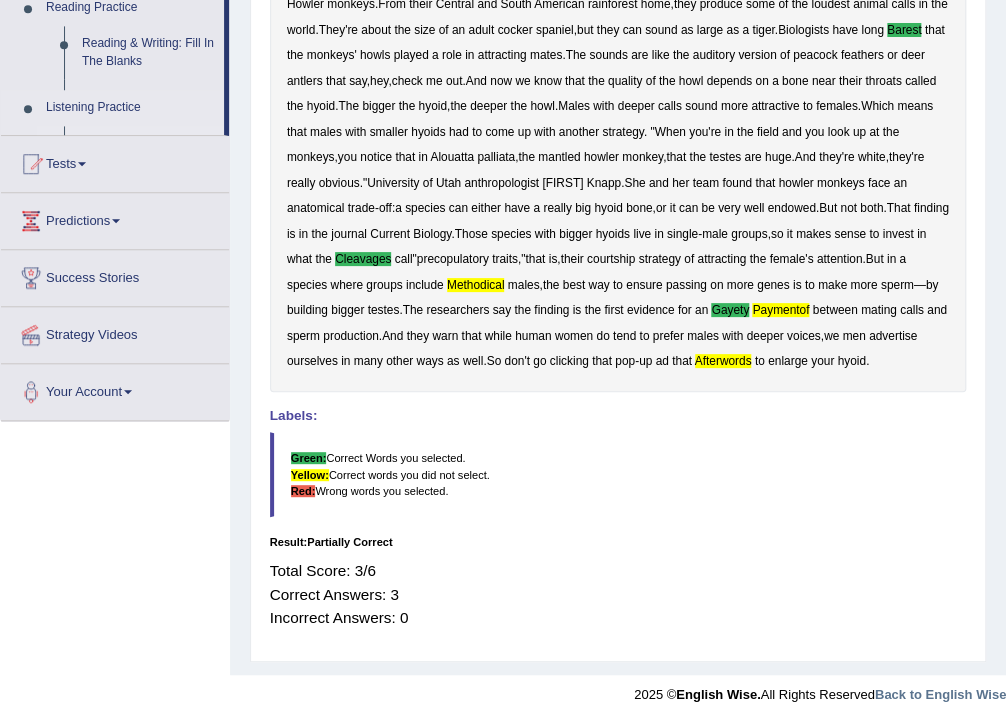 scroll, scrollTop: 394, scrollLeft: 0, axis: vertical 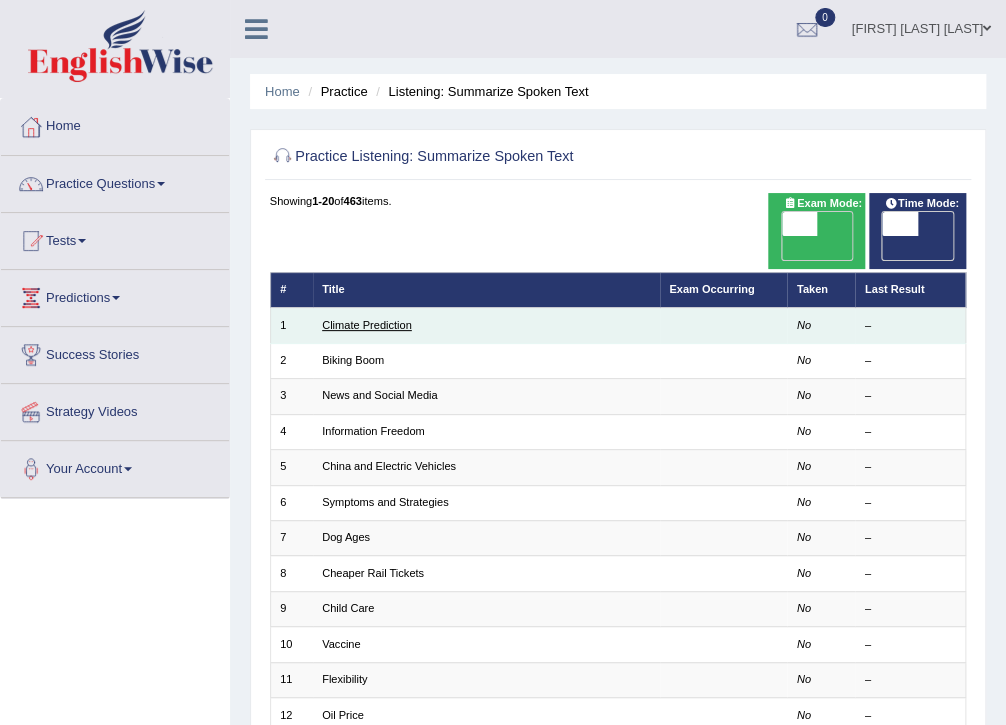 click on "Climate Prediction" at bounding box center [367, 325] 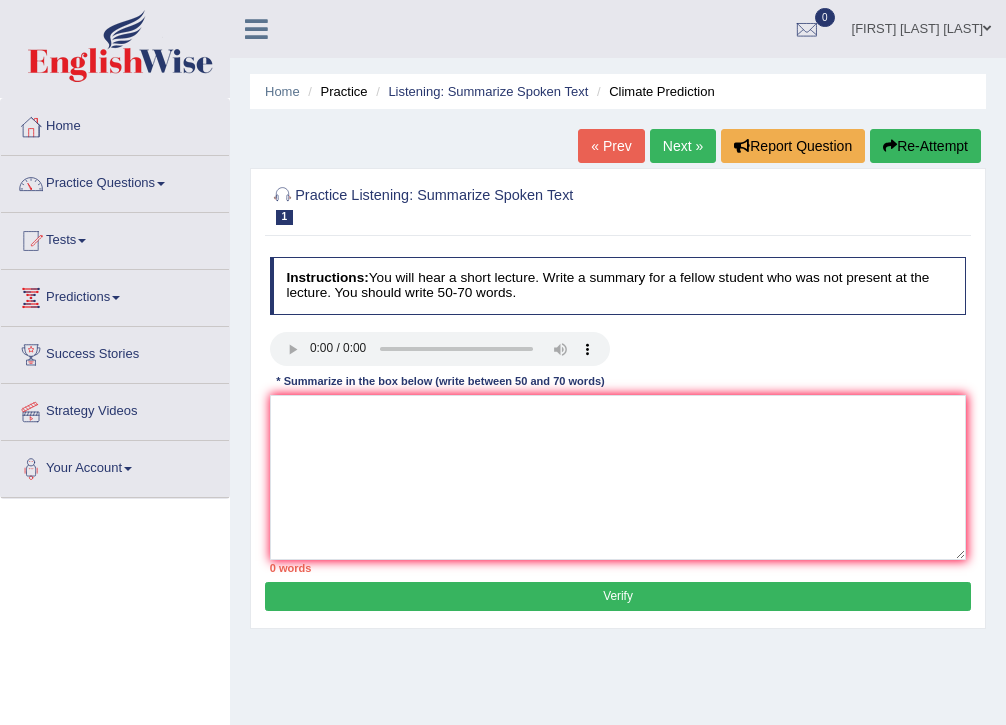 scroll, scrollTop: 0, scrollLeft: 0, axis: both 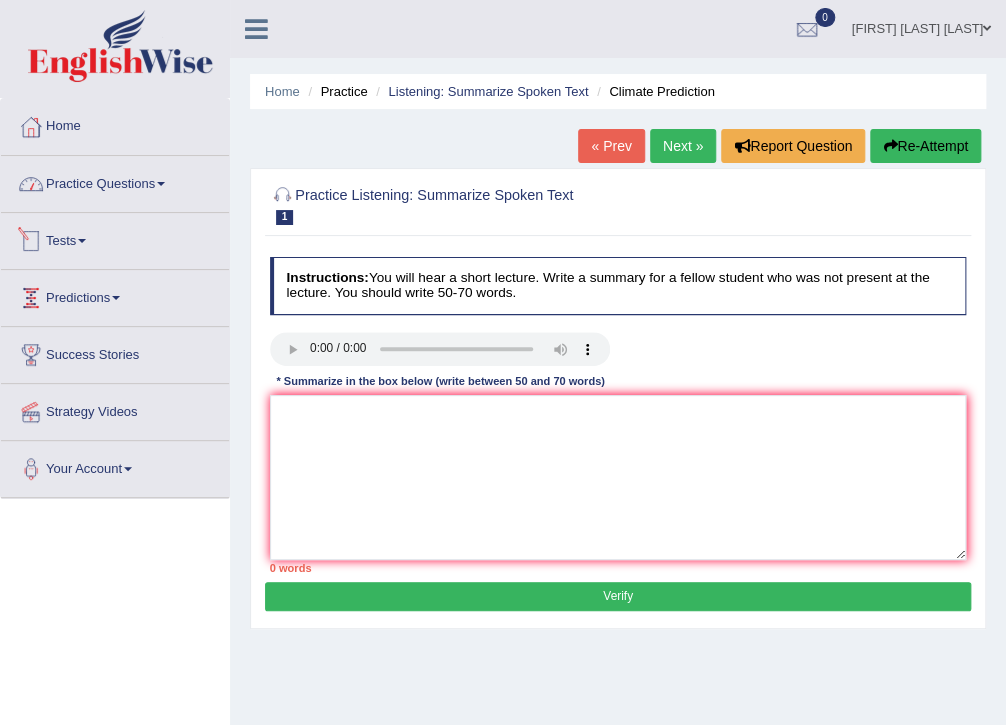 click on "Practice Questions" at bounding box center [115, 181] 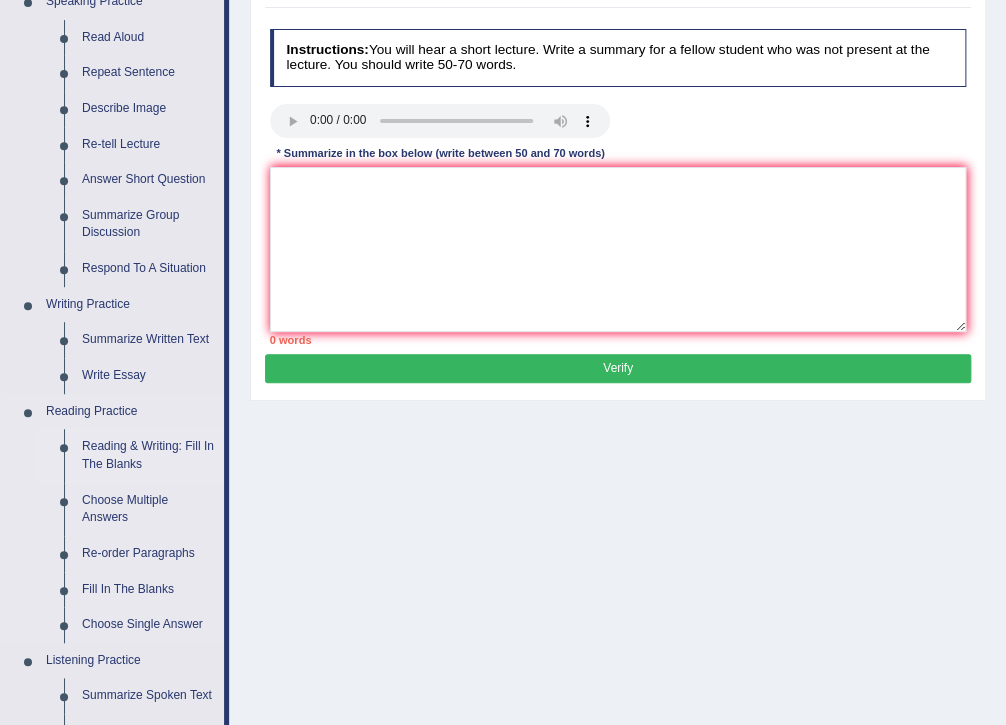scroll, scrollTop: 80, scrollLeft: 0, axis: vertical 